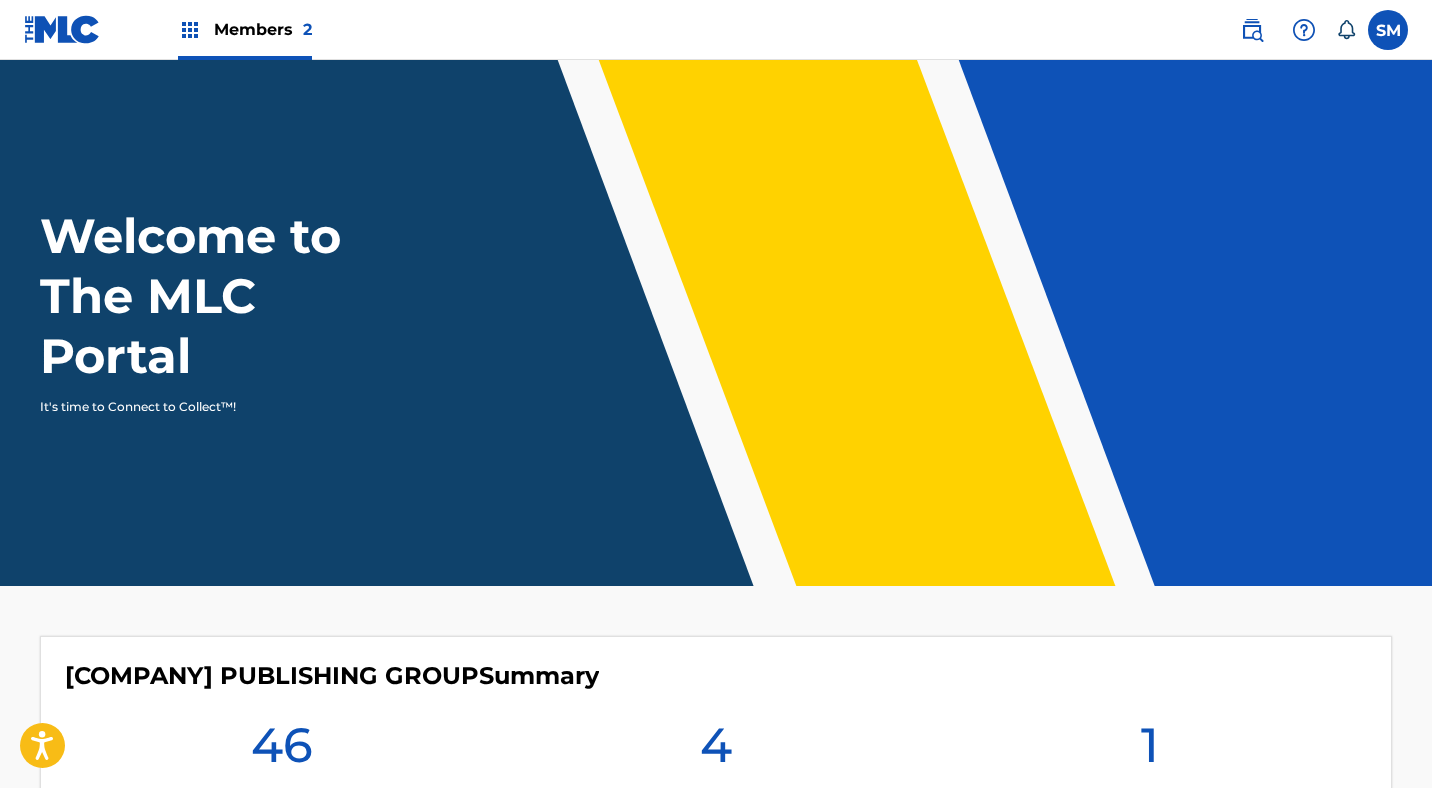 scroll, scrollTop: 0, scrollLeft: 0, axis: both 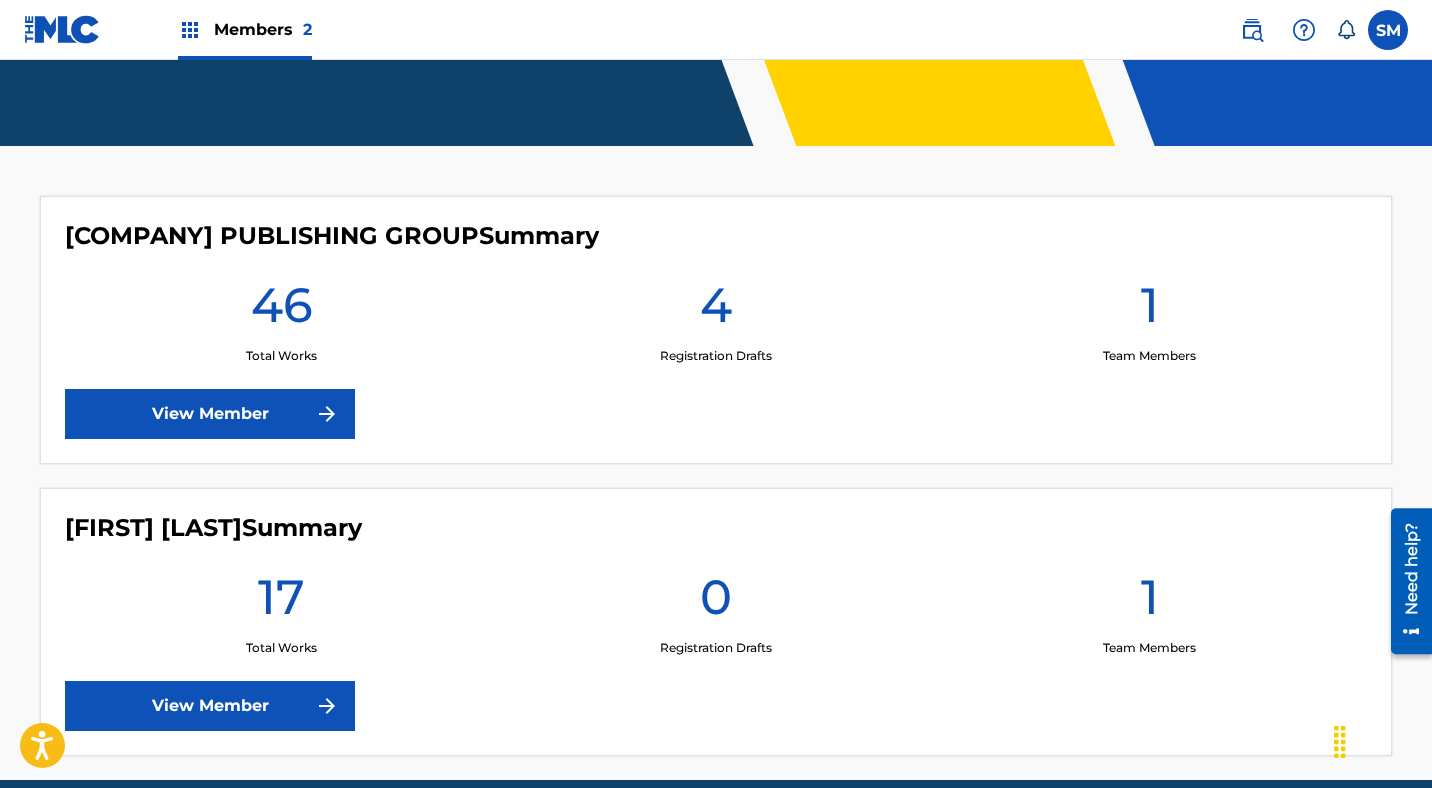 click on "View Member" at bounding box center (210, 414) 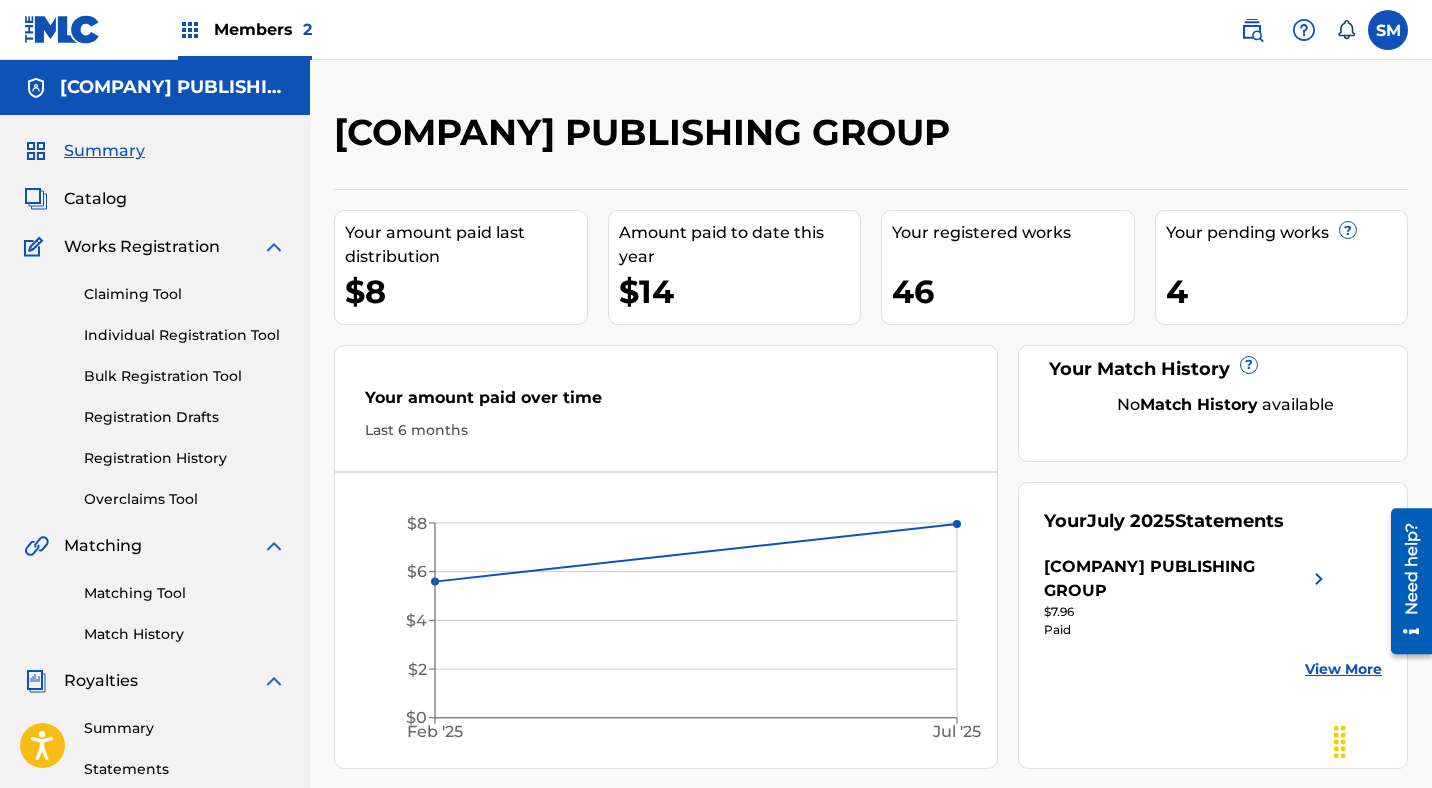 click on "Catalog" at bounding box center (95, 199) 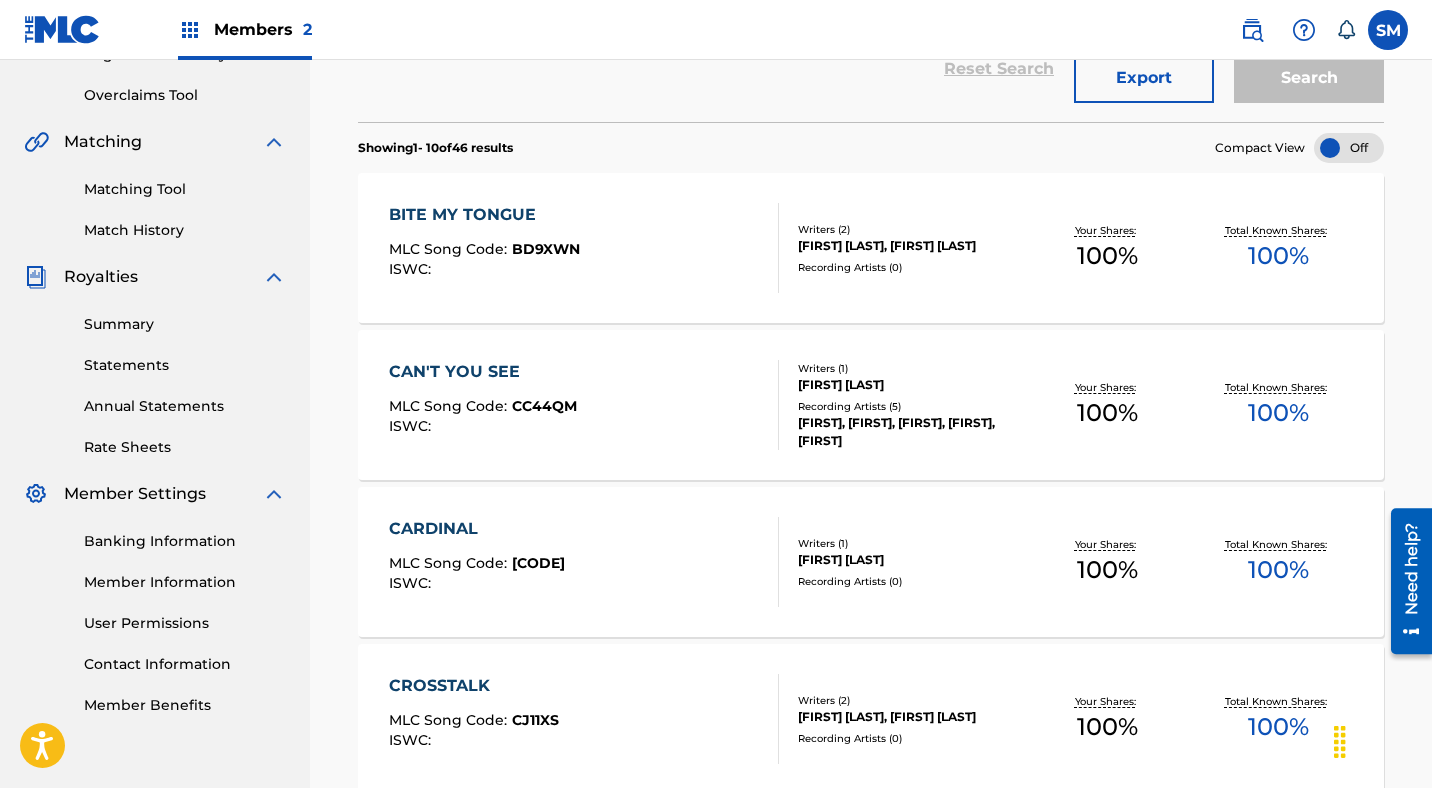 scroll, scrollTop: 0, scrollLeft: 0, axis: both 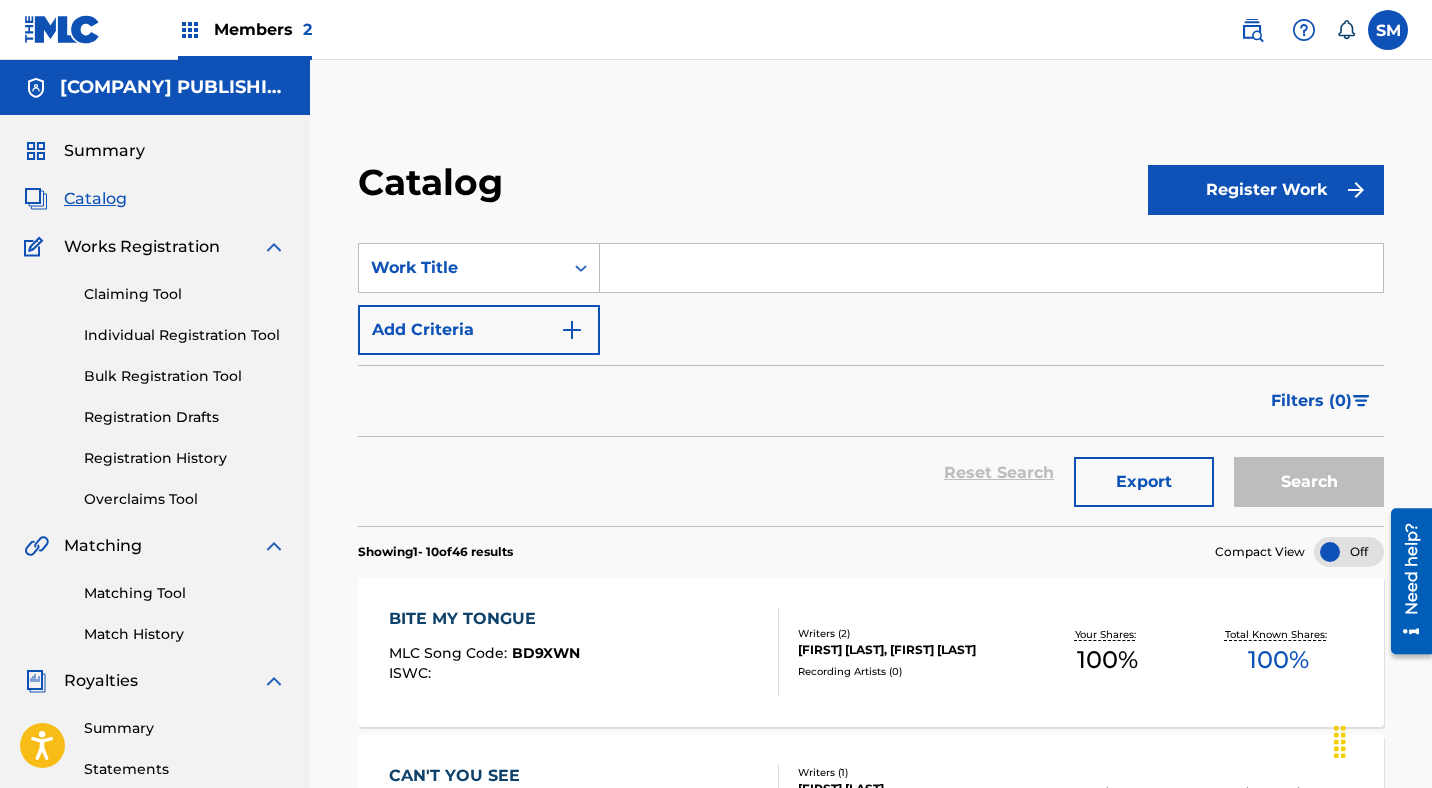 click on "Registration History" at bounding box center (185, 458) 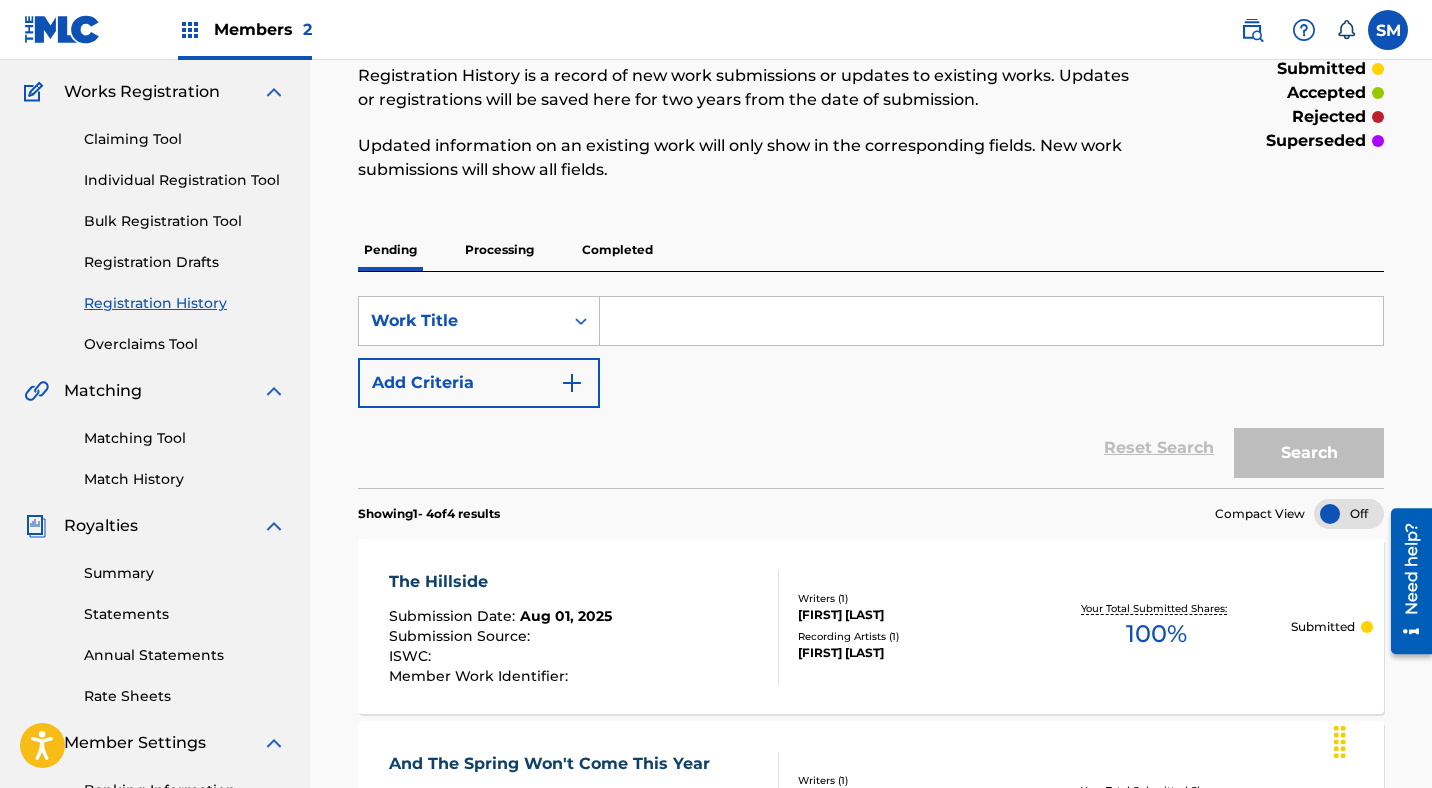 scroll, scrollTop: 0, scrollLeft: 0, axis: both 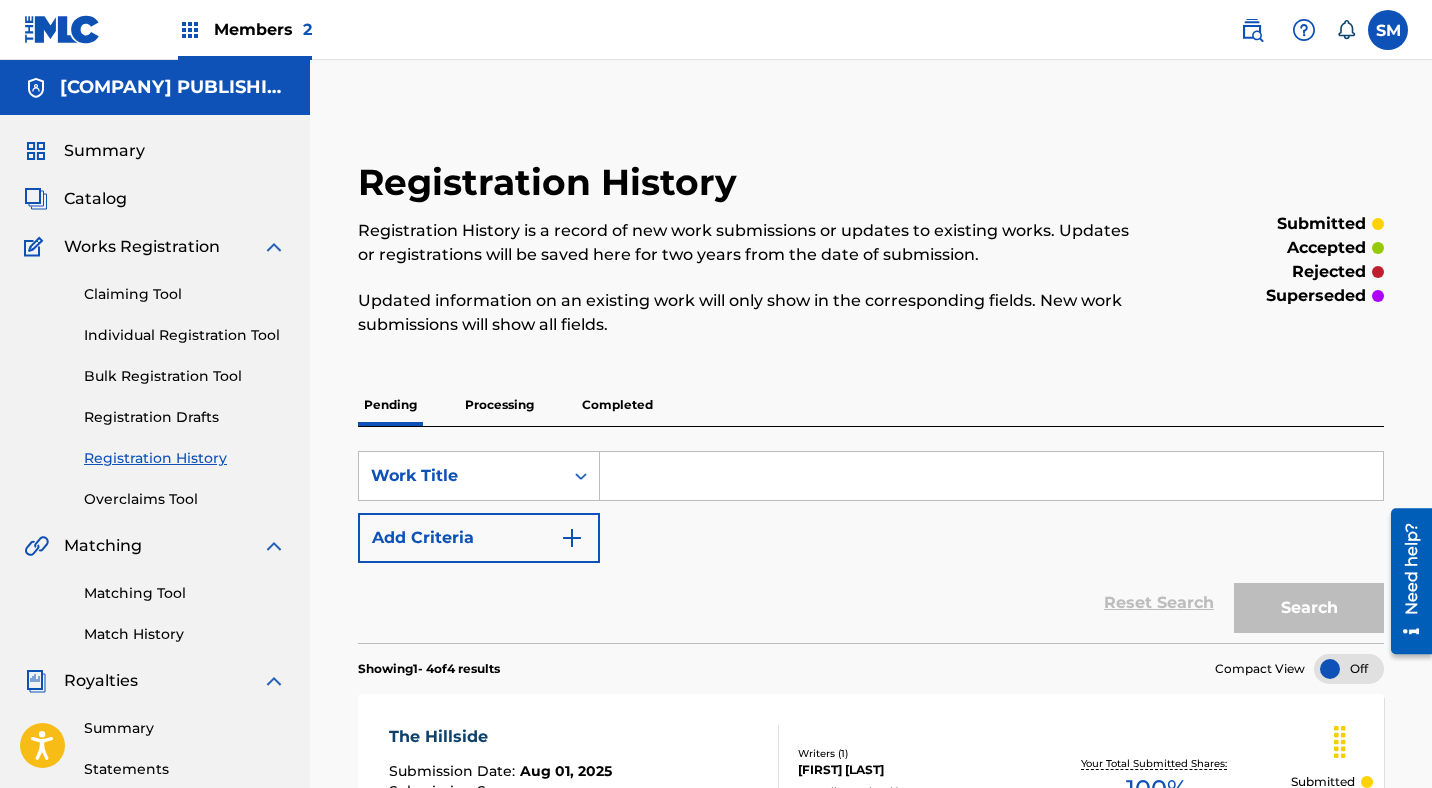 click on "Individual Registration Tool" at bounding box center (185, 335) 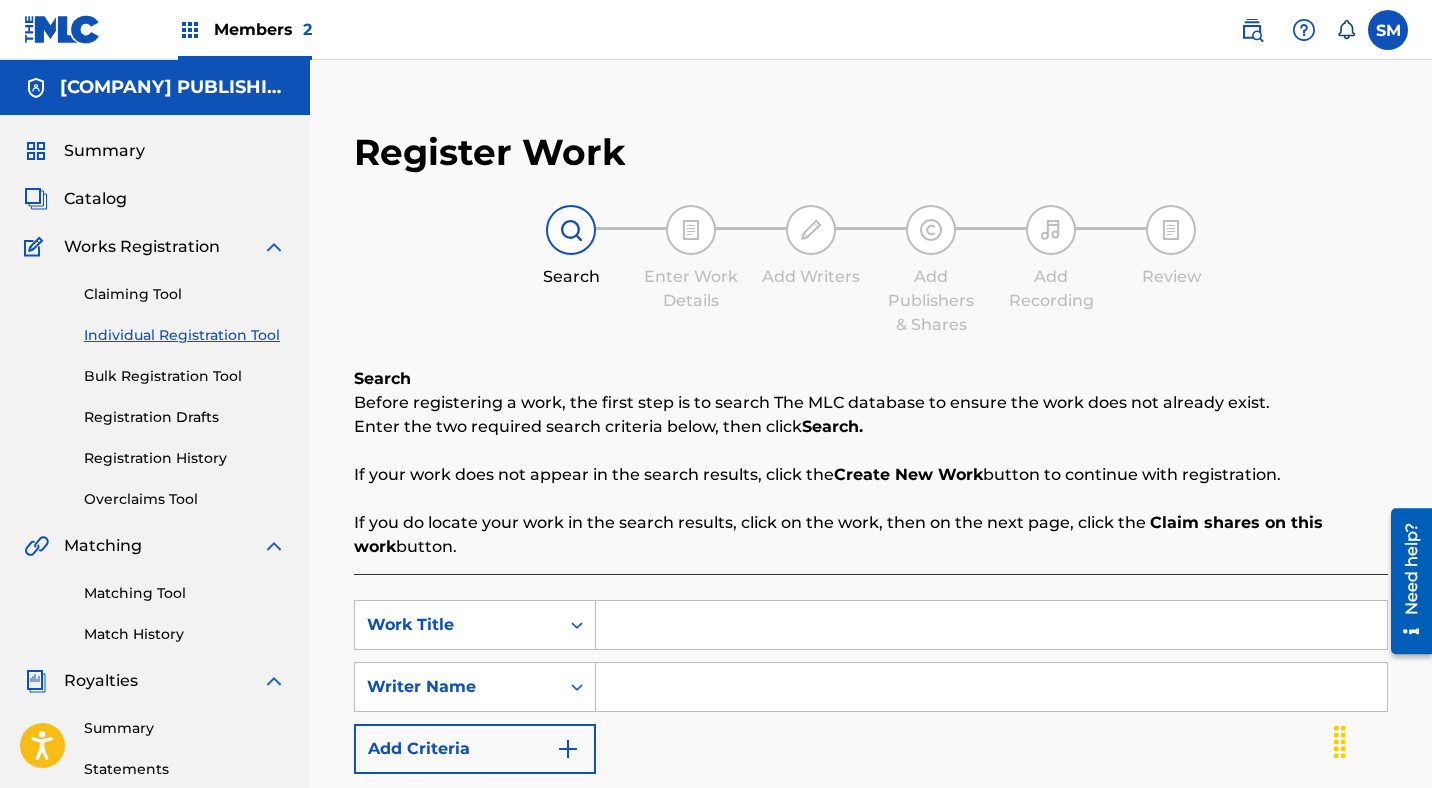click at bounding box center [991, 625] 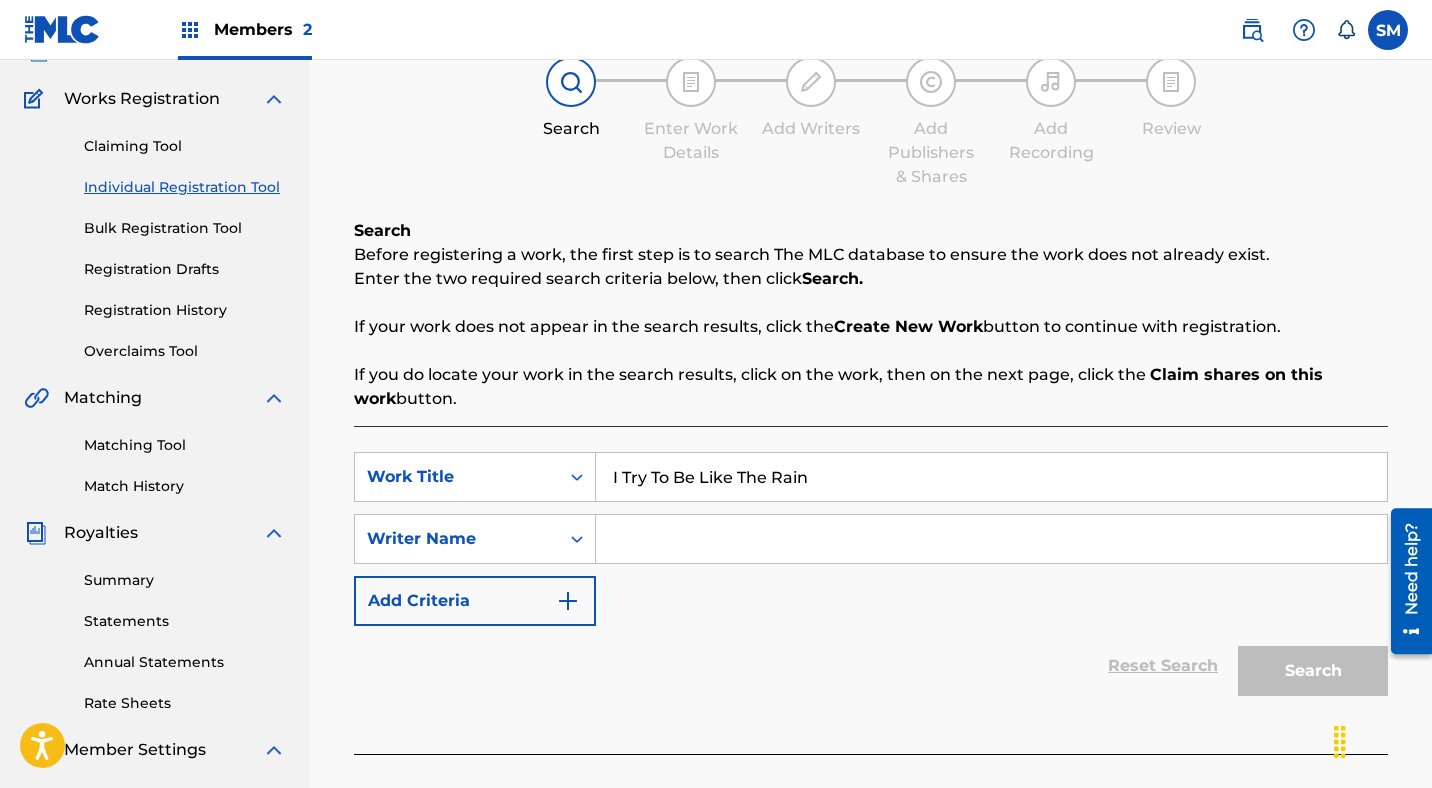 scroll, scrollTop: 149, scrollLeft: 0, axis: vertical 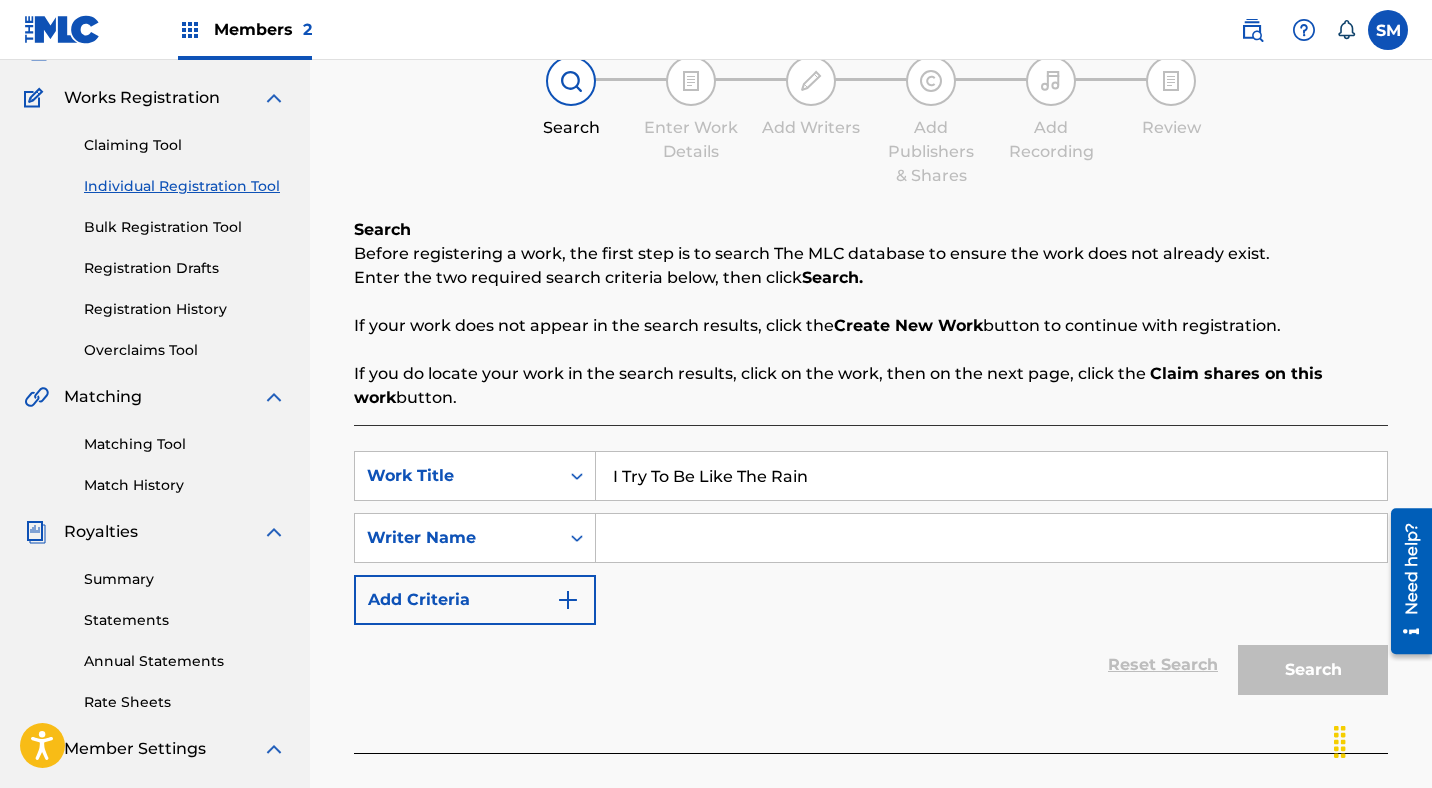 type on "I Try To Be Like The Rain" 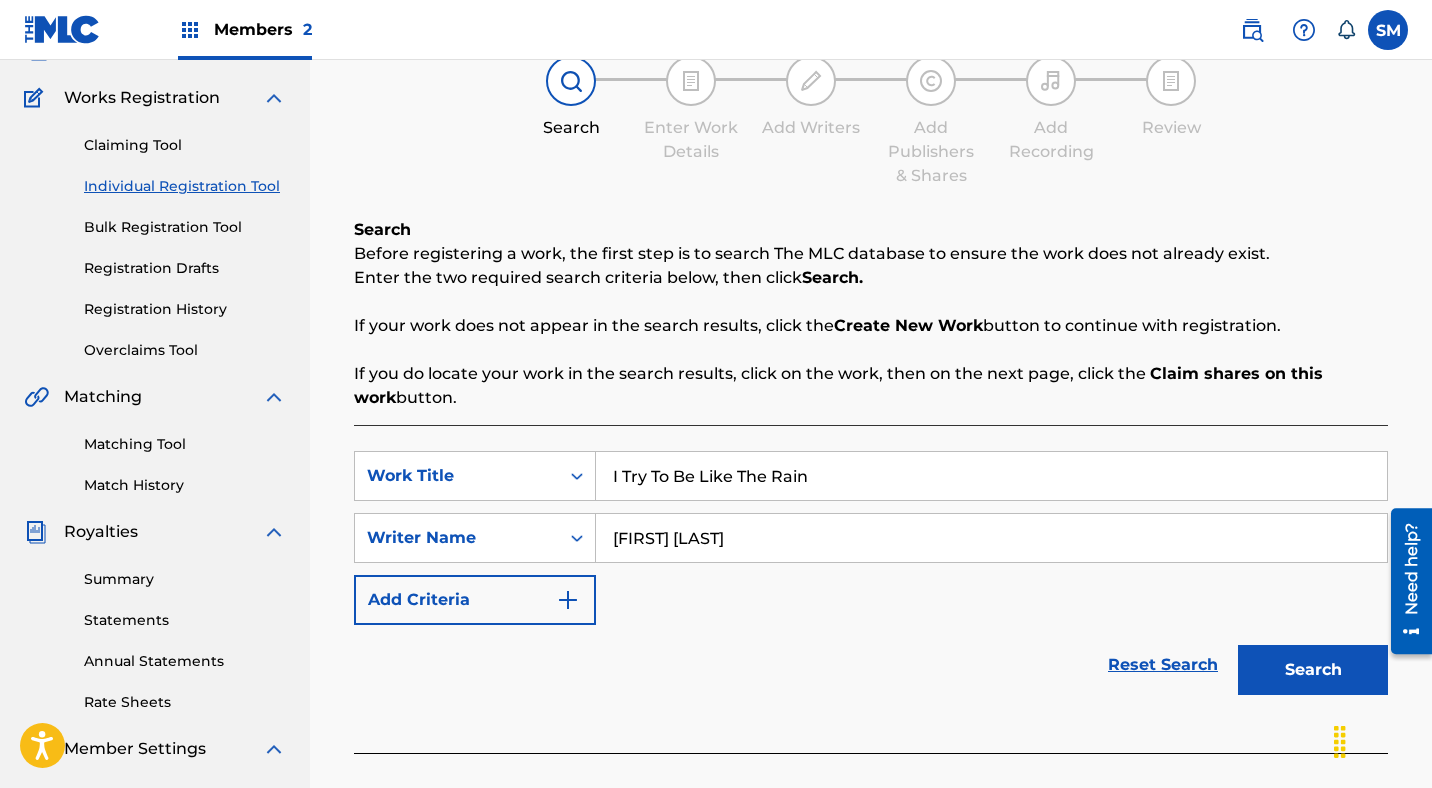 click on "[FIRST] [LAST]" at bounding box center [991, 538] 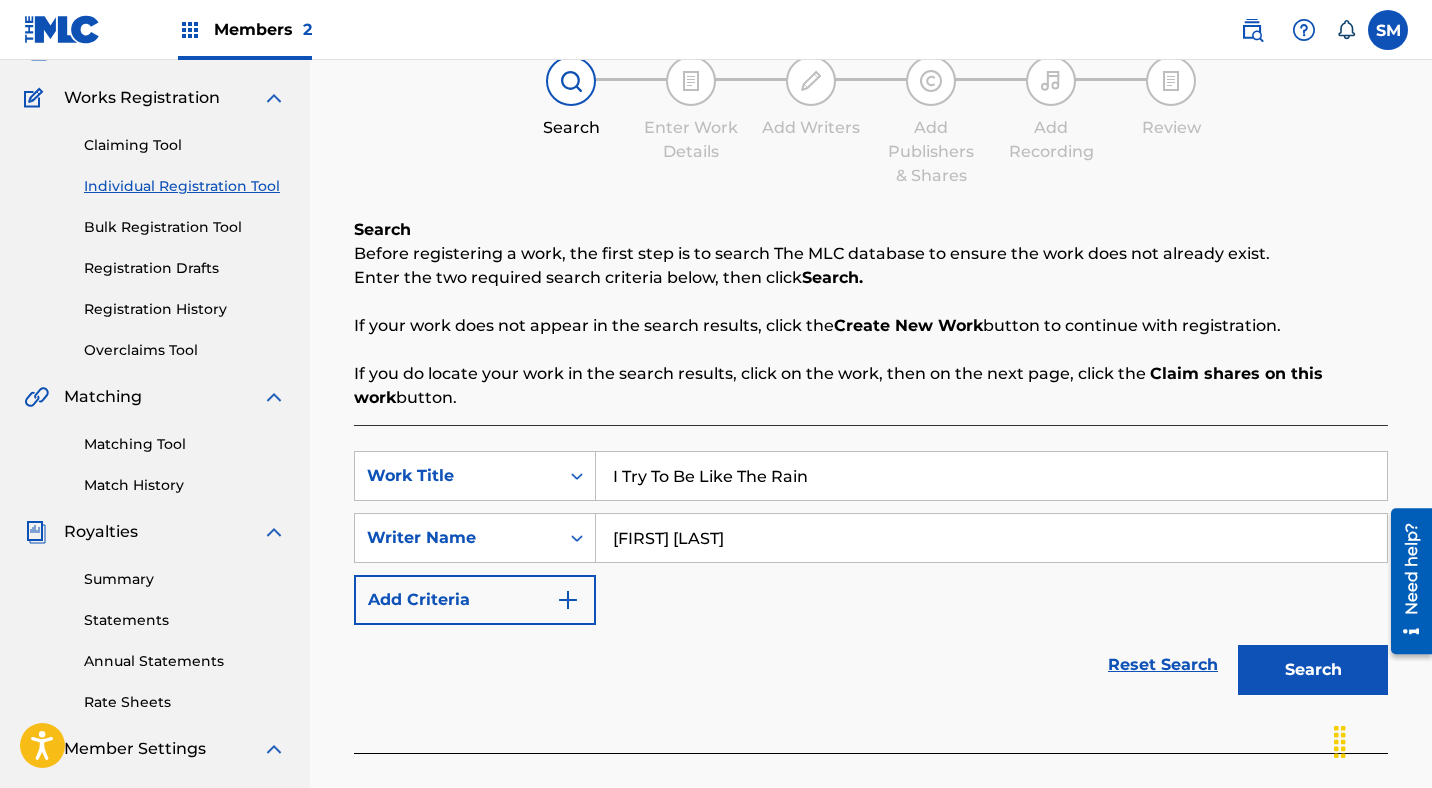 click on "Search" at bounding box center [1313, 670] 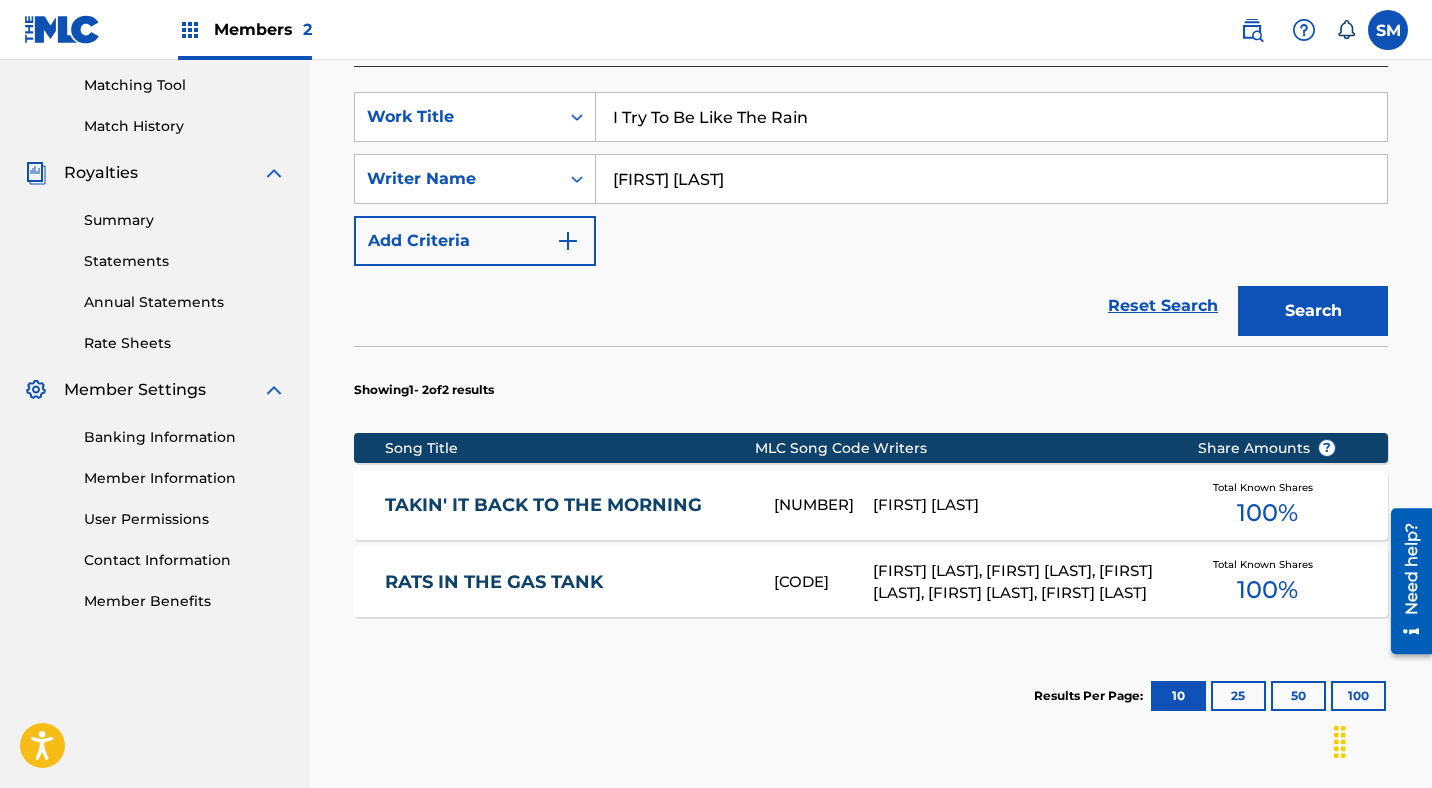 scroll, scrollTop: 698, scrollLeft: 0, axis: vertical 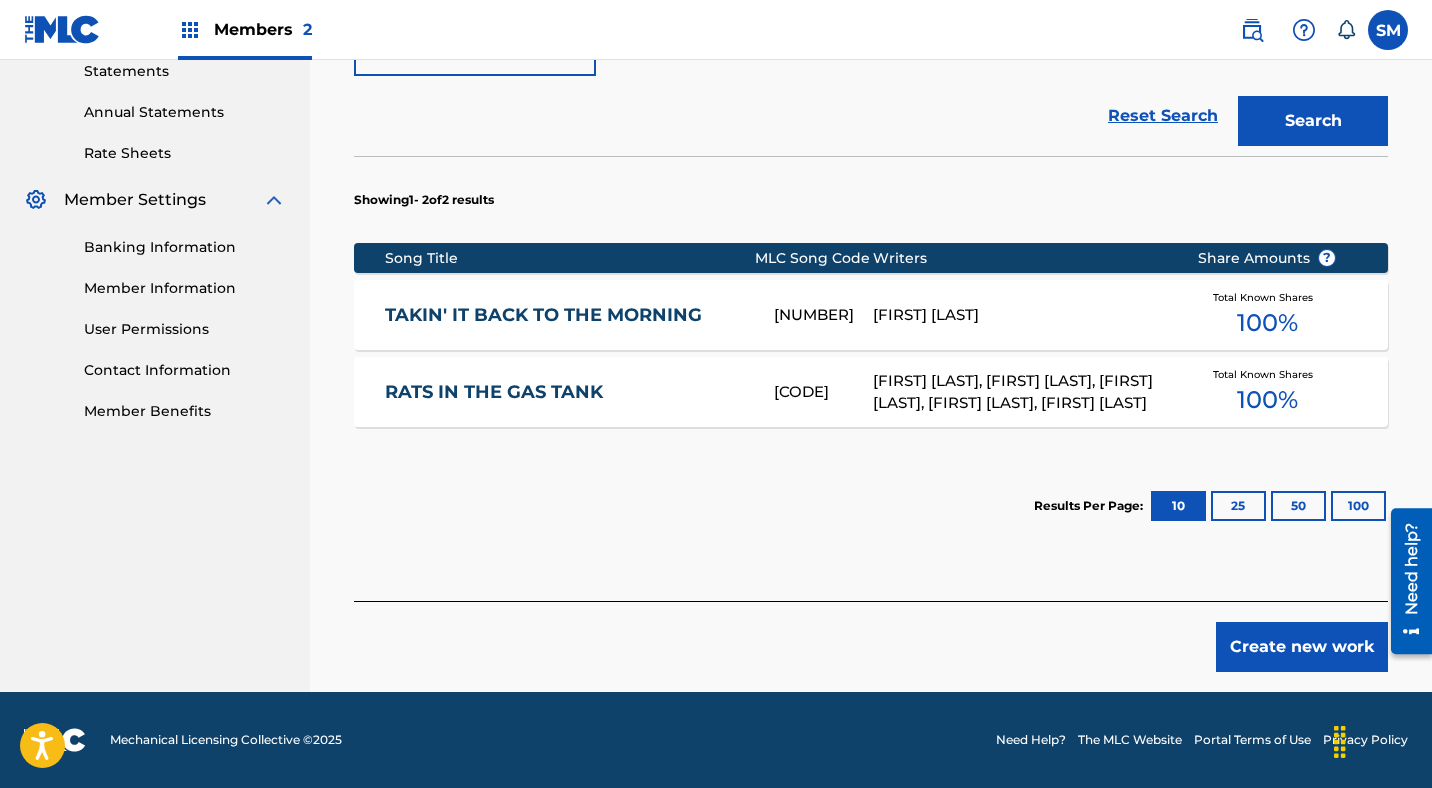 click on "Create new work" at bounding box center (1302, 647) 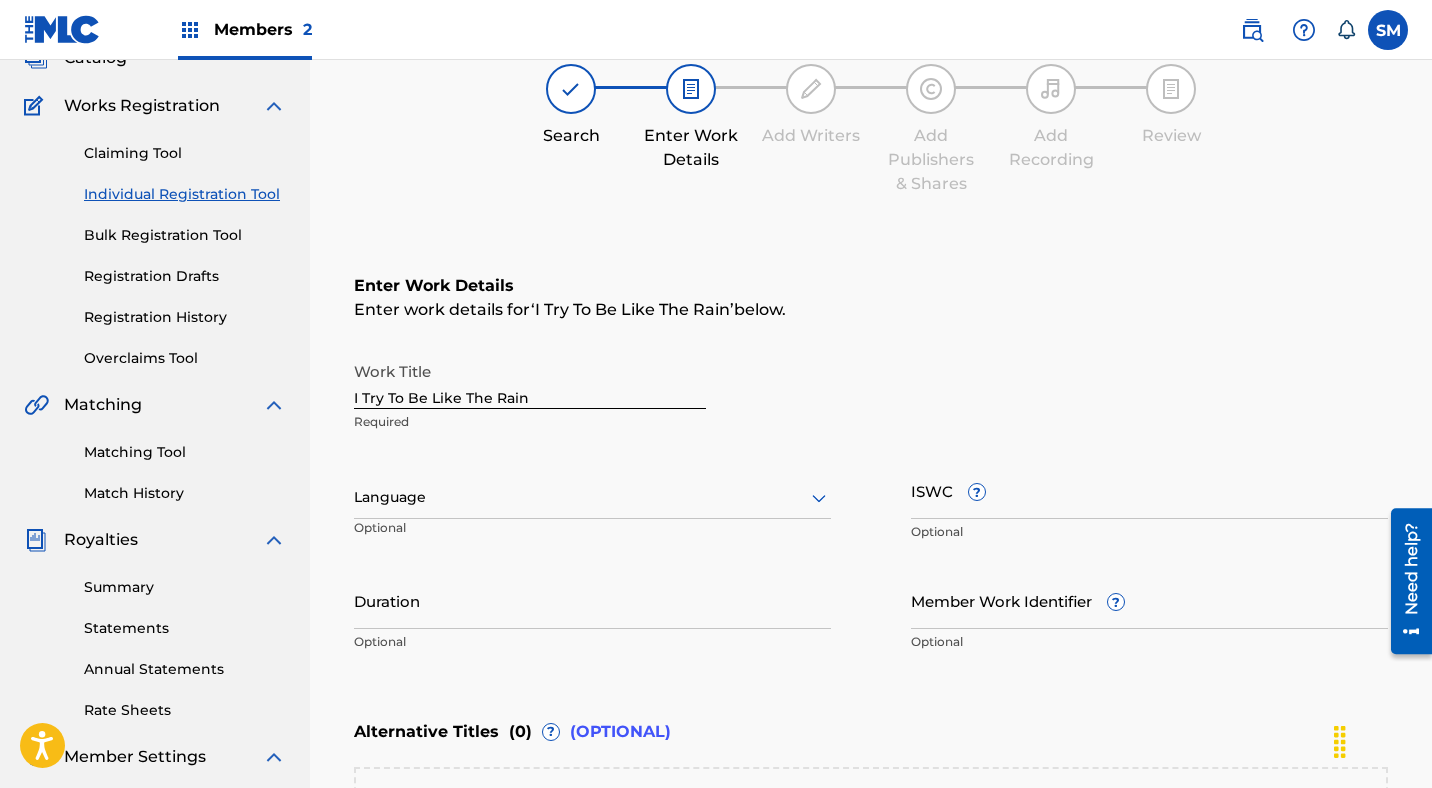 scroll, scrollTop: 145, scrollLeft: 0, axis: vertical 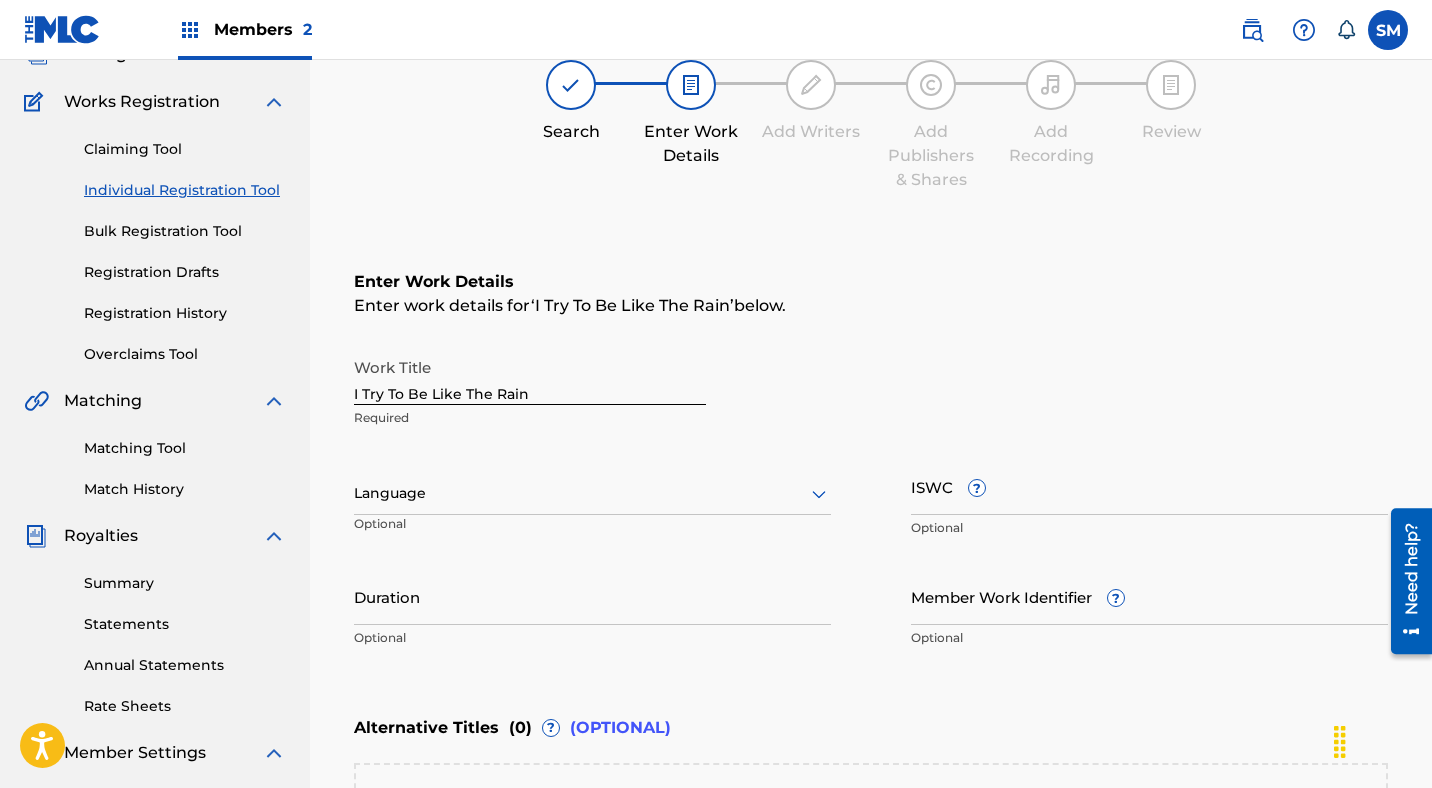 click at bounding box center (592, 493) 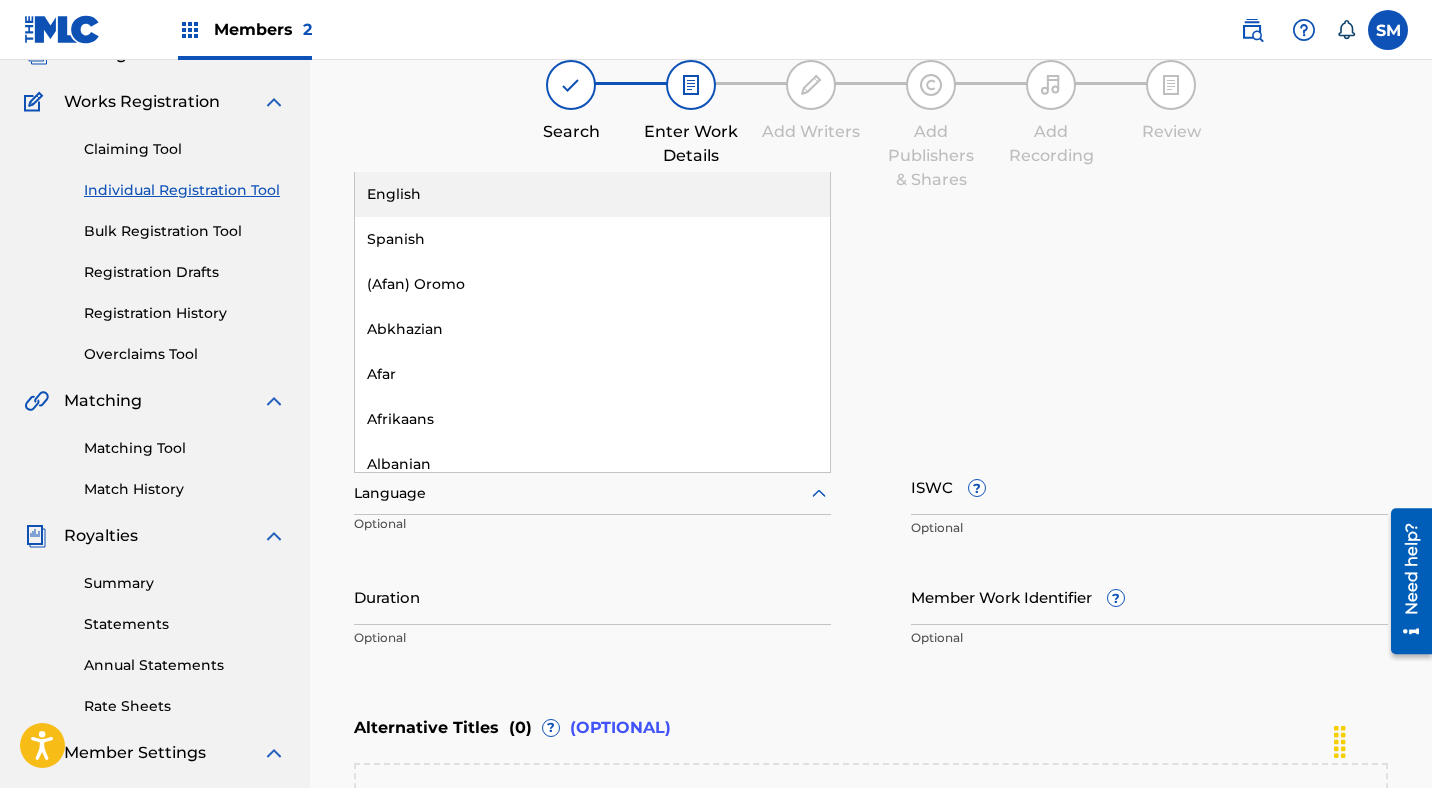 click on "English" at bounding box center (592, 194) 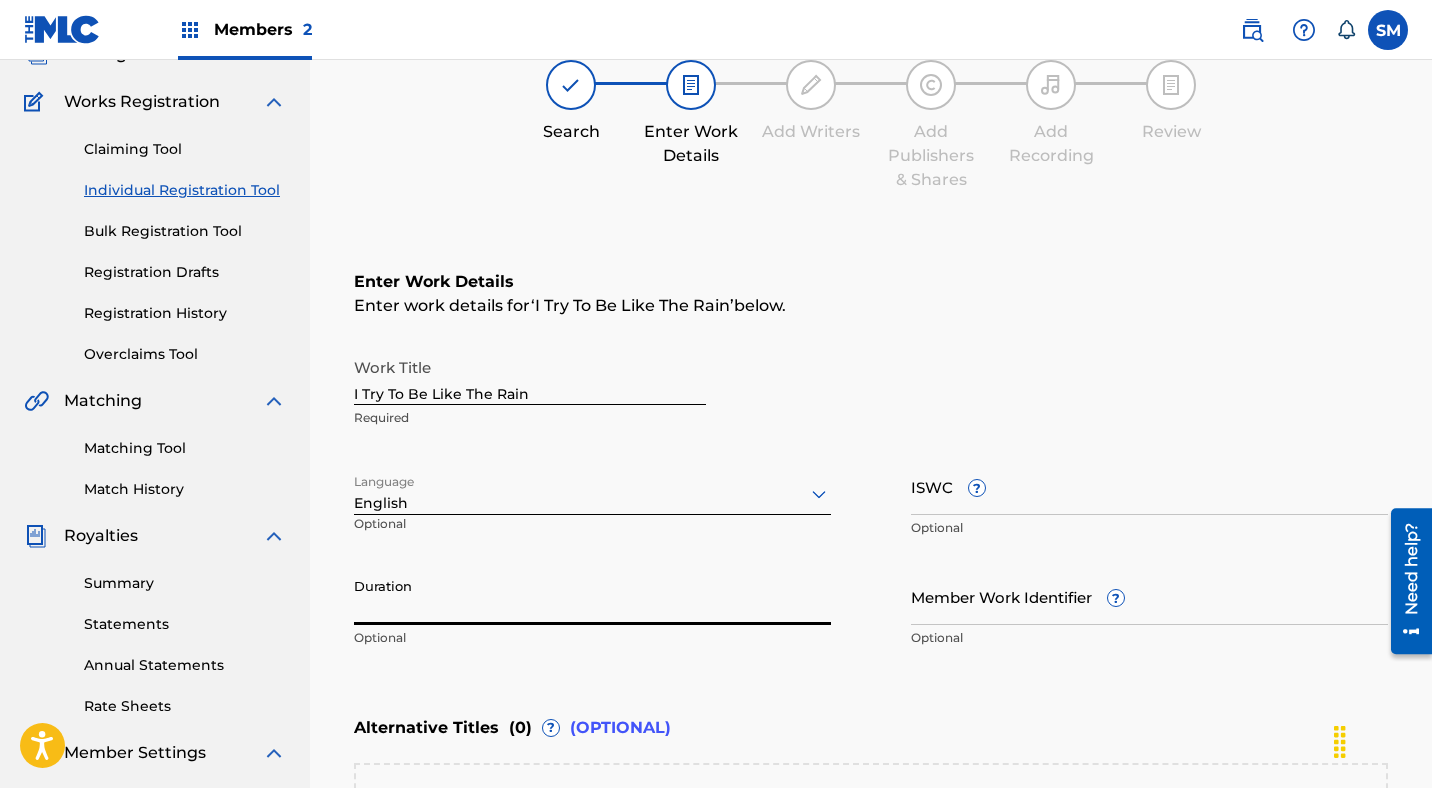 click on "Duration" at bounding box center [592, 596] 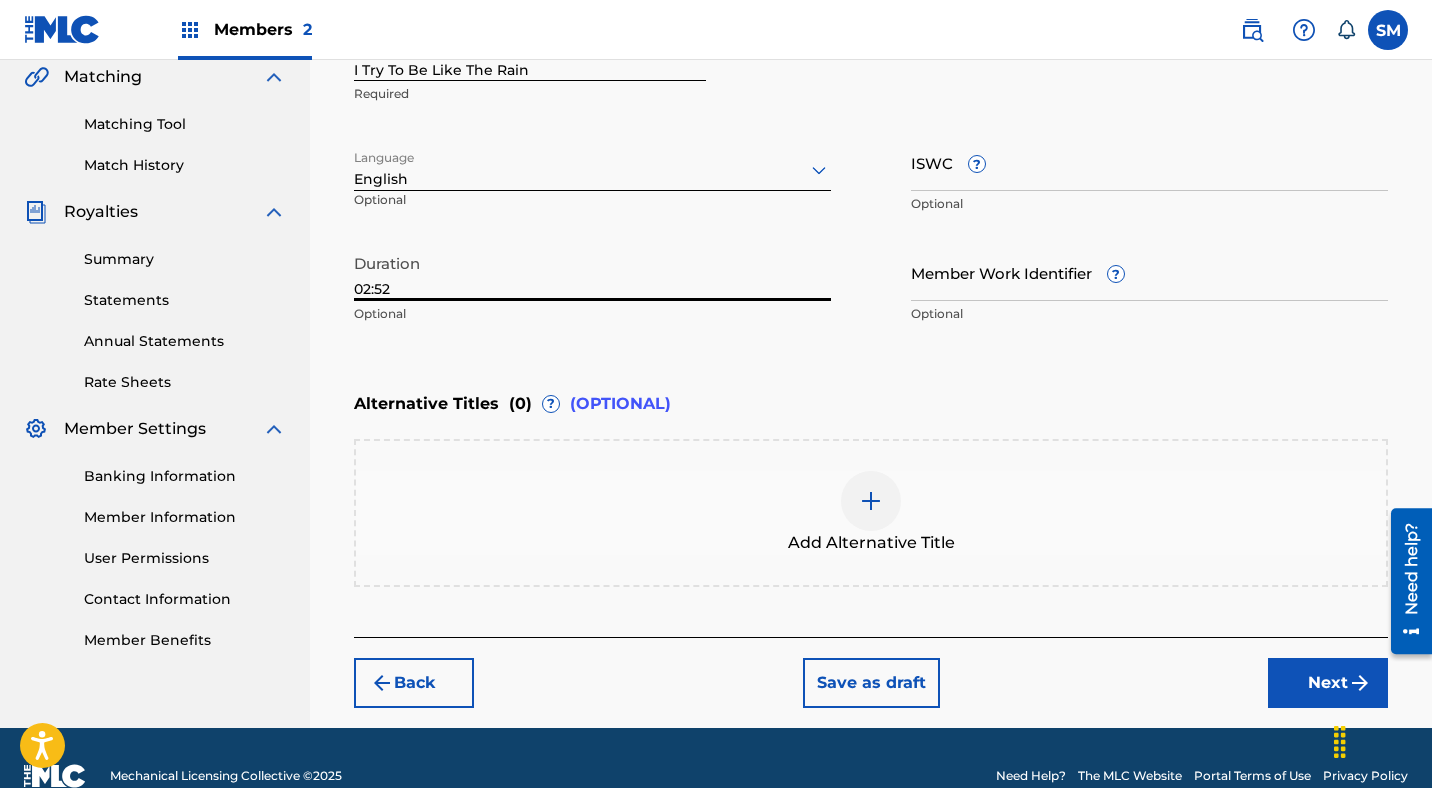 scroll, scrollTop: 505, scrollLeft: 0, axis: vertical 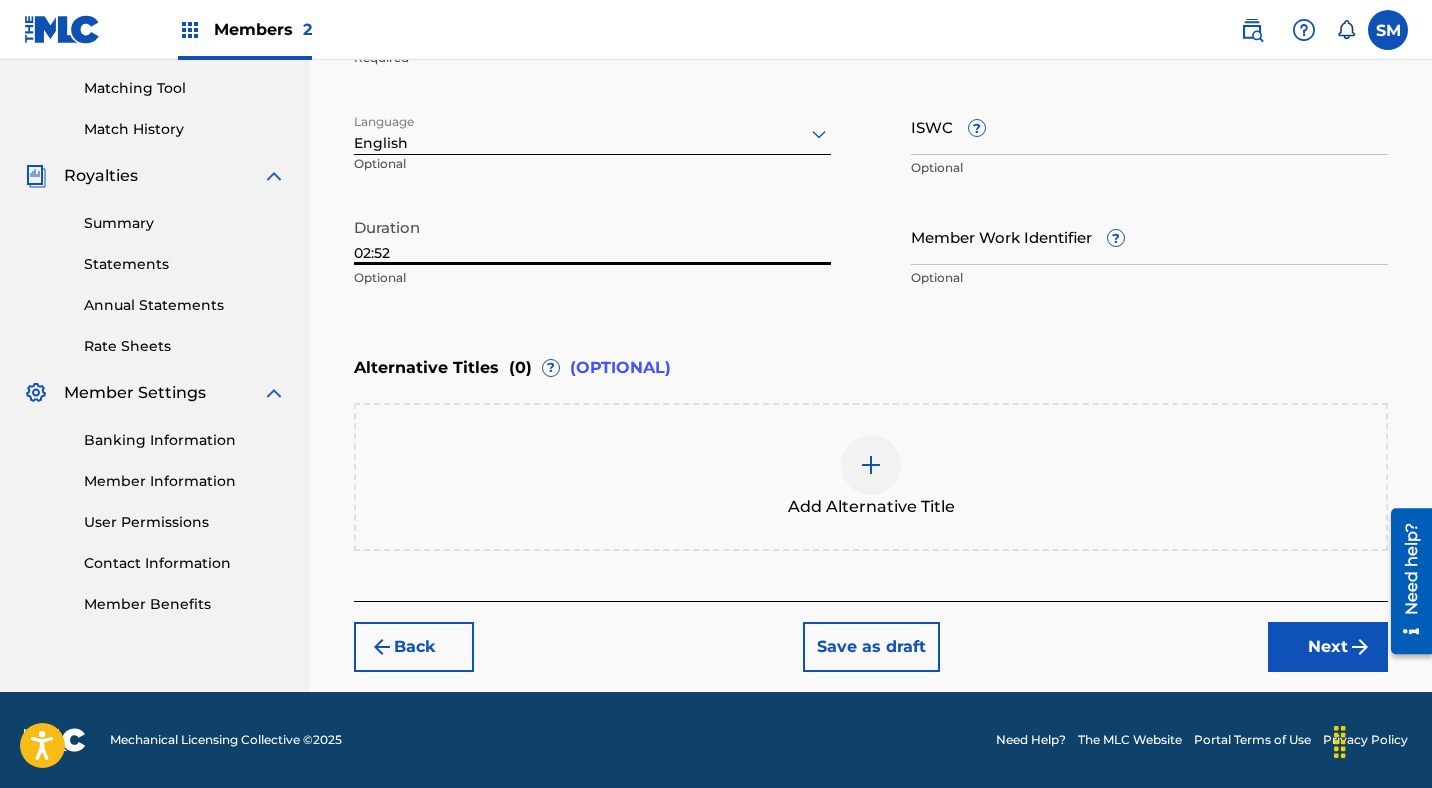 type on "02:52" 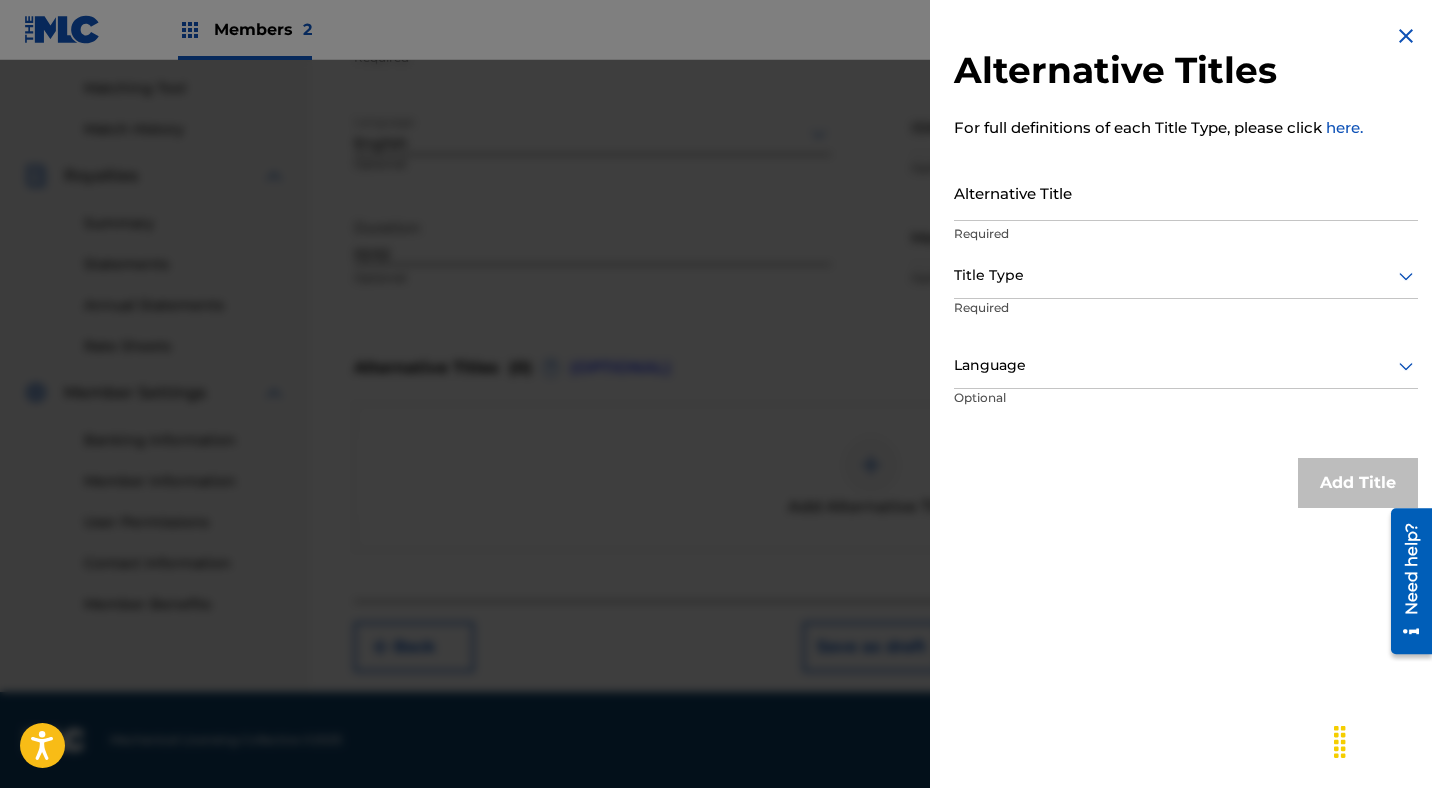 click on "Alternative Title" at bounding box center [1186, 192] 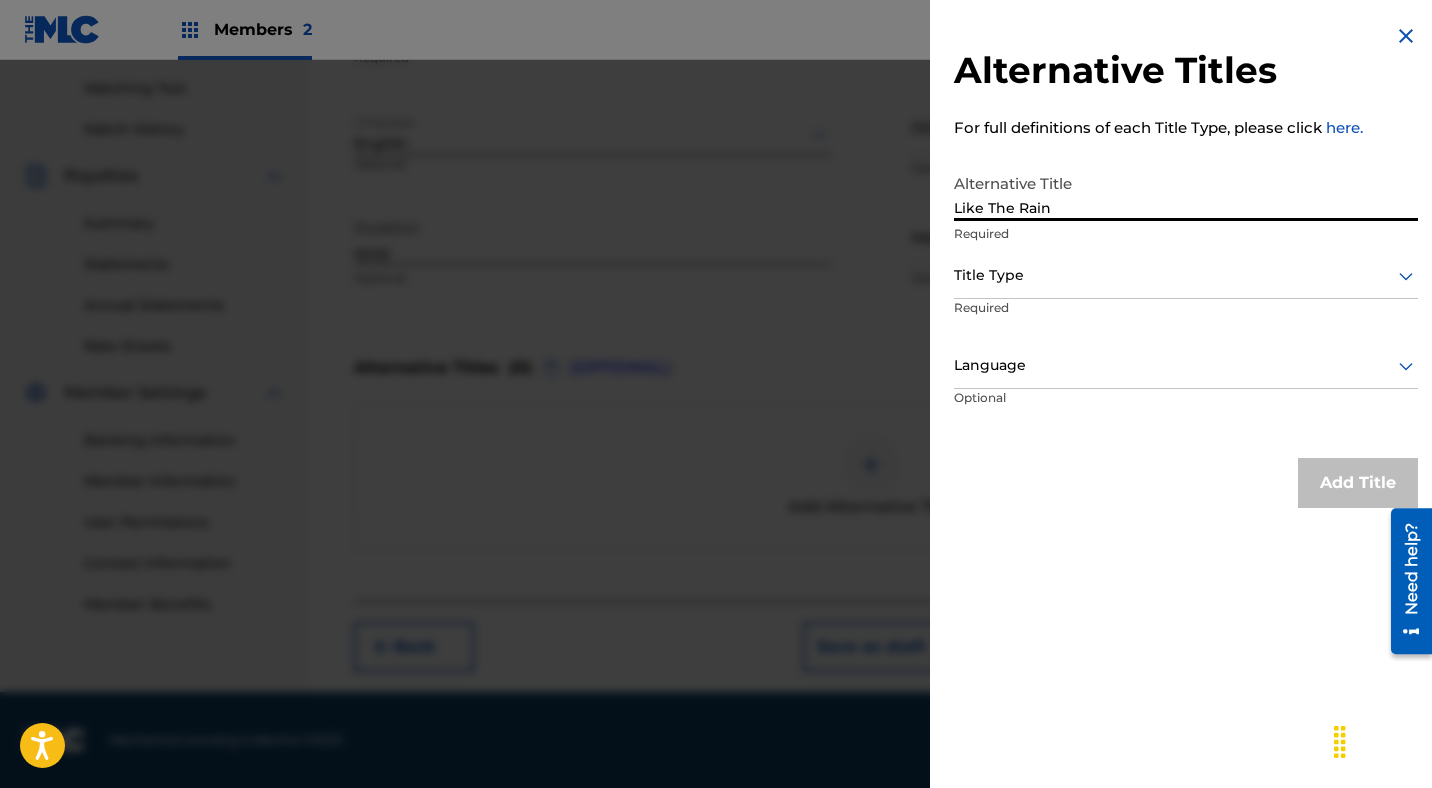 type on "Like The Rain" 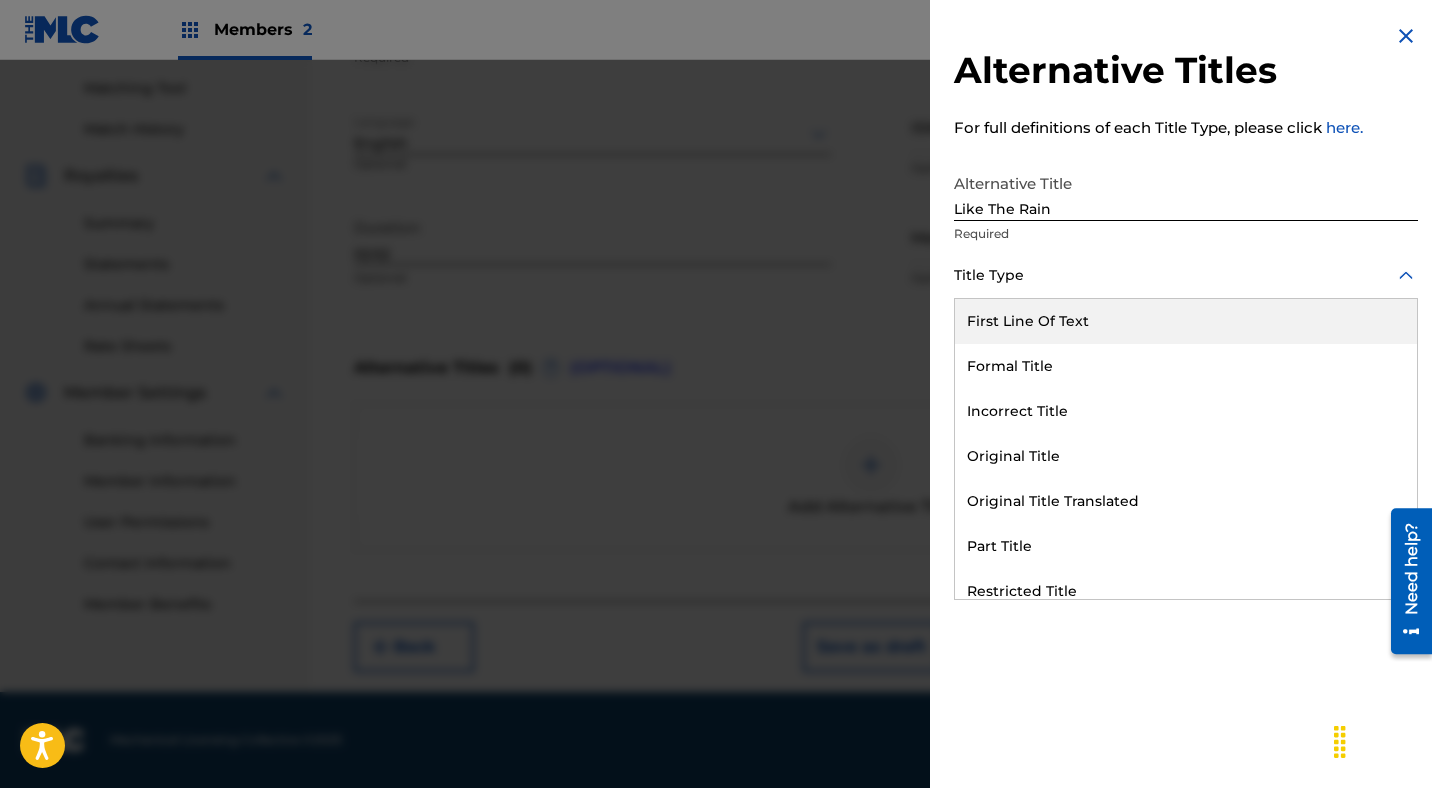 click at bounding box center (1186, 275) 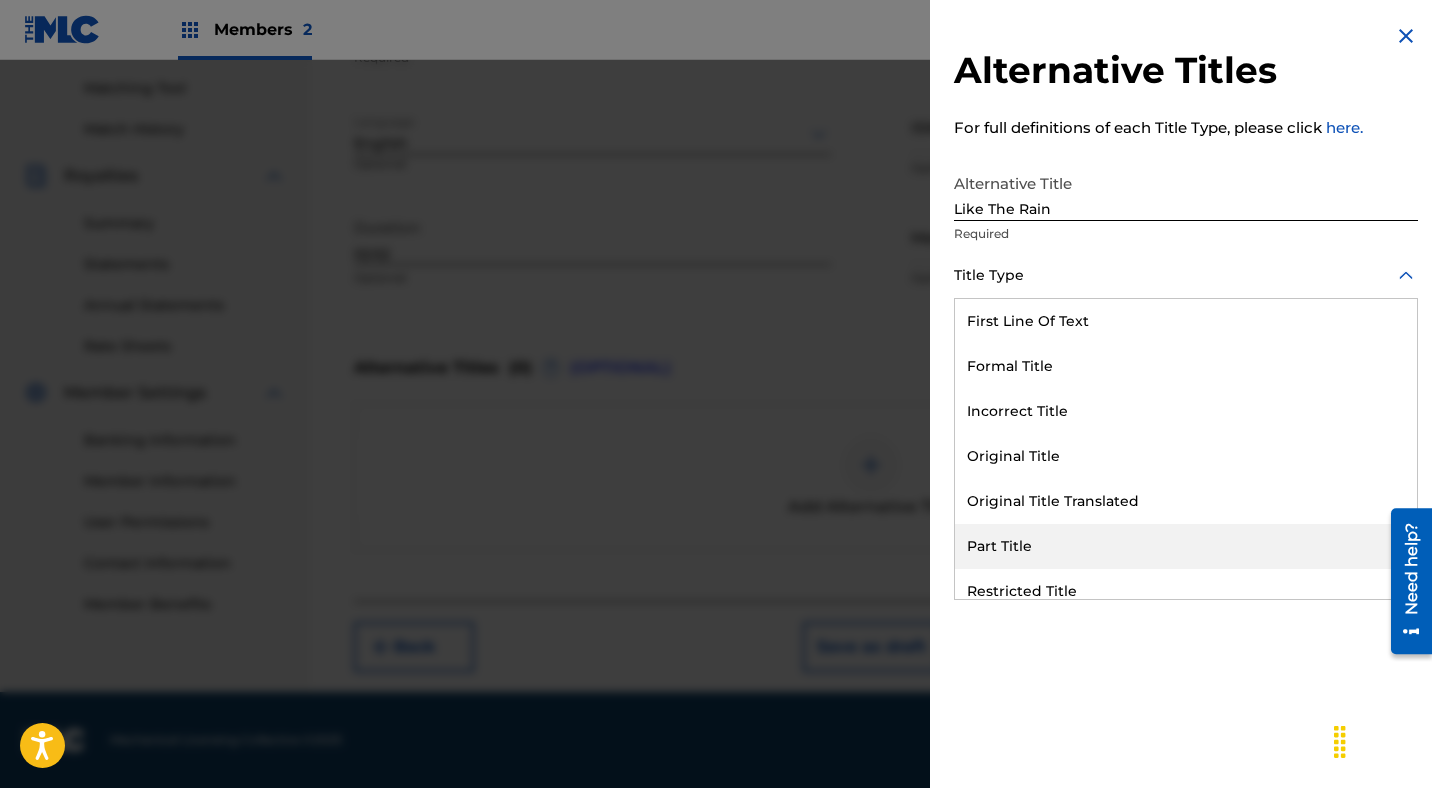 click on "Part Title" at bounding box center [1186, 546] 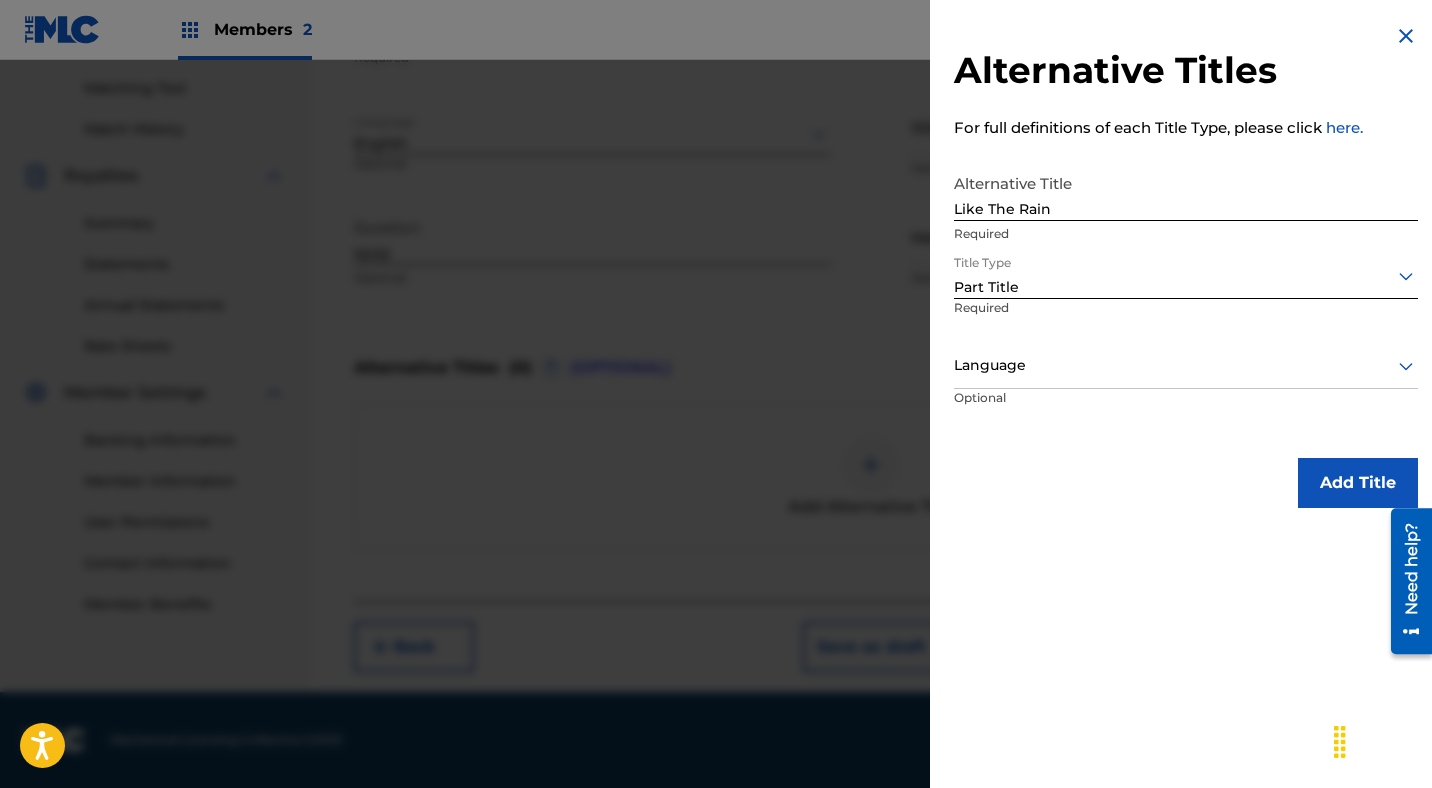 click on "Language" at bounding box center (1186, 366) 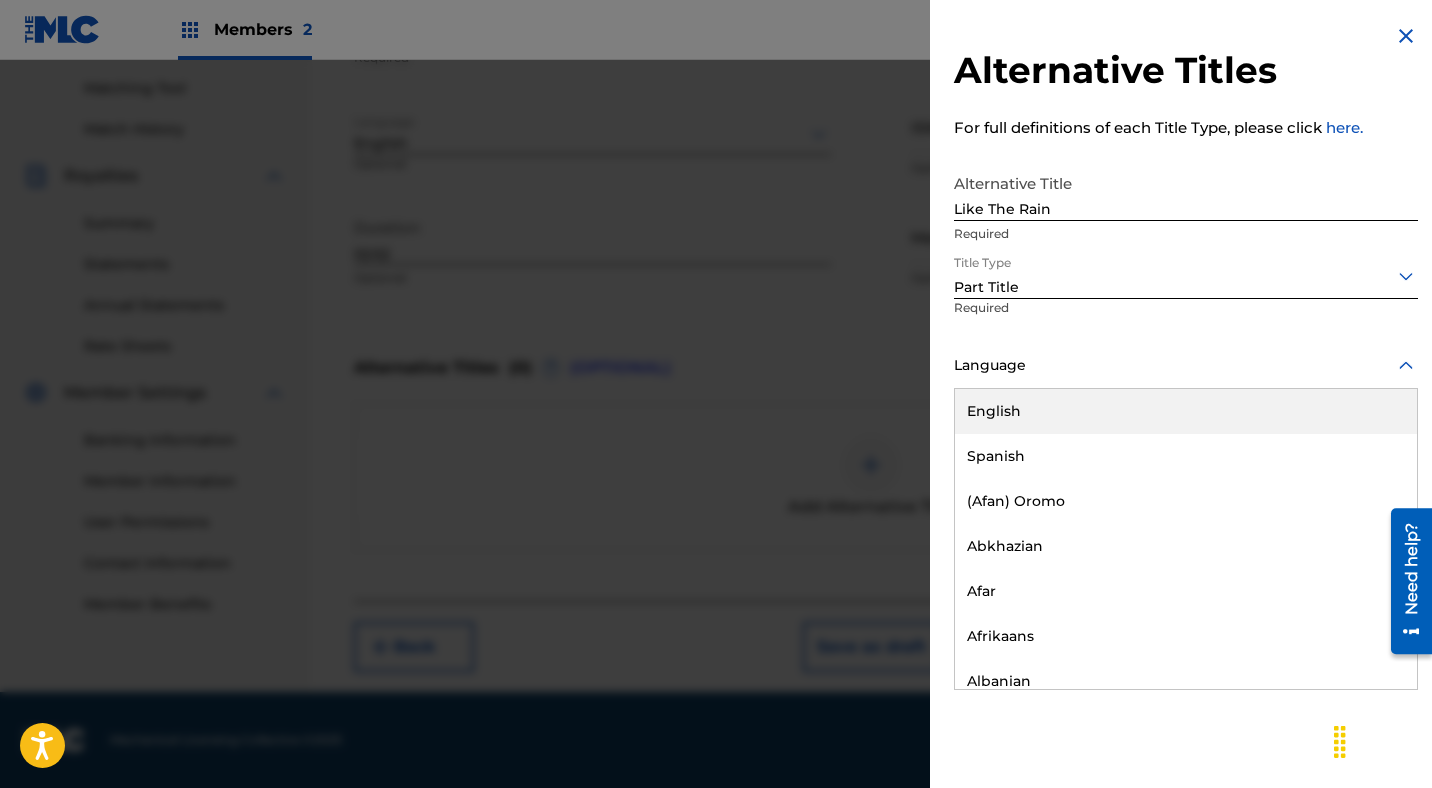 click on "English" at bounding box center (1186, 411) 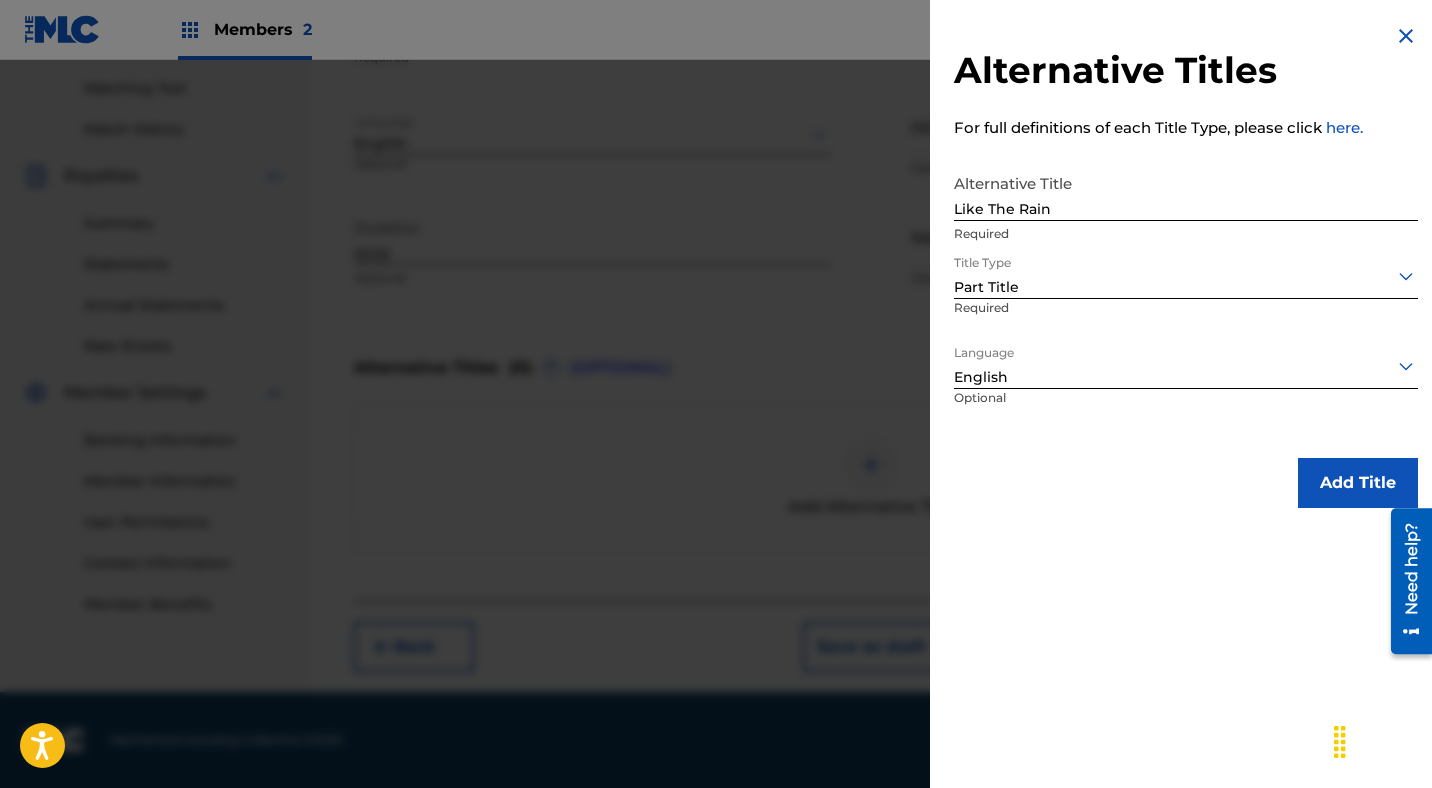 click on "Add Title" at bounding box center [1358, 483] 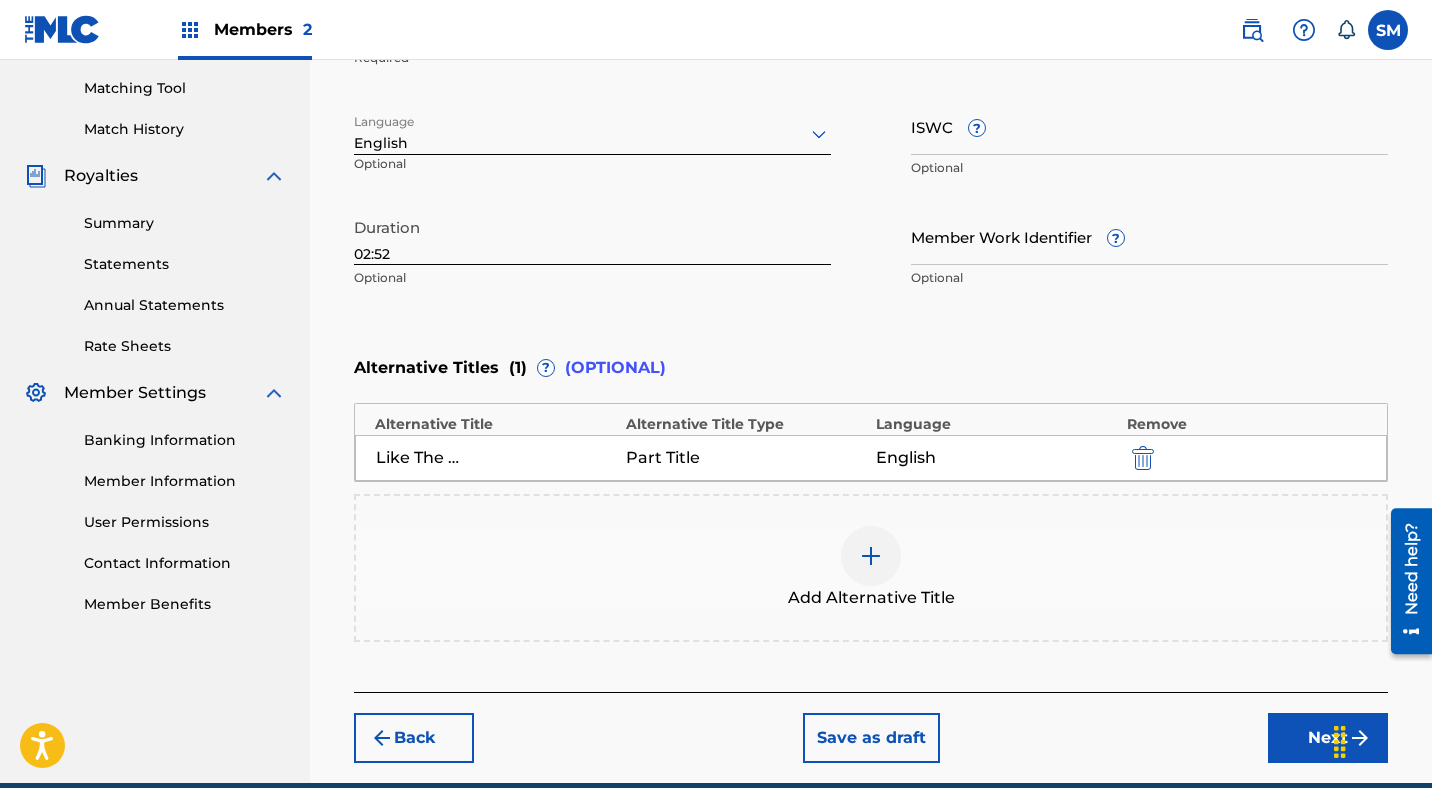 click at bounding box center (871, 556) 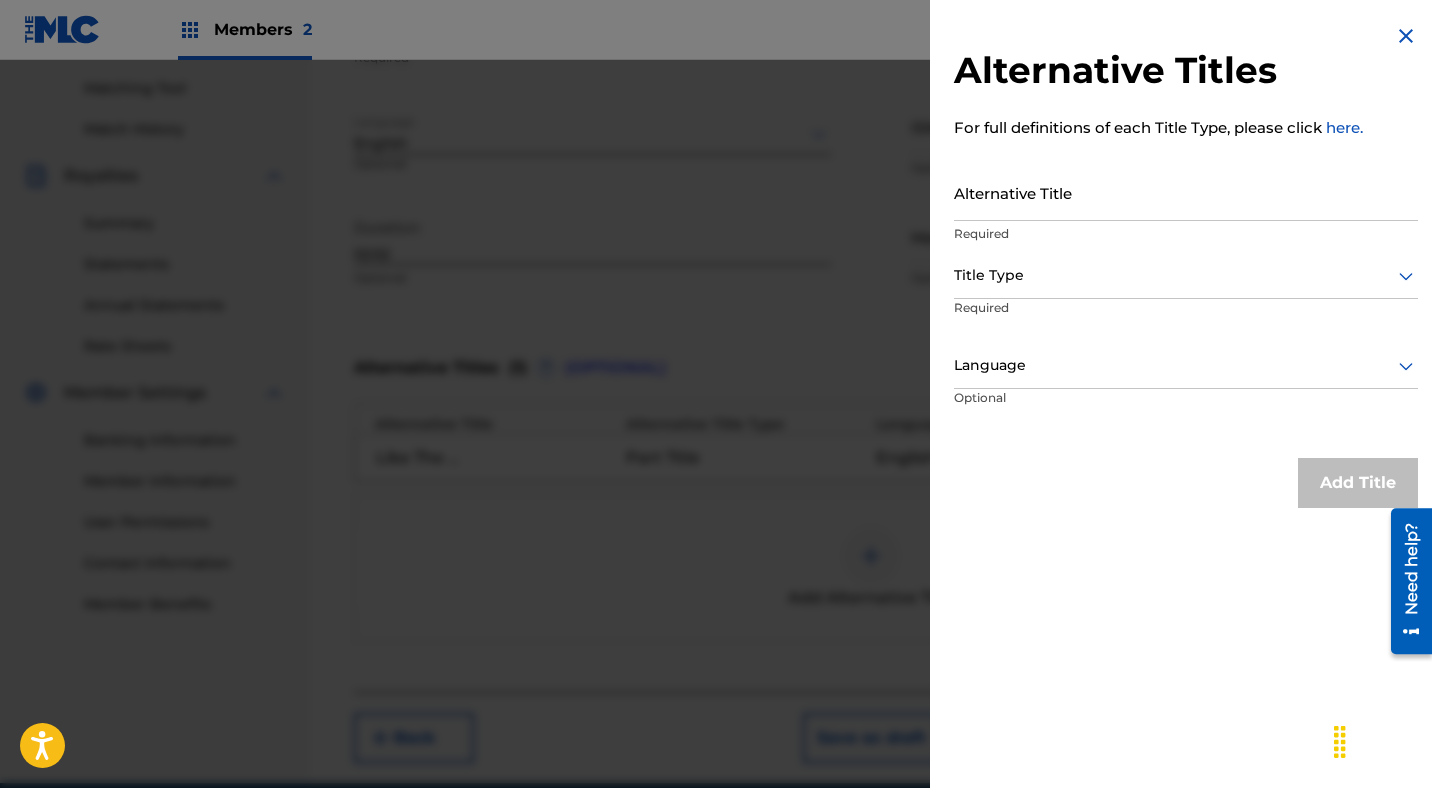 click on "Alternative Title" at bounding box center (1186, 192) 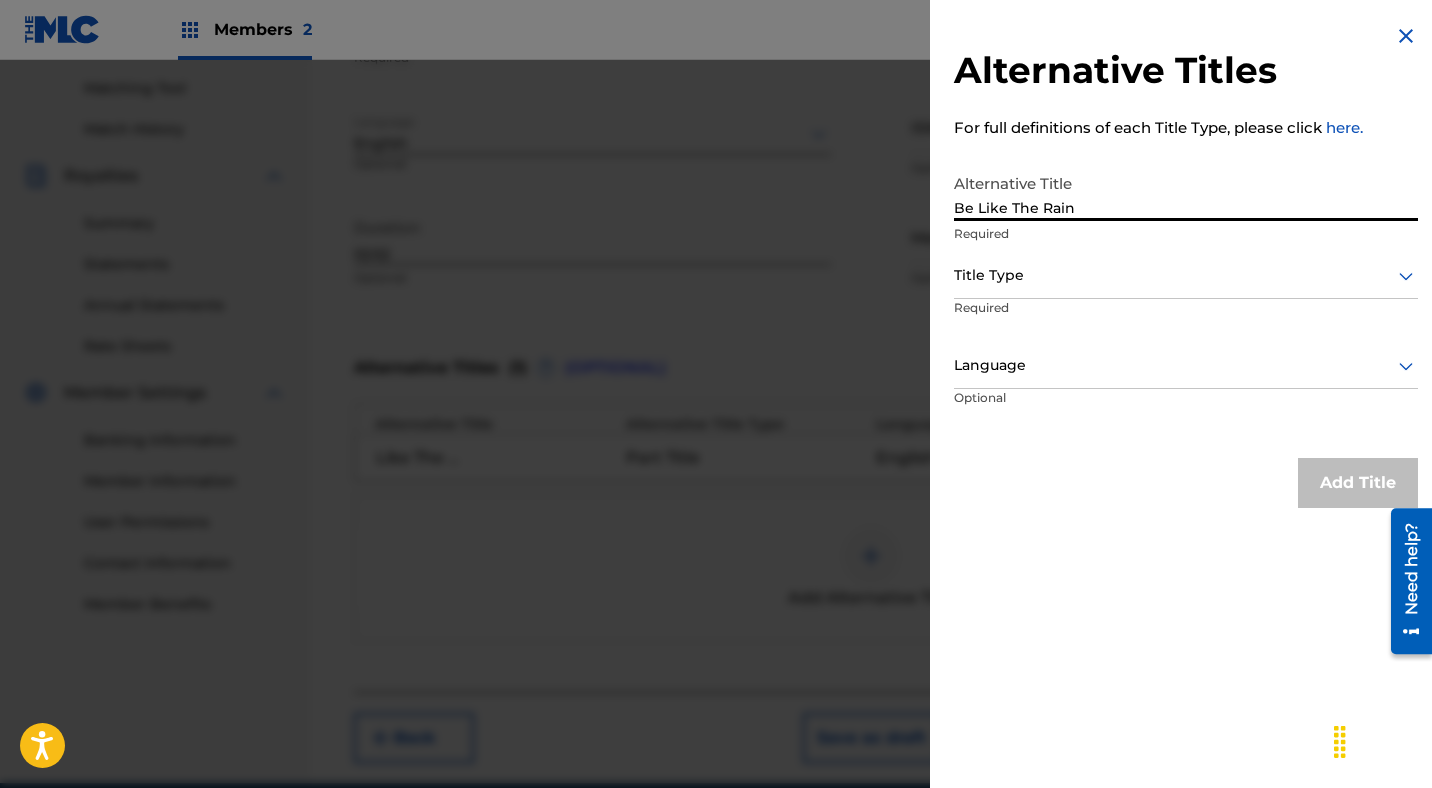 type on "Be Like The Rain" 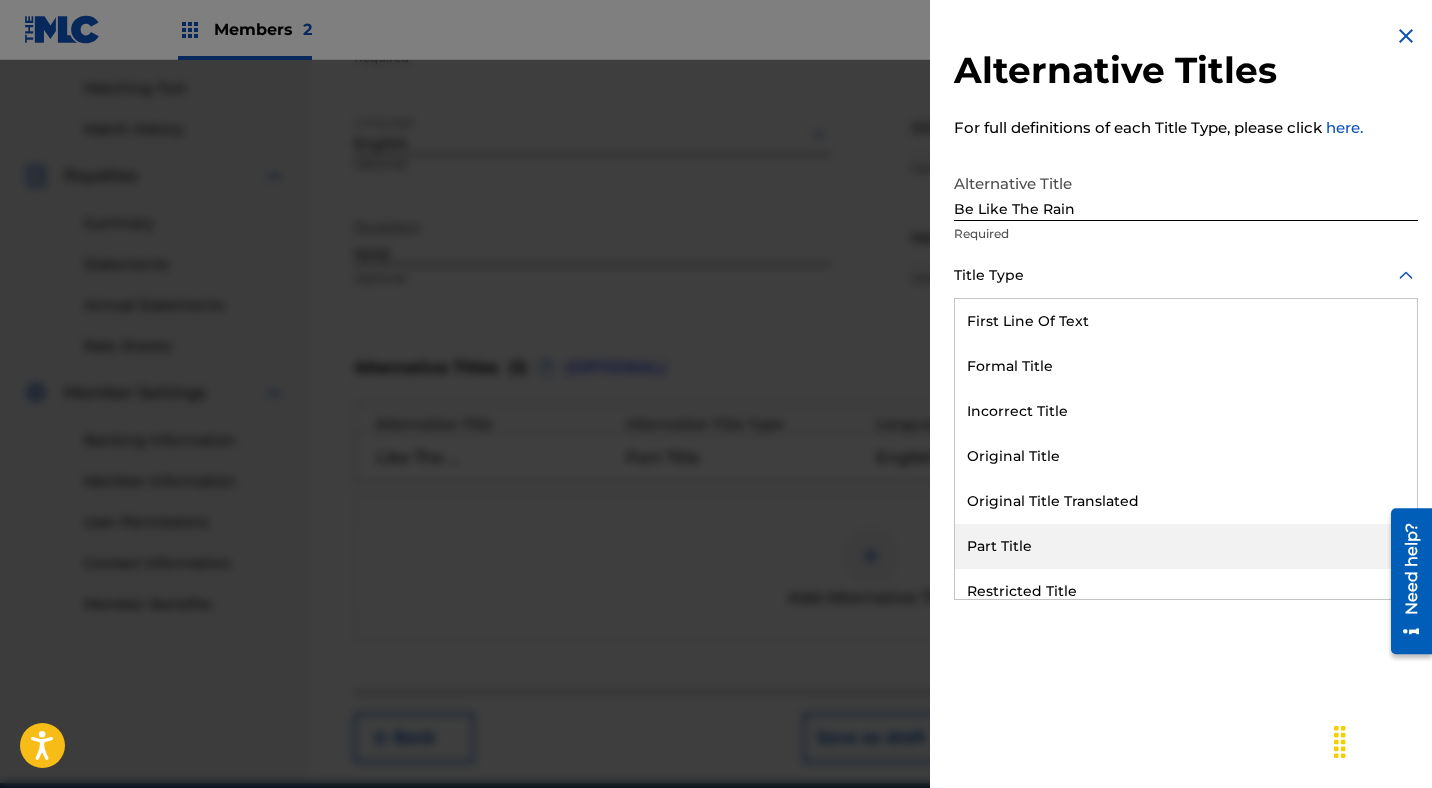 click on "Part Title" at bounding box center (1186, 546) 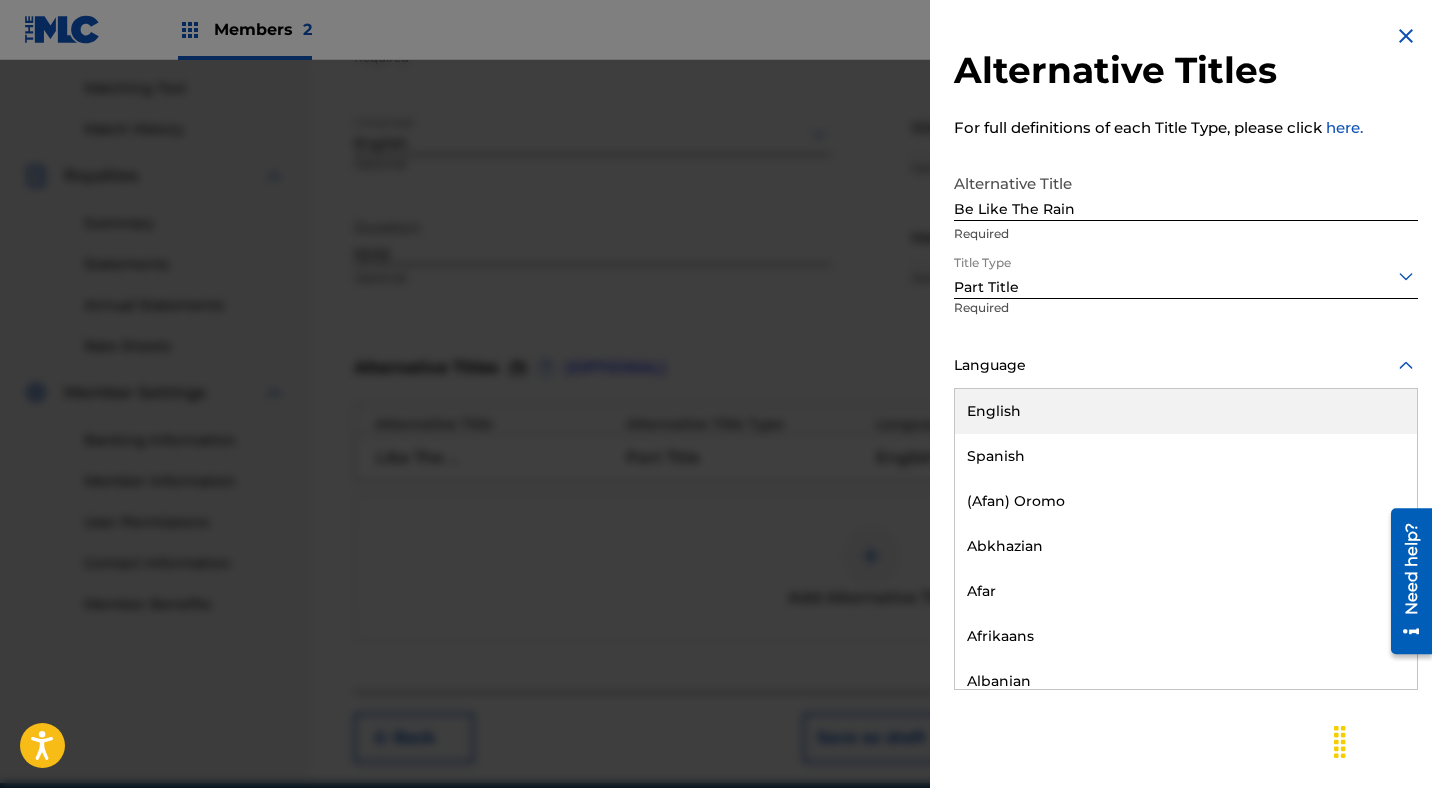 click at bounding box center [1186, 365] 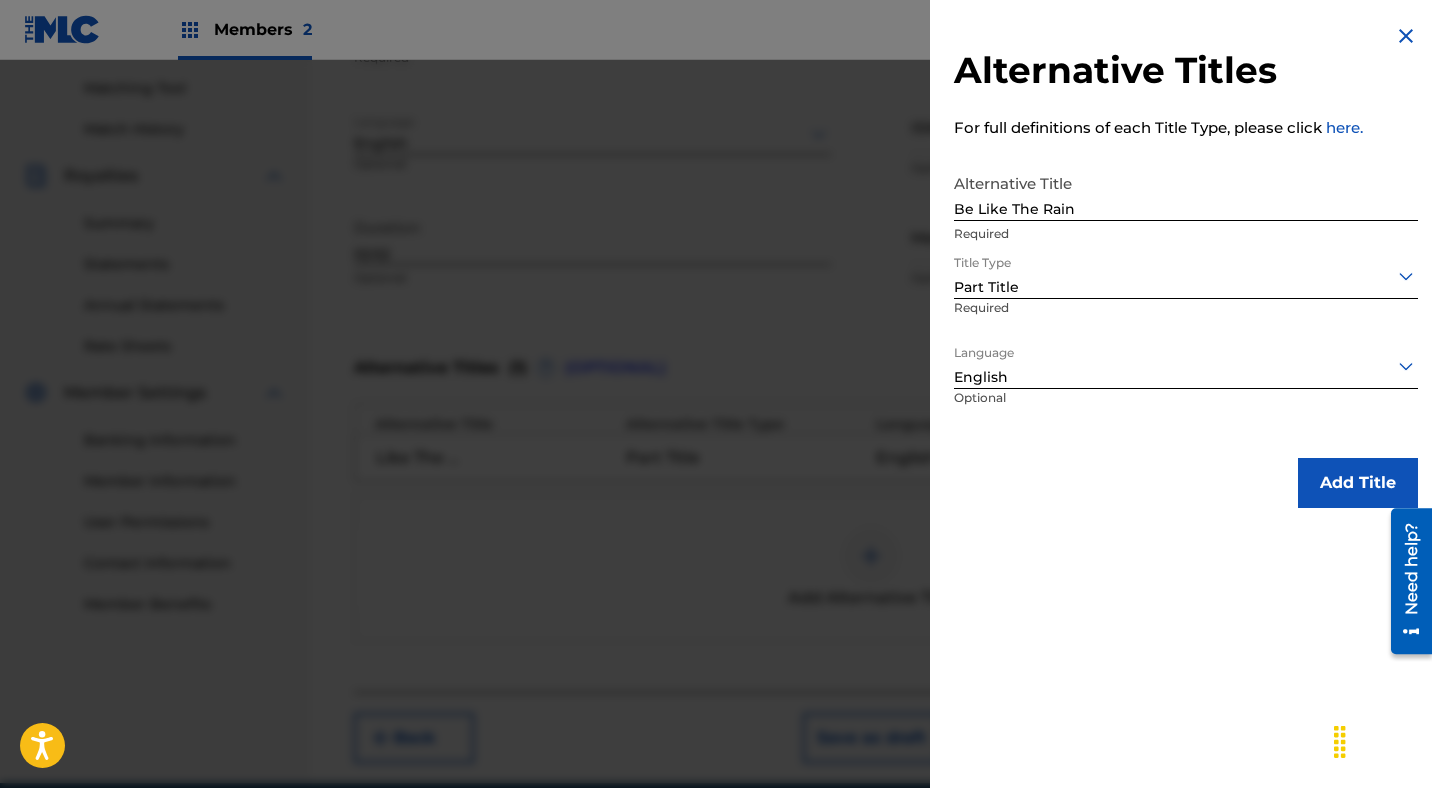 click on "Add Title" at bounding box center (1358, 483) 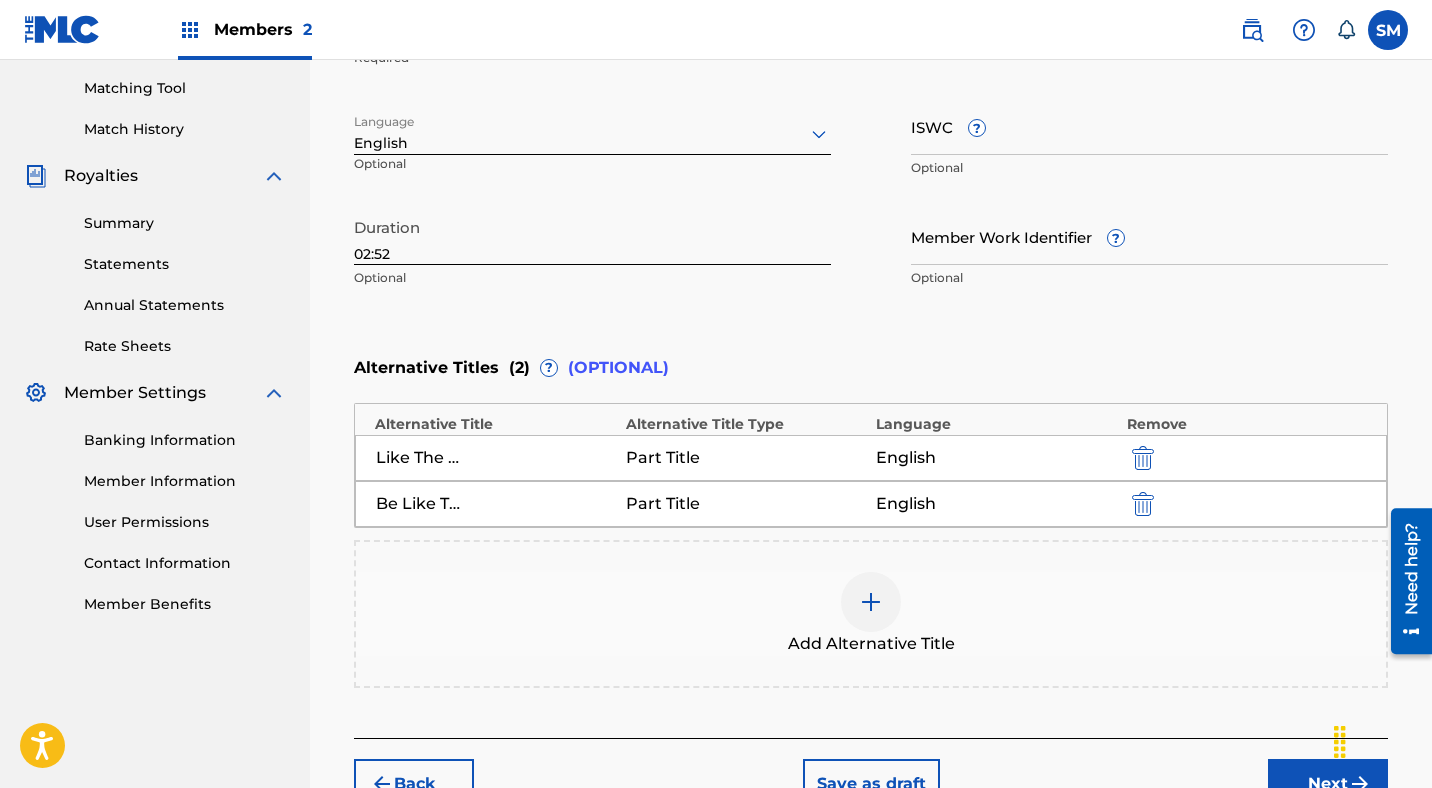 scroll, scrollTop: 642, scrollLeft: 0, axis: vertical 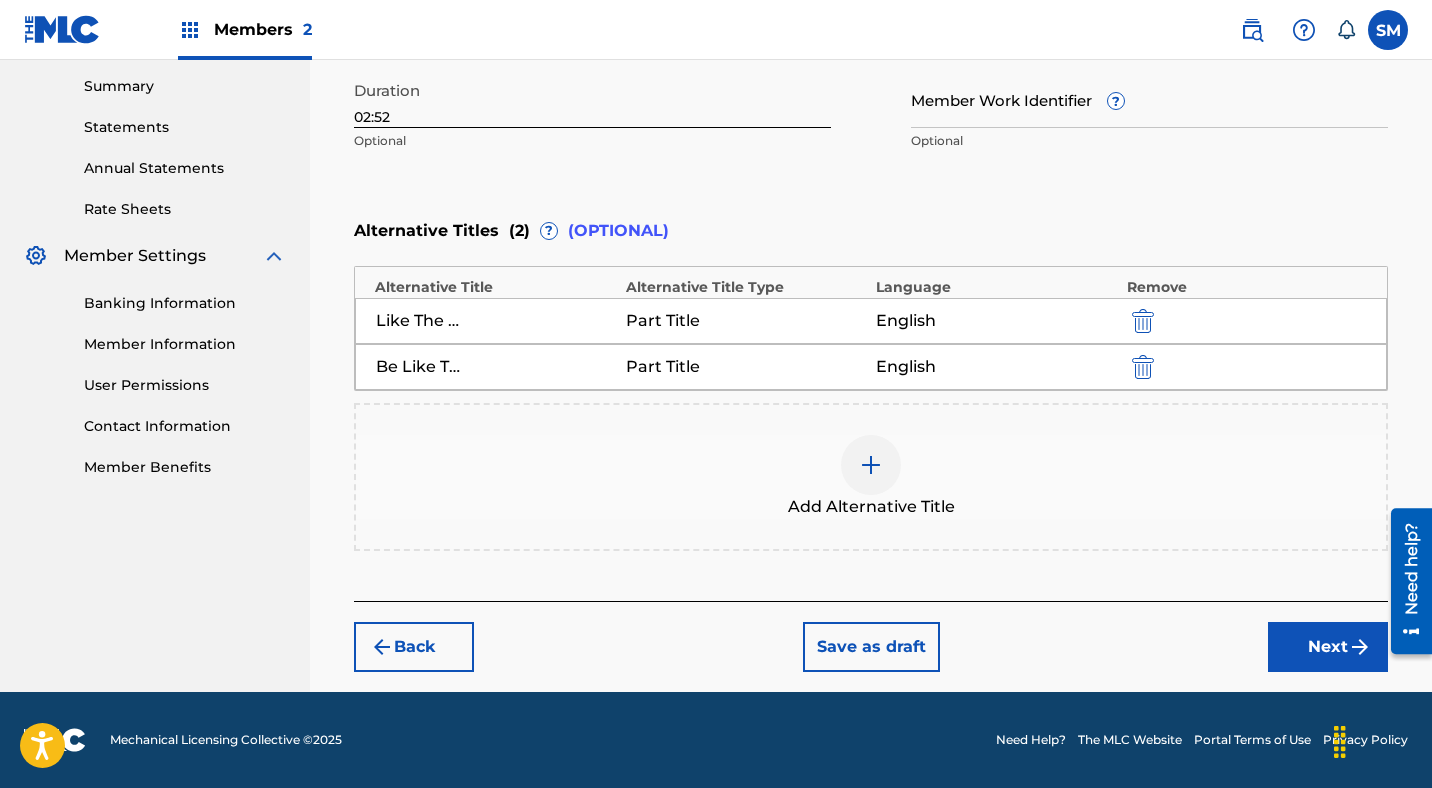 click on "Next" at bounding box center (1328, 647) 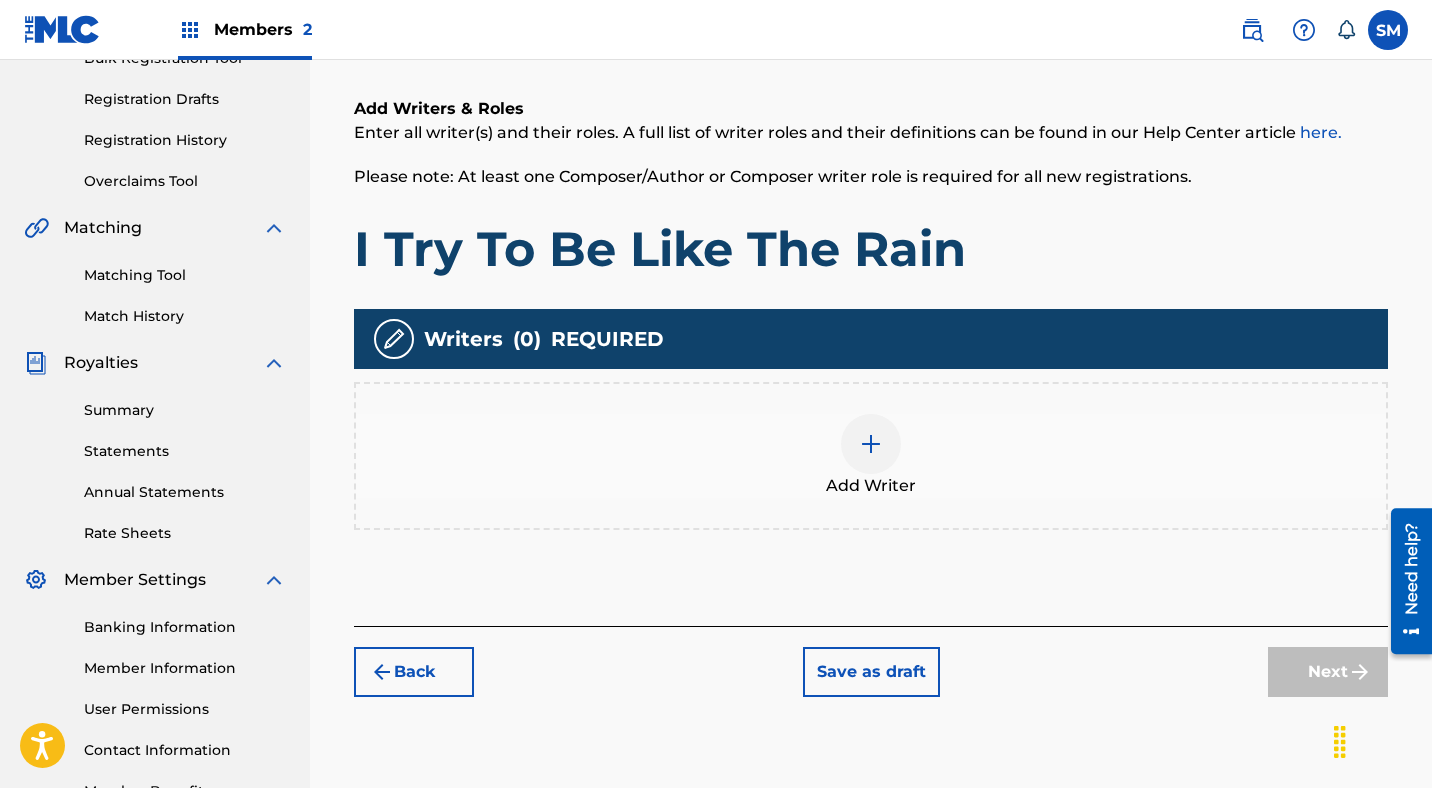 scroll, scrollTop: 450, scrollLeft: 0, axis: vertical 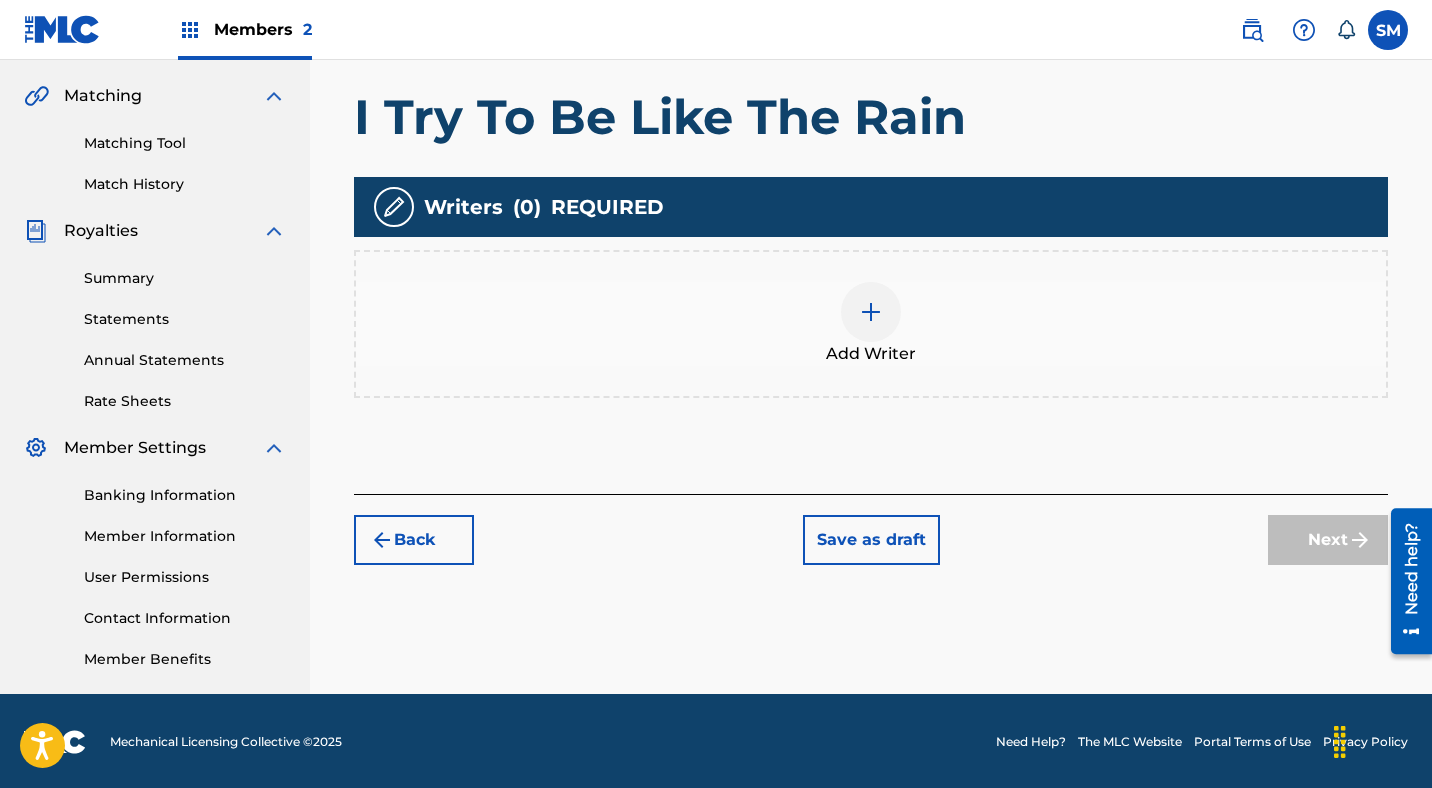 click at bounding box center [871, 312] 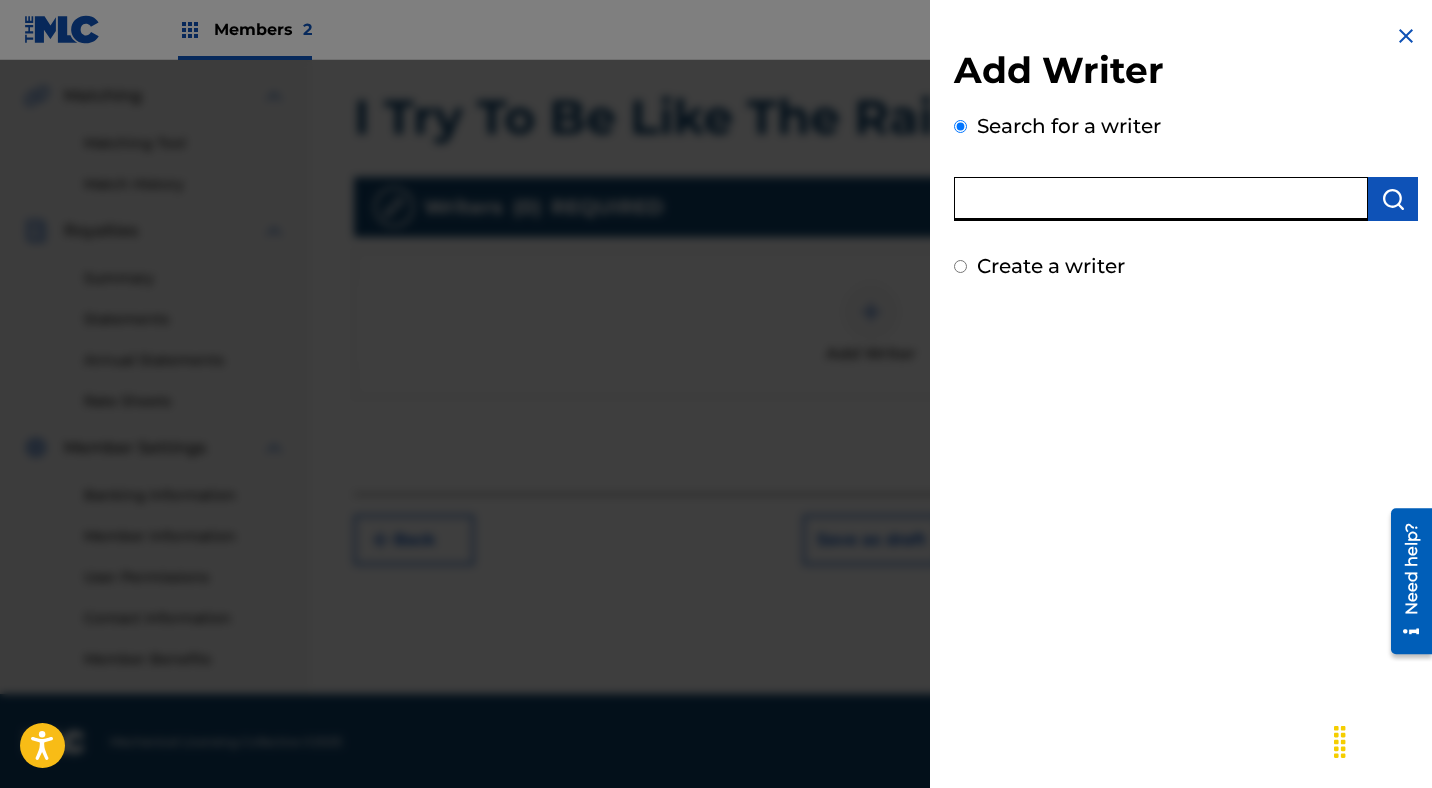 click at bounding box center [1161, 199] 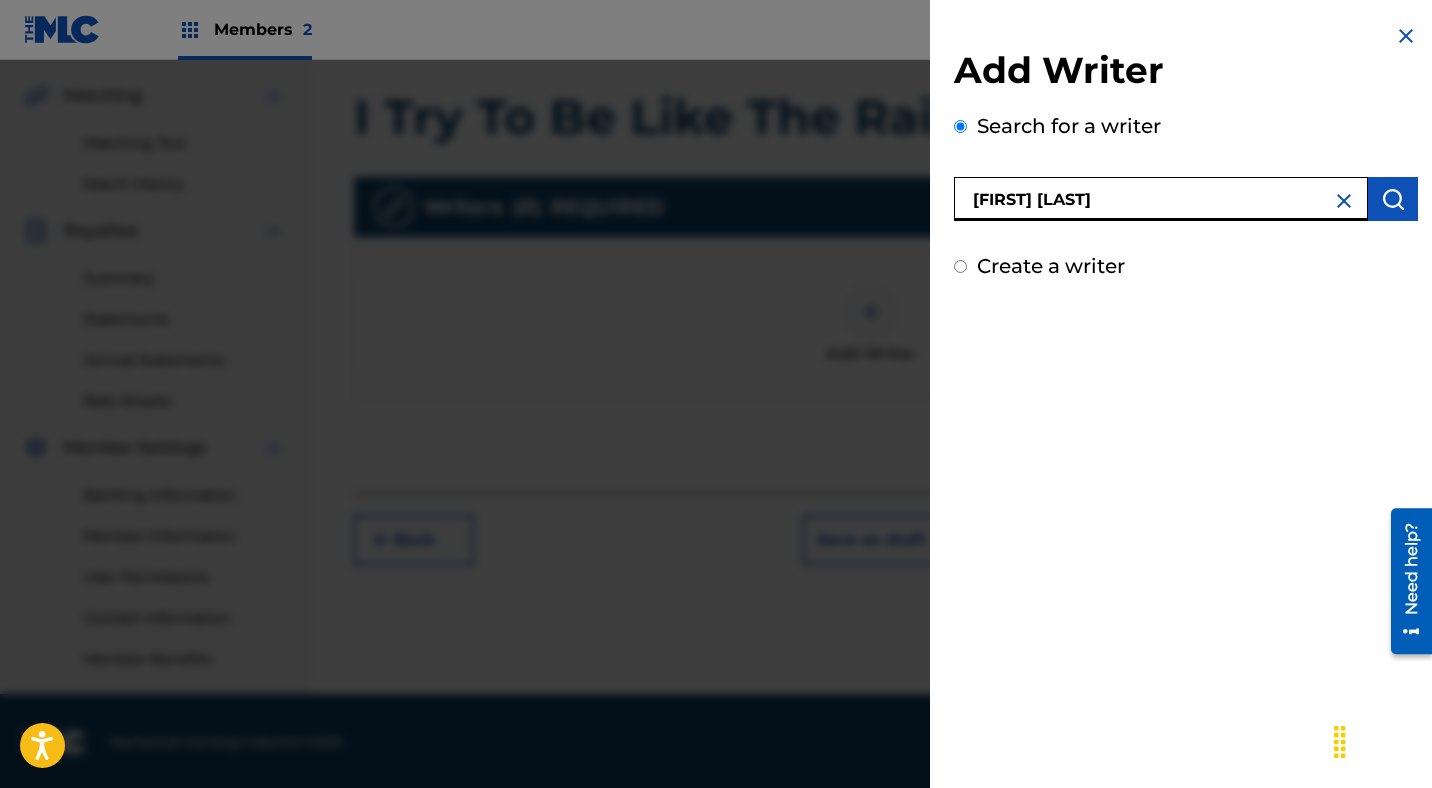 type on "[FIRST] [LAST]" 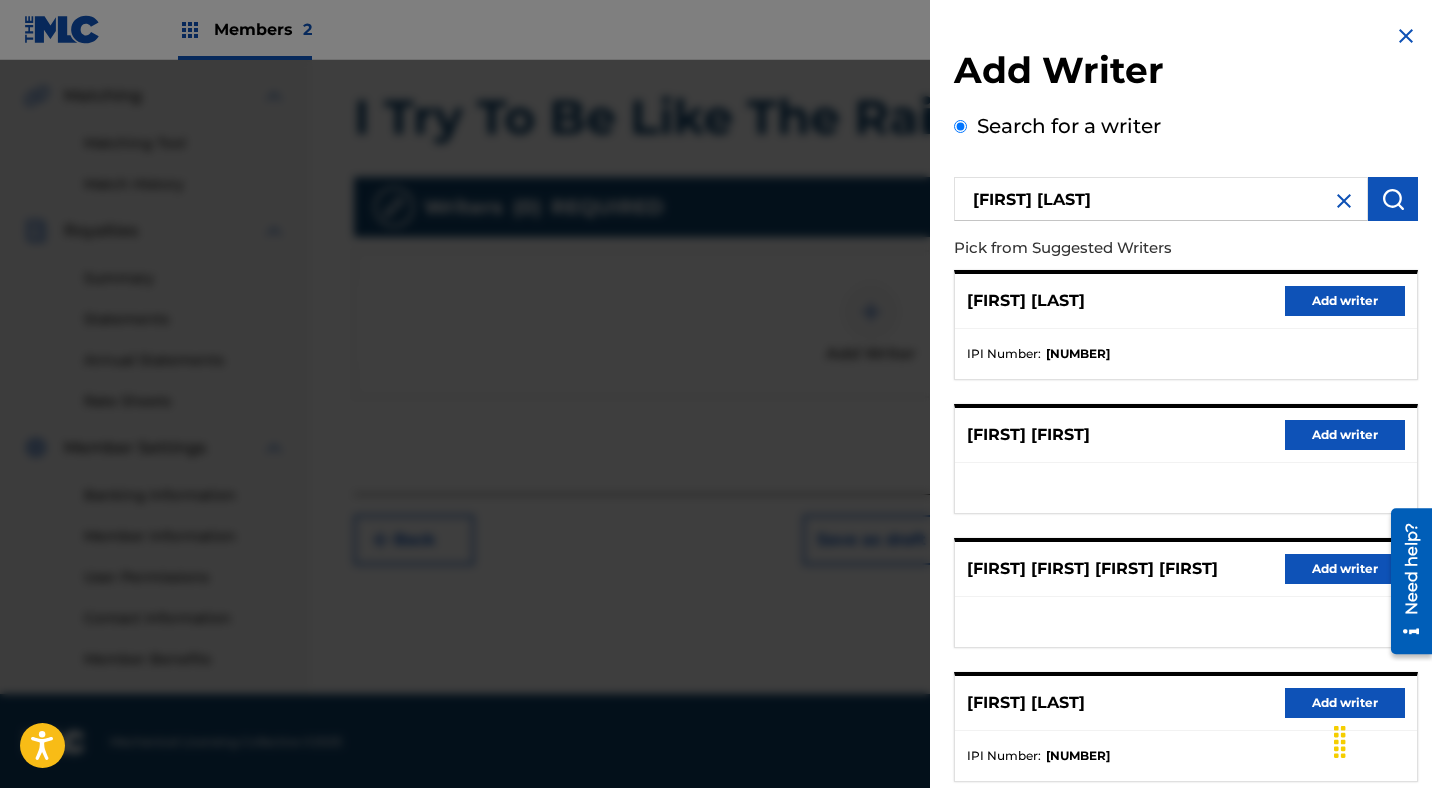 click on "Add writer" at bounding box center [1345, 301] 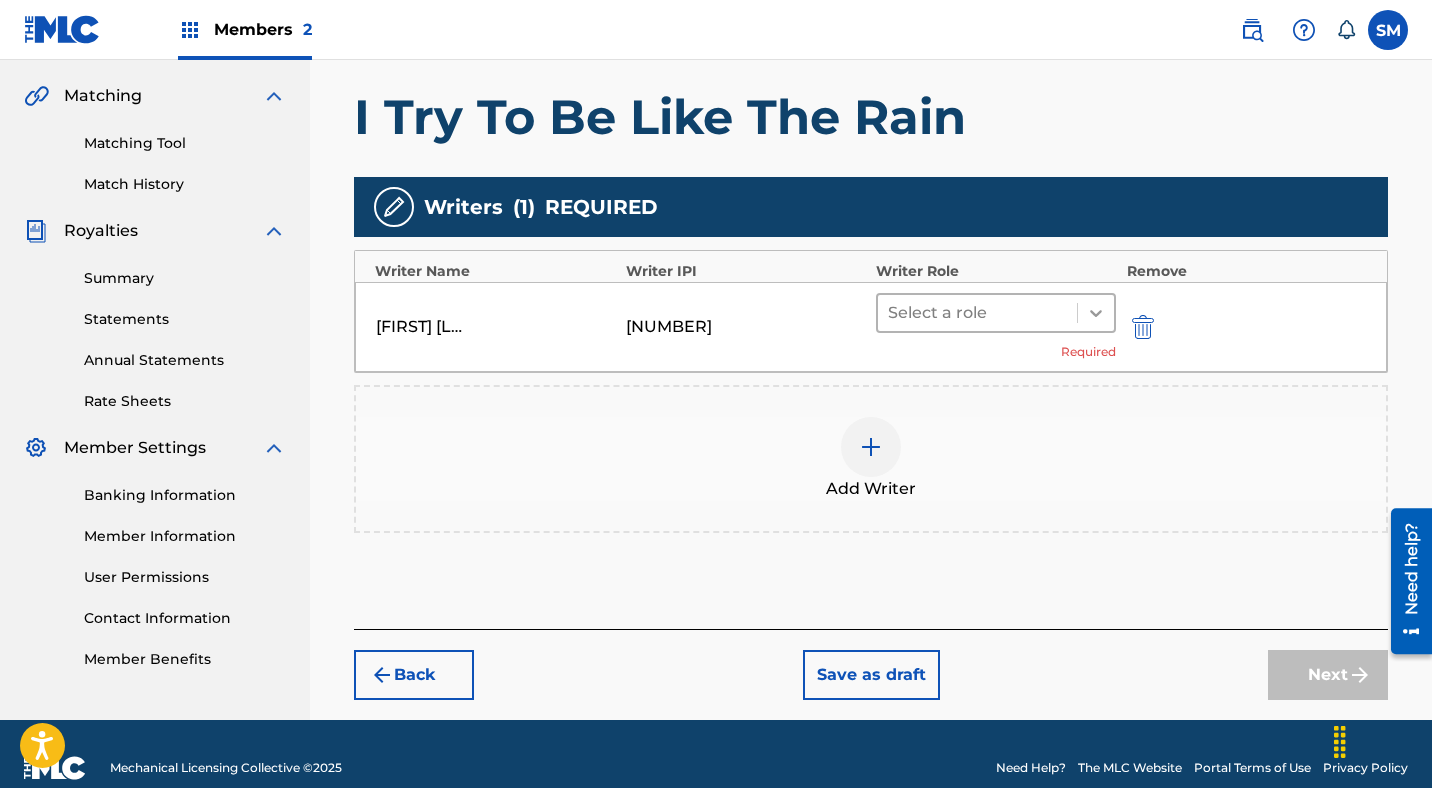 click 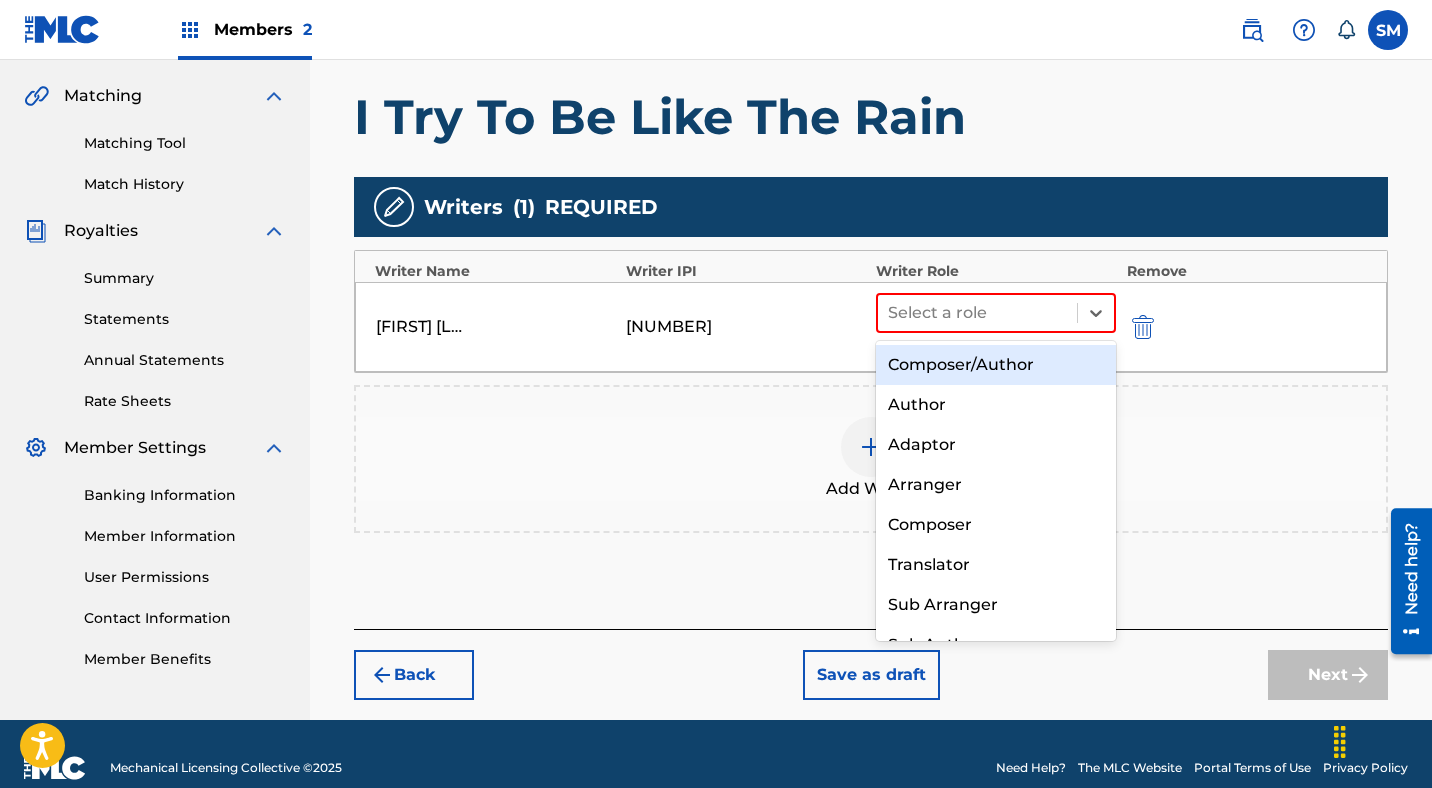 click on "Composer/Author" at bounding box center (996, 365) 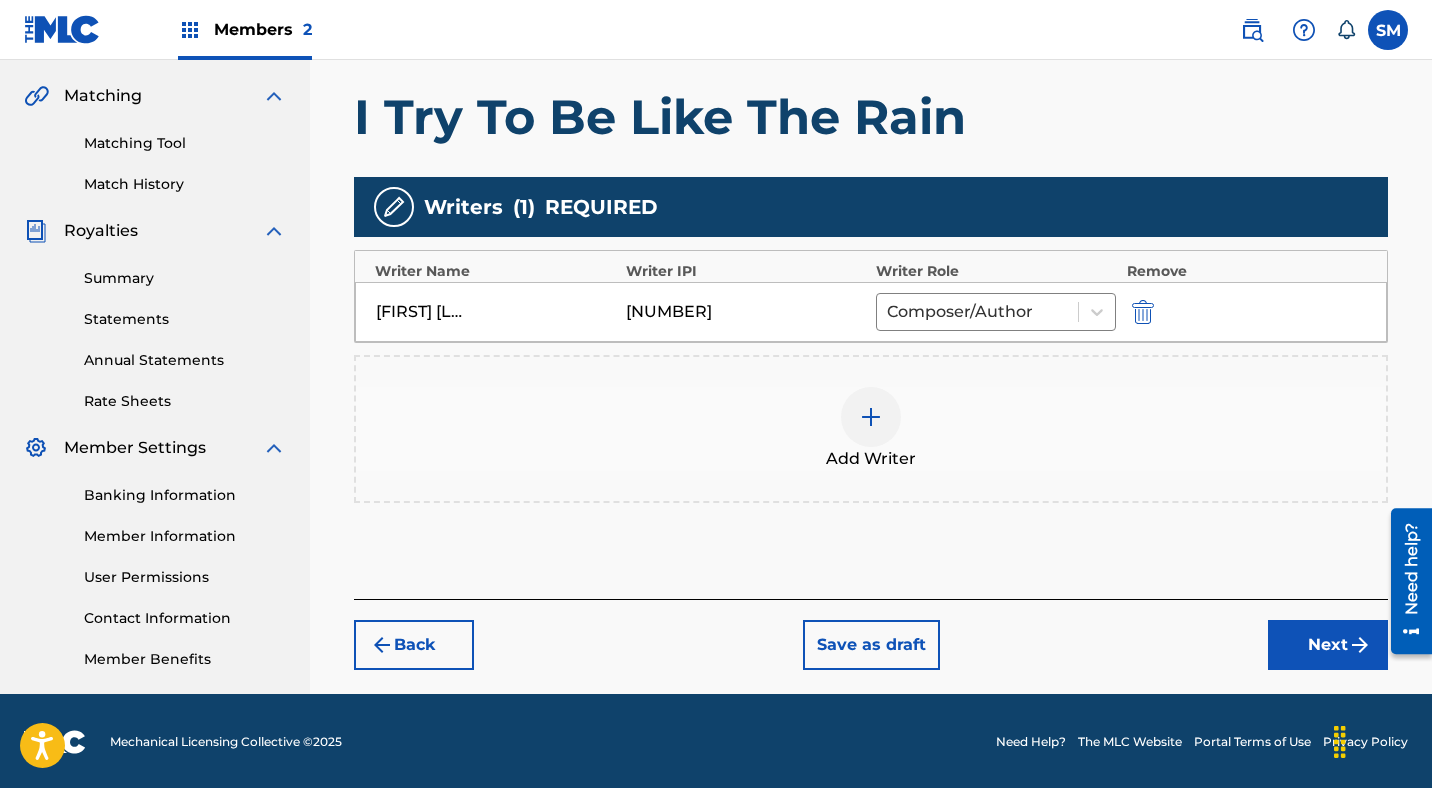 click on "Add Writer" at bounding box center (871, 429) 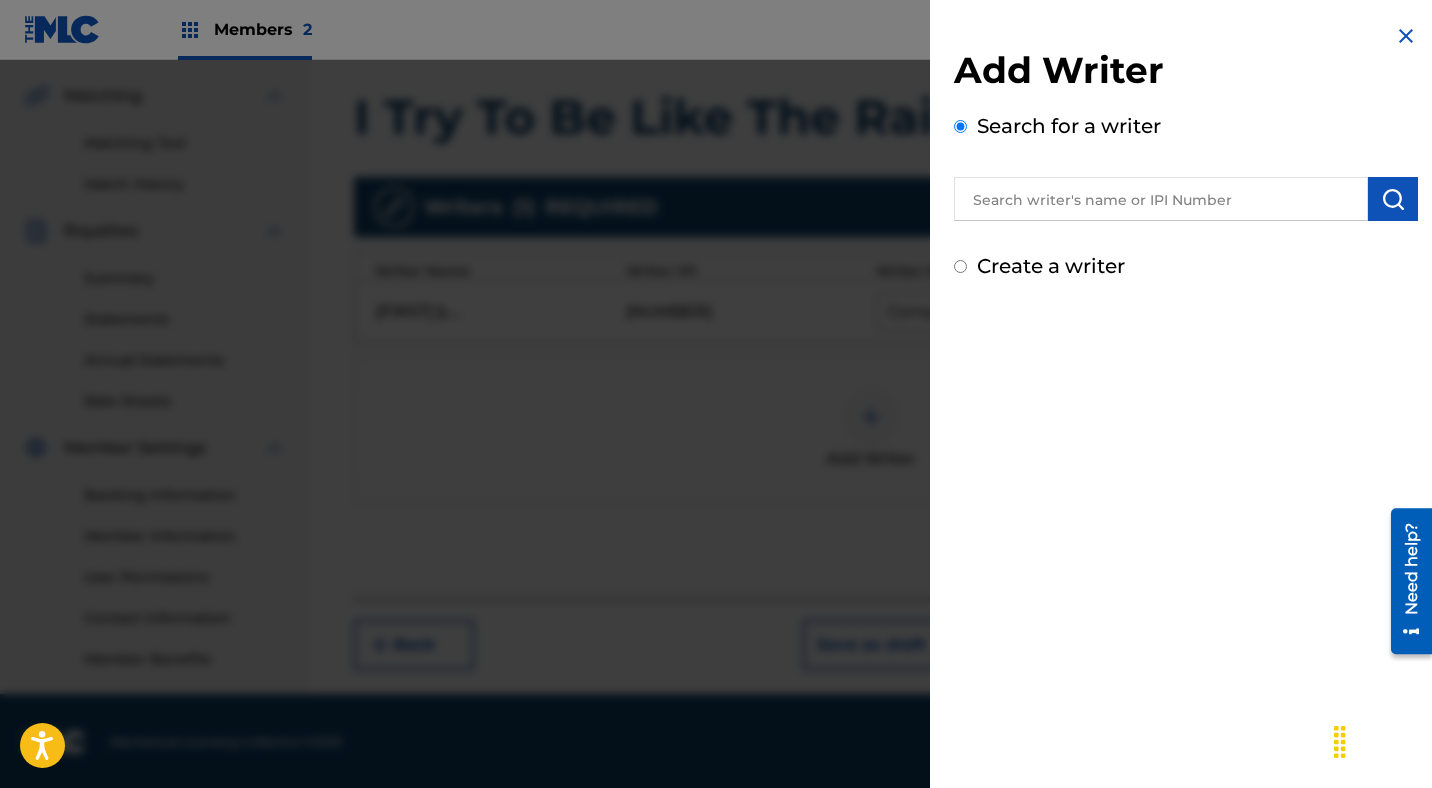 click at bounding box center (1406, 36) 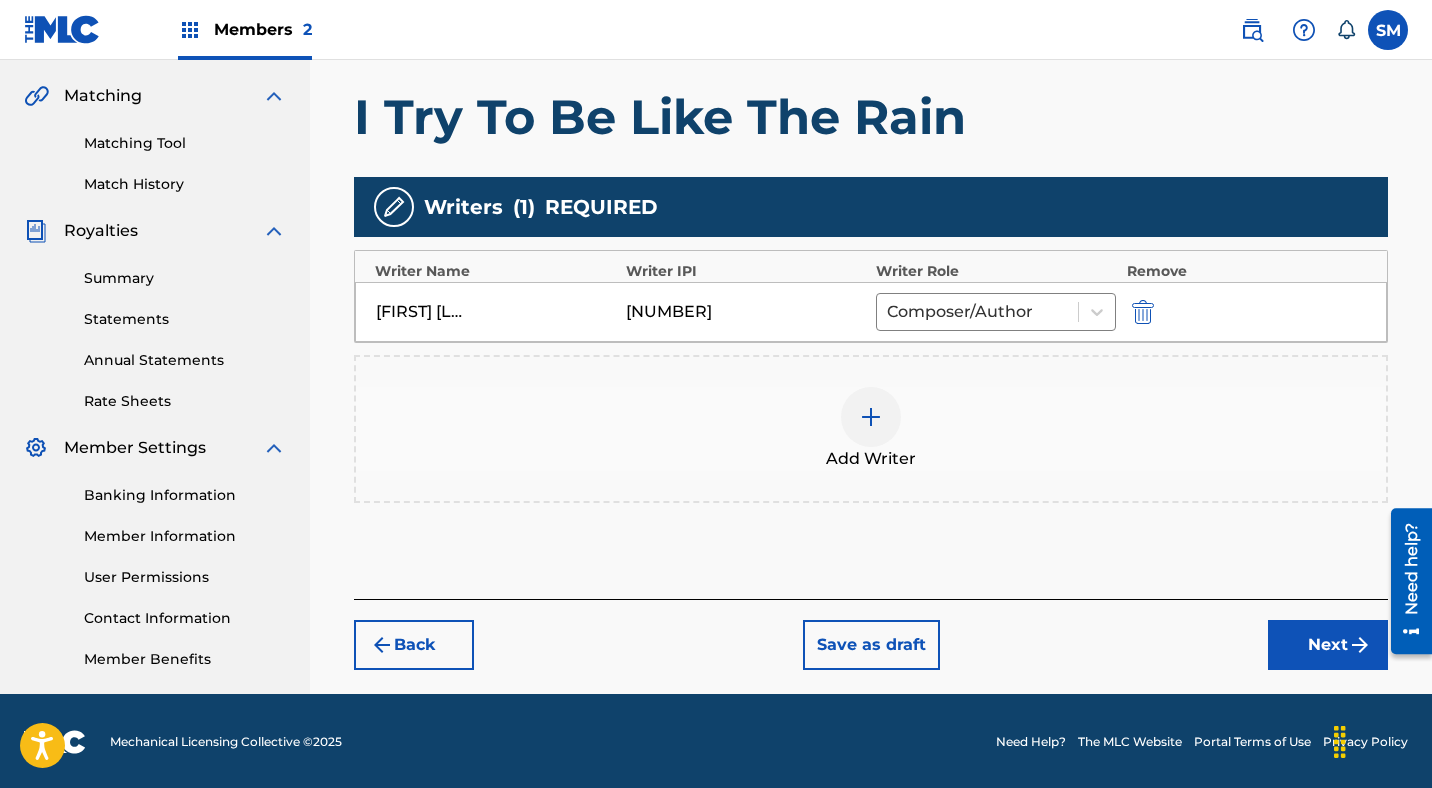 click on "Next" at bounding box center [1328, 645] 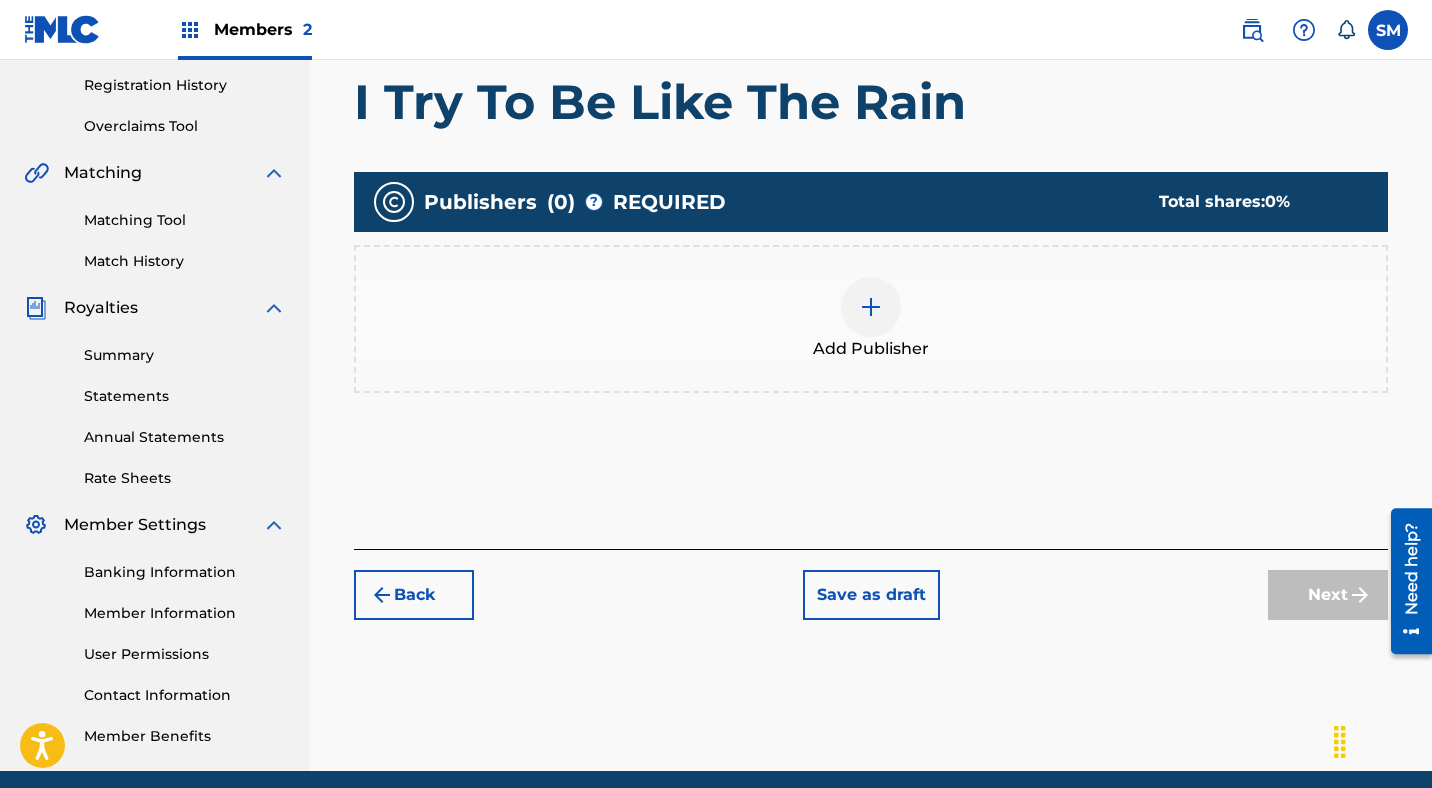scroll, scrollTop: 452, scrollLeft: 0, axis: vertical 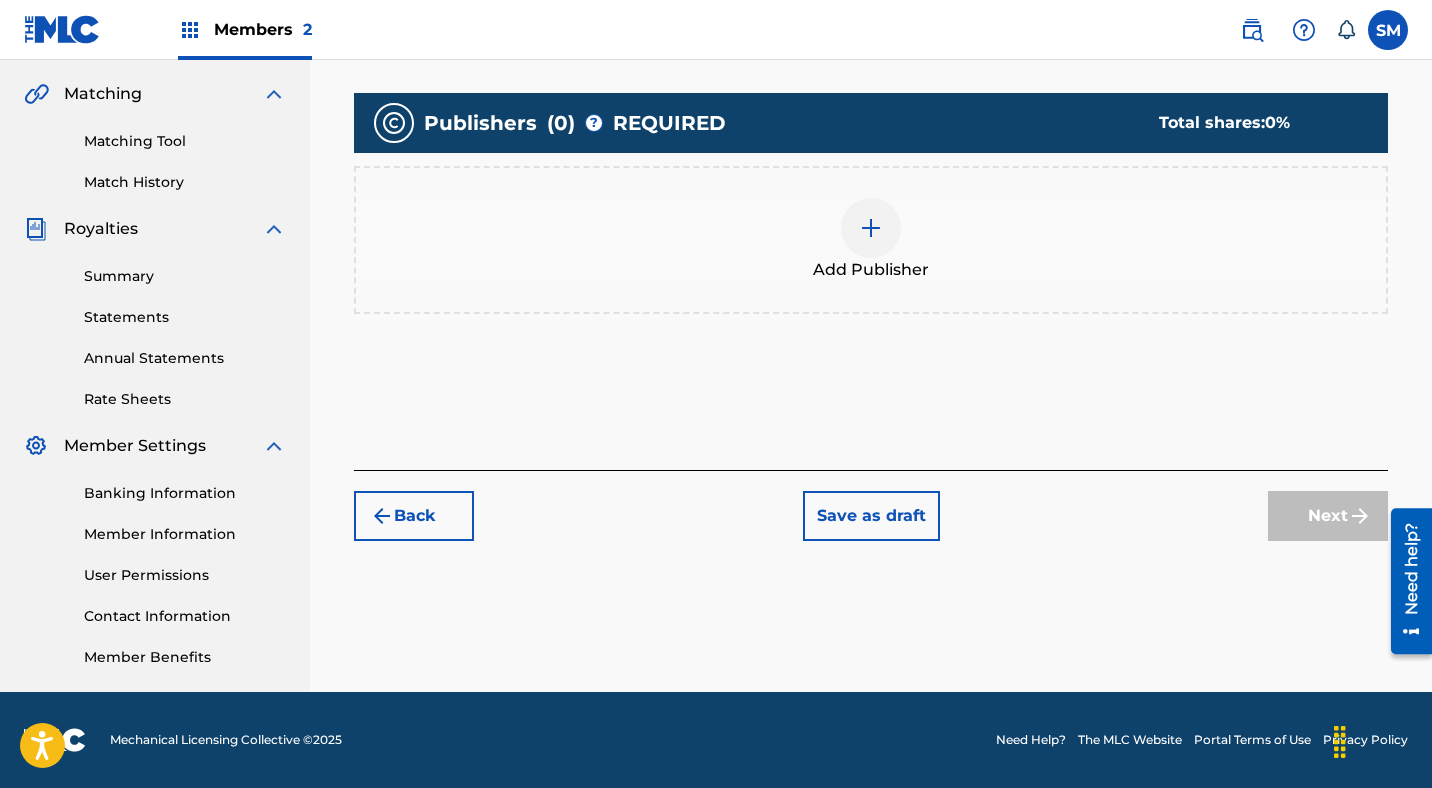 click at bounding box center (871, 228) 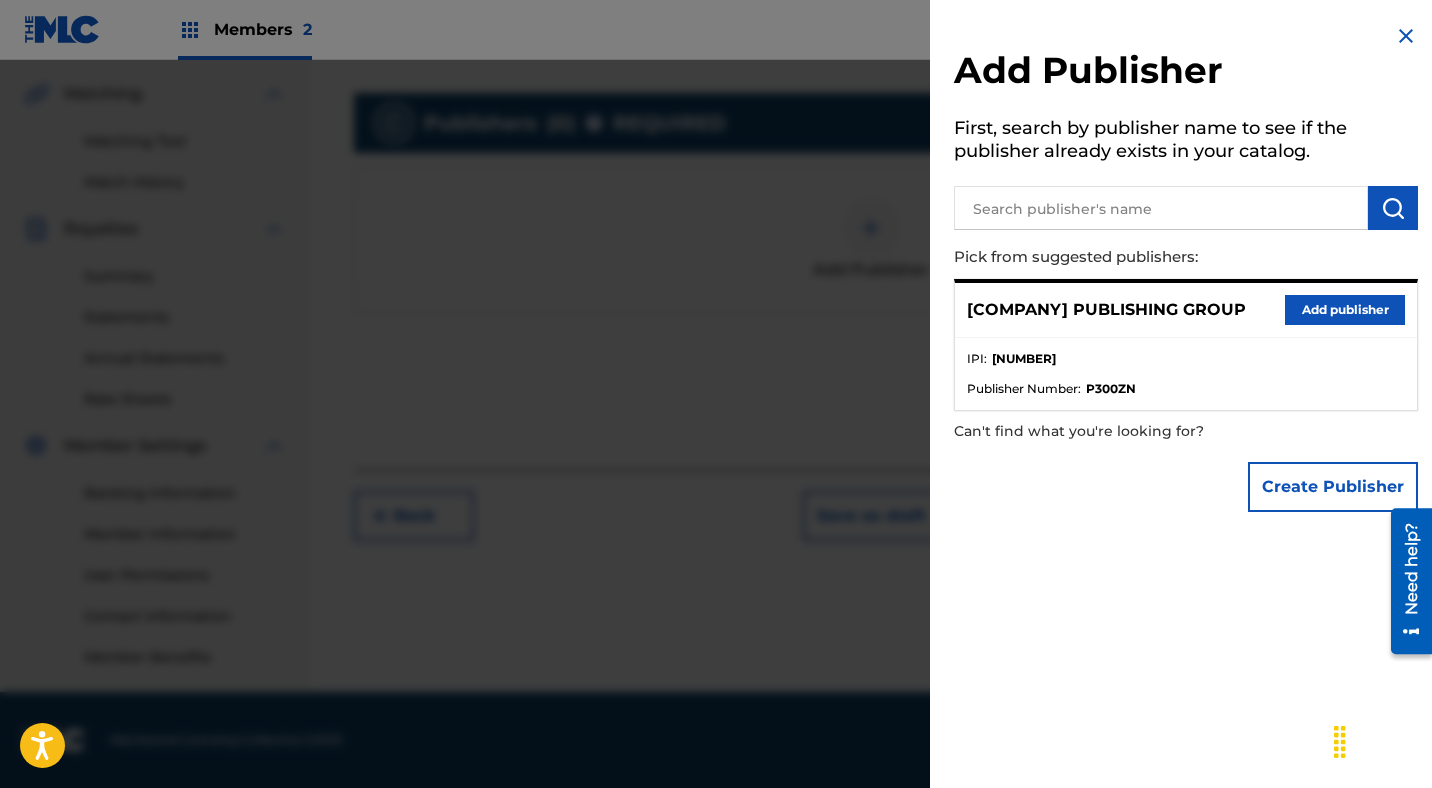 click on "Add publisher" at bounding box center [1345, 310] 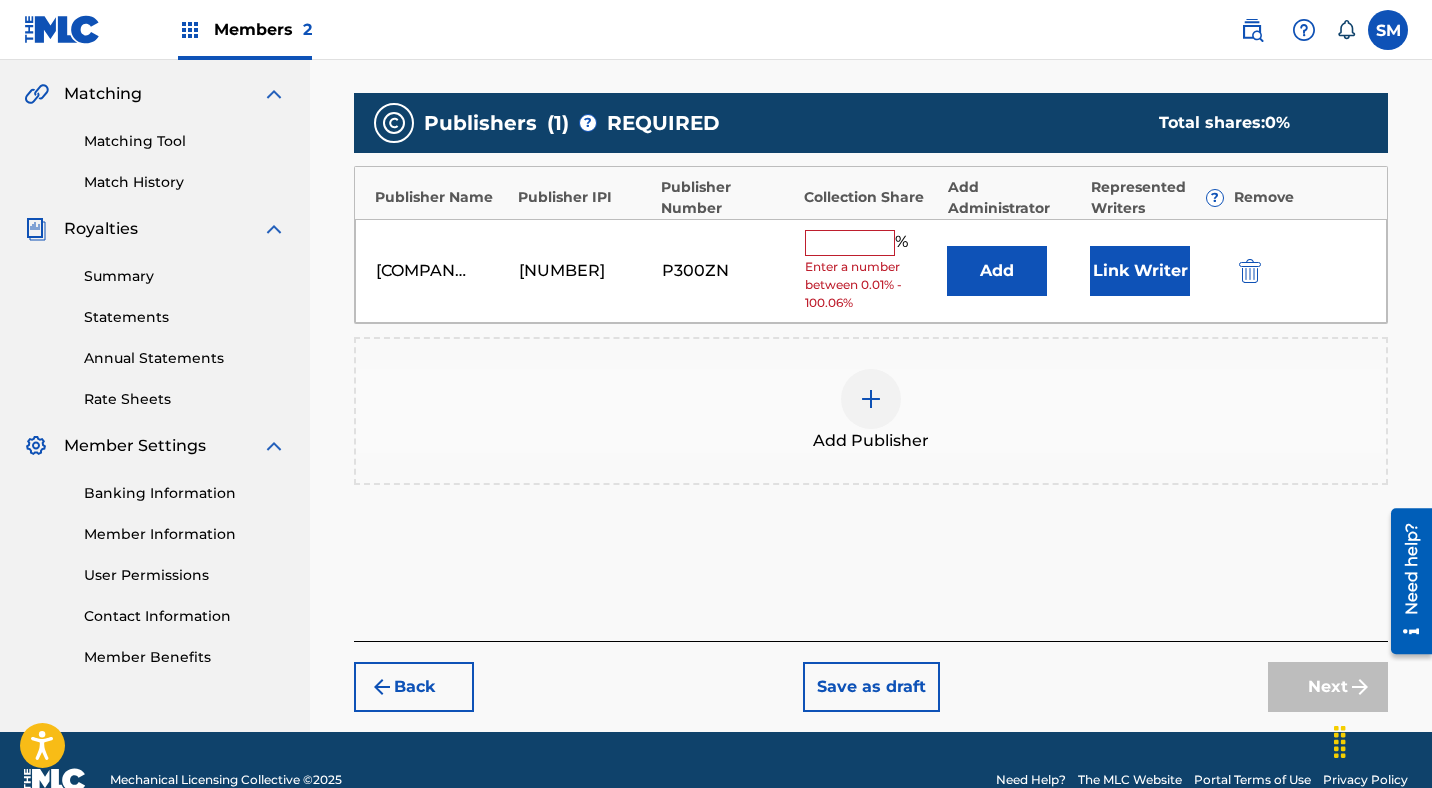 click at bounding box center [850, 243] 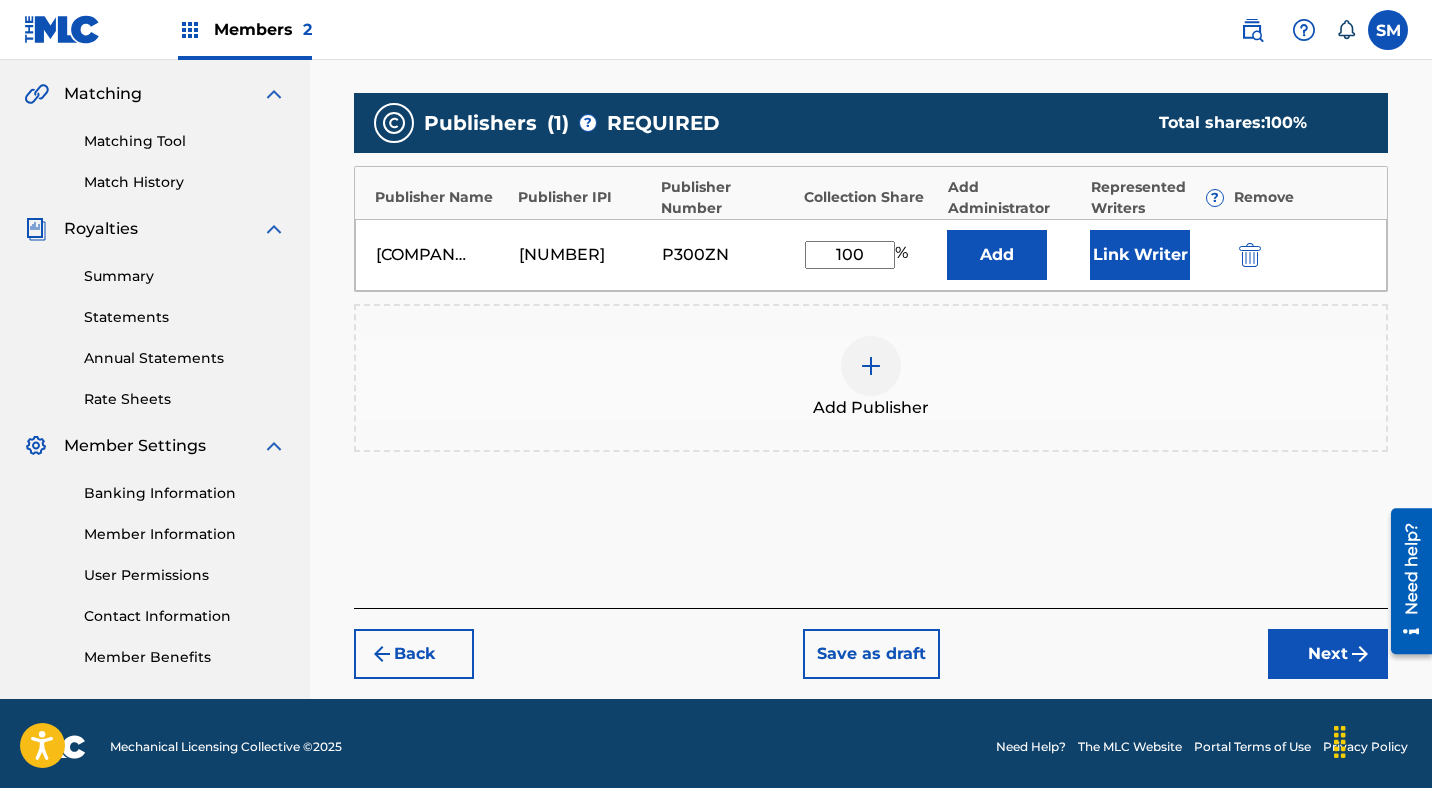 click on "Link Writer" at bounding box center [1140, 255] 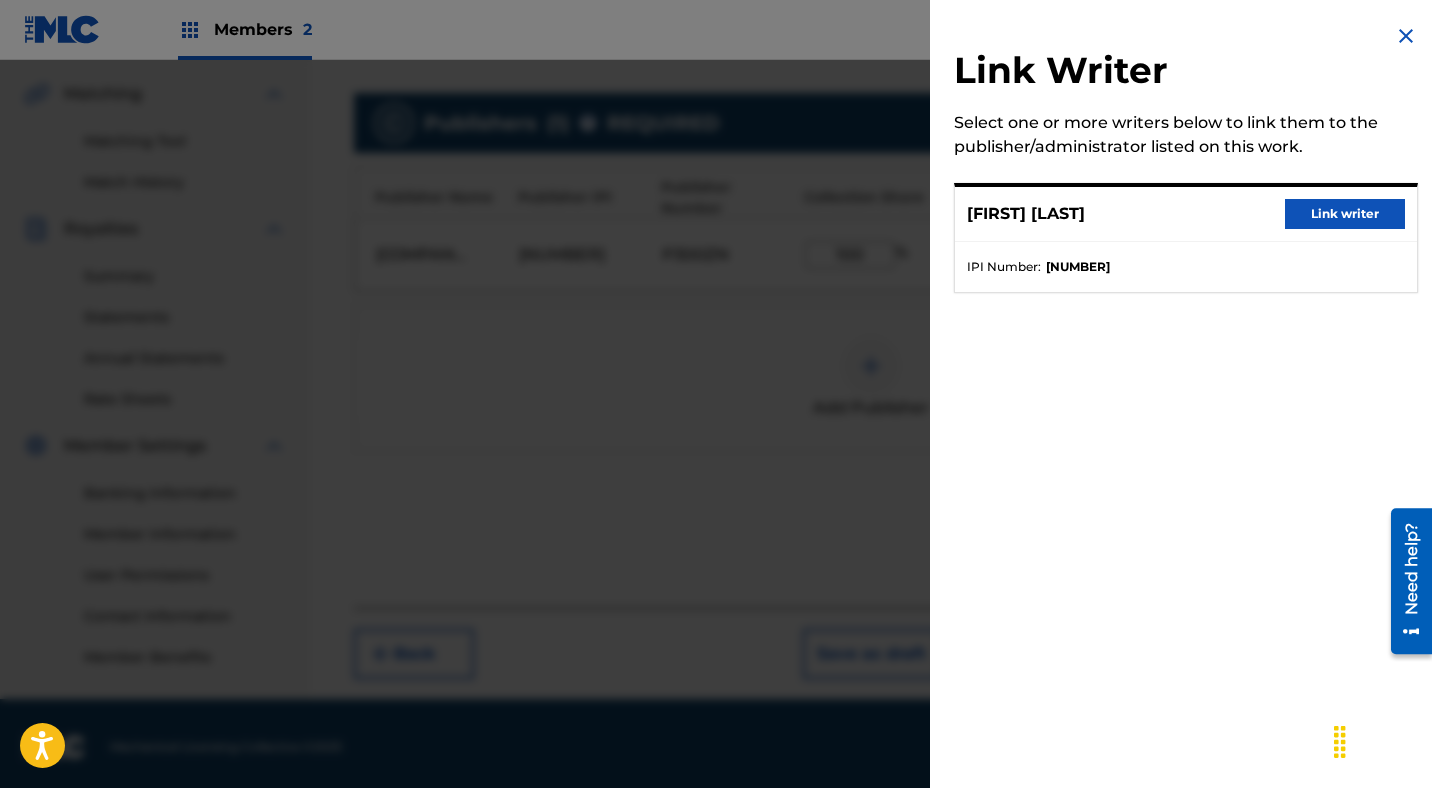 click on "Link writer" at bounding box center (1345, 214) 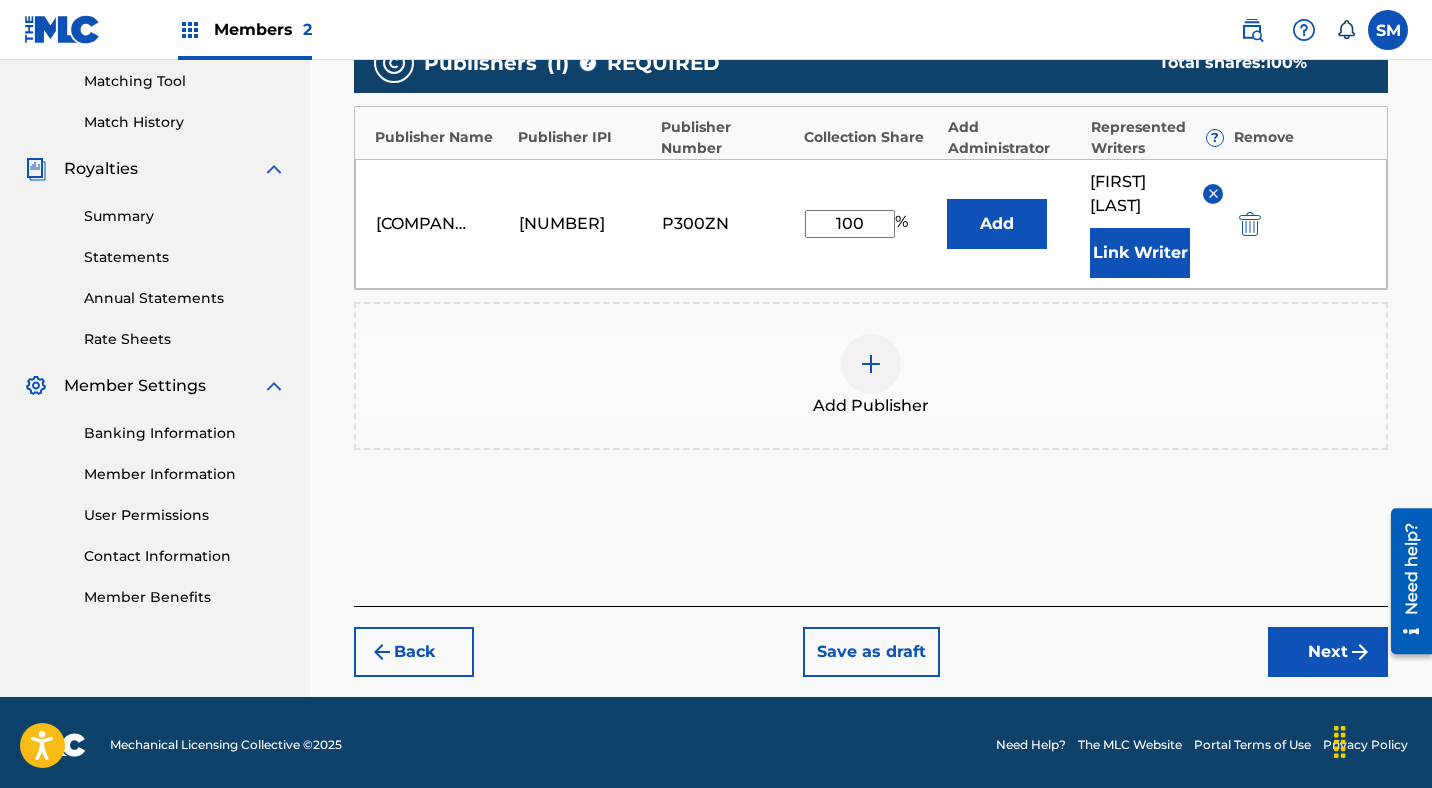 scroll, scrollTop: 517, scrollLeft: 0, axis: vertical 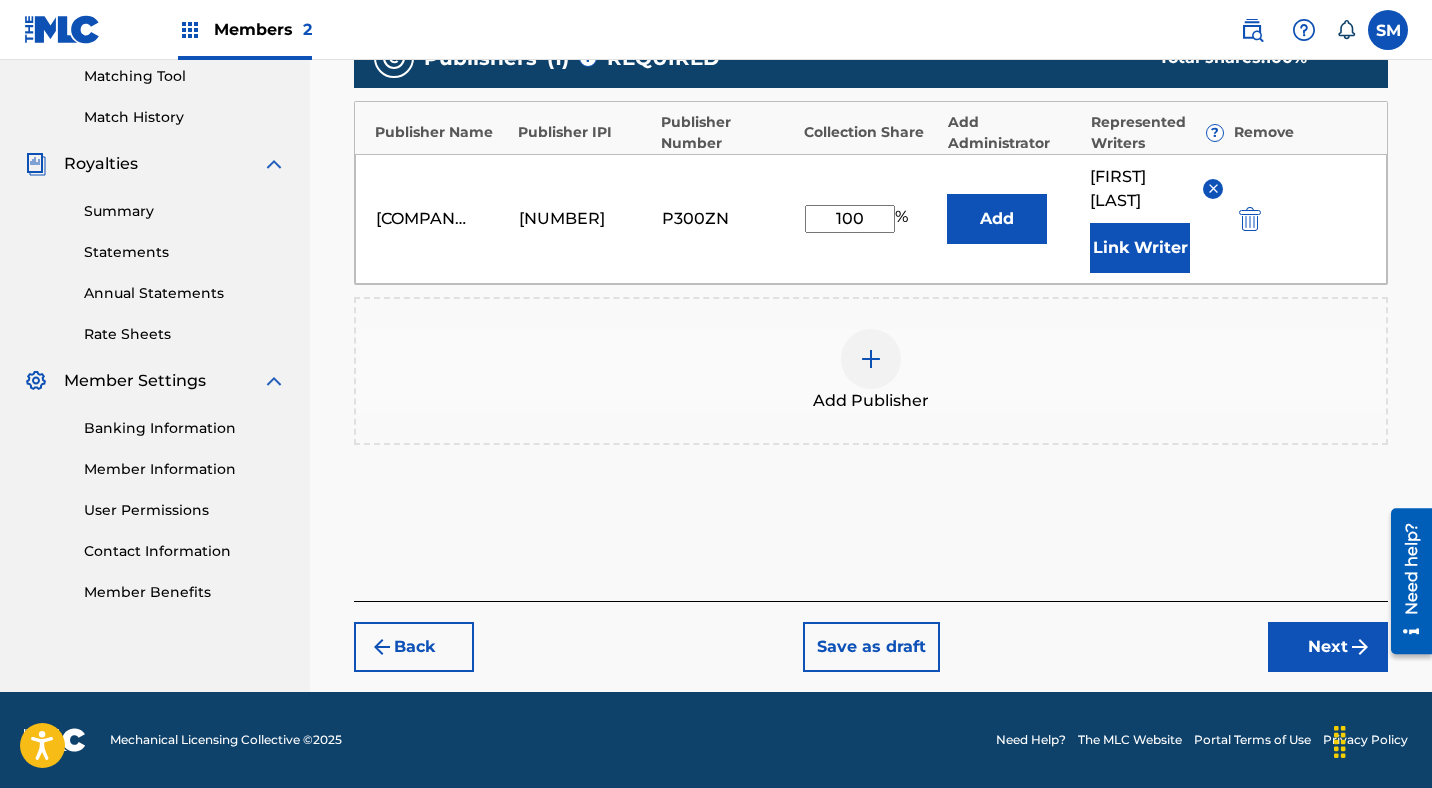 click on "Next" at bounding box center [1328, 647] 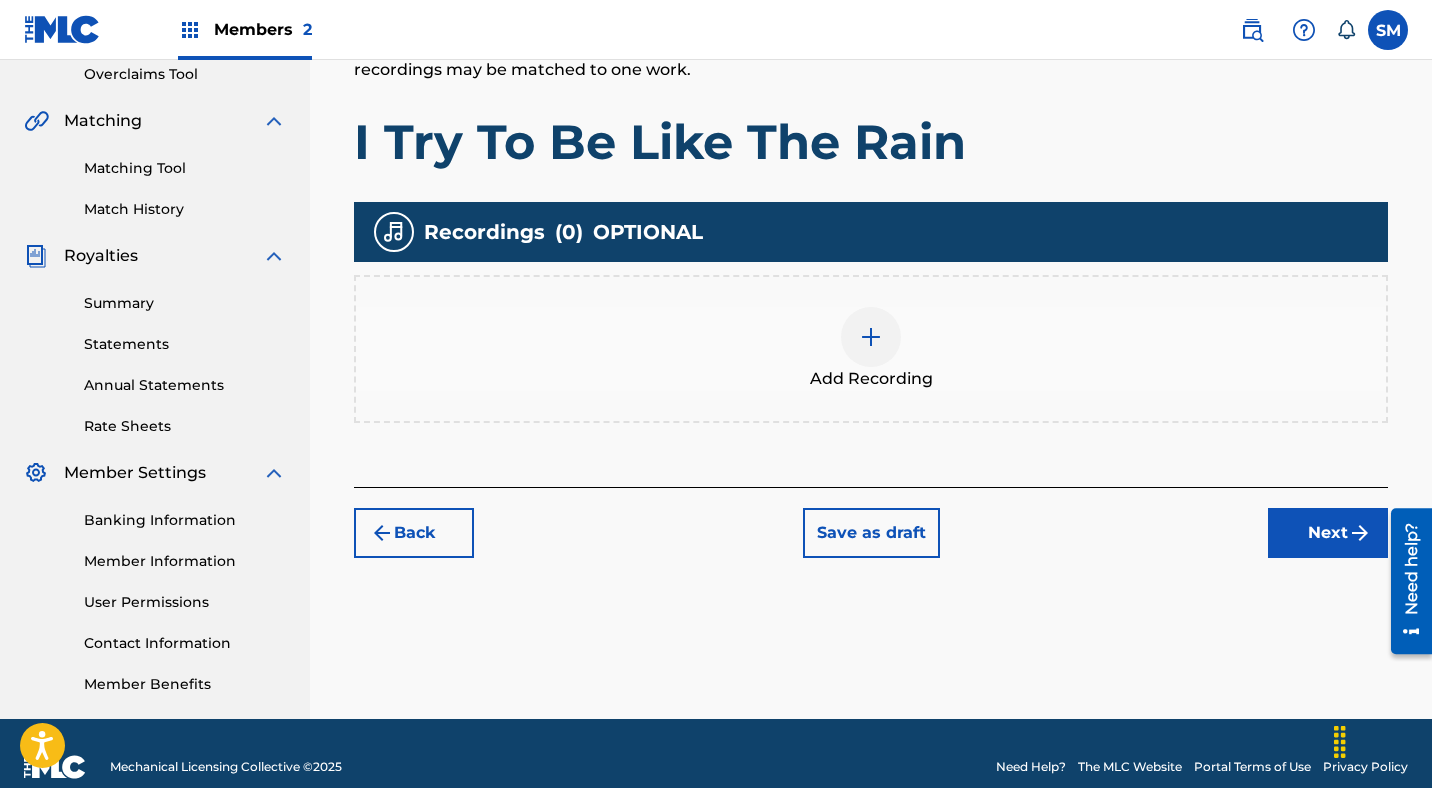 scroll, scrollTop: 452, scrollLeft: 0, axis: vertical 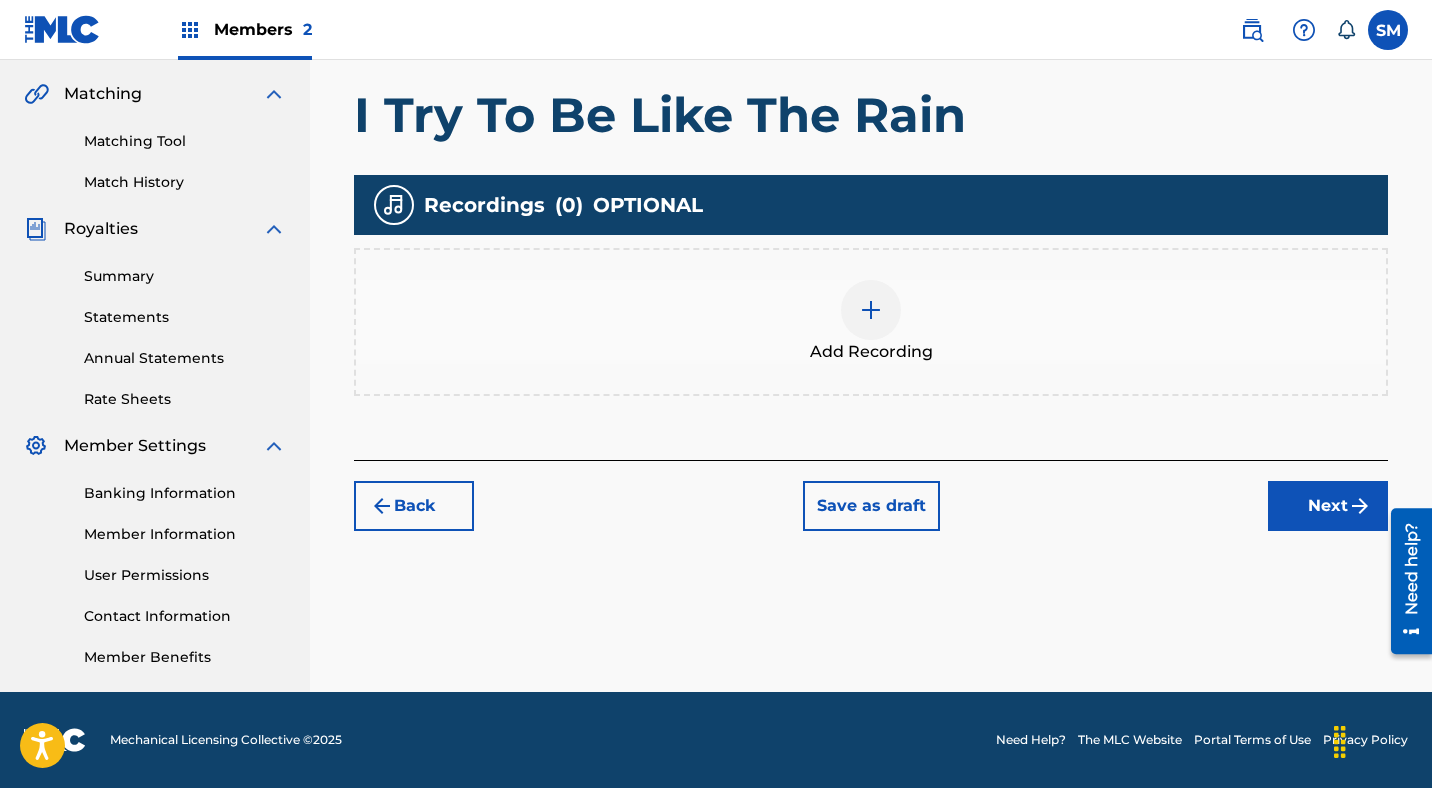 click at bounding box center [871, 310] 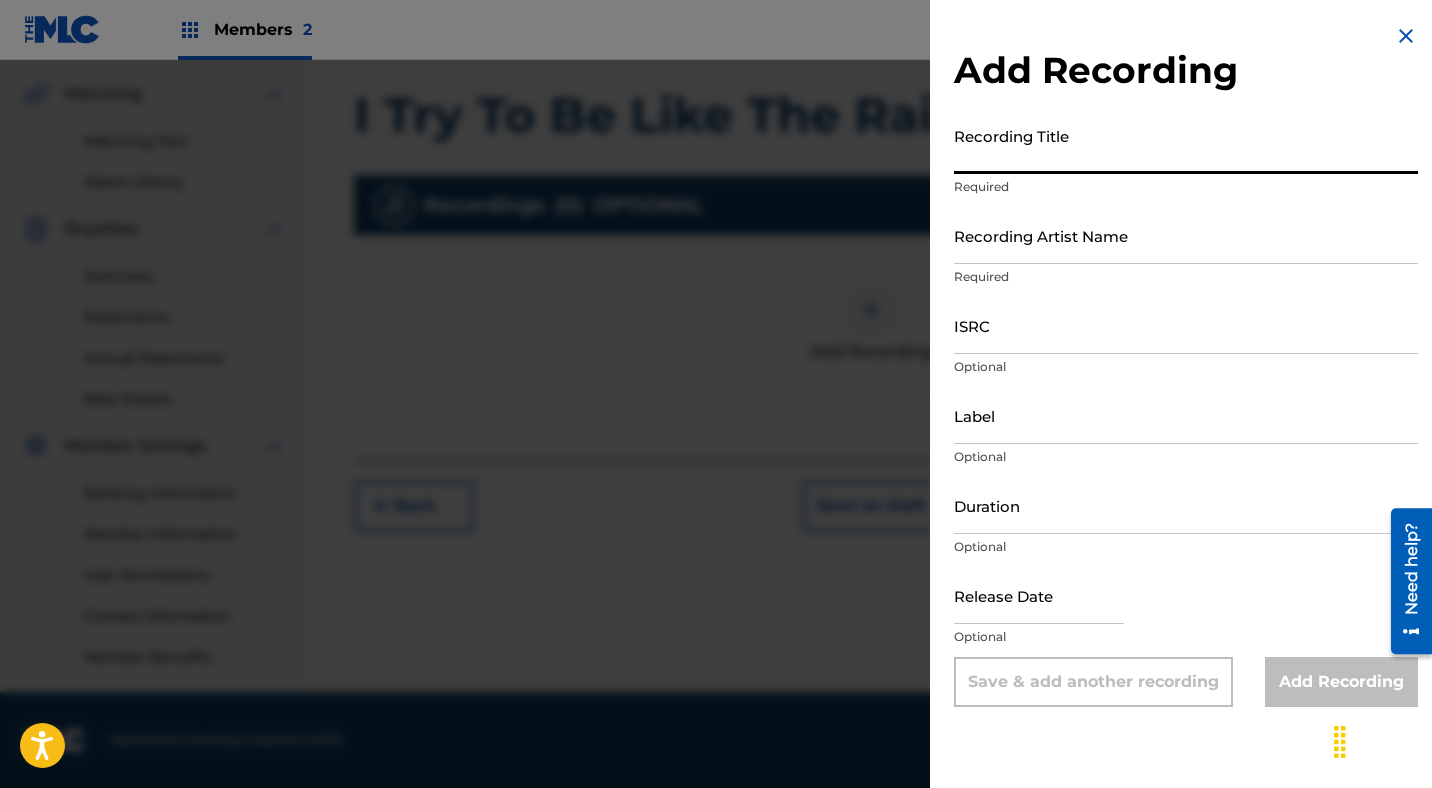 click on "Recording Title" at bounding box center [1186, 145] 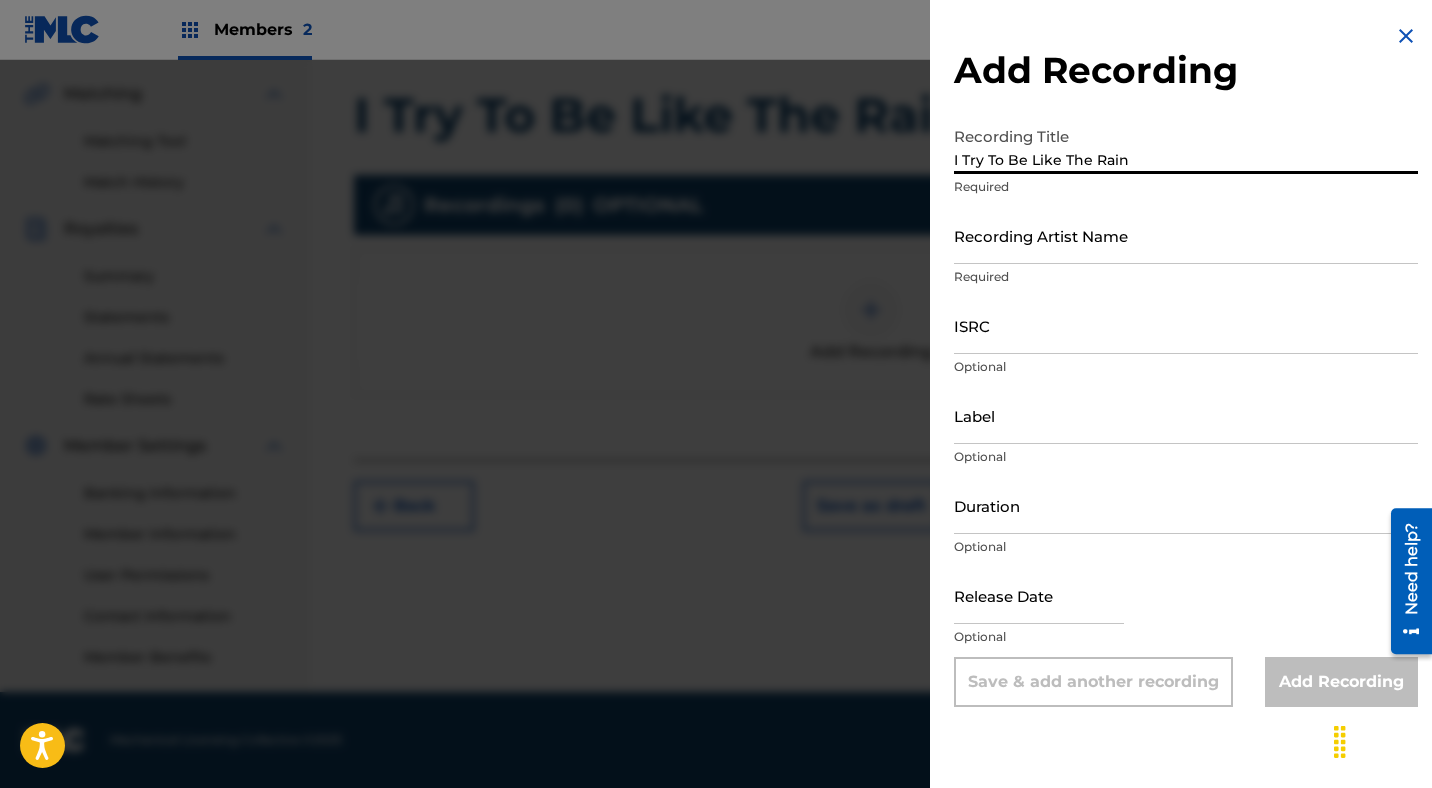 type on "I Try To Be Like The Rain" 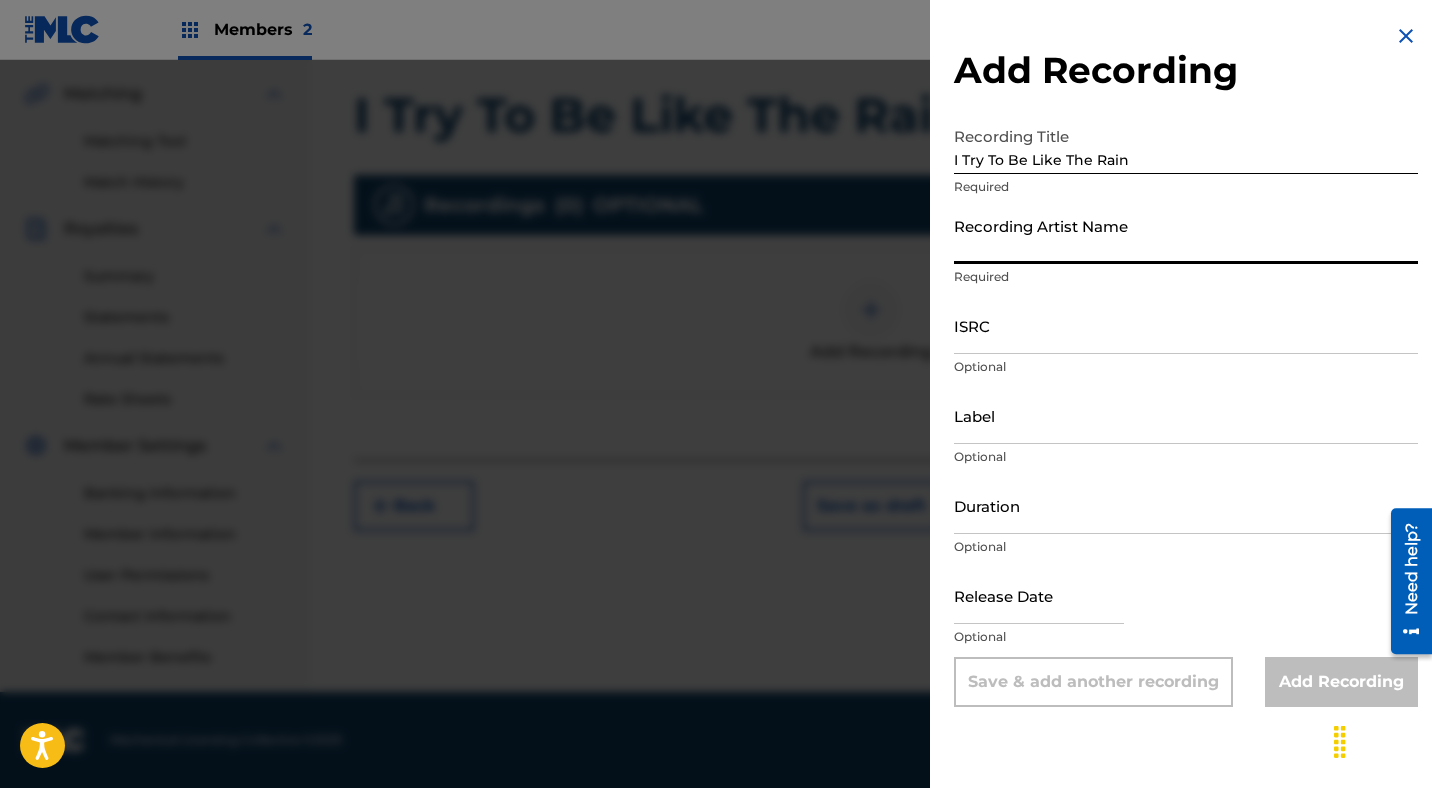 type on "[FIRST] [LAST]" 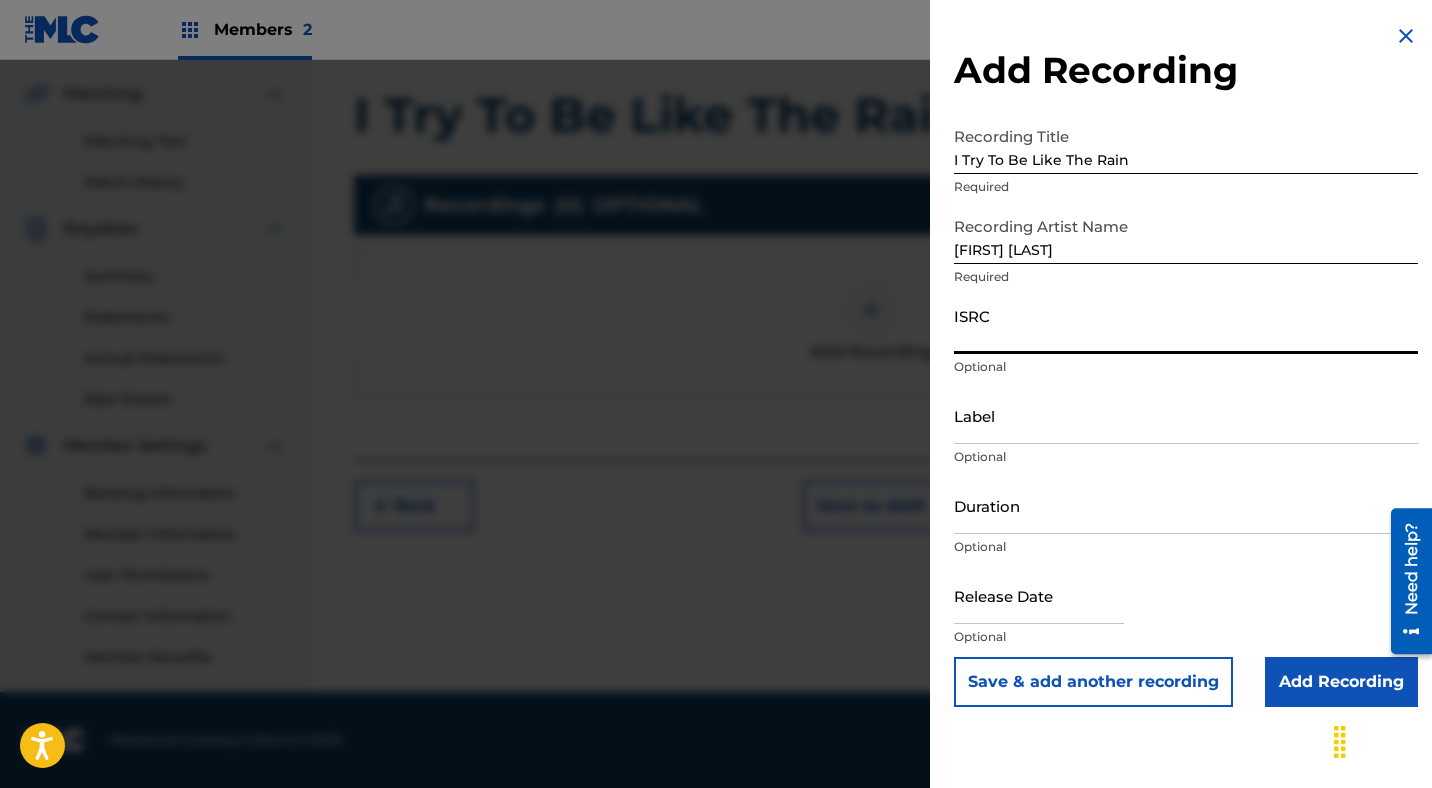 click on "ISRC" at bounding box center (1186, 325) 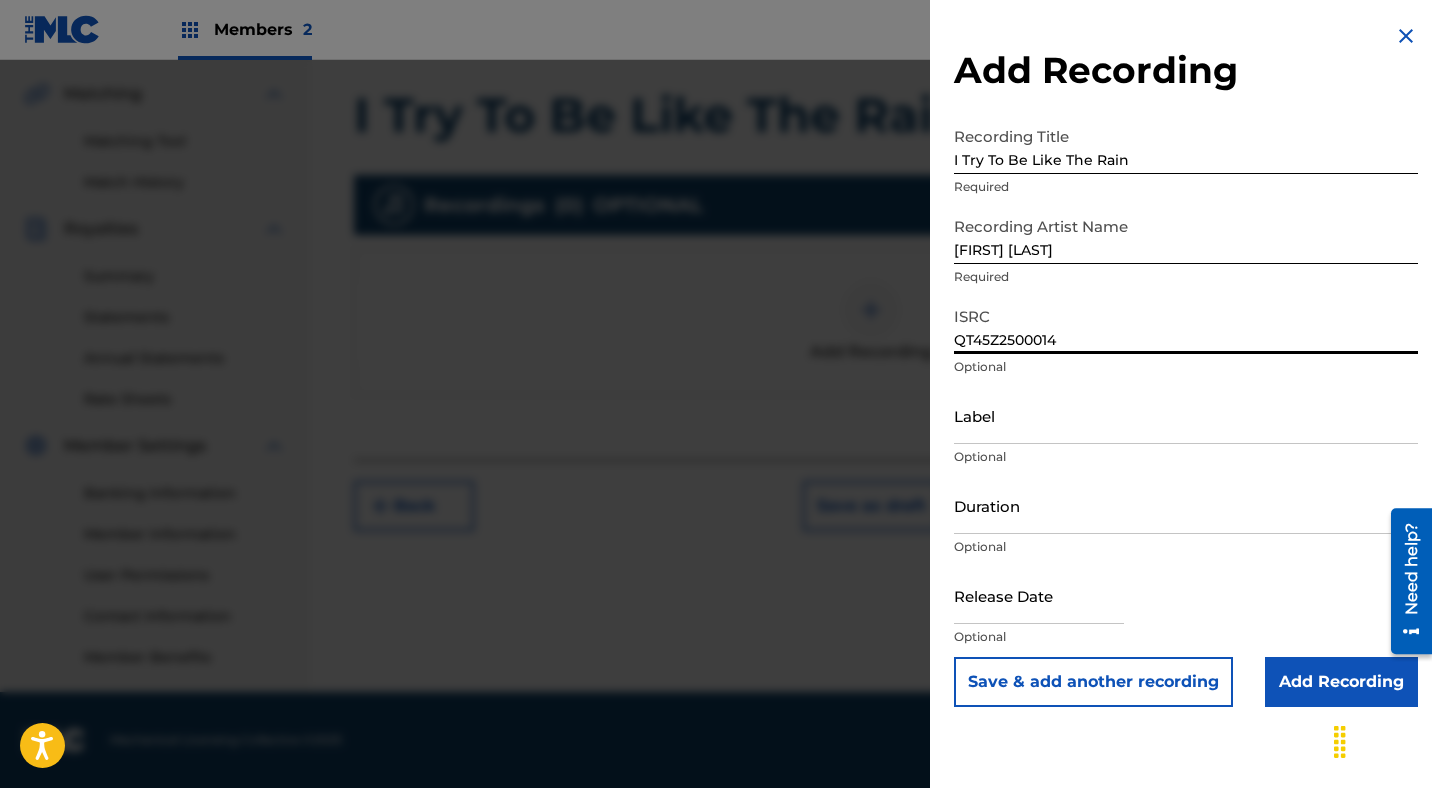 click on "QT45Z2500014" at bounding box center [1186, 325] 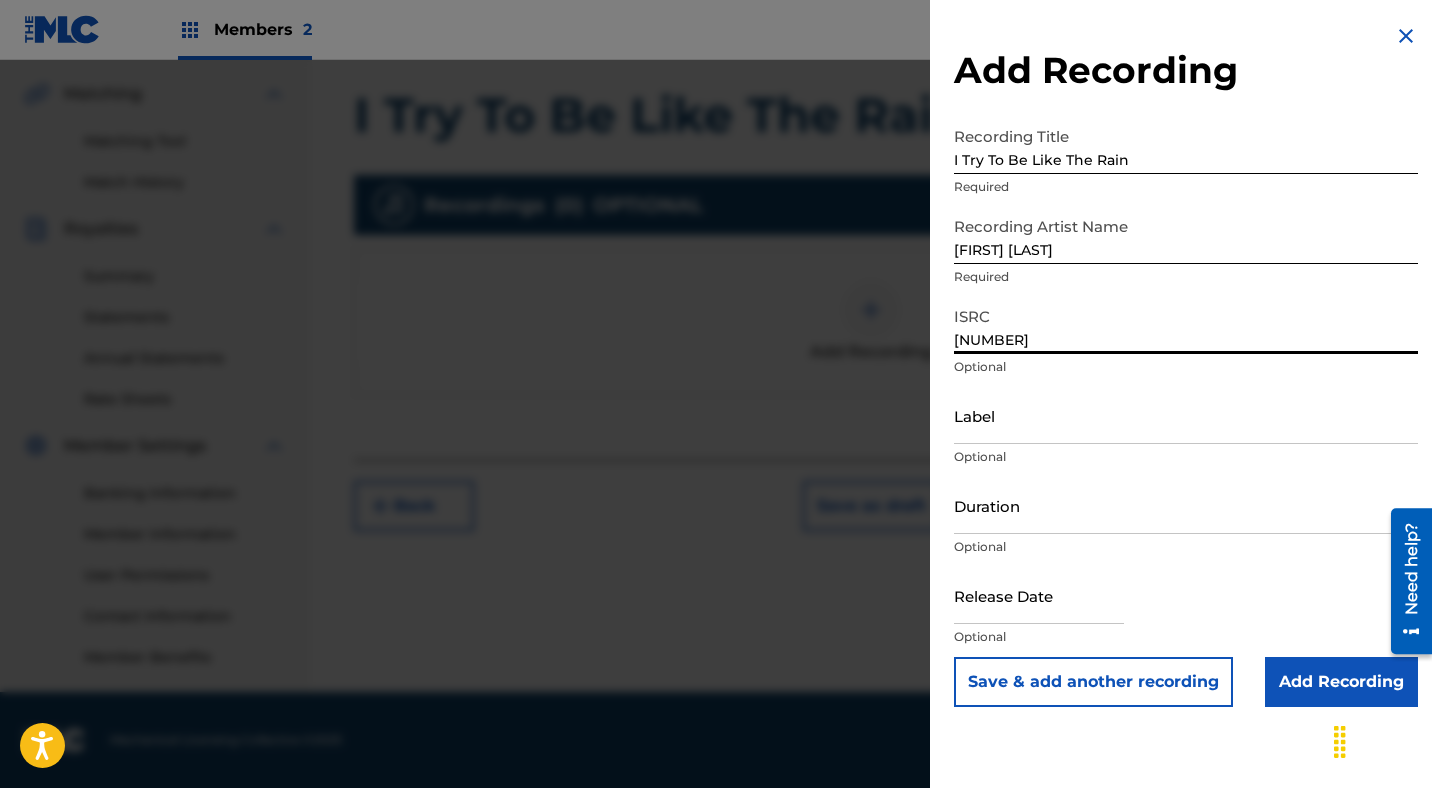 type on "[NUMBER]" 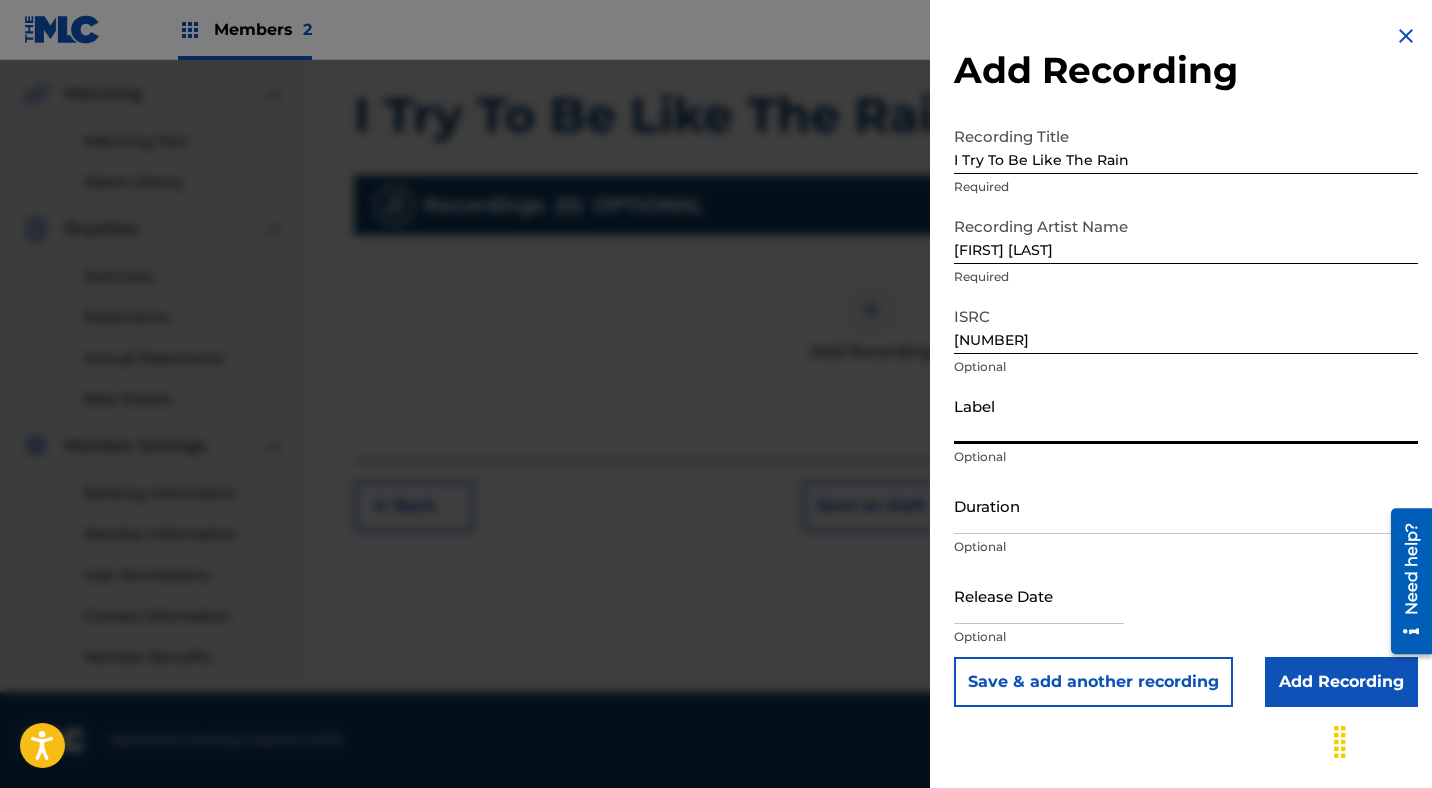 click on "Label" at bounding box center [1186, 415] 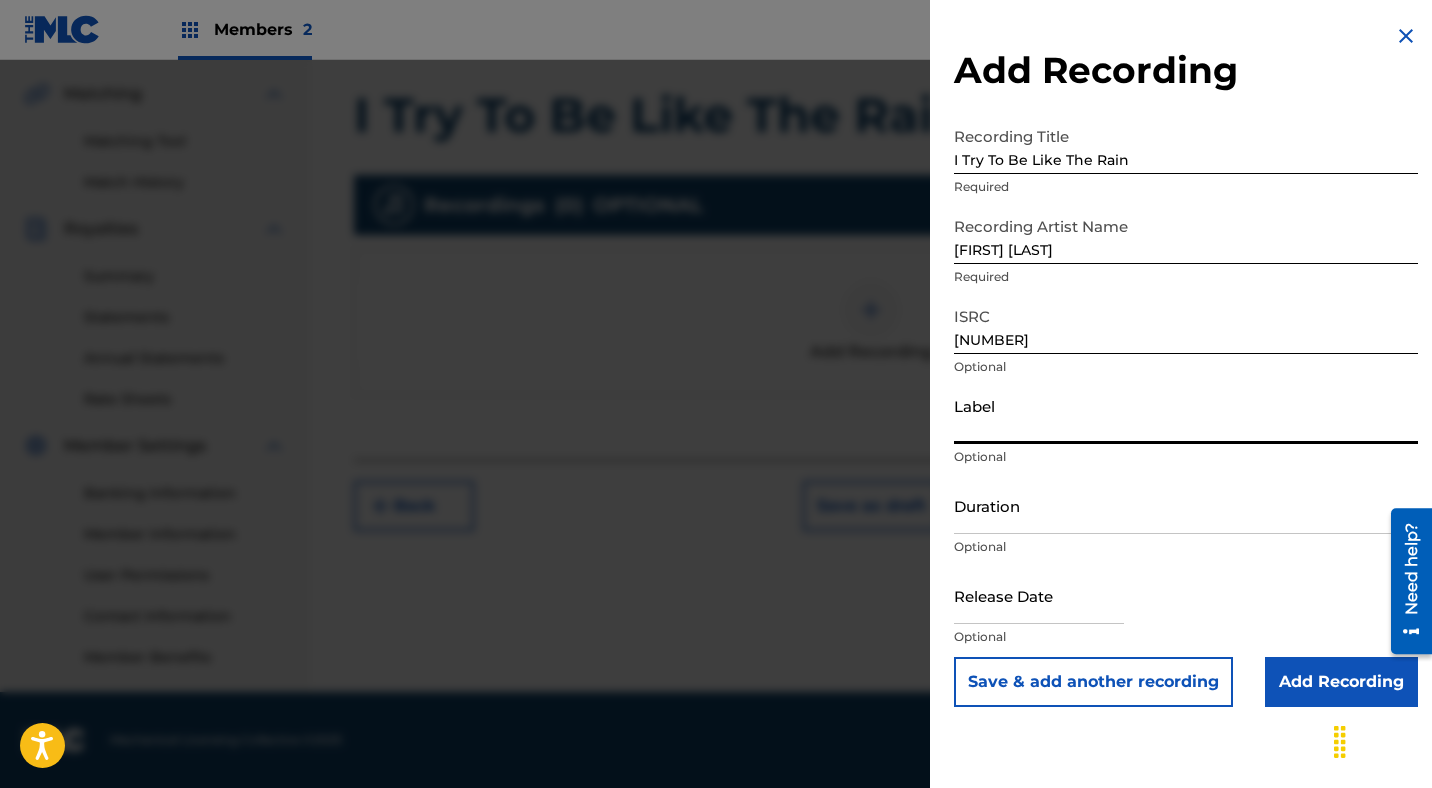 type on "Red Curtain Records" 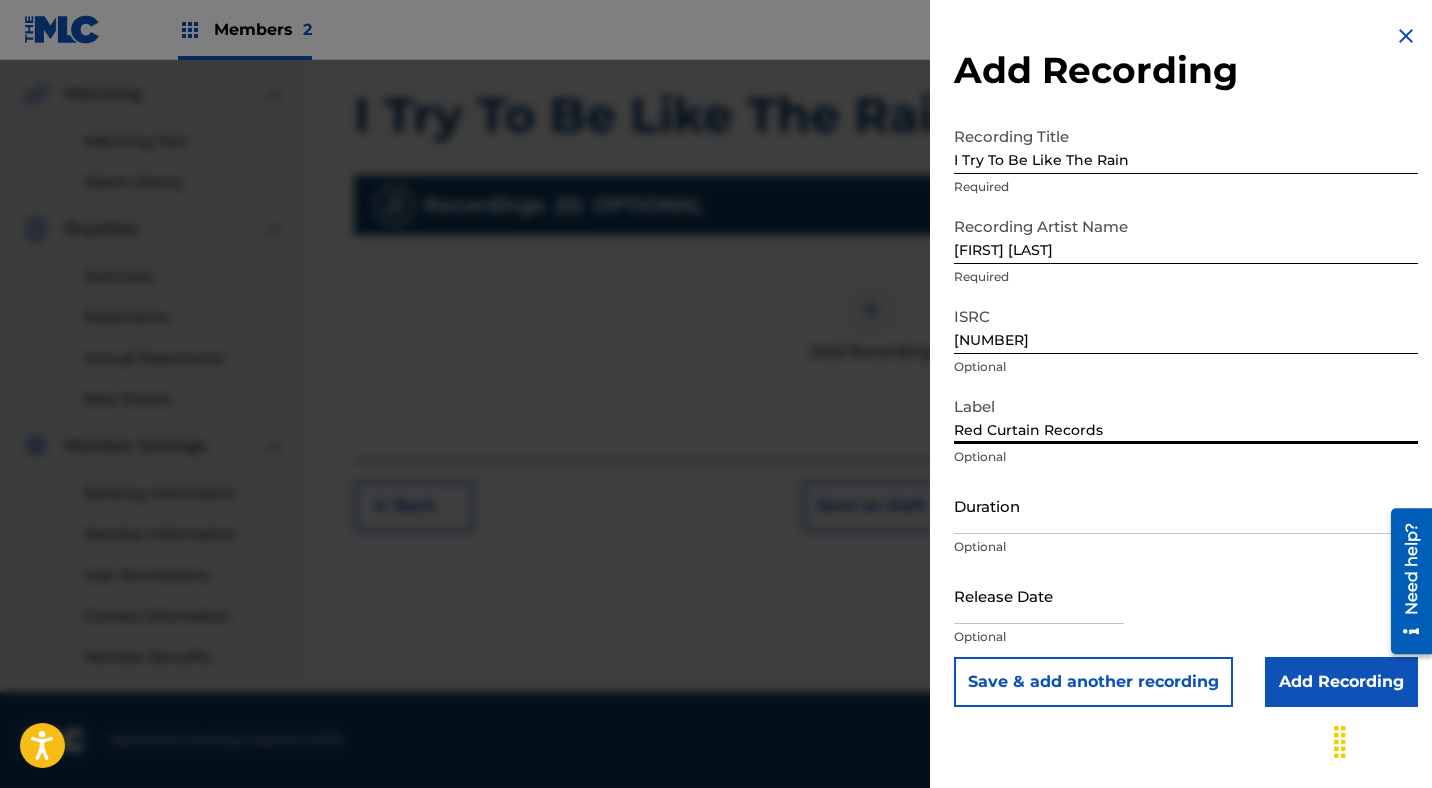 click on "Duration" at bounding box center (1186, 505) 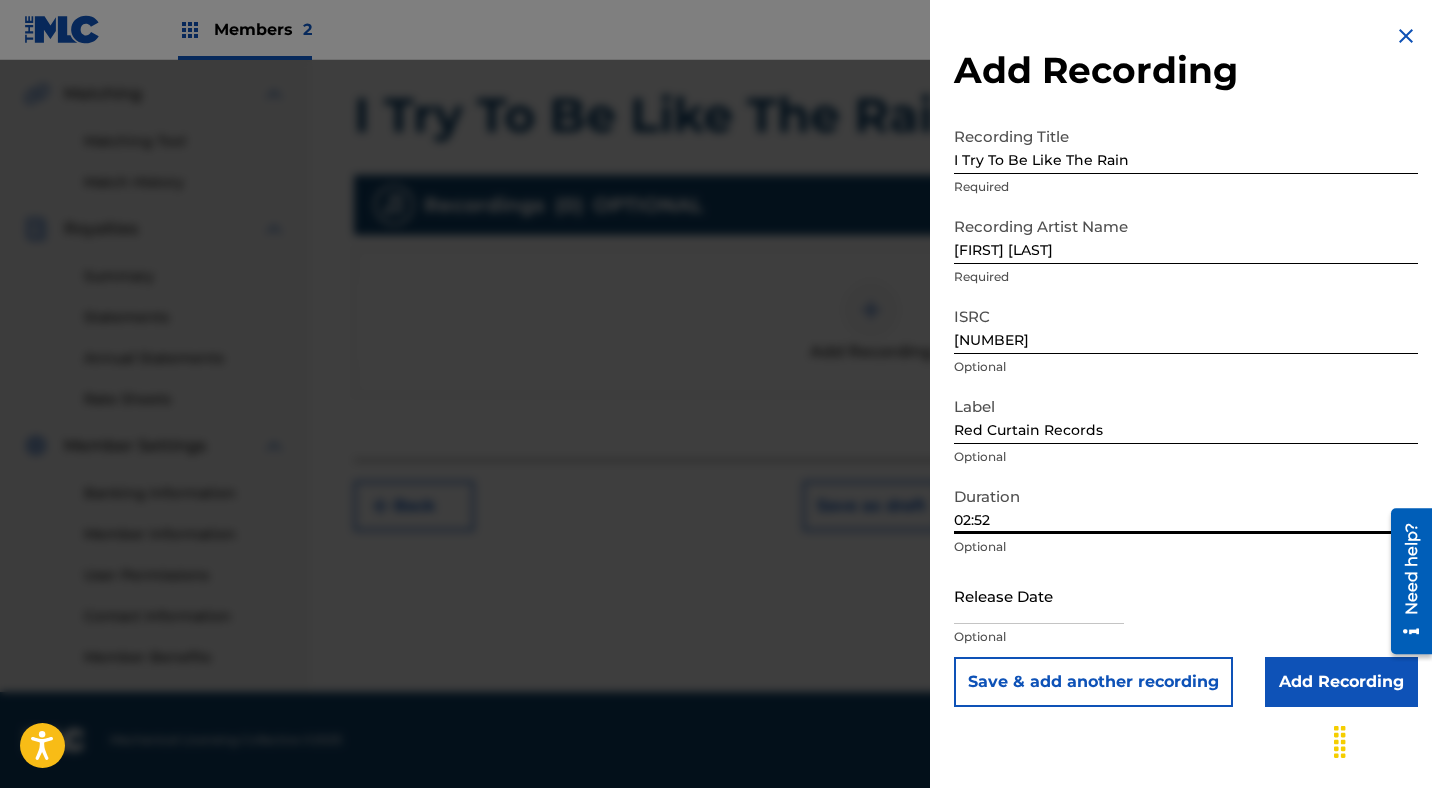 type on "02:52" 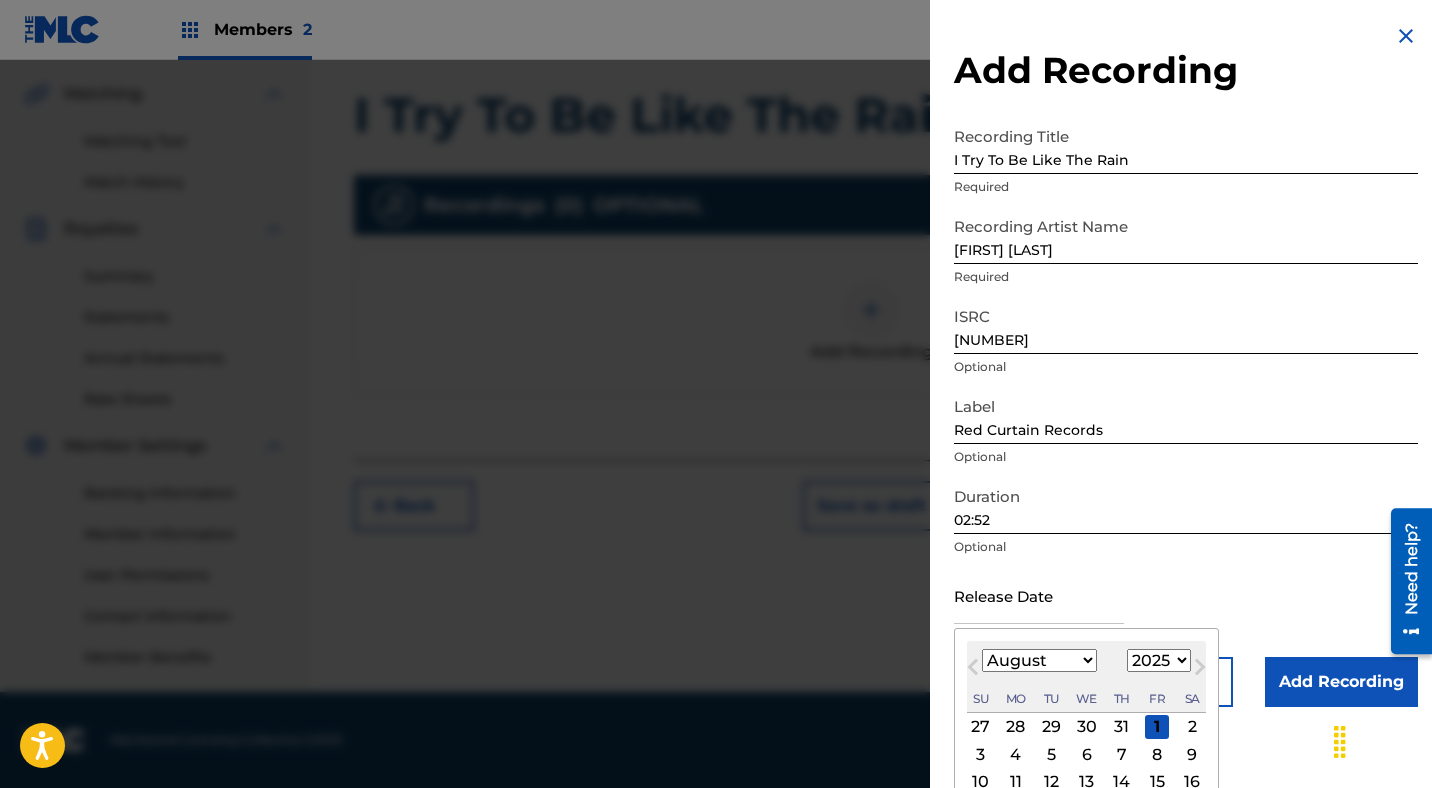 click on "January February March April May June July August September October November December" at bounding box center (1039, 660) 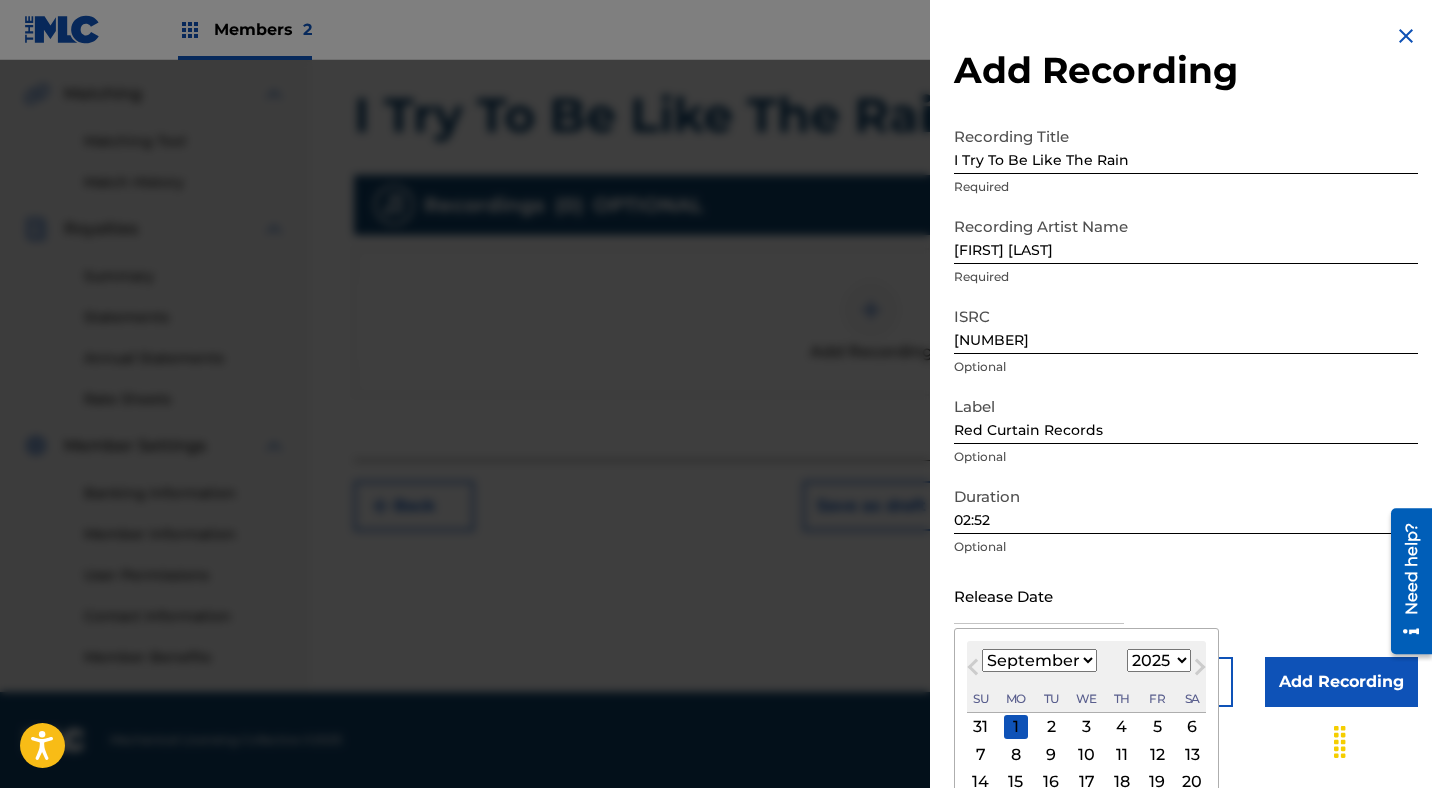 click on "5" at bounding box center [1157, 727] 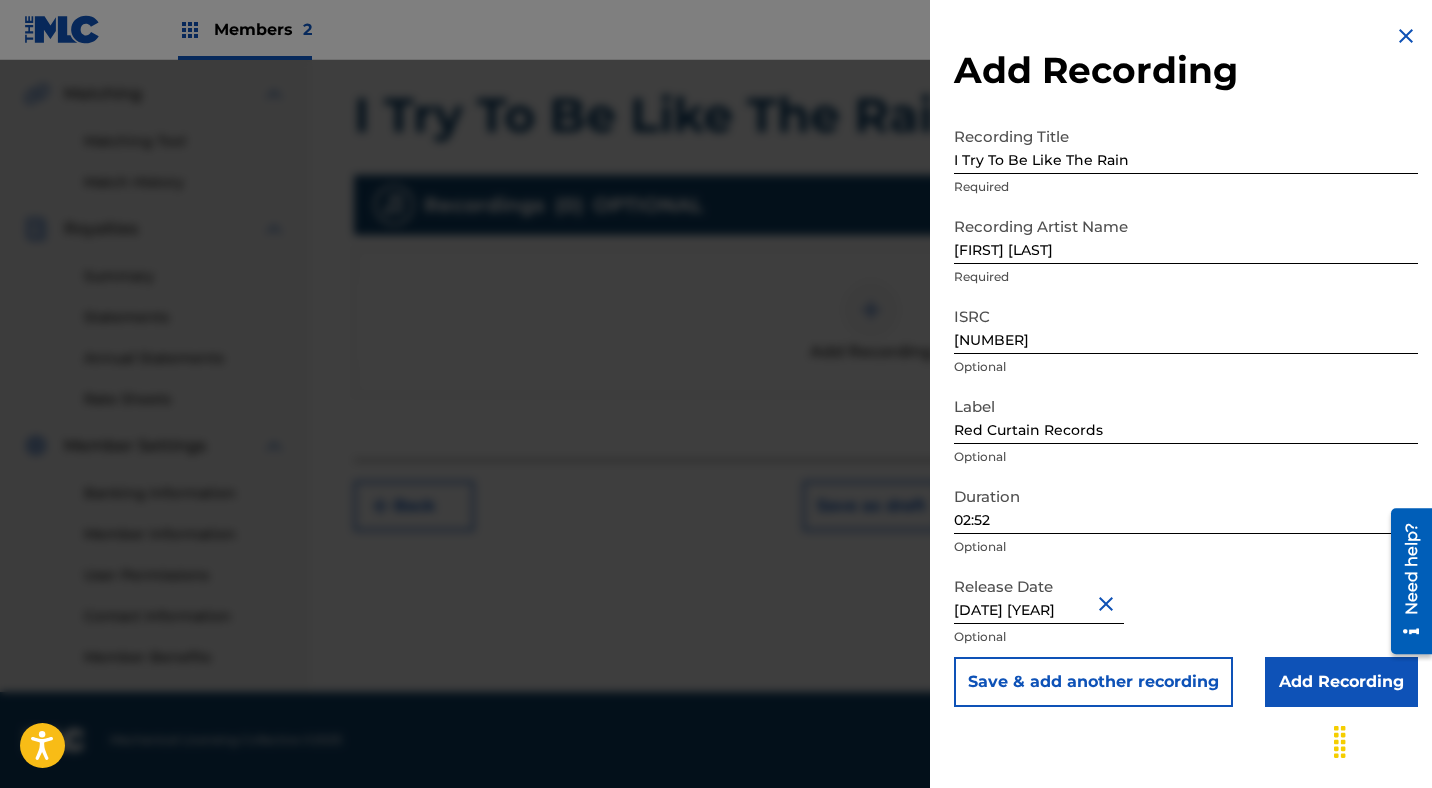 click on "Release Date [DATE] [YEAR] Optional" at bounding box center [1186, 612] 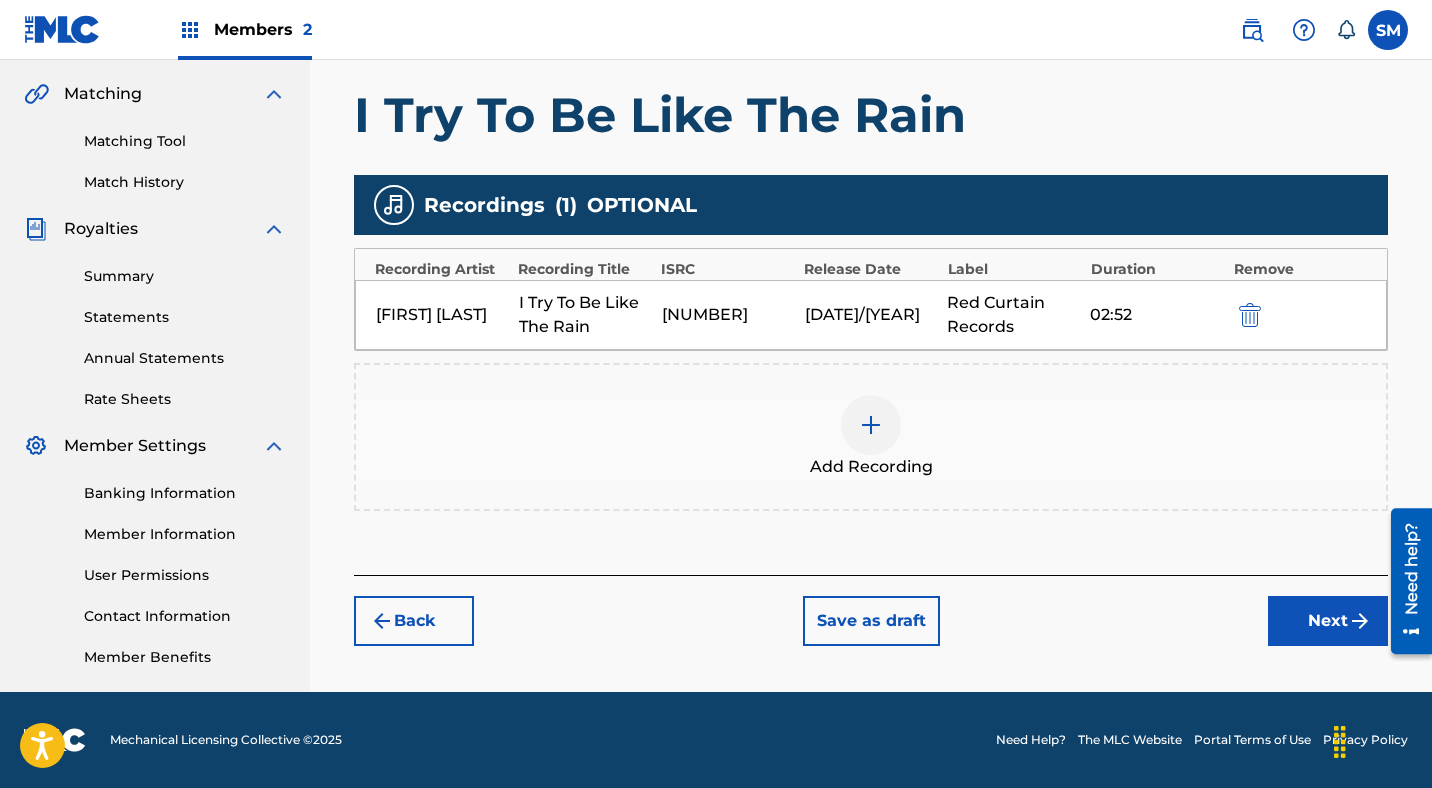 click on "Next" at bounding box center [1328, 621] 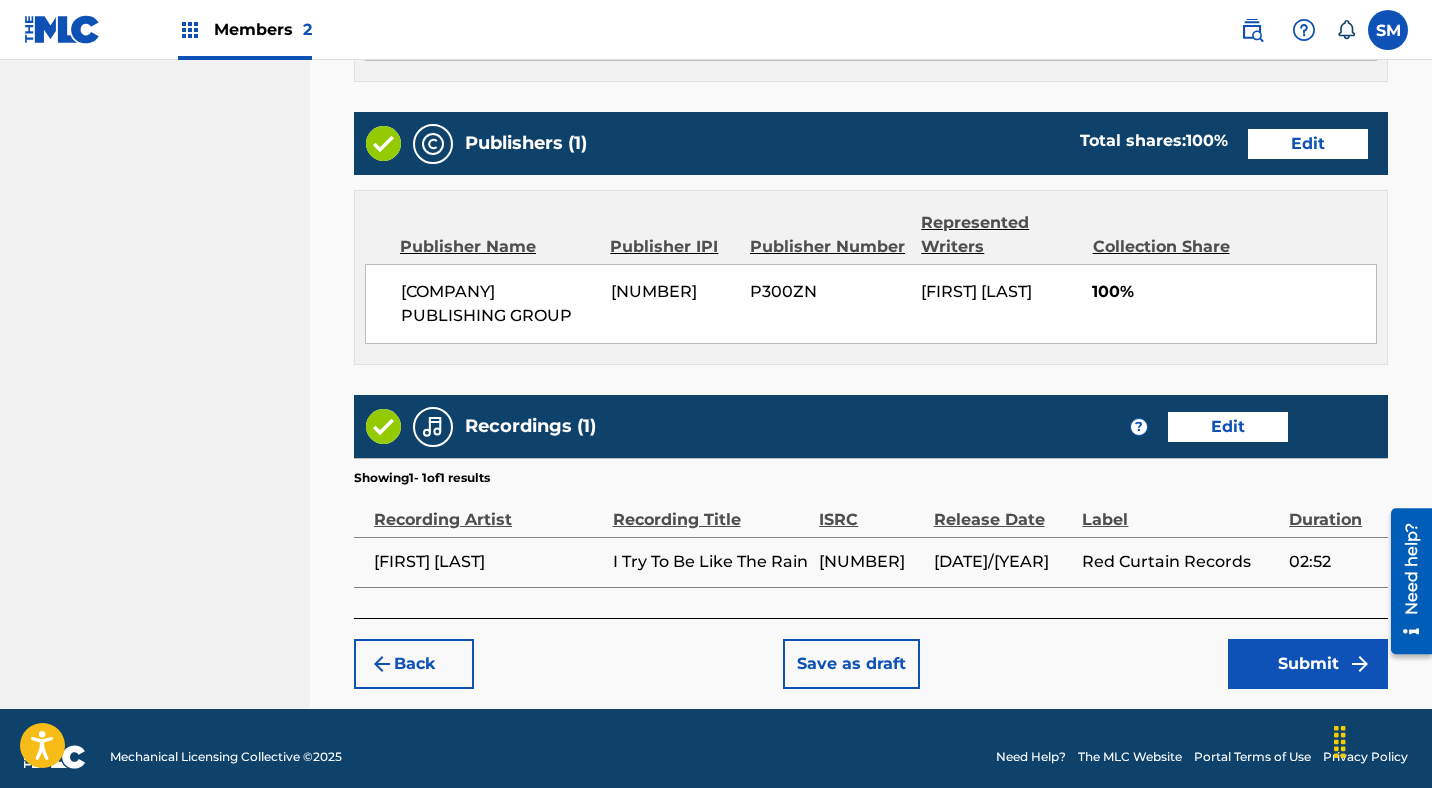scroll, scrollTop: 1126, scrollLeft: 0, axis: vertical 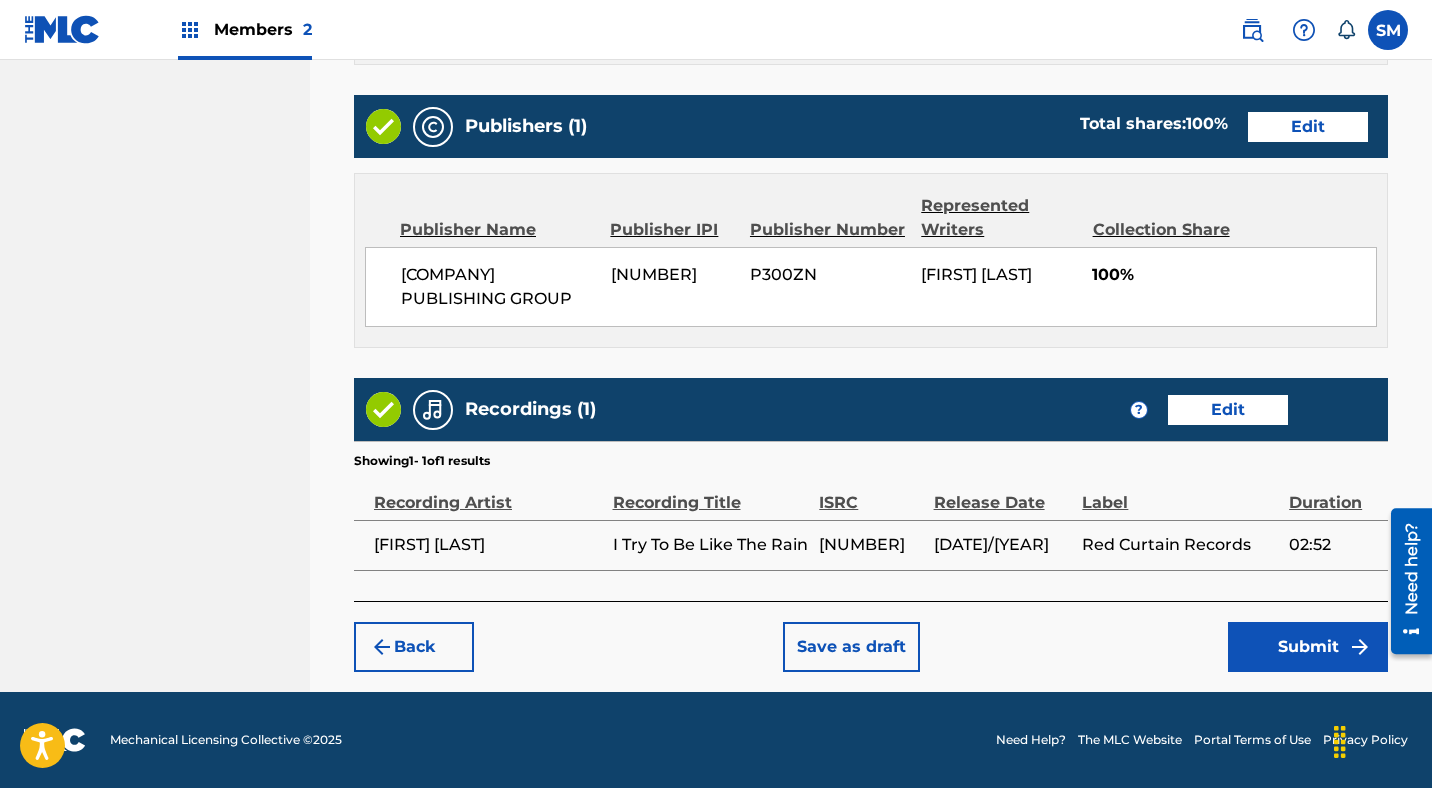 click on "Submit" at bounding box center [1308, 647] 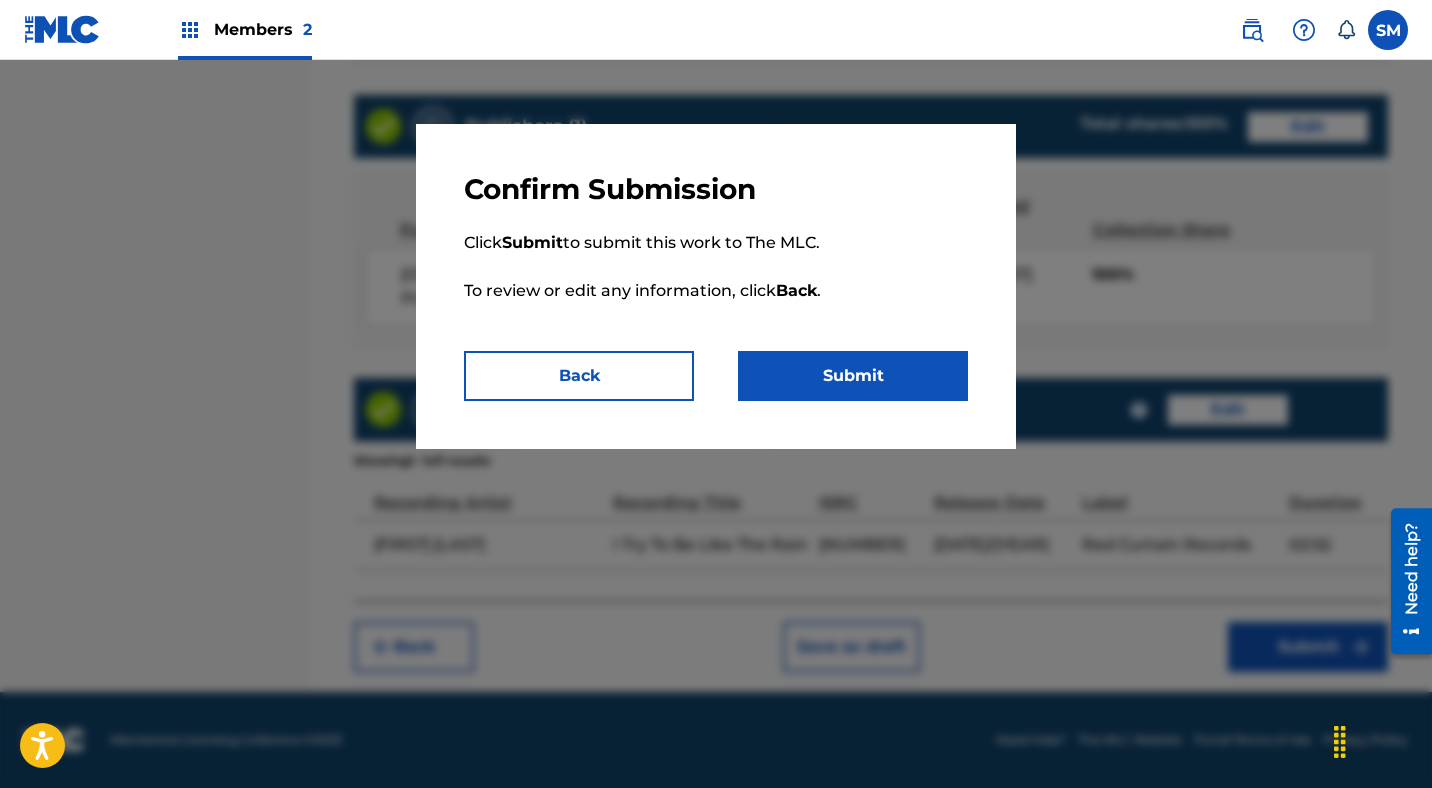 click on "Submit" at bounding box center [853, 376] 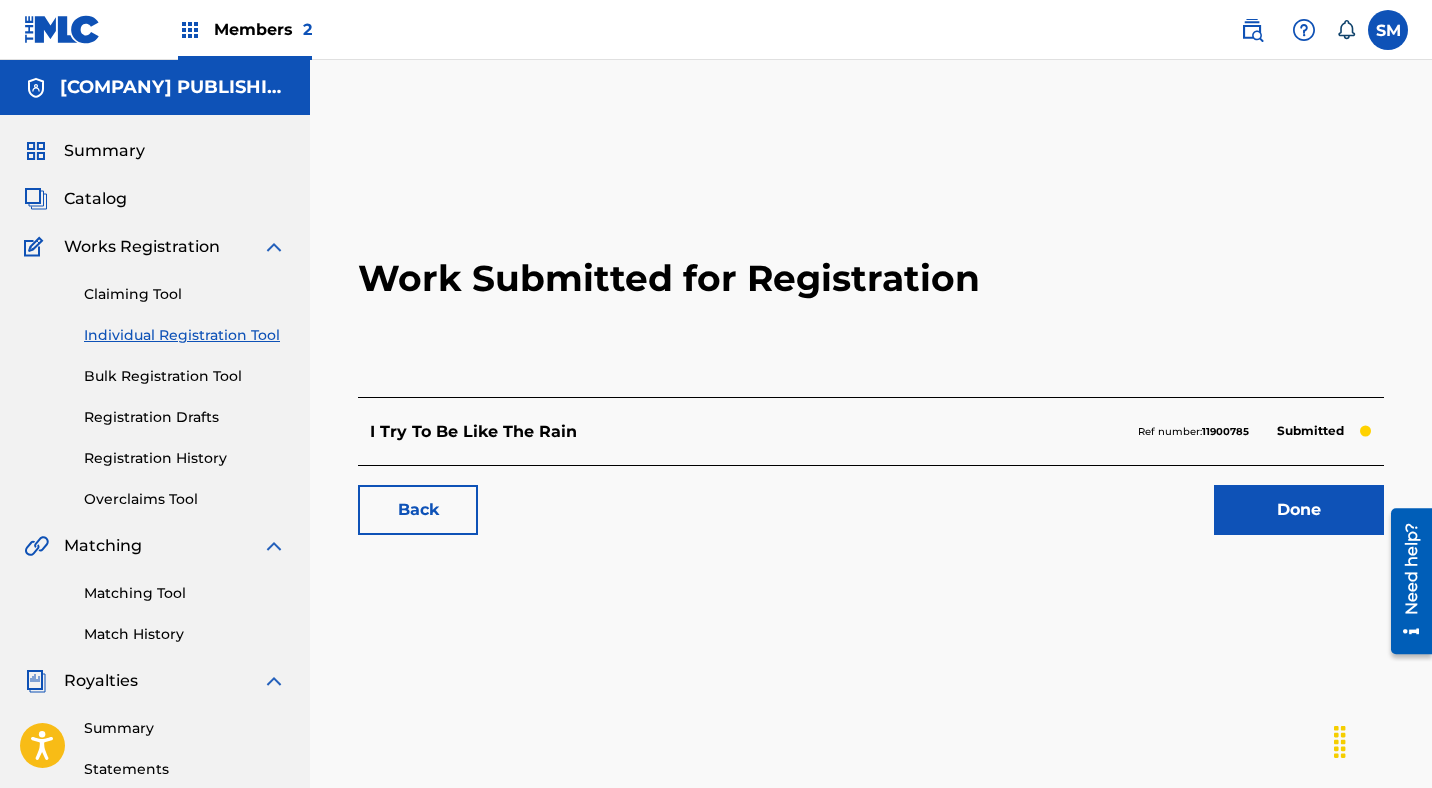 click on "Done" at bounding box center [1299, 510] 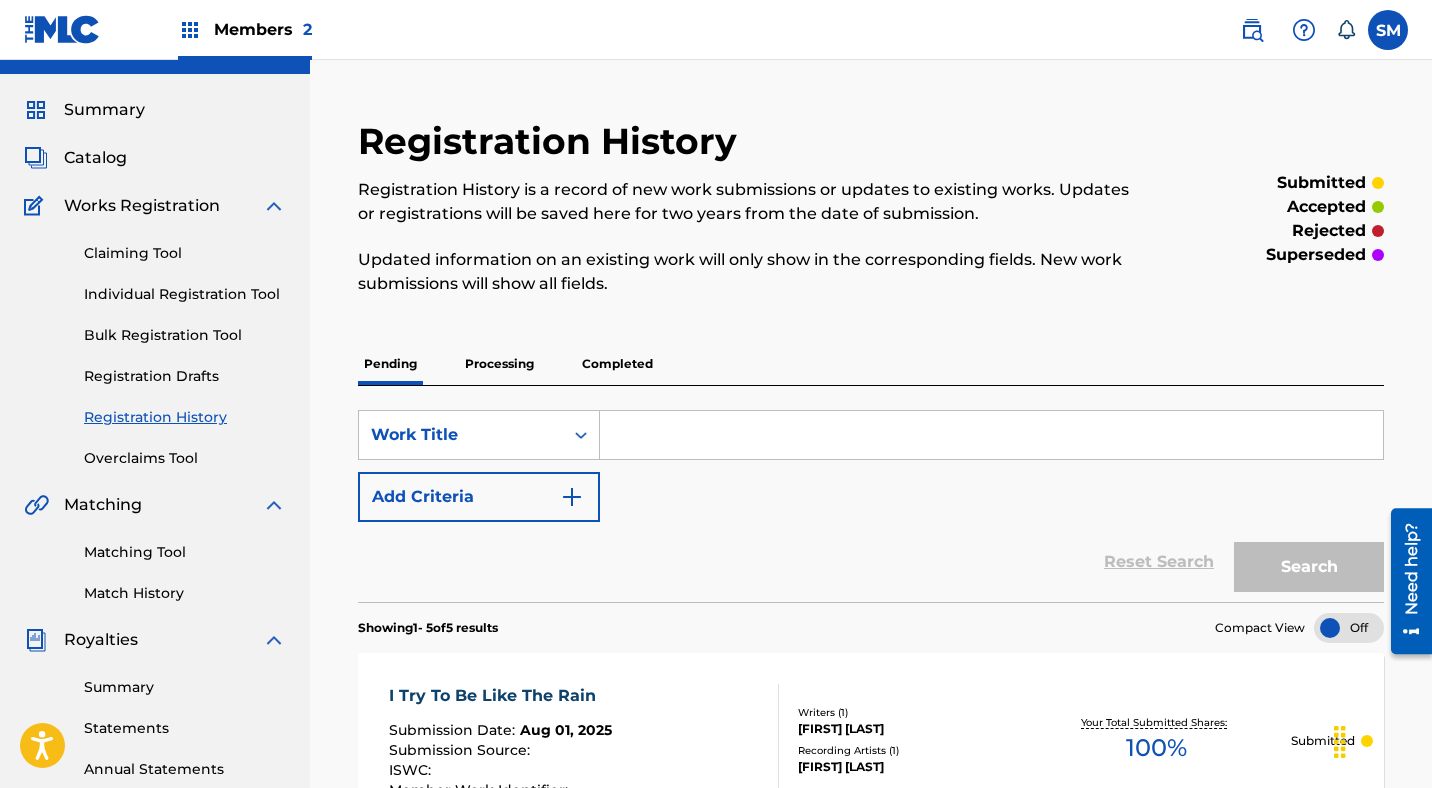 scroll, scrollTop: 38, scrollLeft: 0, axis: vertical 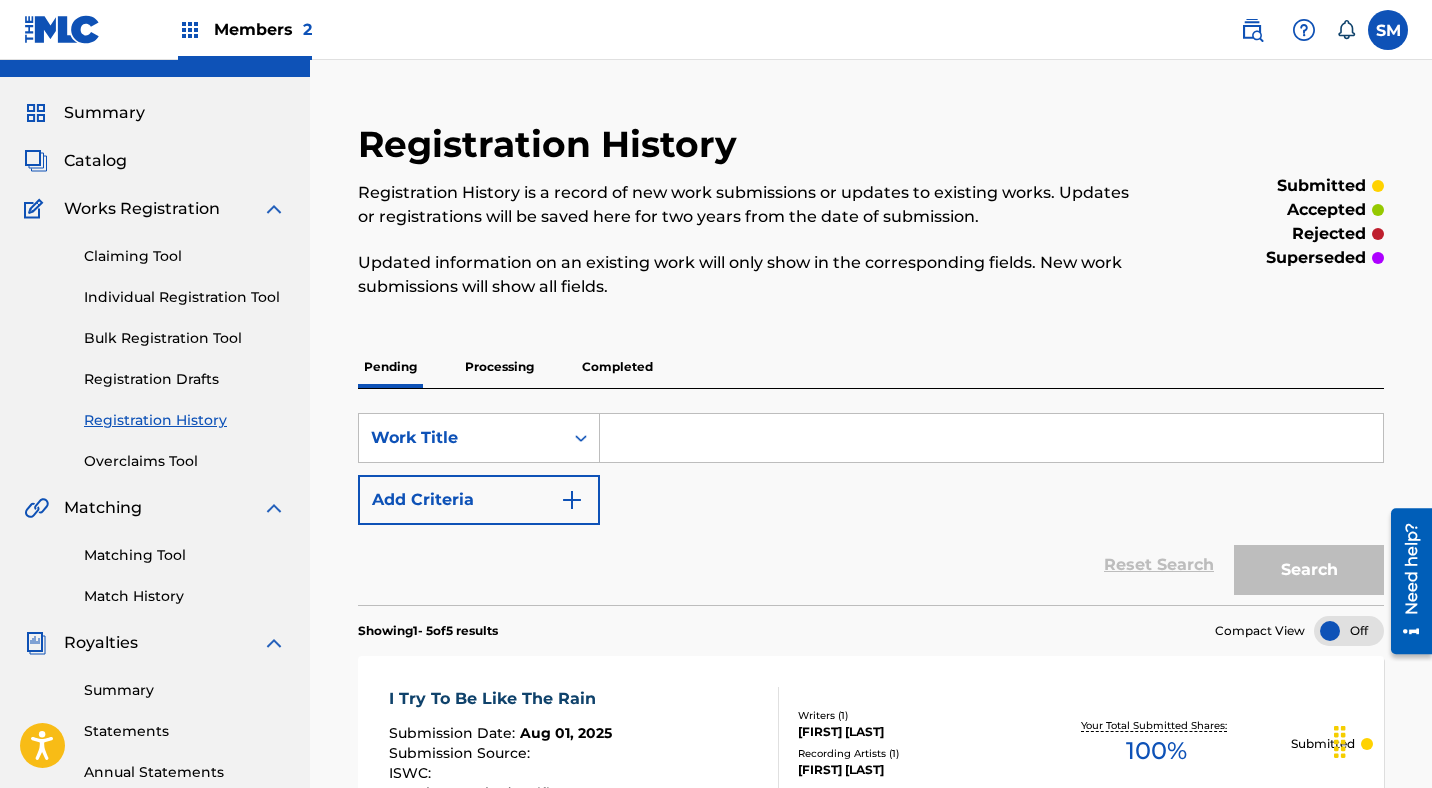 click on "Individual Registration Tool" at bounding box center (185, 297) 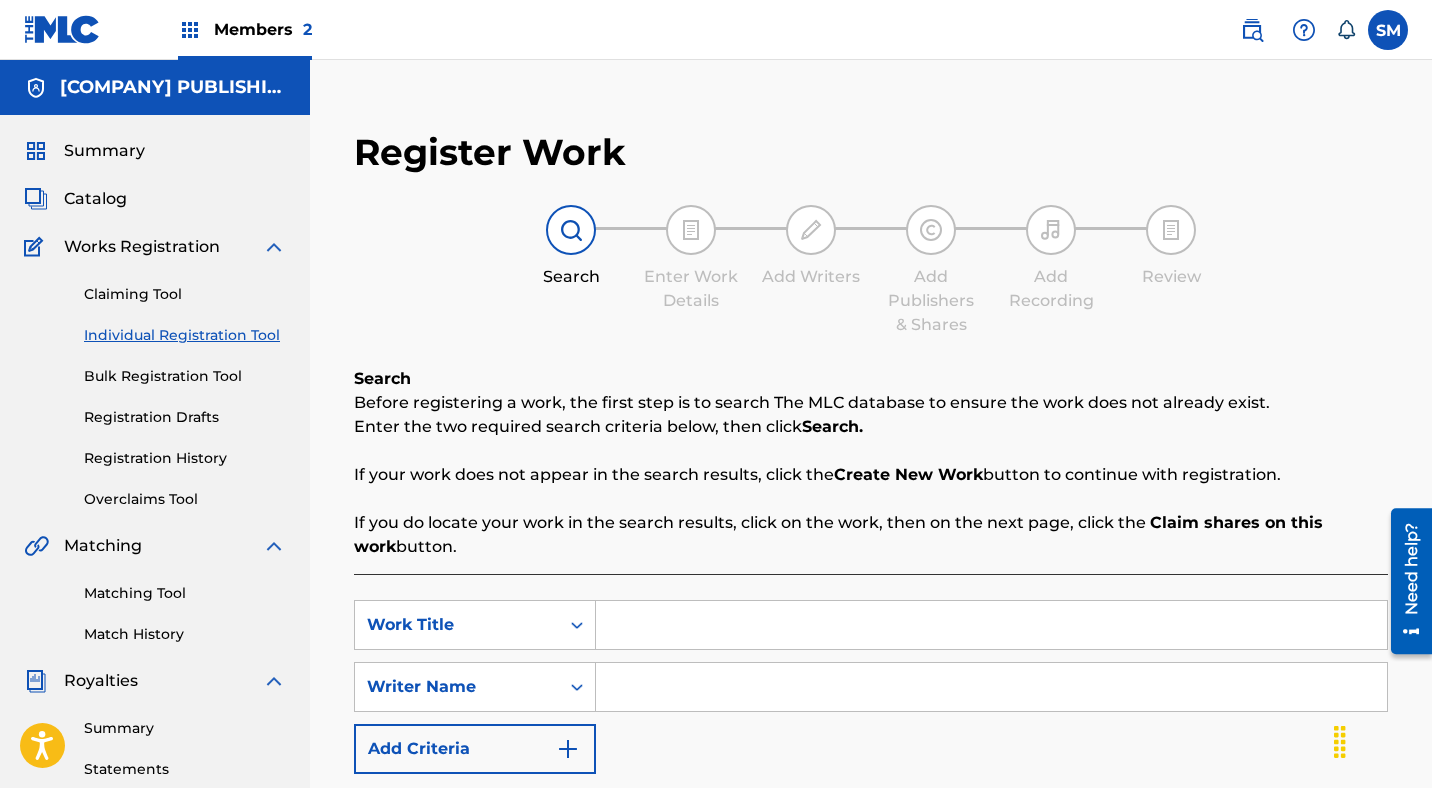 click at bounding box center (991, 625) 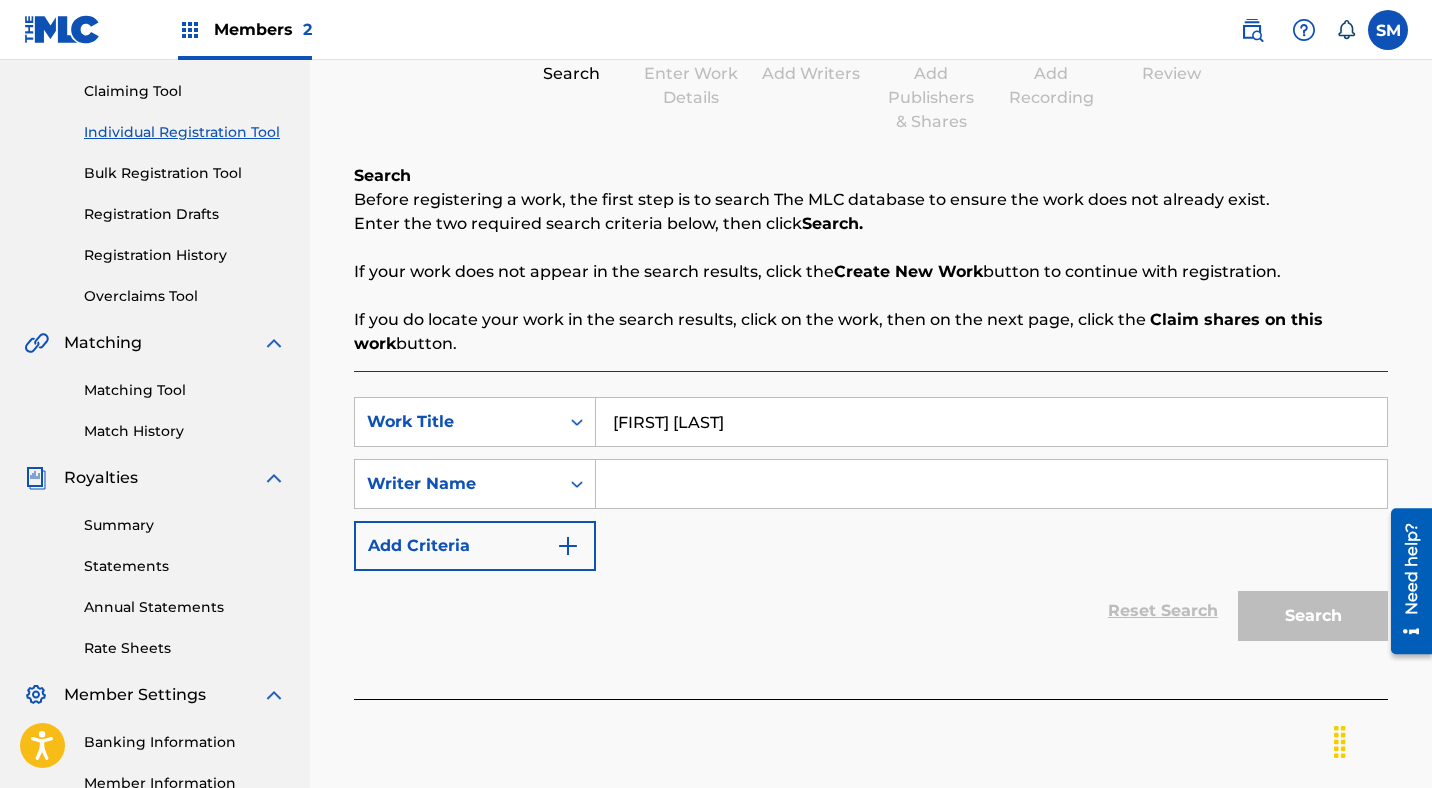 scroll, scrollTop: 206, scrollLeft: 0, axis: vertical 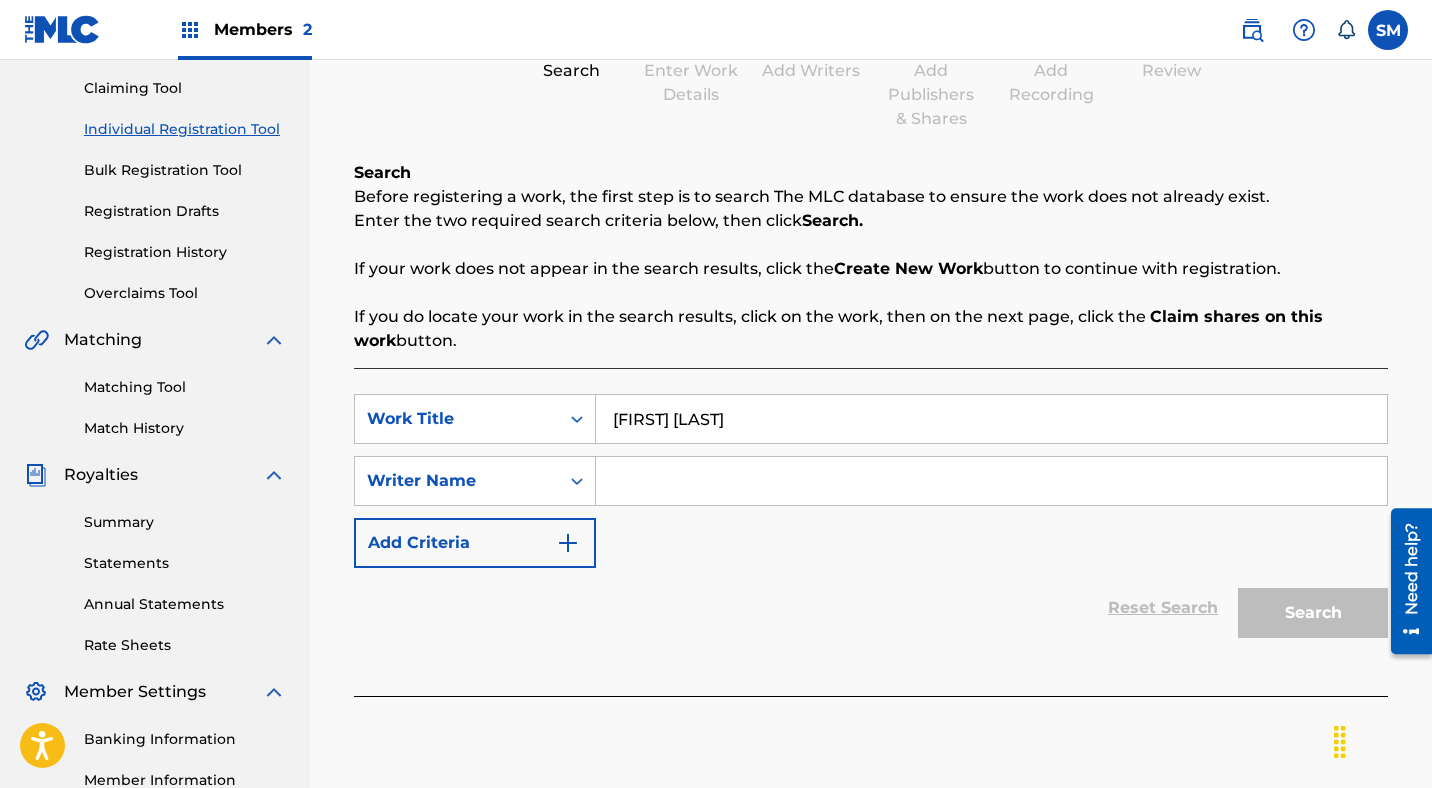 type on "[FIRST] [LAST]" 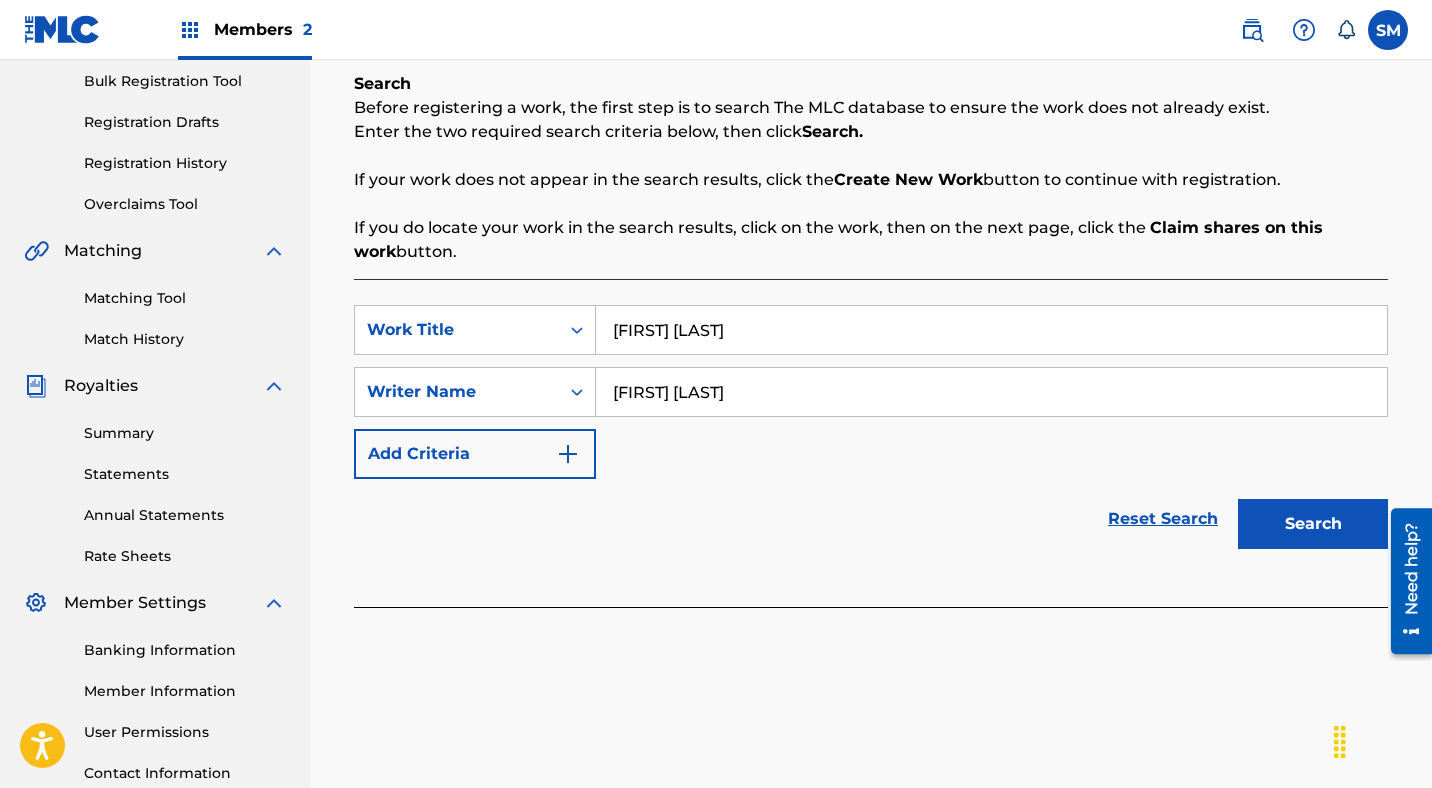 scroll, scrollTop: 298, scrollLeft: 0, axis: vertical 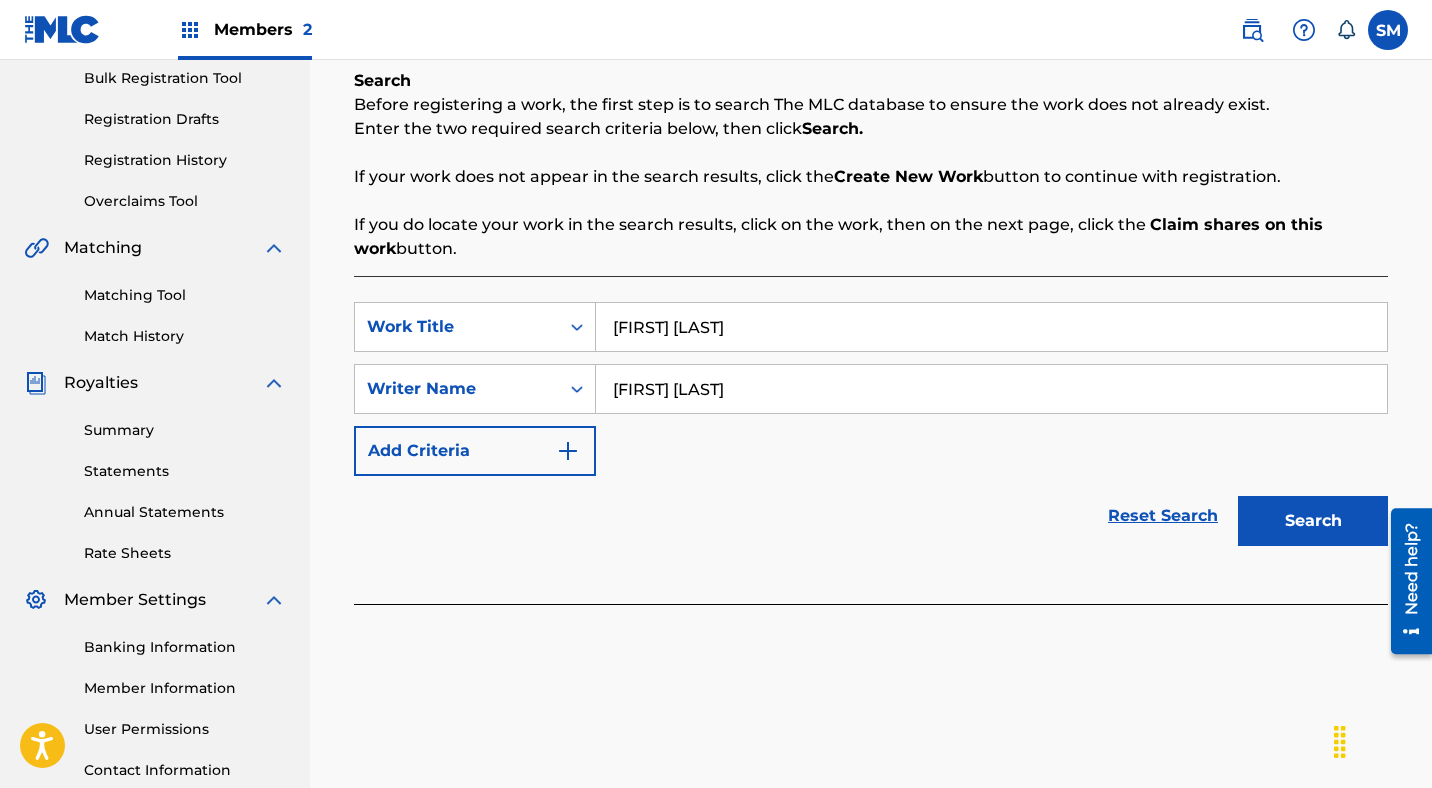 click on "Search" at bounding box center [1313, 521] 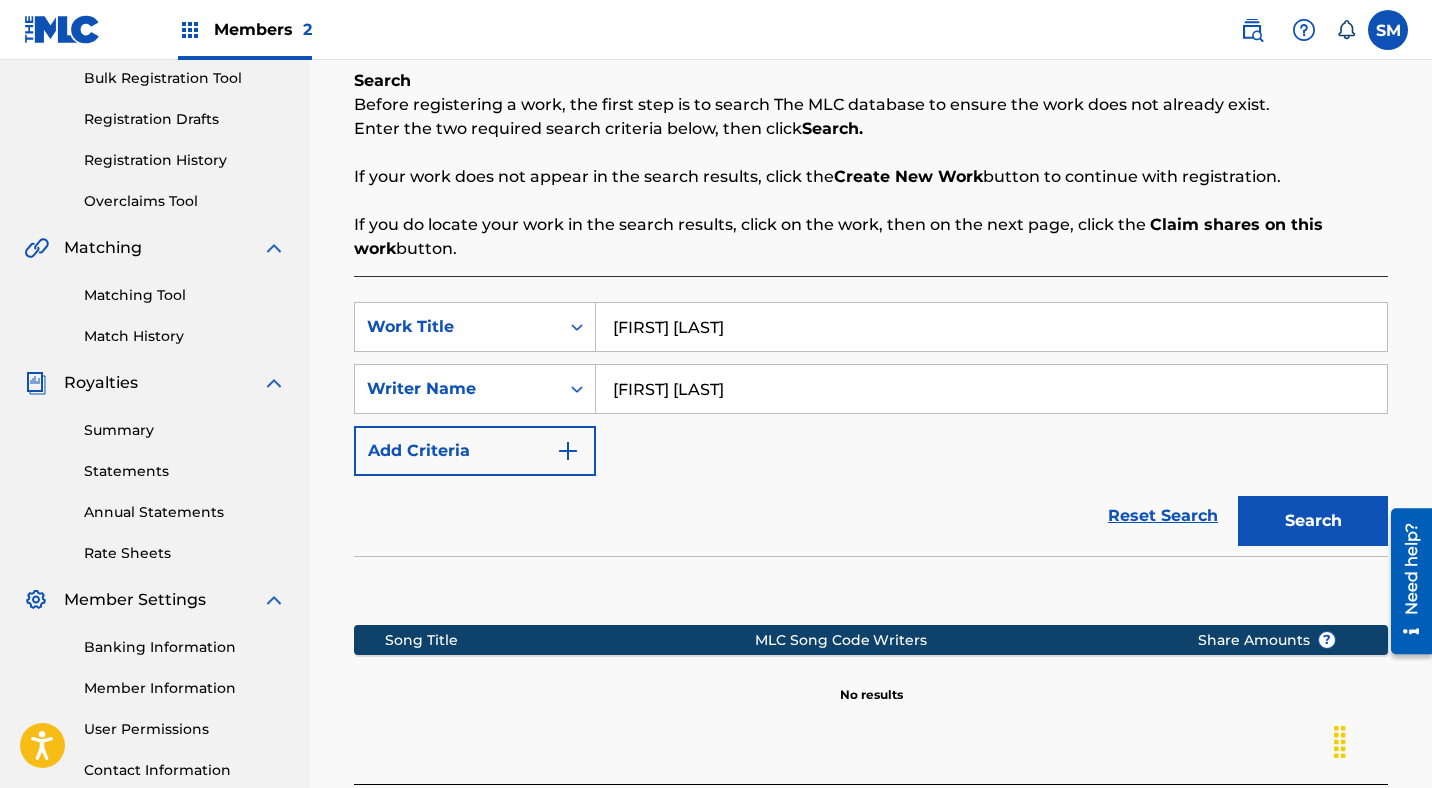 scroll, scrollTop: 481, scrollLeft: 0, axis: vertical 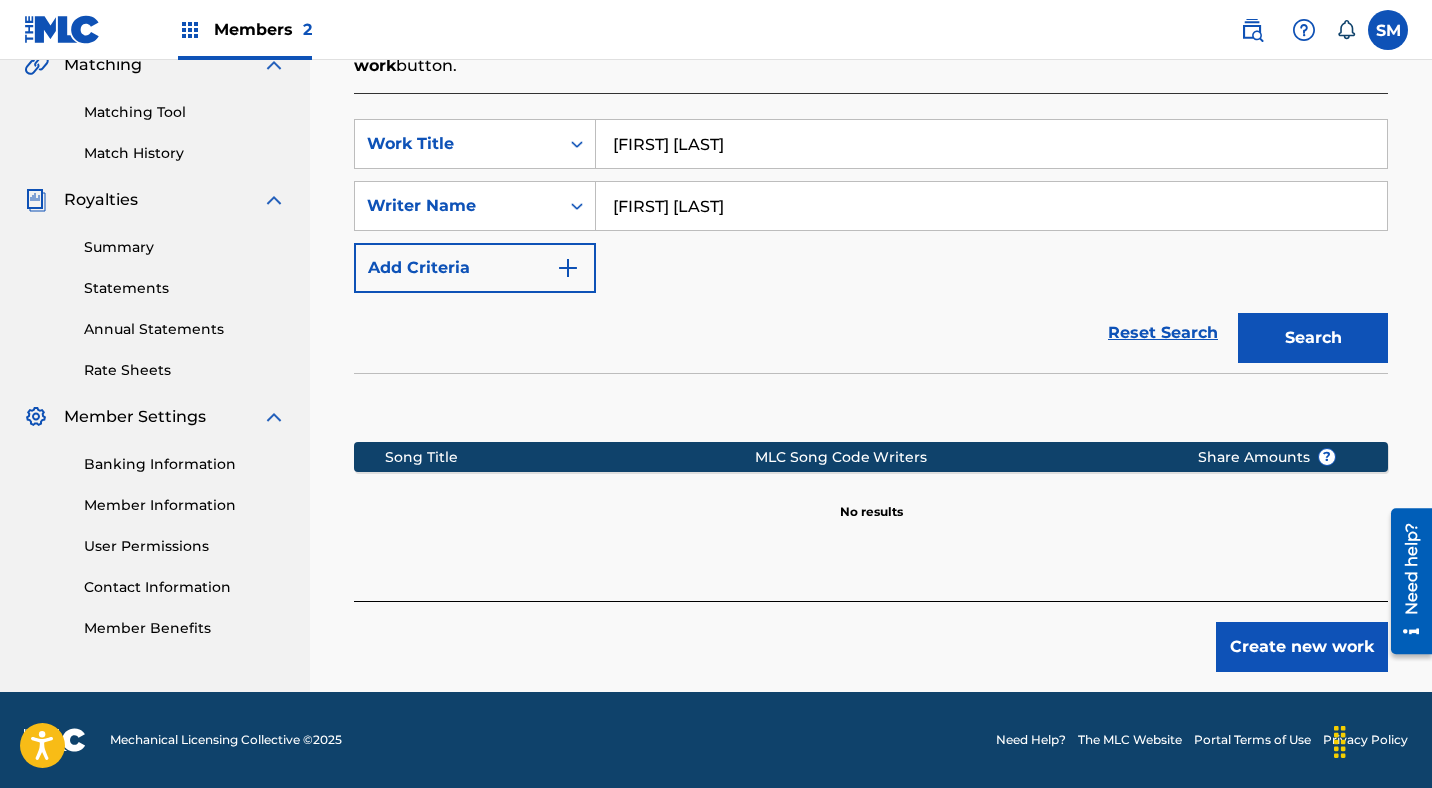 click on "Create new work" at bounding box center [1302, 647] 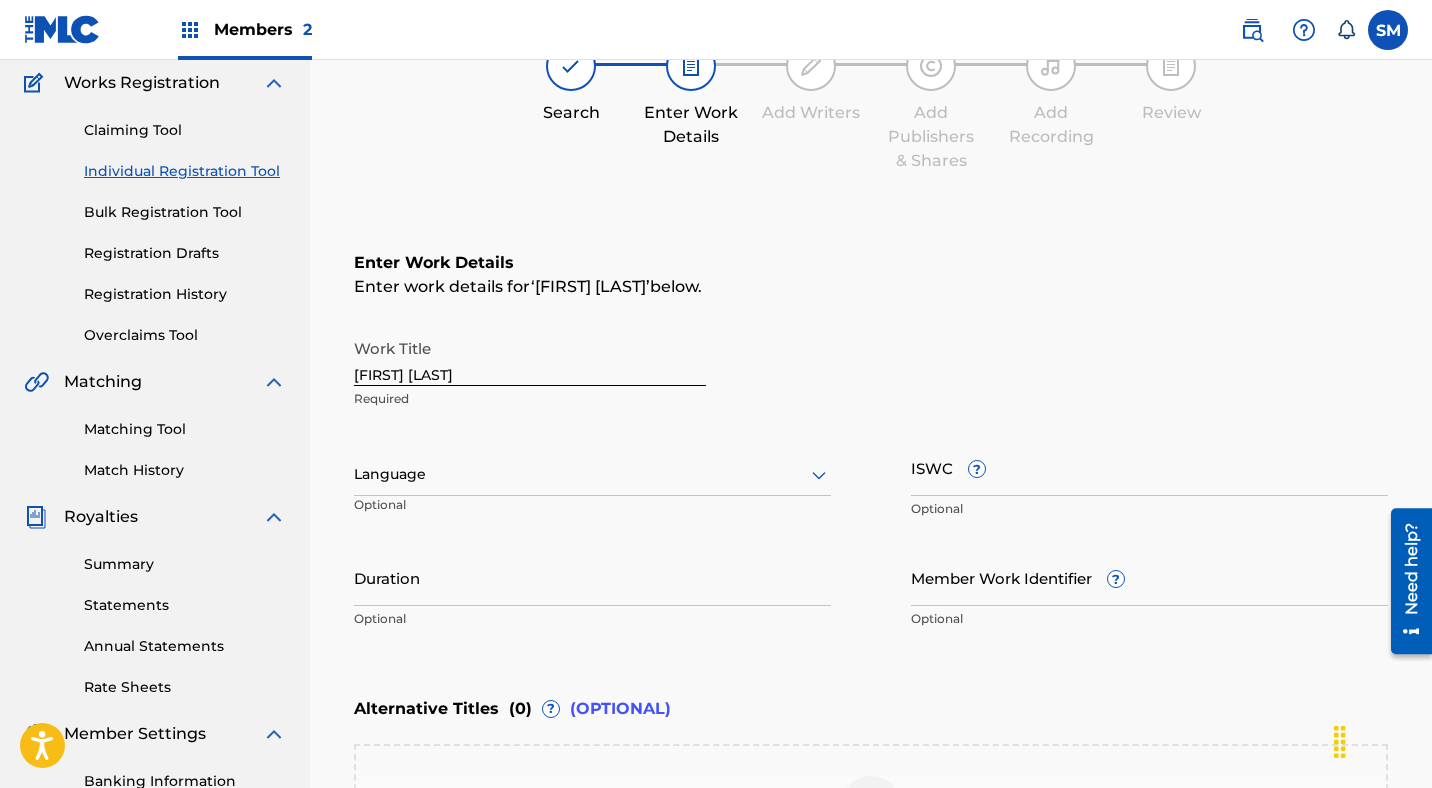 scroll, scrollTop: 152, scrollLeft: 0, axis: vertical 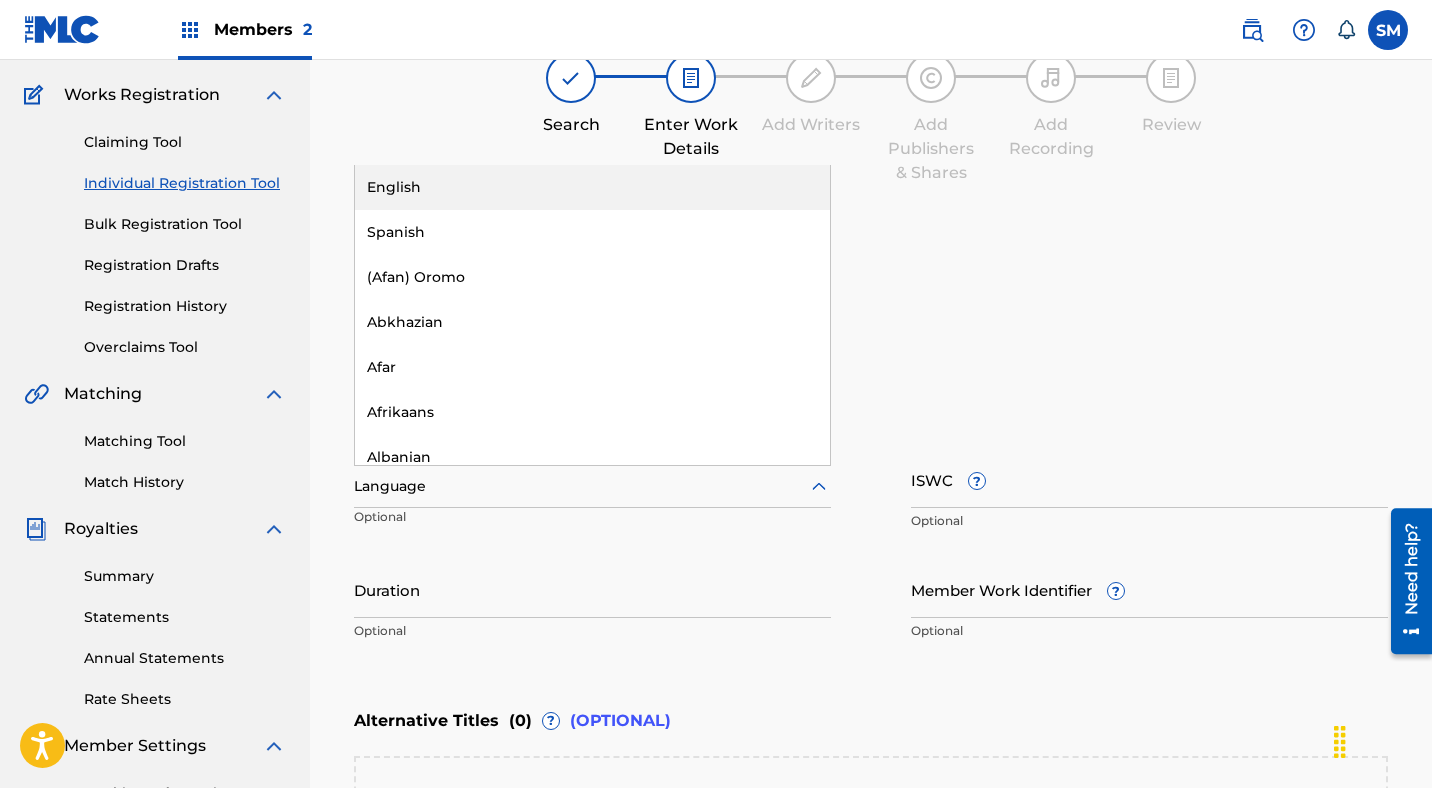click at bounding box center [592, 486] 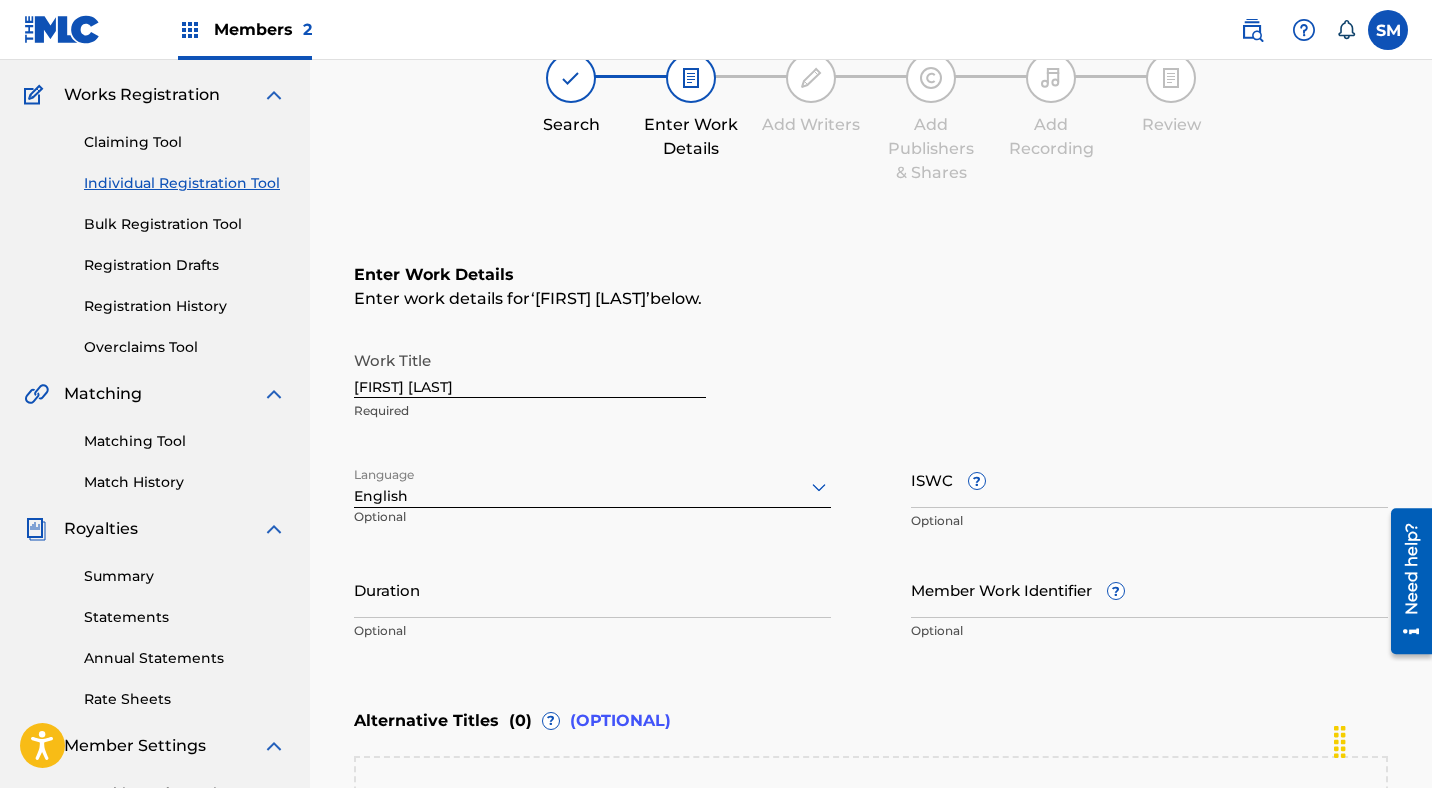 click on "Duration" at bounding box center [592, 589] 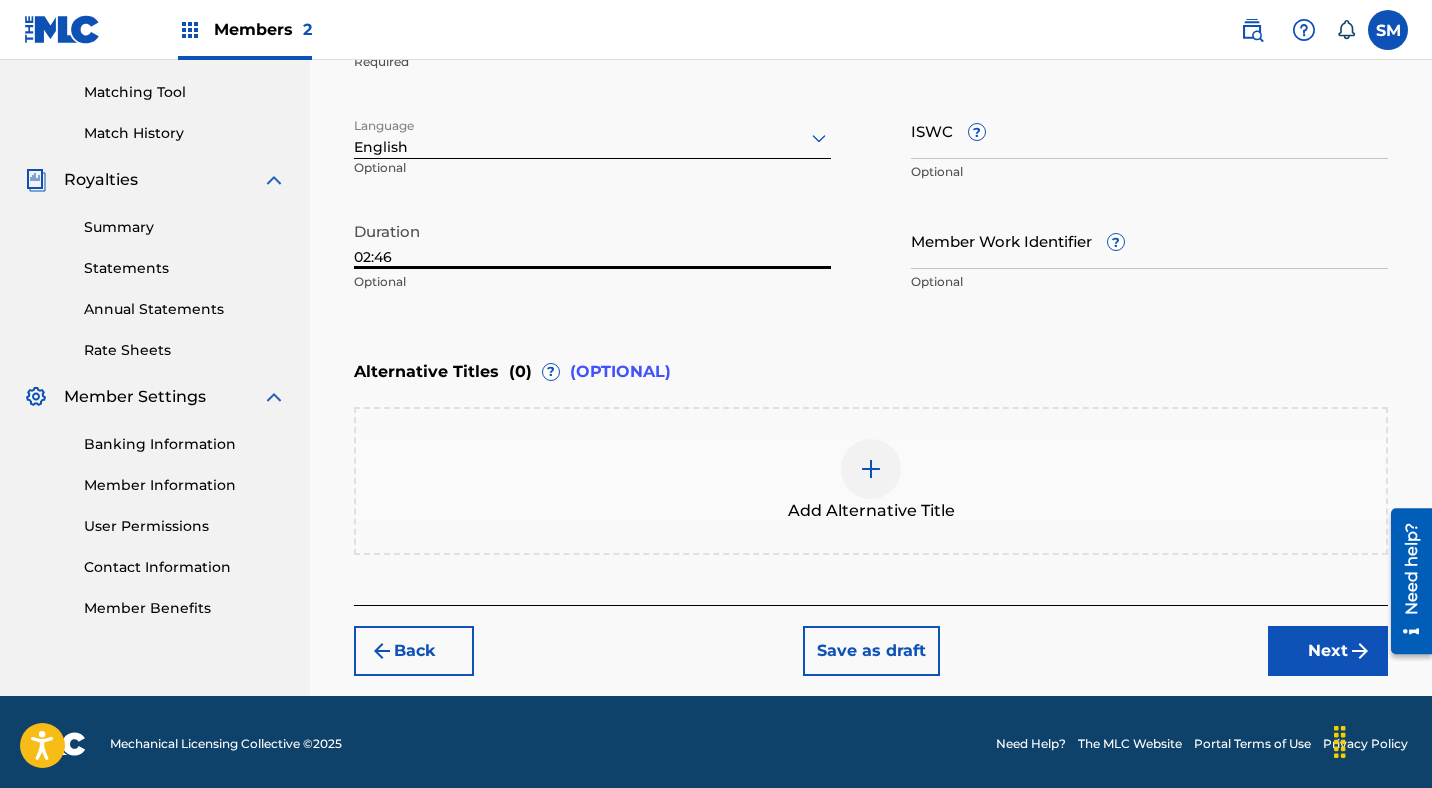 scroll, scrollTop: 505, scrollLeft: 0, axis: vertical 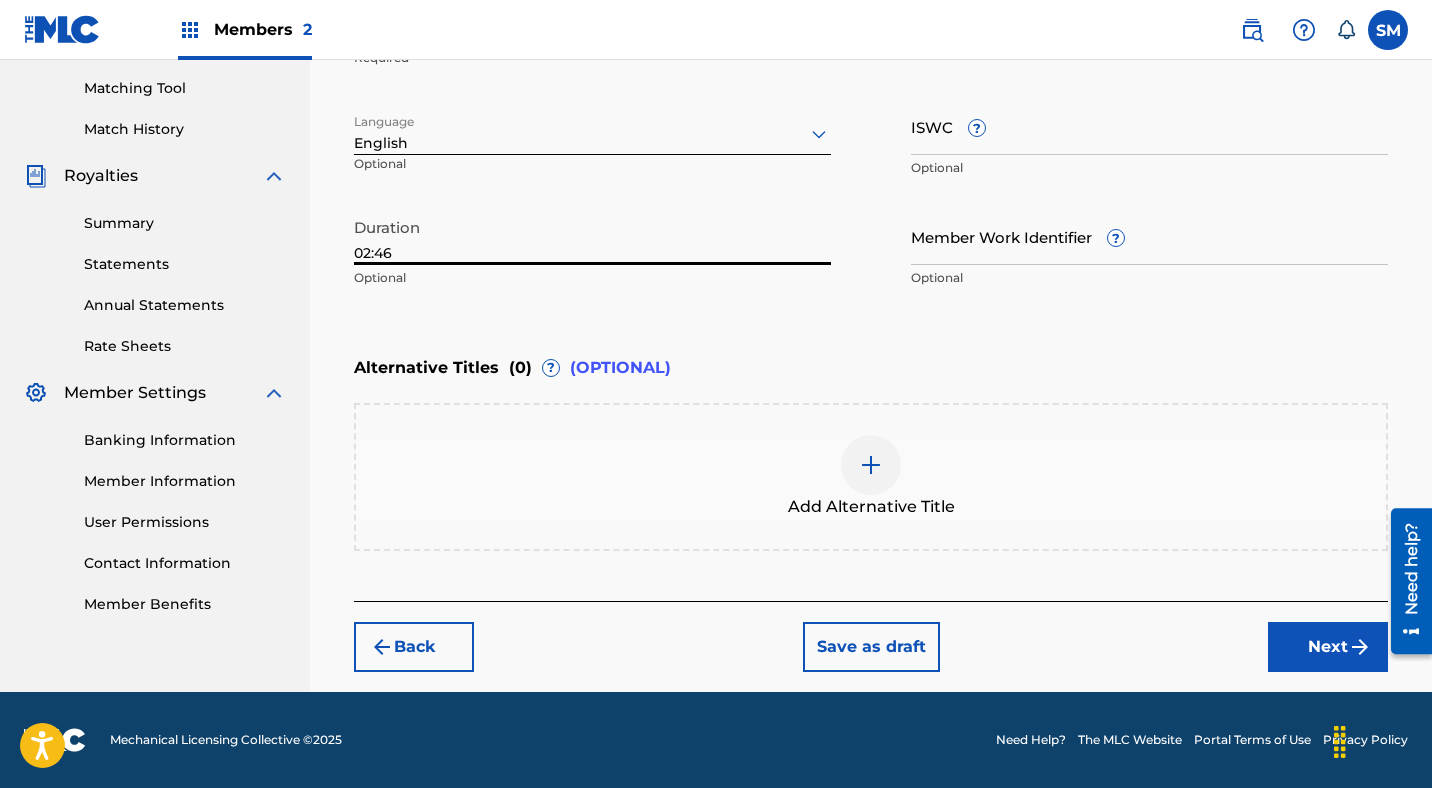 type on "02:46" 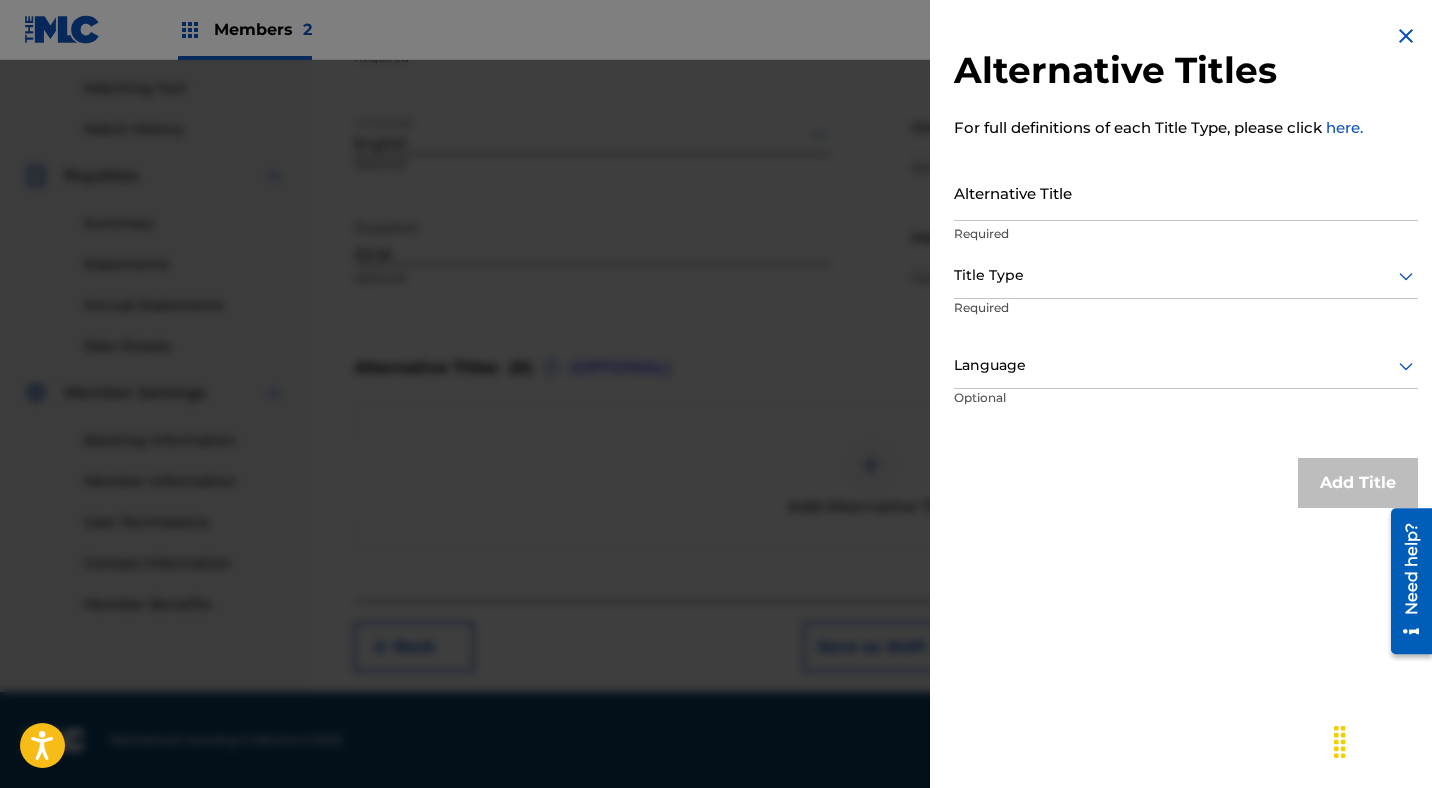 click on "Alternative Title" at bounding box center (1186, 192) 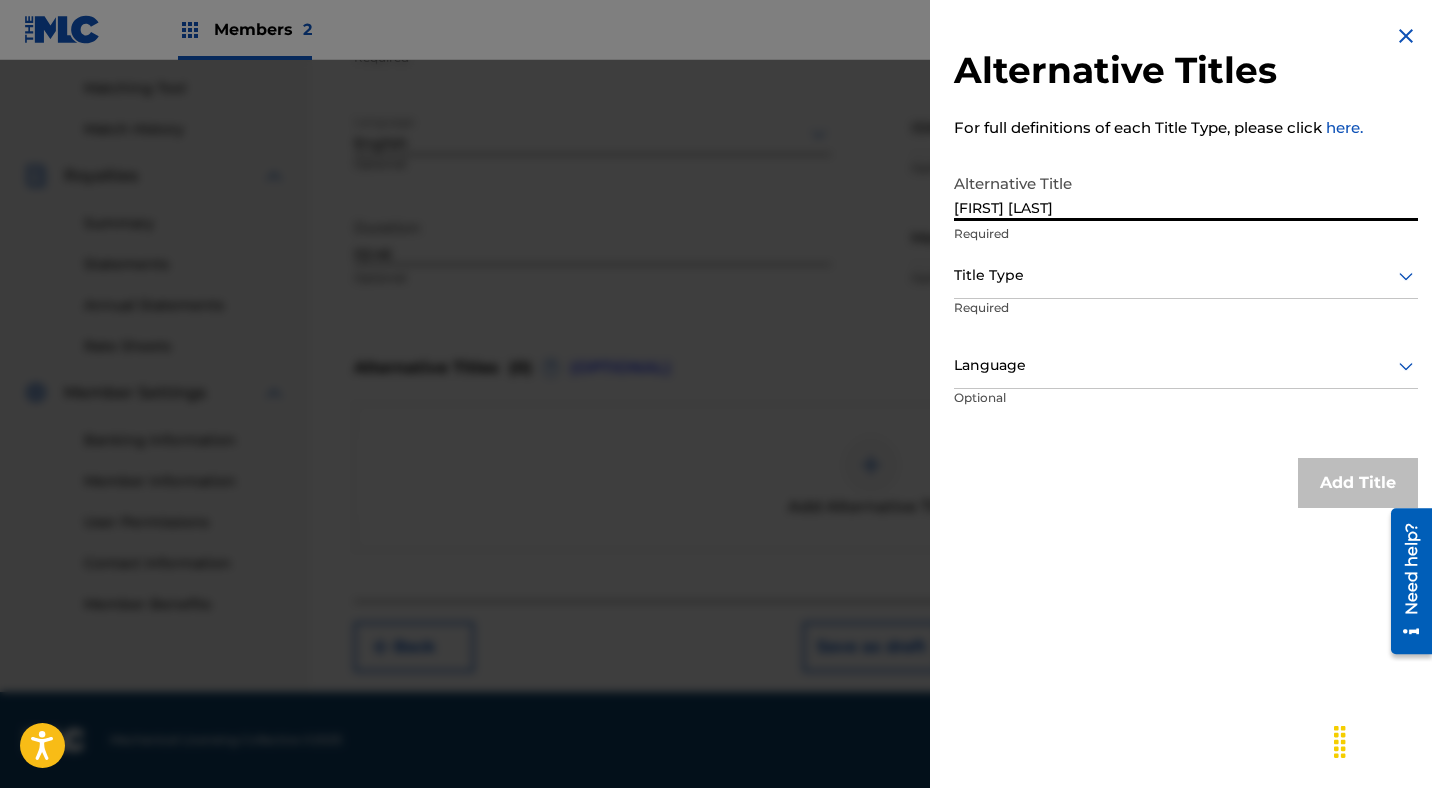 type on "[FIRST] [LAST]" 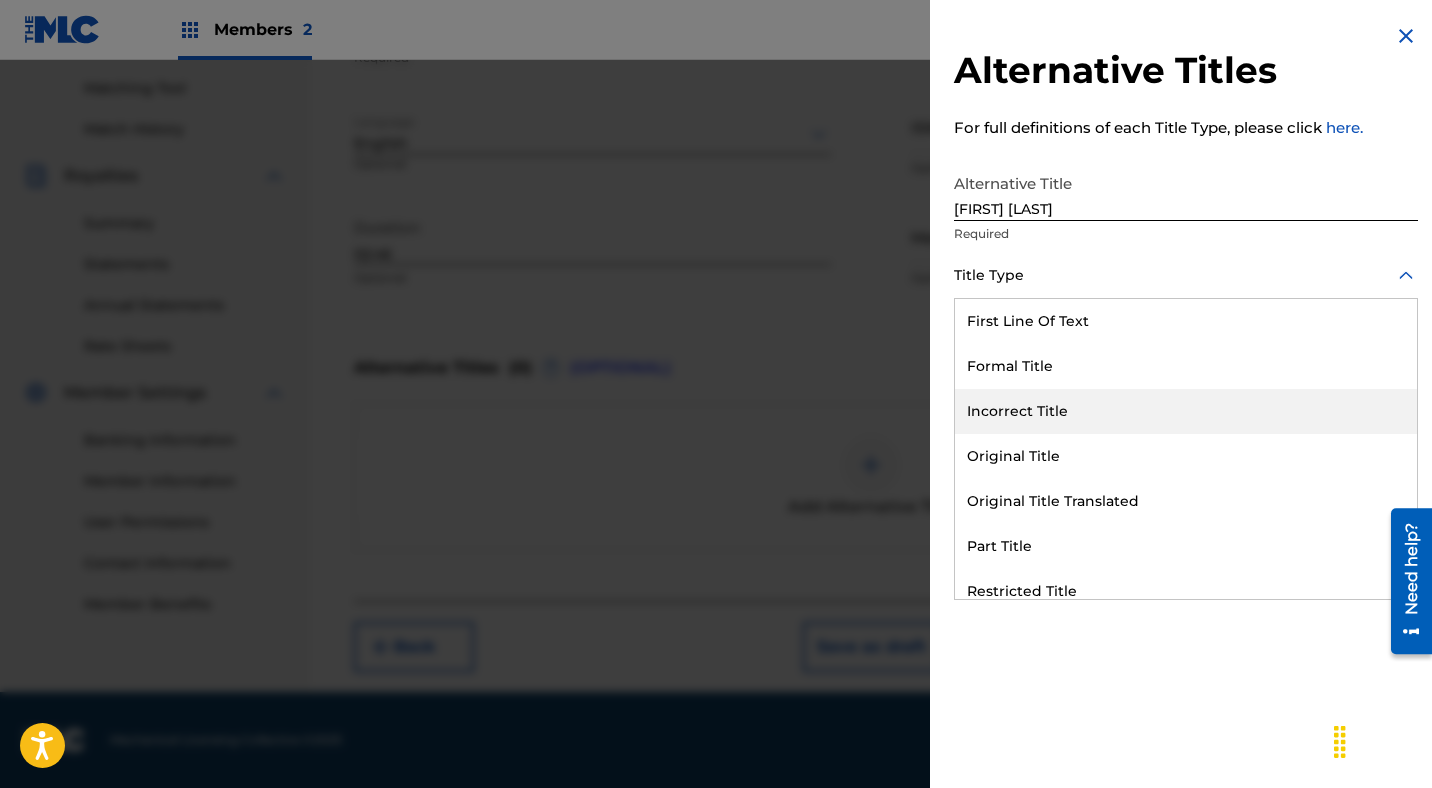 click on "Incorrect Title" at bounding box center [1186, 411] 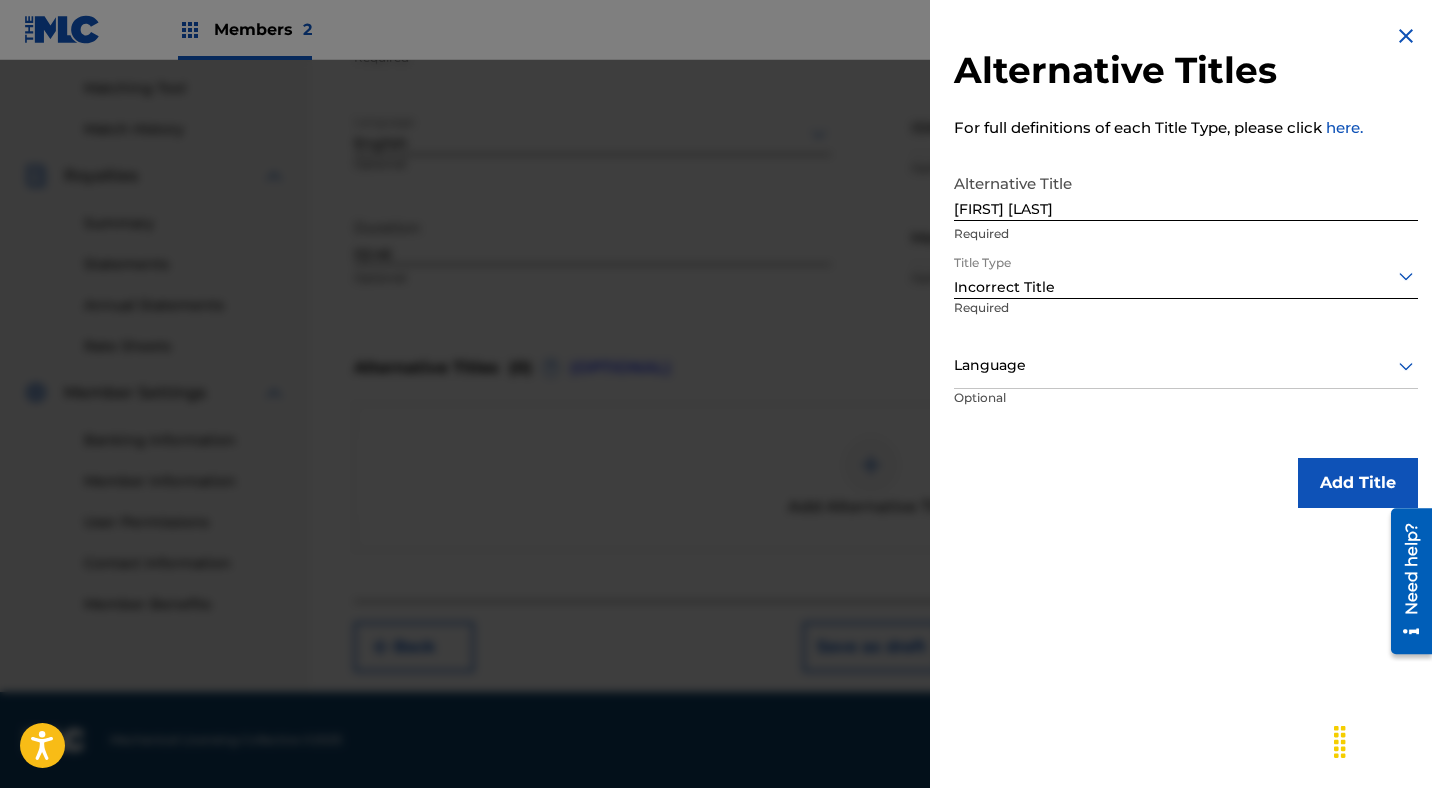 click at bounding box center [1186, 365] 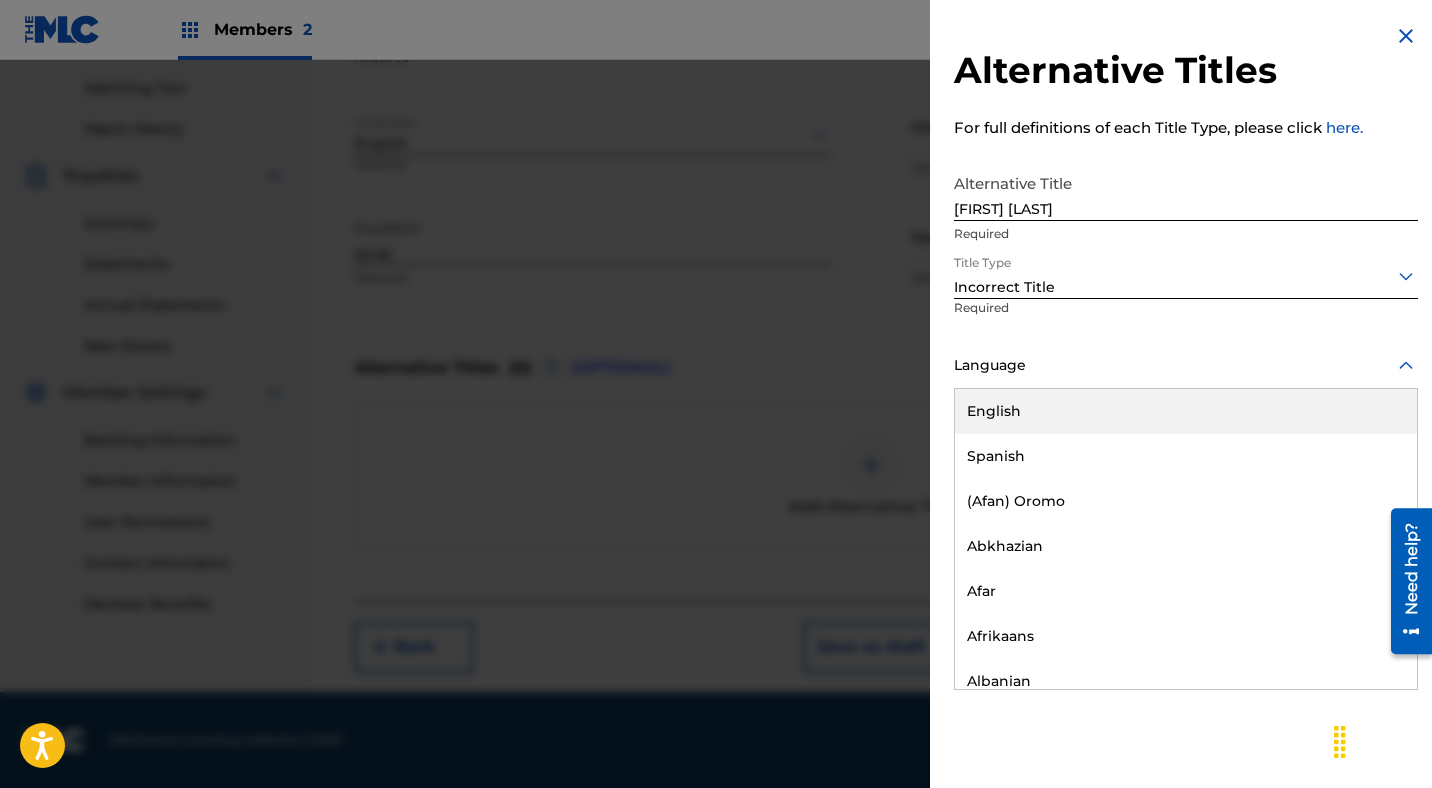 click on "English" at bounding box center [1186, 411] 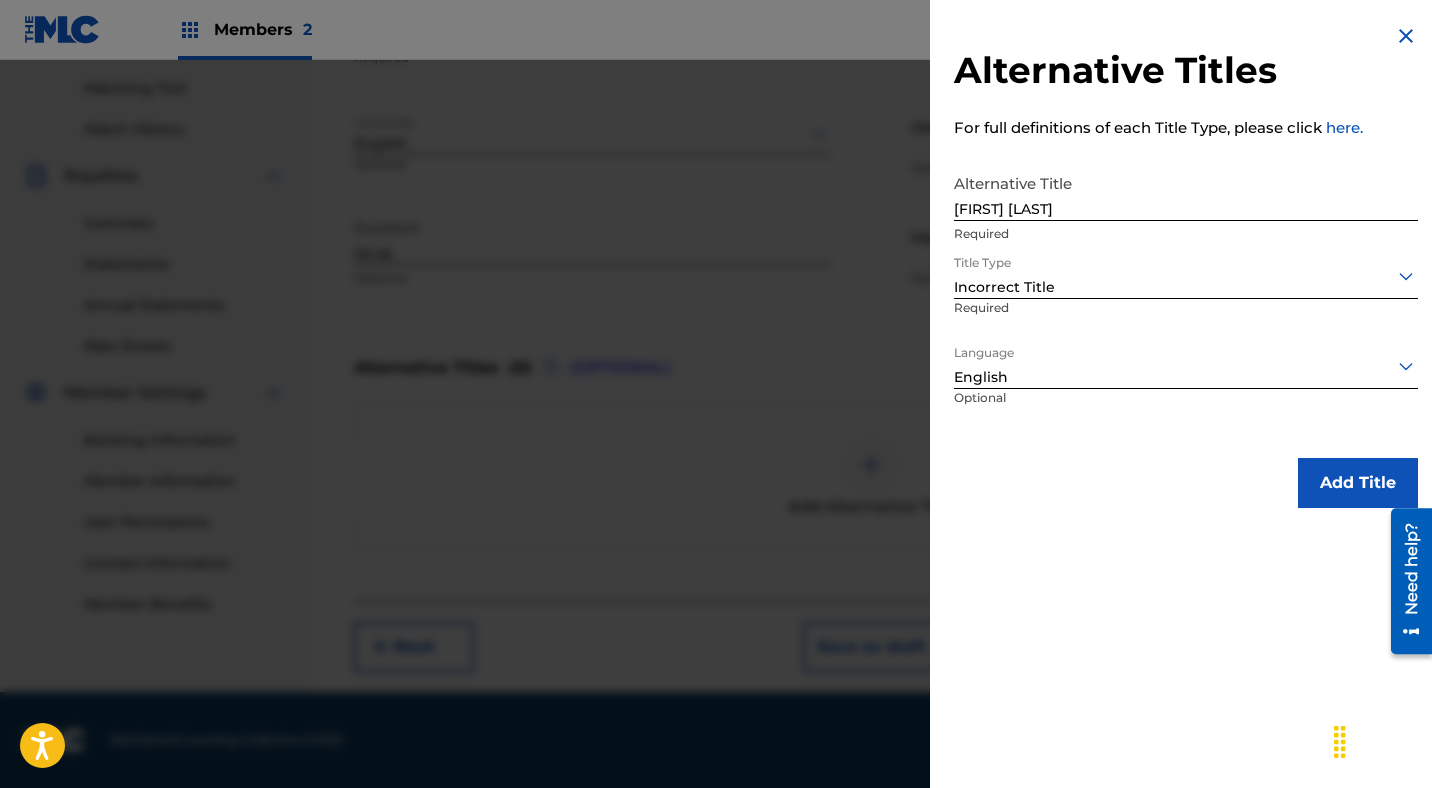 click on "Incorrect Title" at bounding box center [1186, 287] 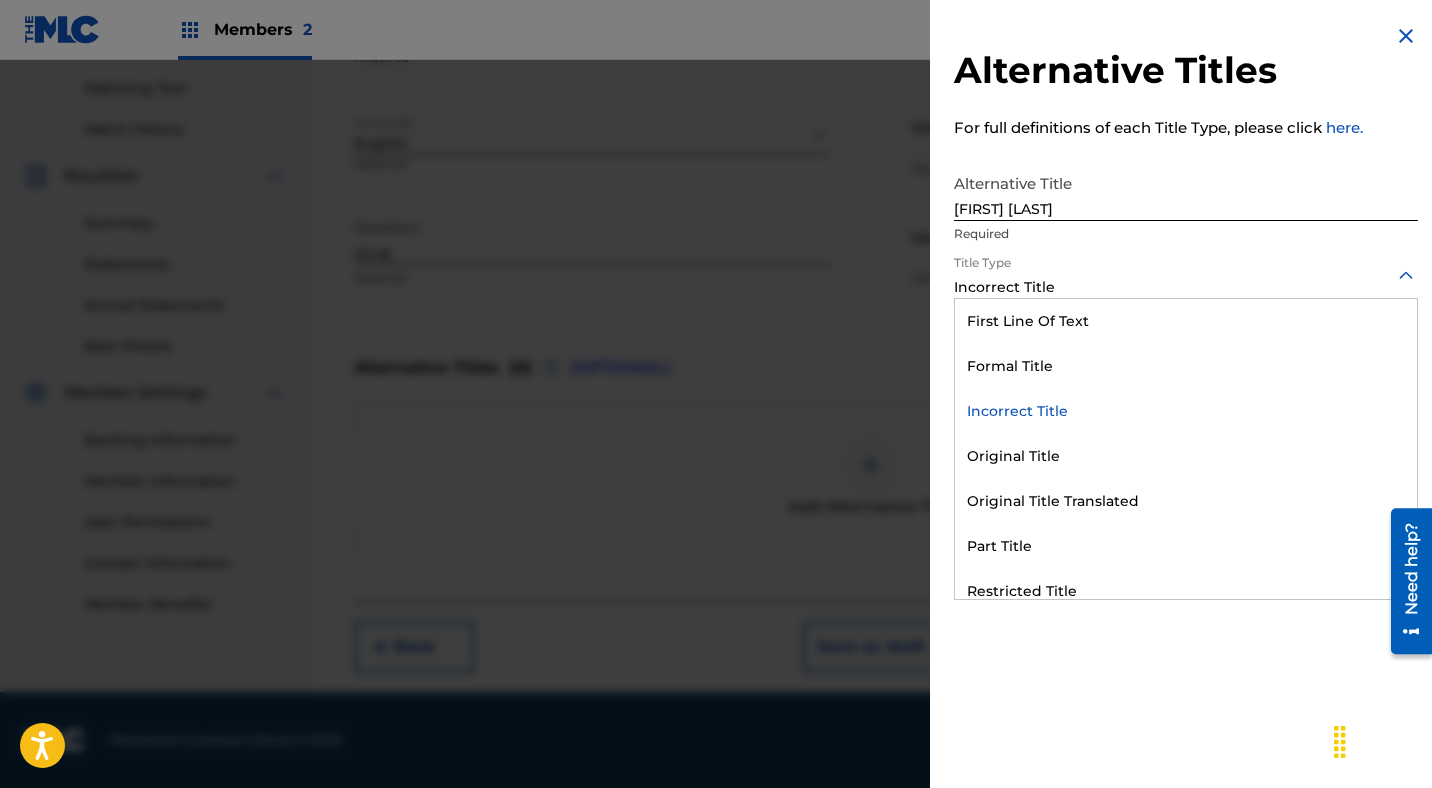 click at bounding box center [1186, 275] 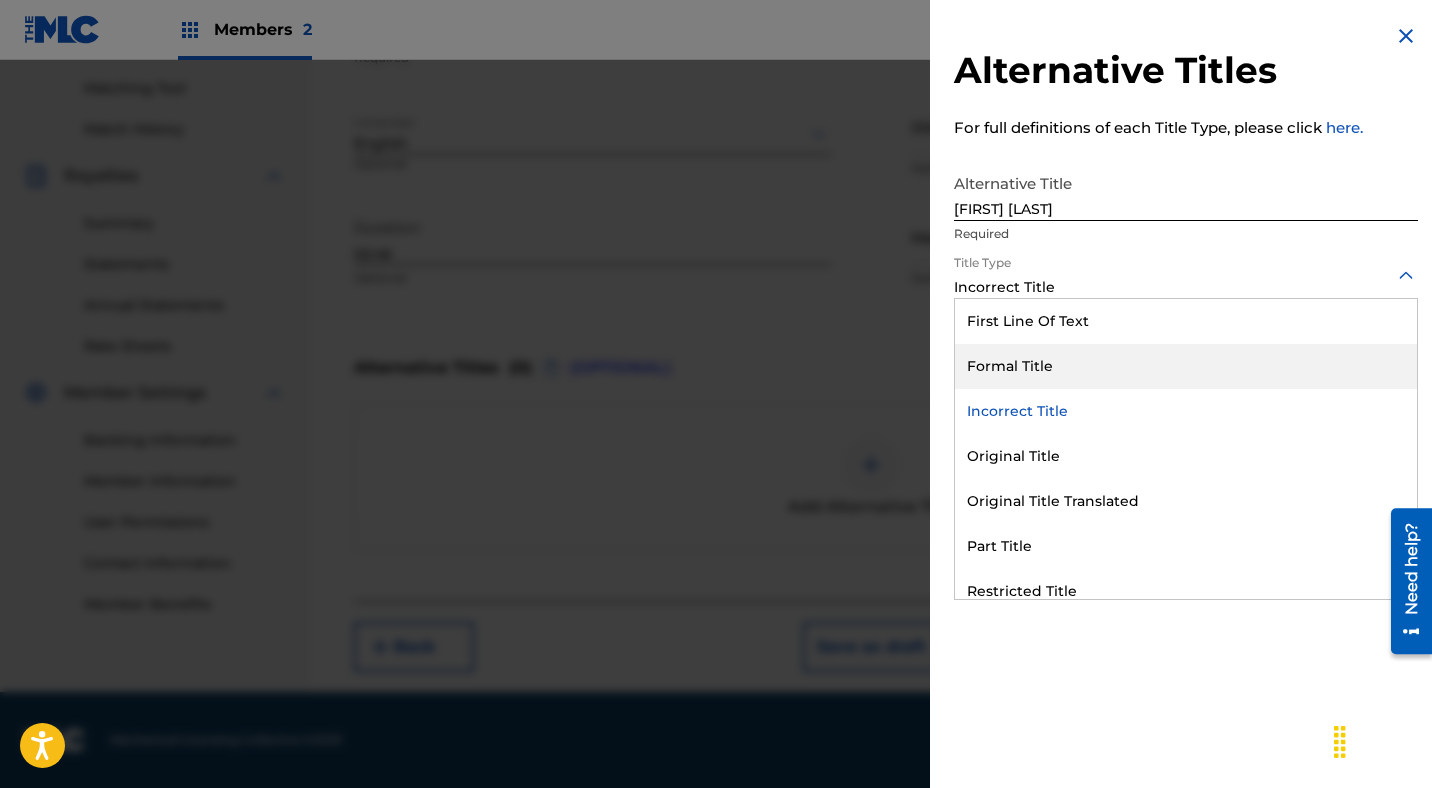 scroll, scrollTop: 195, scrollLeft: 0, axis: vertical 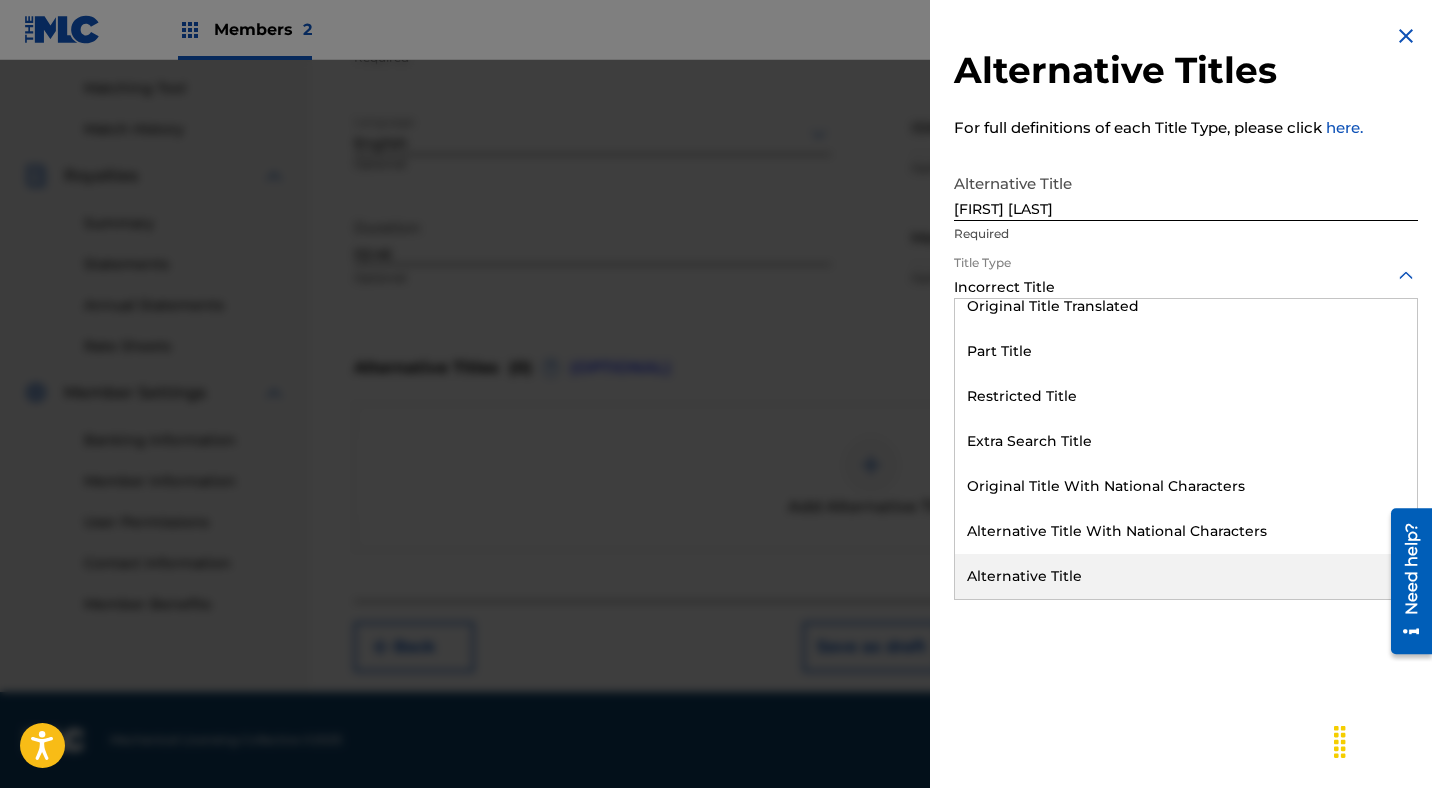 click on "Alternative Title" at bounding box center (1186, 576) 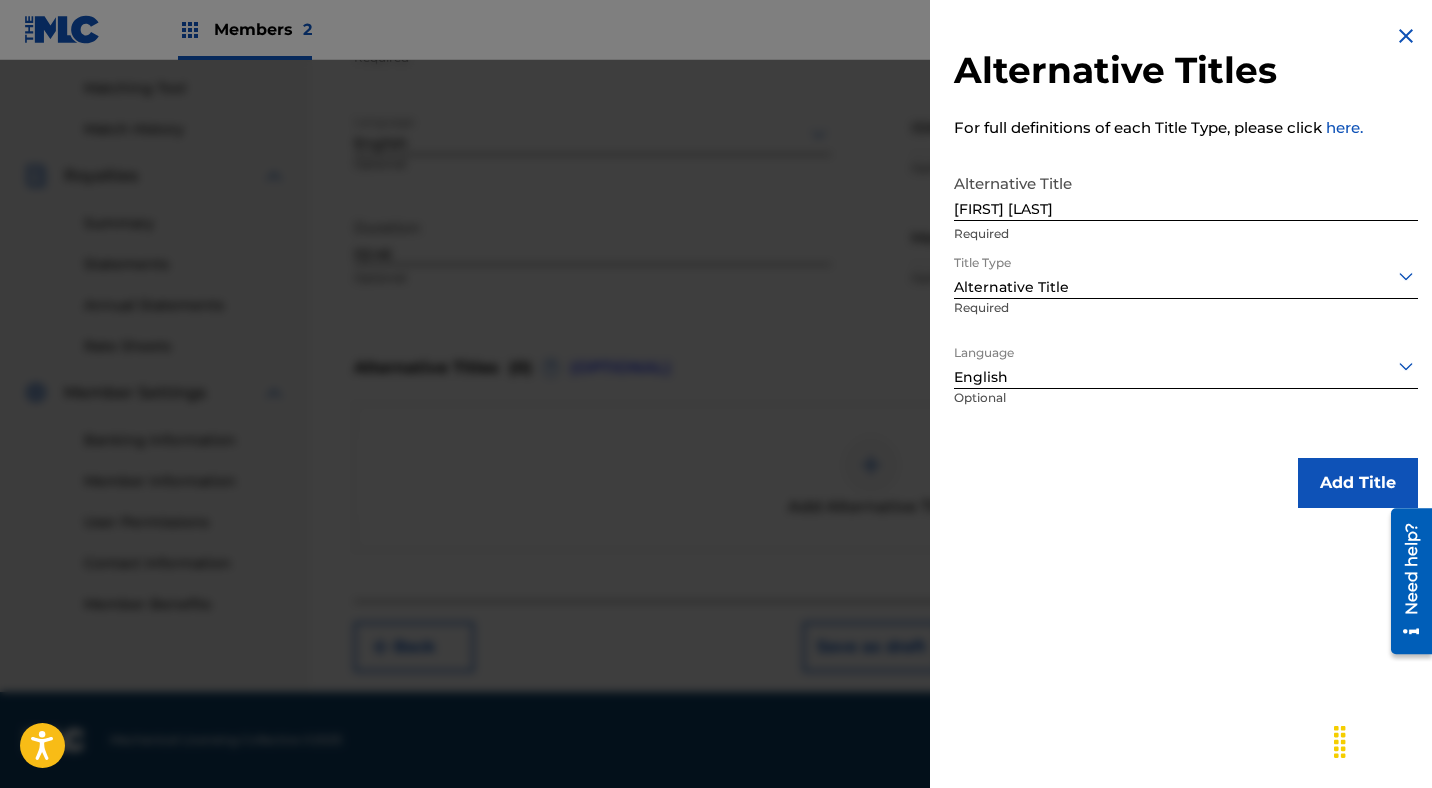 click on "Alternative Titles For full definitions of each Title Type, please click here. Alternative Title [FIRST] [LAST] Required Title Type Alternative Title Required Language English Optional Add Title" at bounding box center (1186, 266) 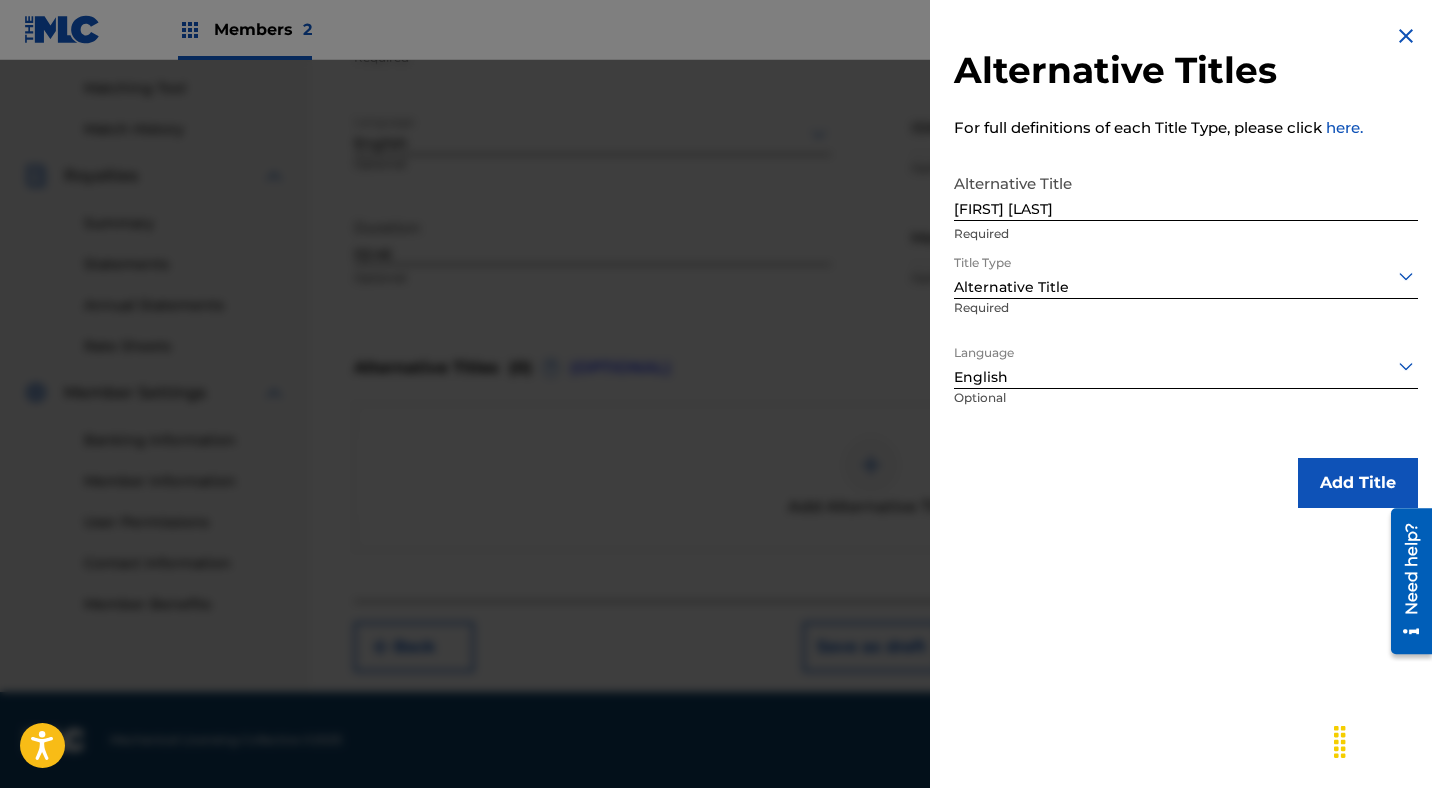 click on "Add Title" at bounding box center [1358, 483] 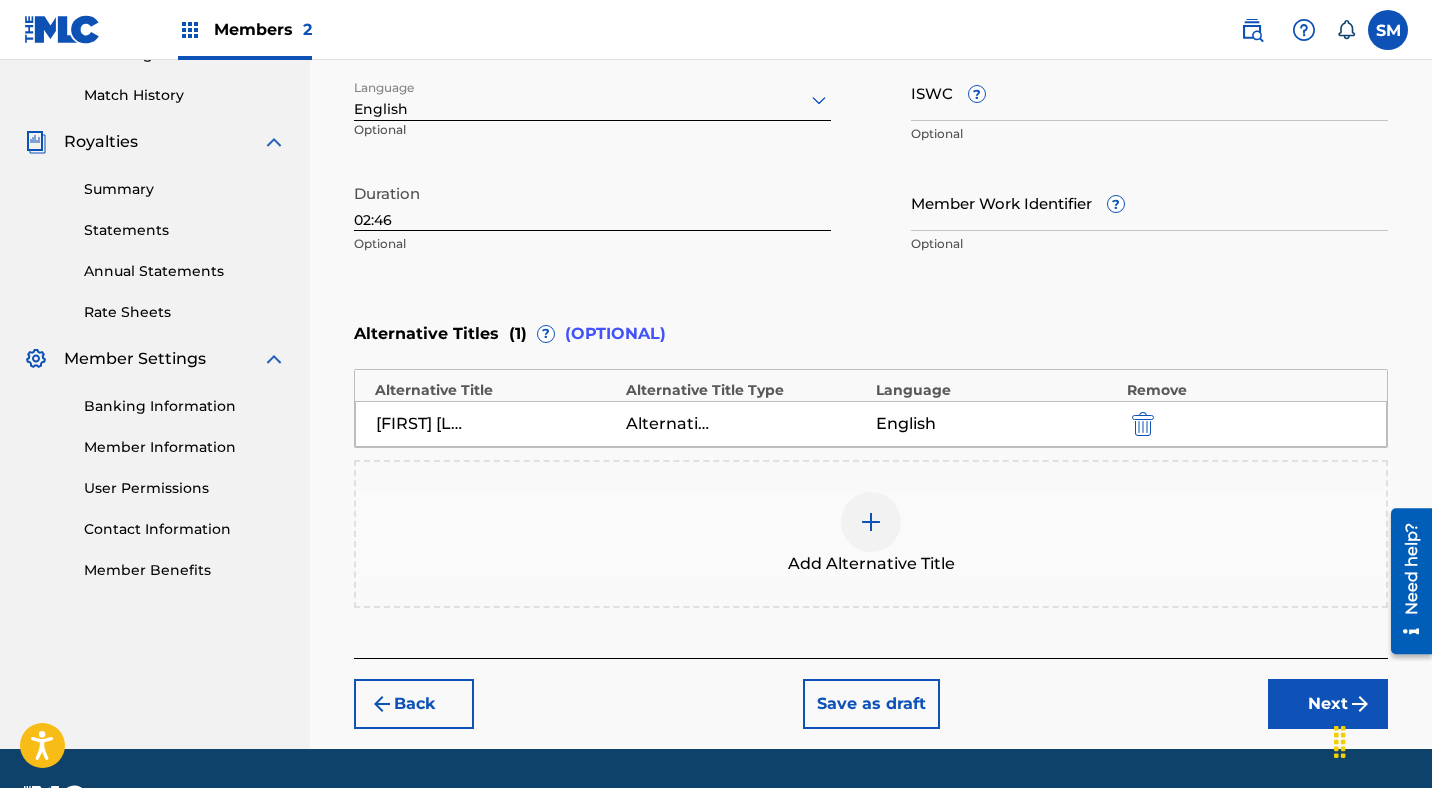 scroll, scrollTop: 596, scrollLeft: 0, axis: vertical 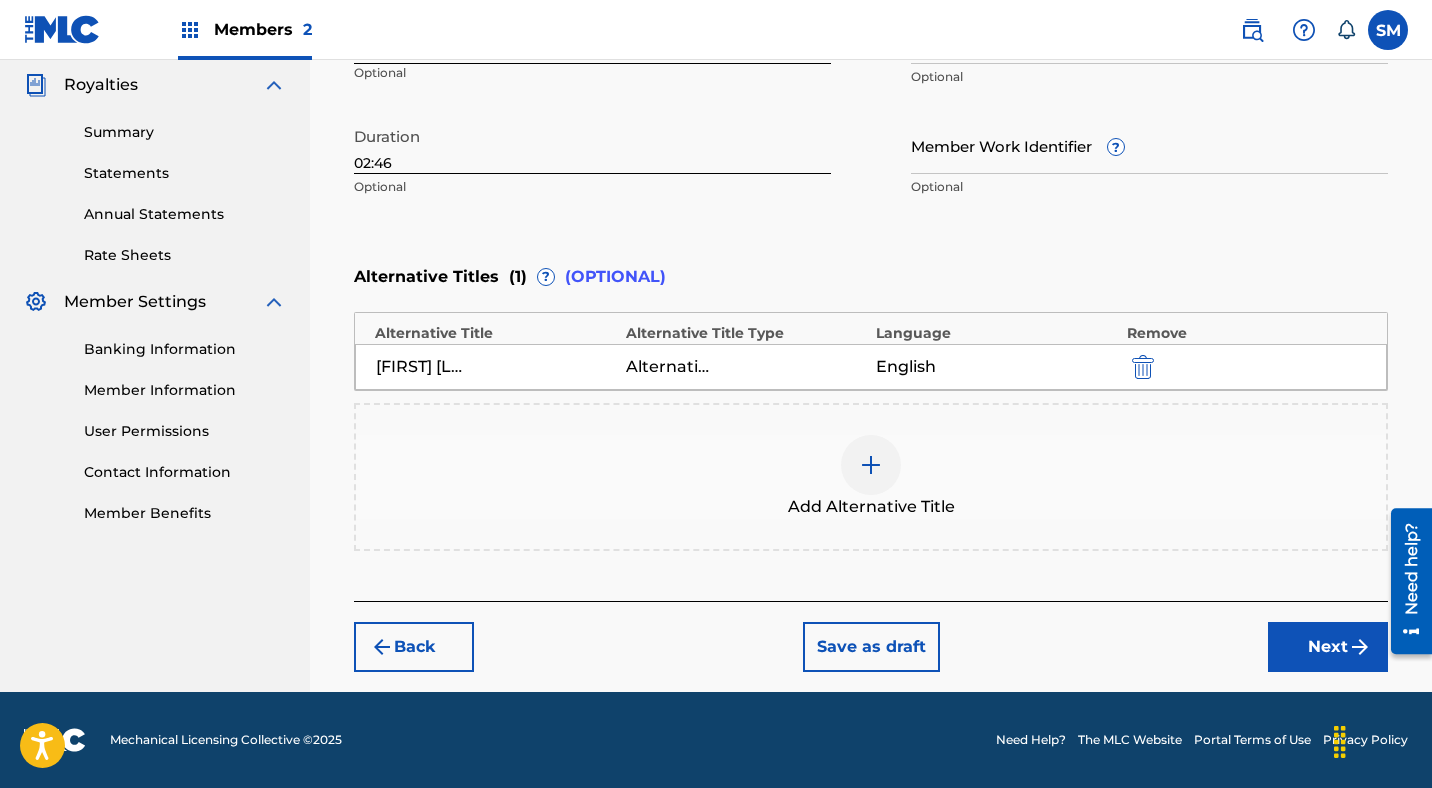 click on "Next" at bounding box center (1328, 647) 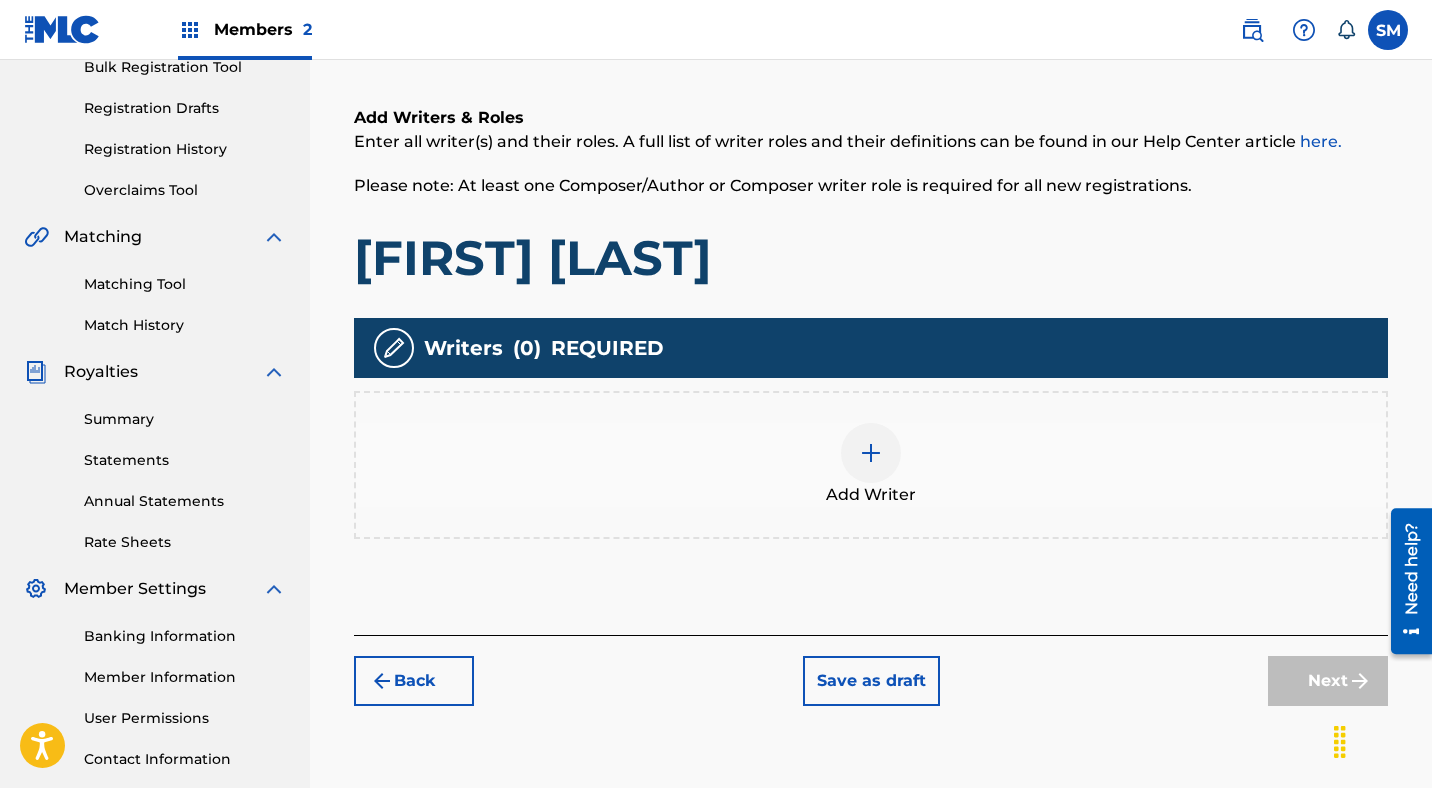scroll, scrollTop: 327, scrollLeft: 0, axis: vertical 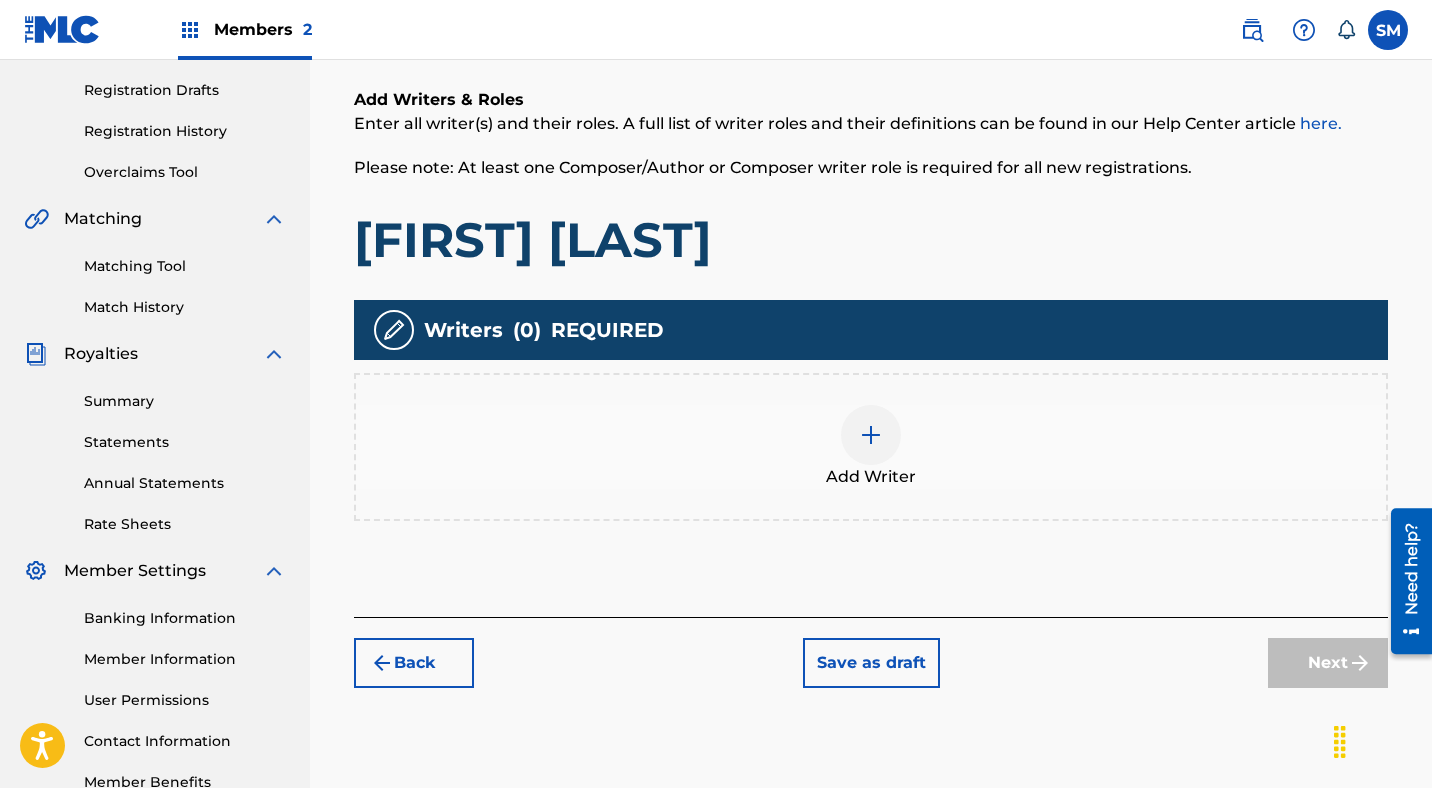 click at bounding box center (871, 435) 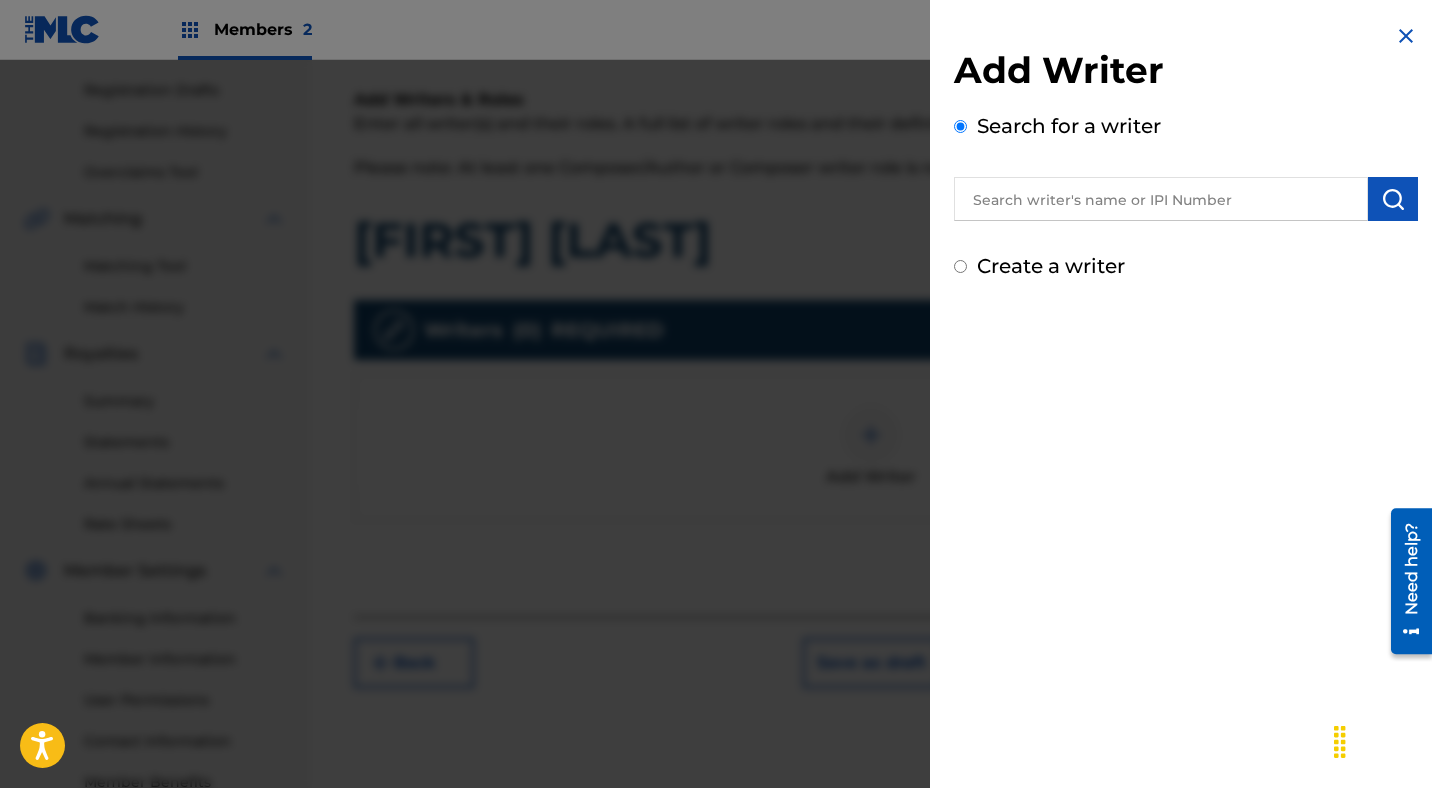click at bounding box center [1161, 199] 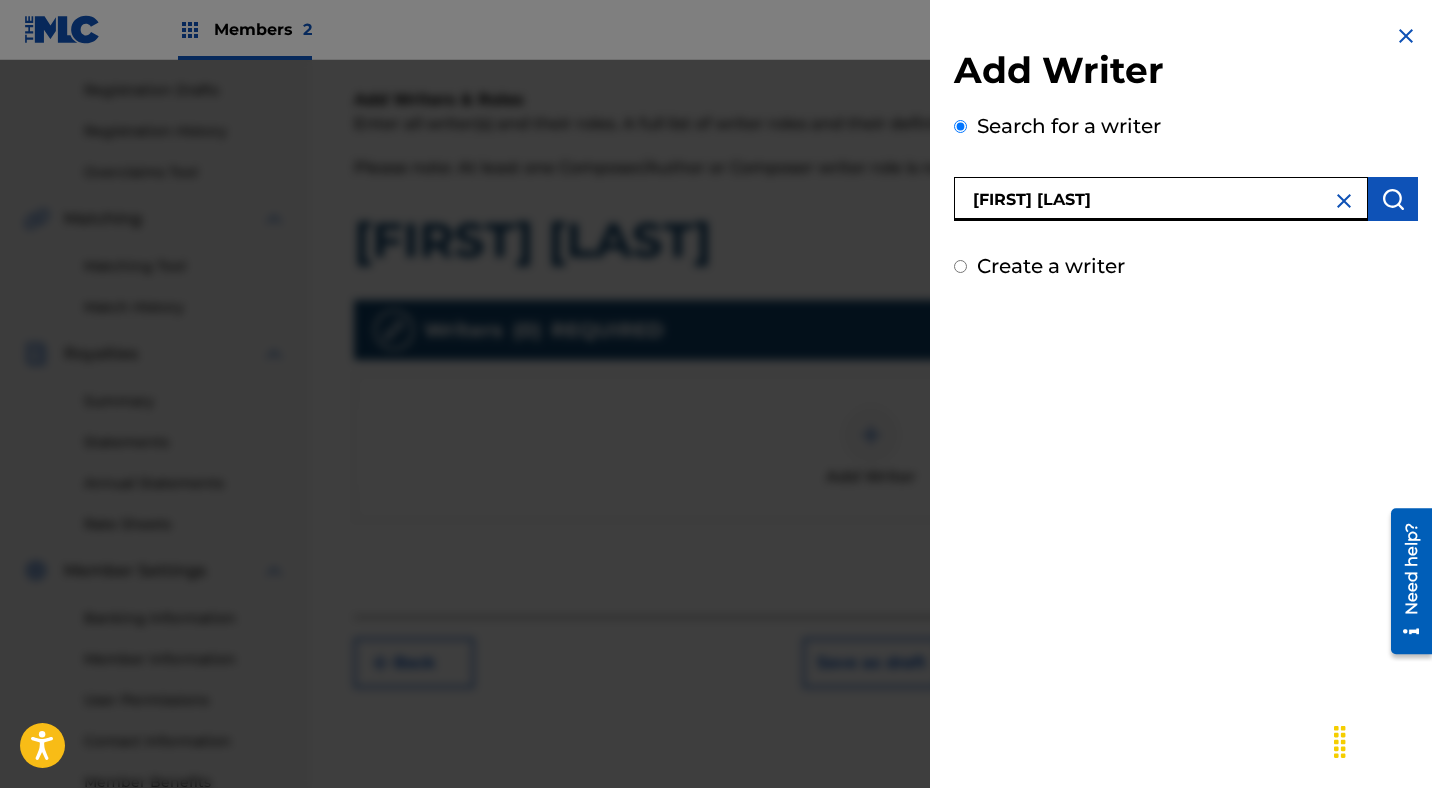 type on "[FIRST] [LAST]" 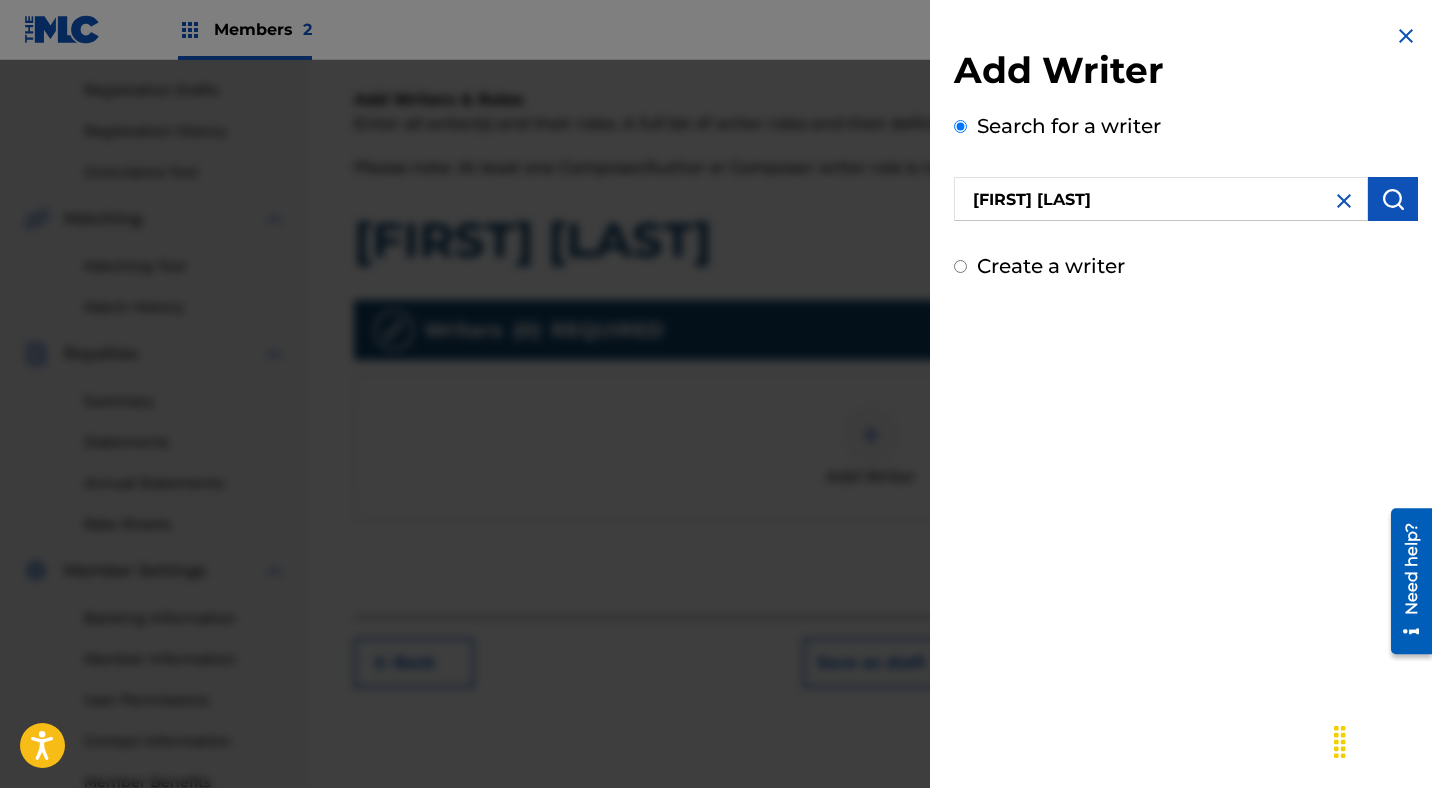 click at bounding box center [1393, 199] 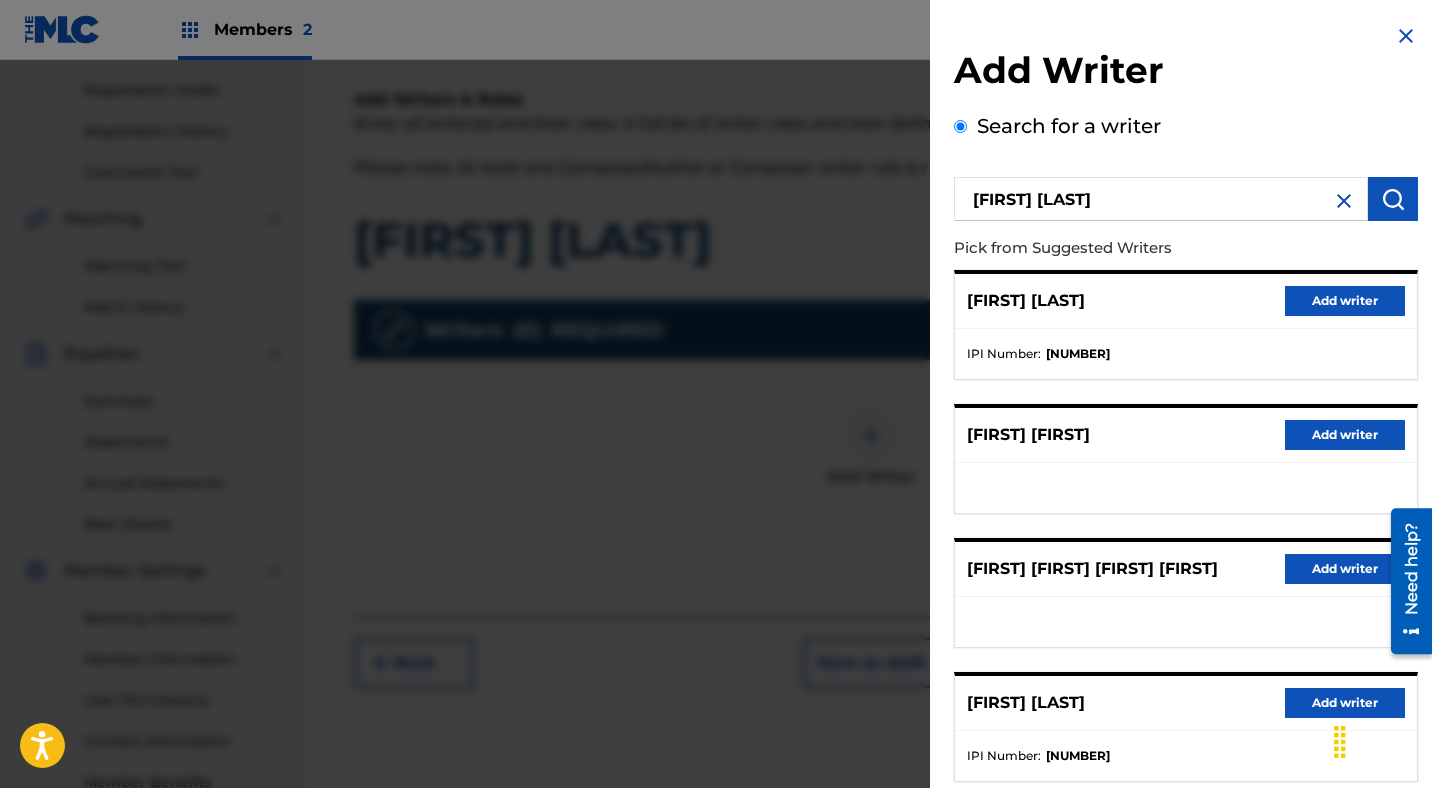click on "Add writer" at bounding box center (1345, 301) 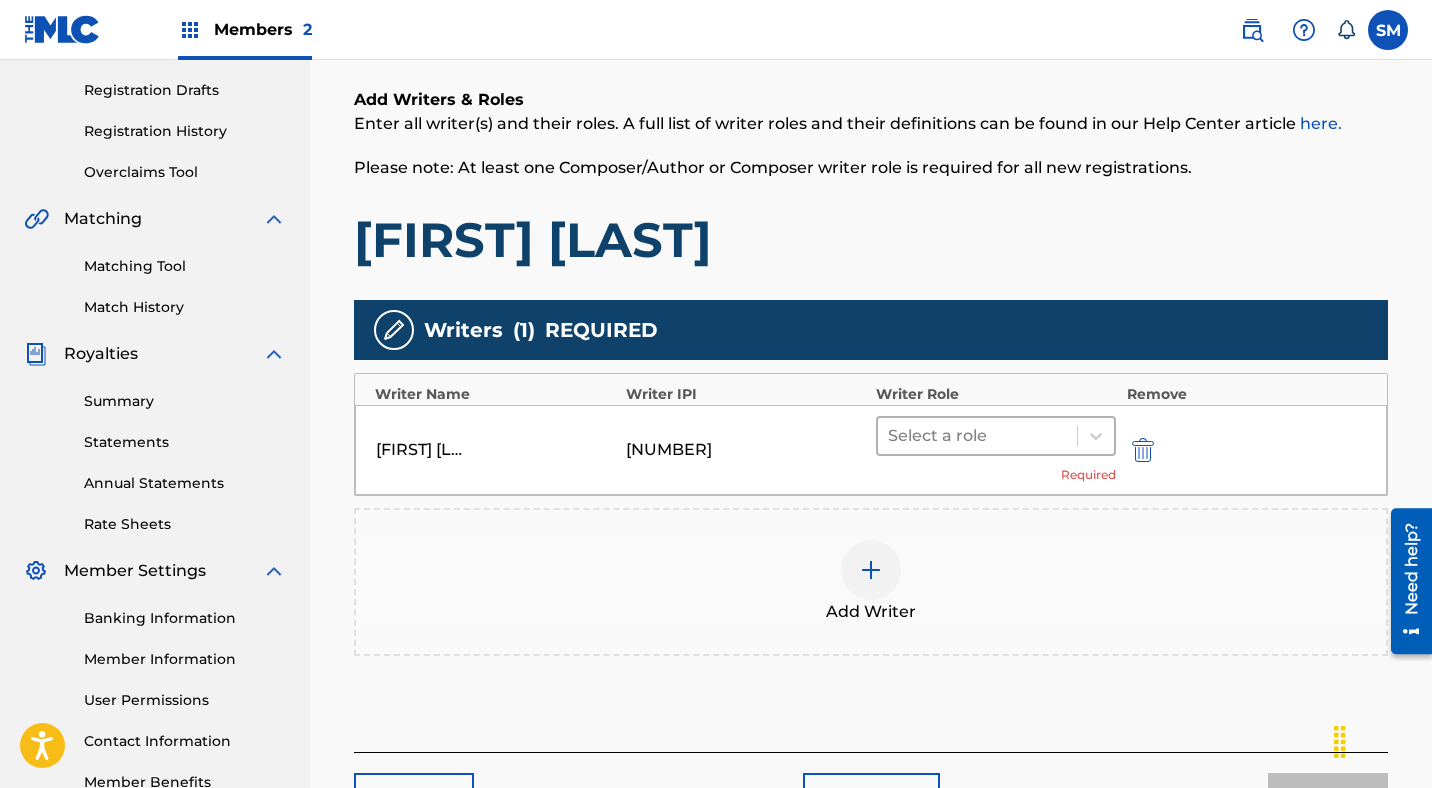 click at bounding box center [977, 436] 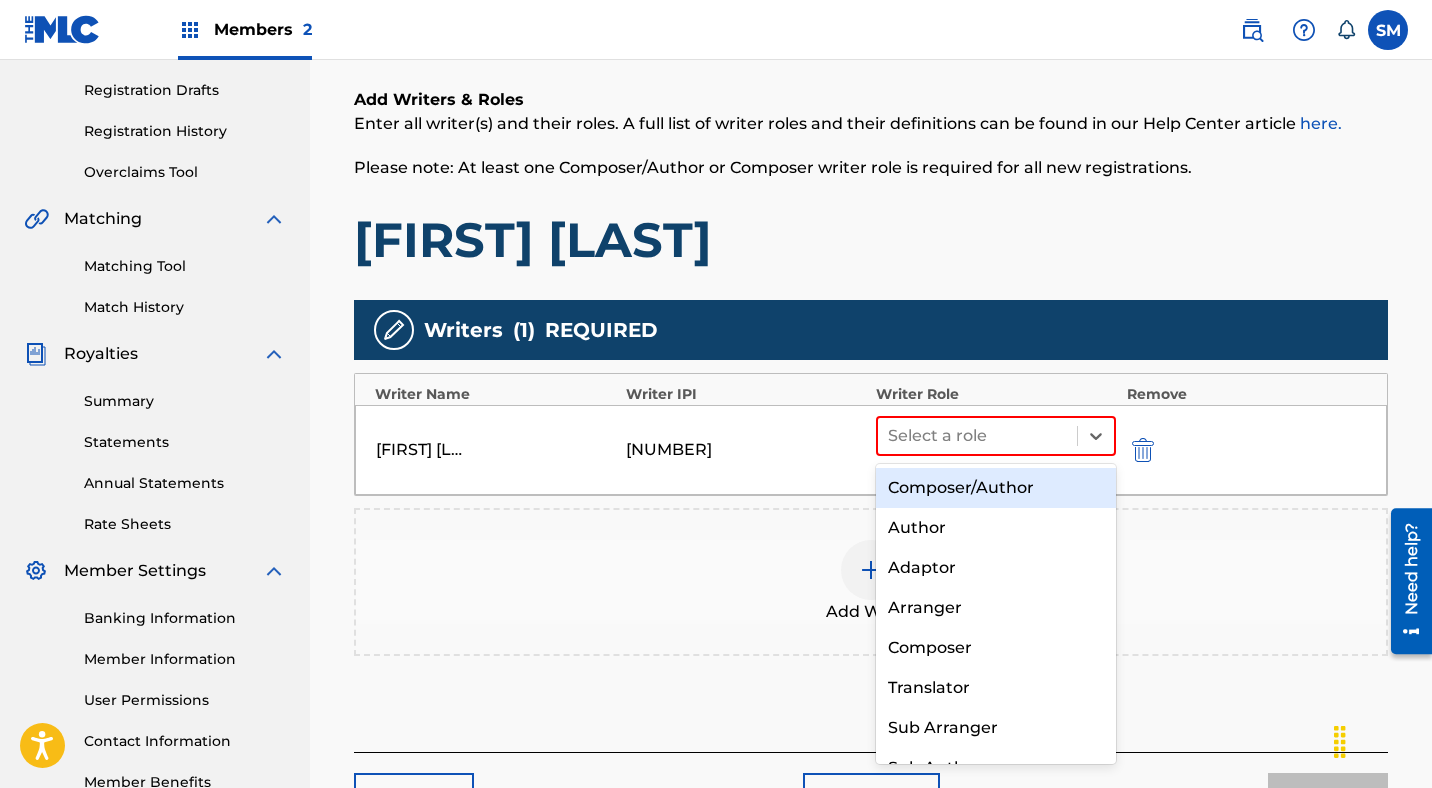click on "Composer/Author" at bounding box center [996, 488] 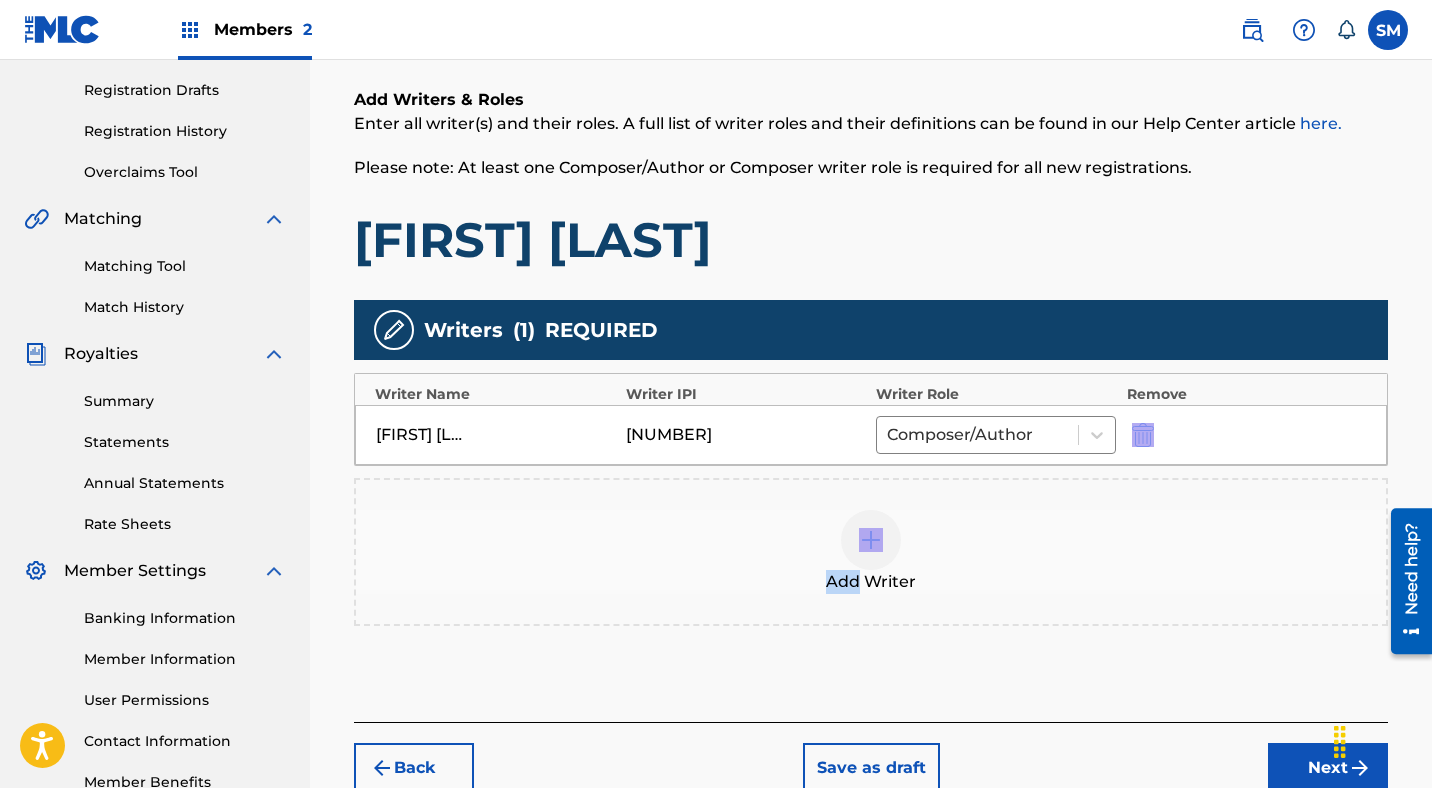 click on "Add Writer" at bounding box center (871, 552) 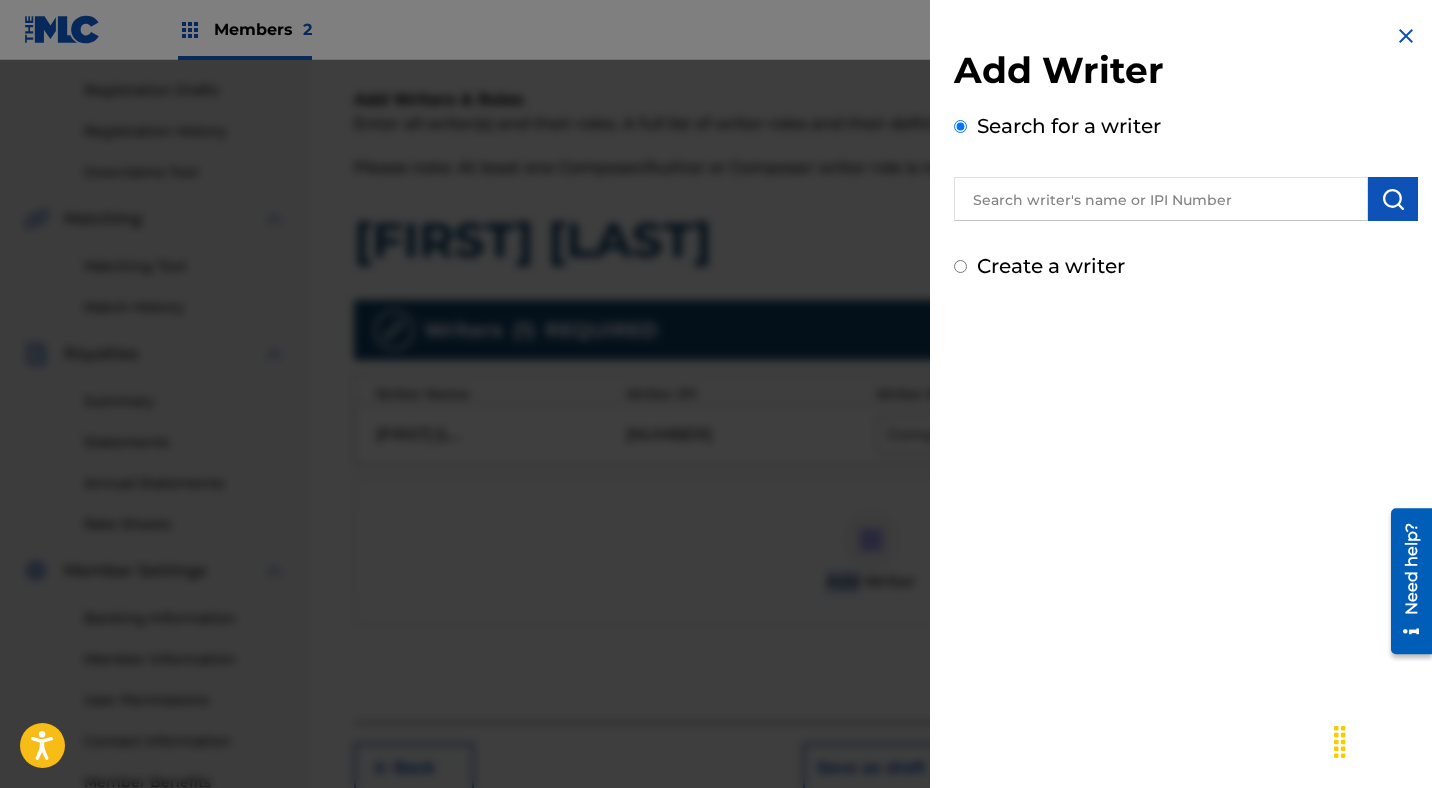 click at bounding box center (1406, 36) 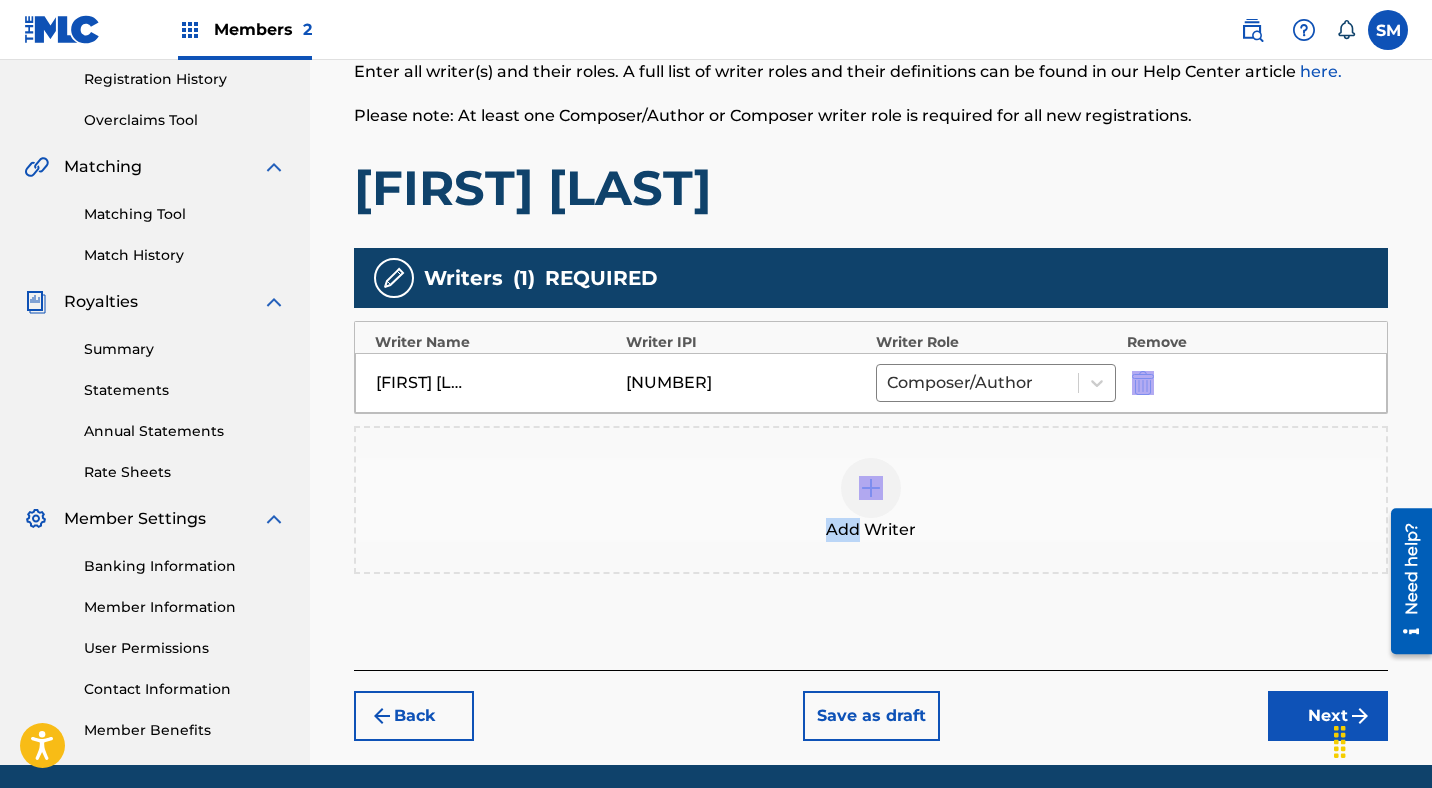 scroll, scrollTop: 452, scrollLeft: 0, axis: vertical 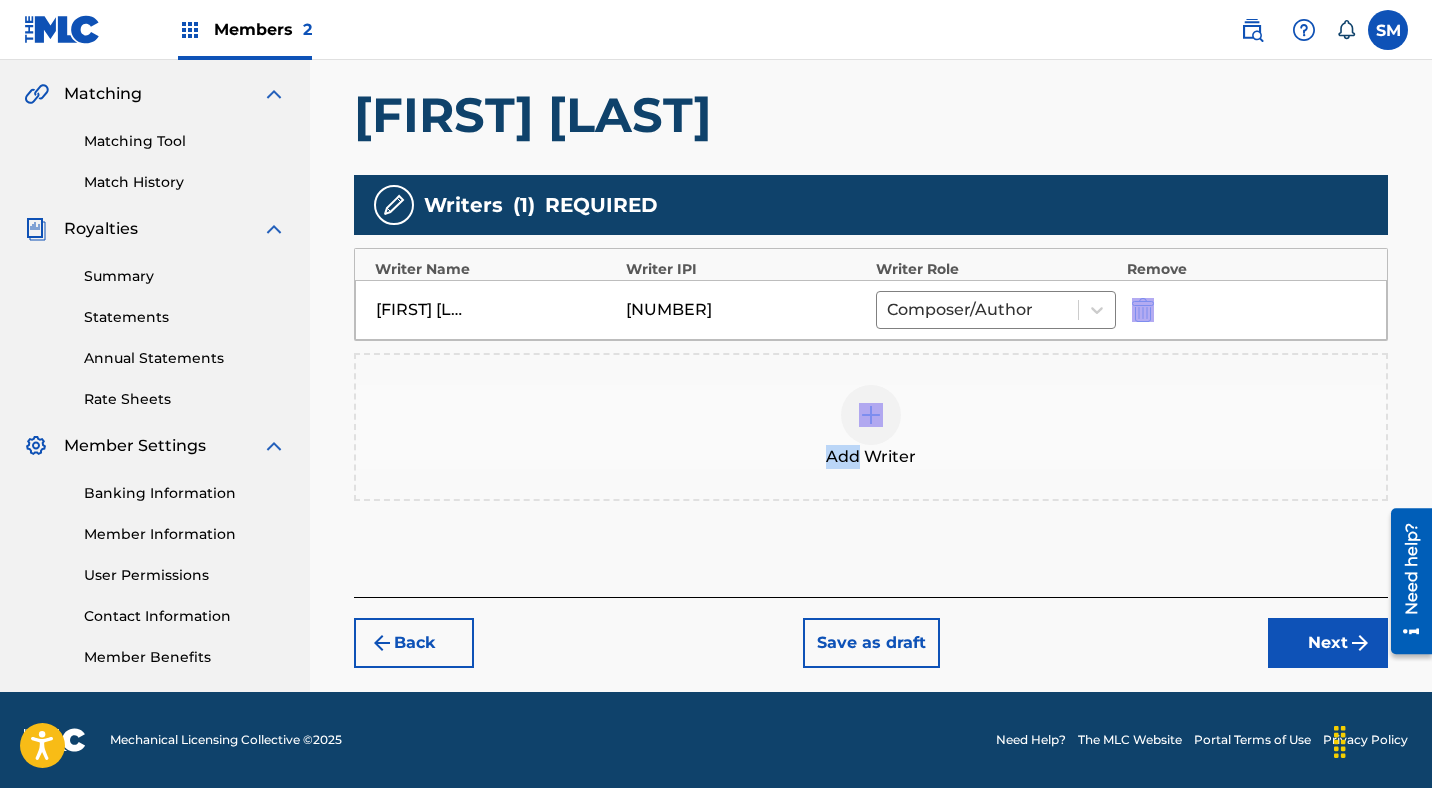 click on "Next" at bounding box center (1328, 643) 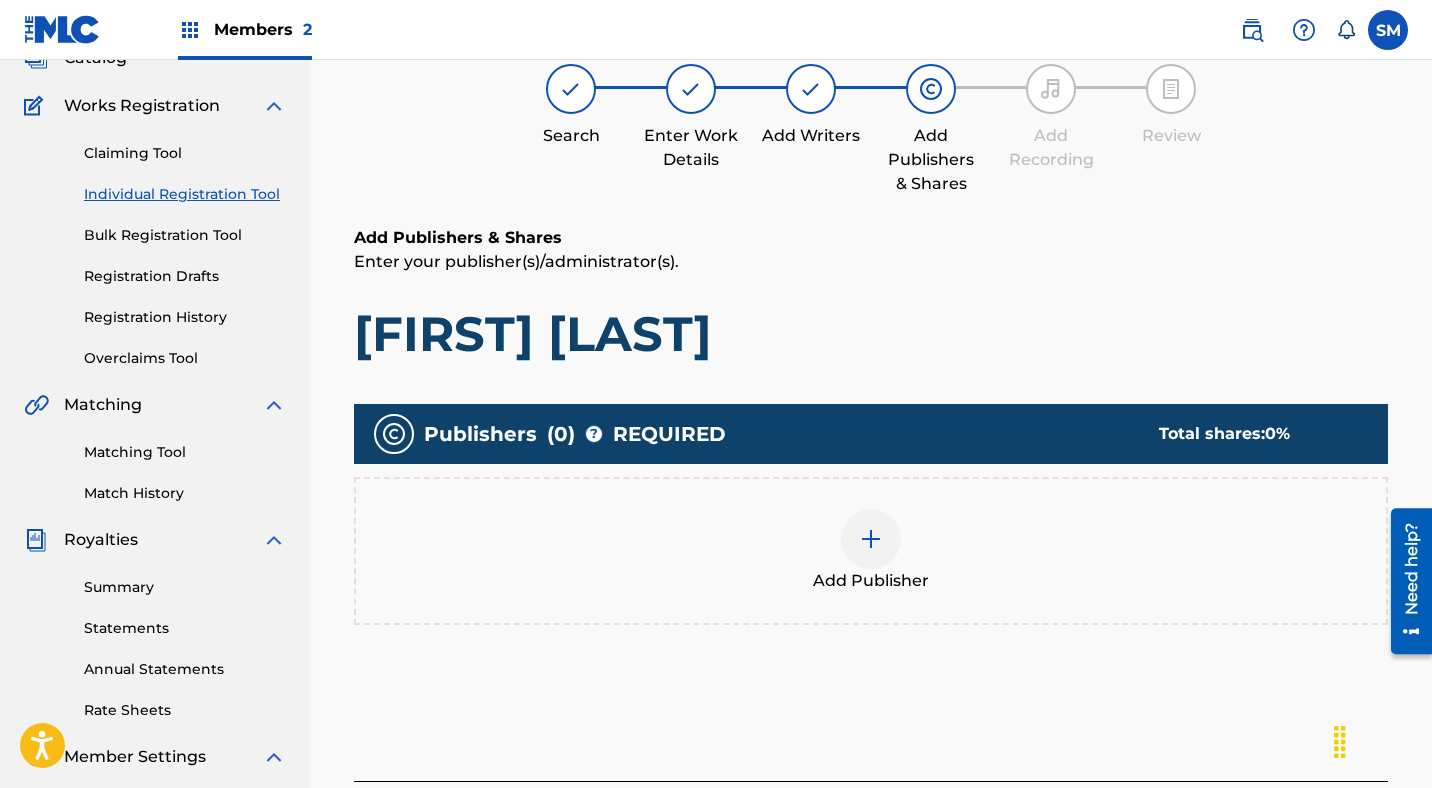 scroll, scrollTop: 90, scrollLeft: 0, axis: vertical 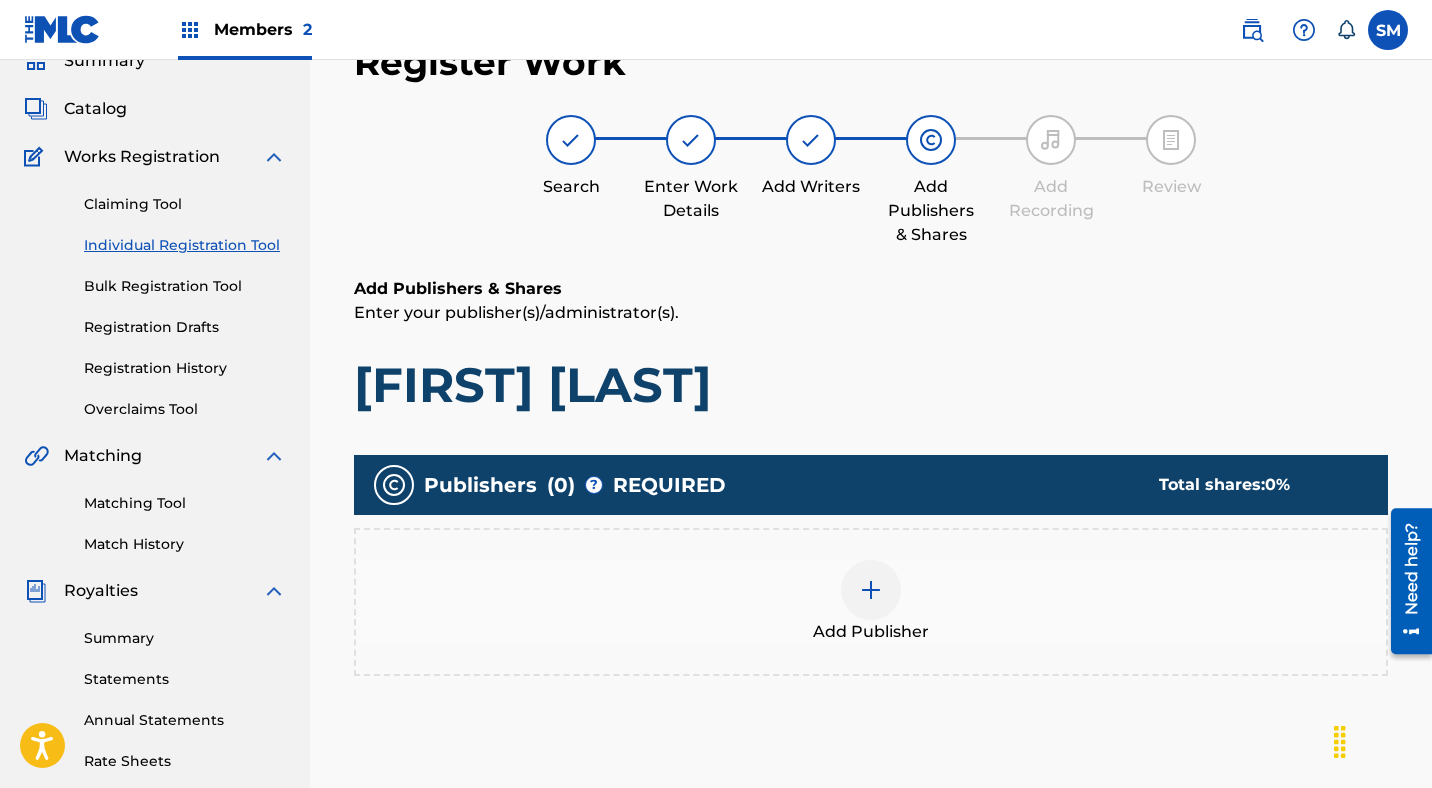 click at bounding box center (871, 590) 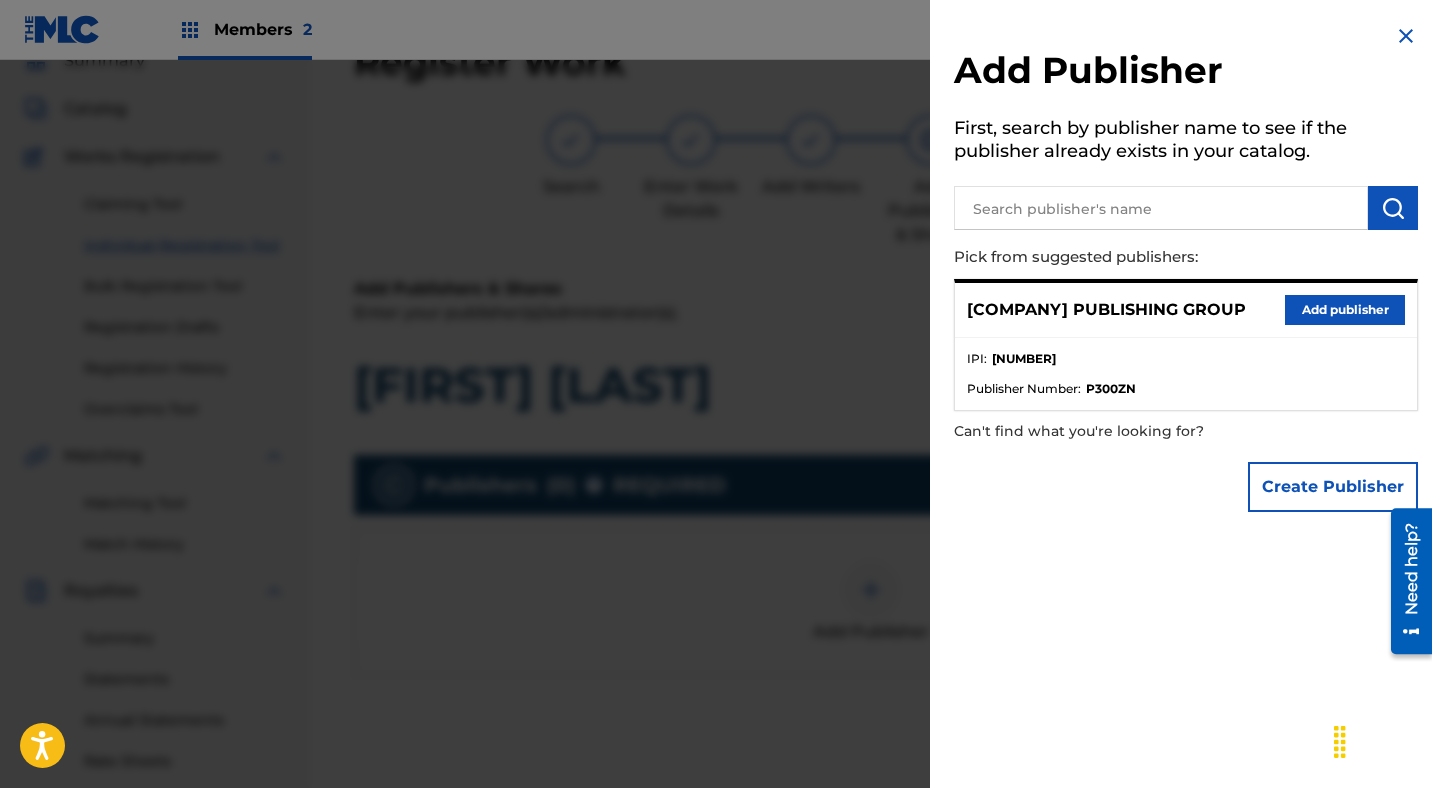 click on "Add publisher" at bounding box center (1345, 310) 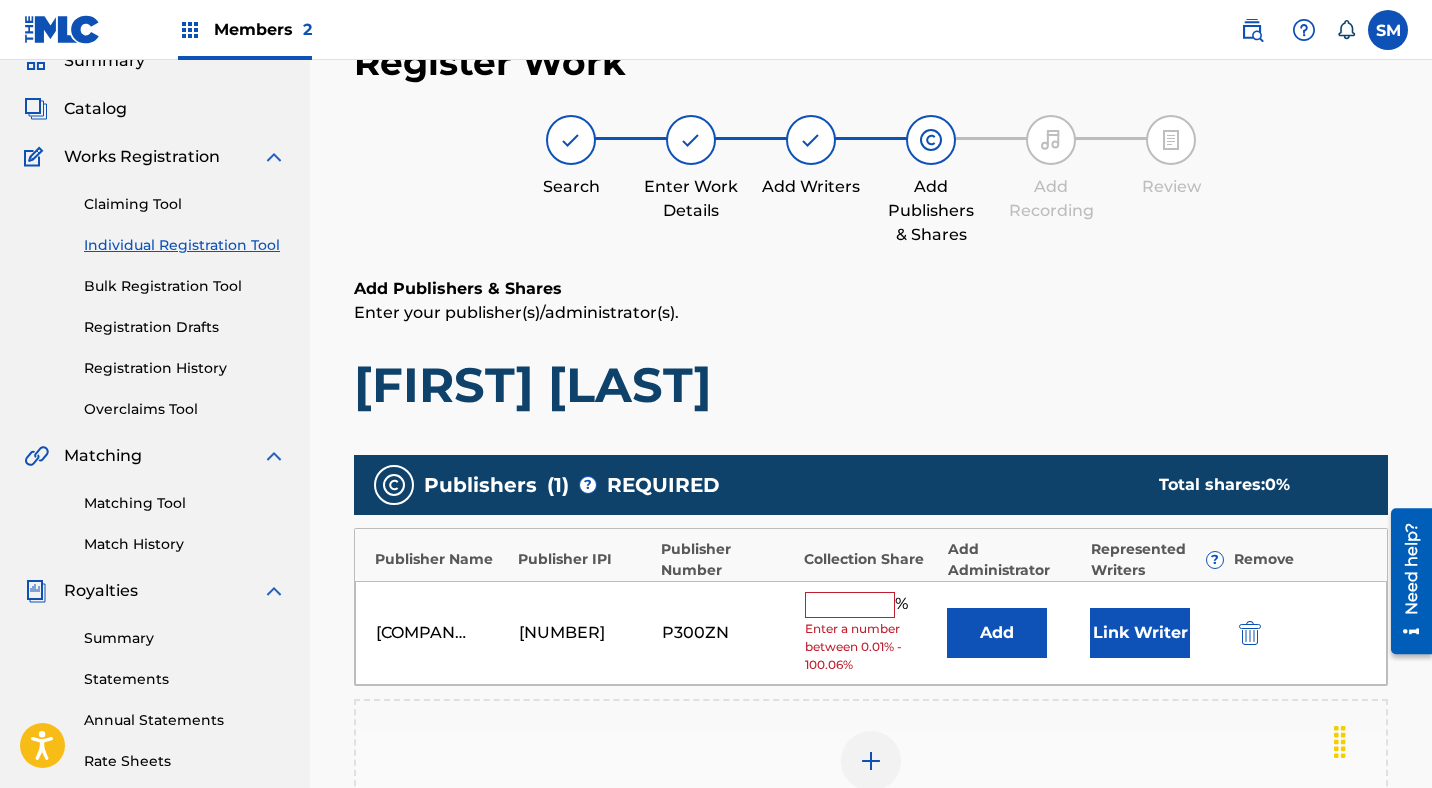 click at bounding box center (850, 605) 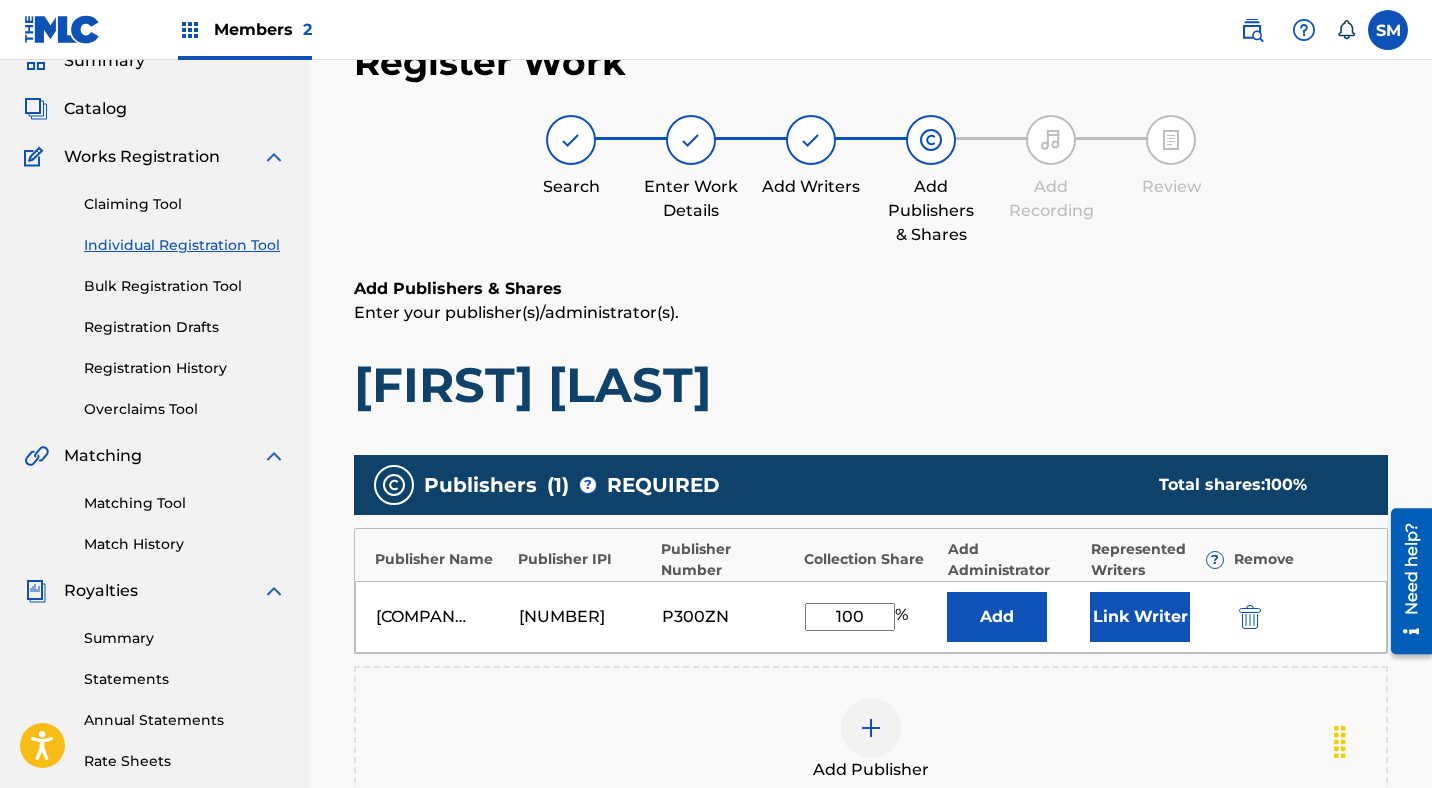 click on "Link Writer" at bounding box center (1140, 617) 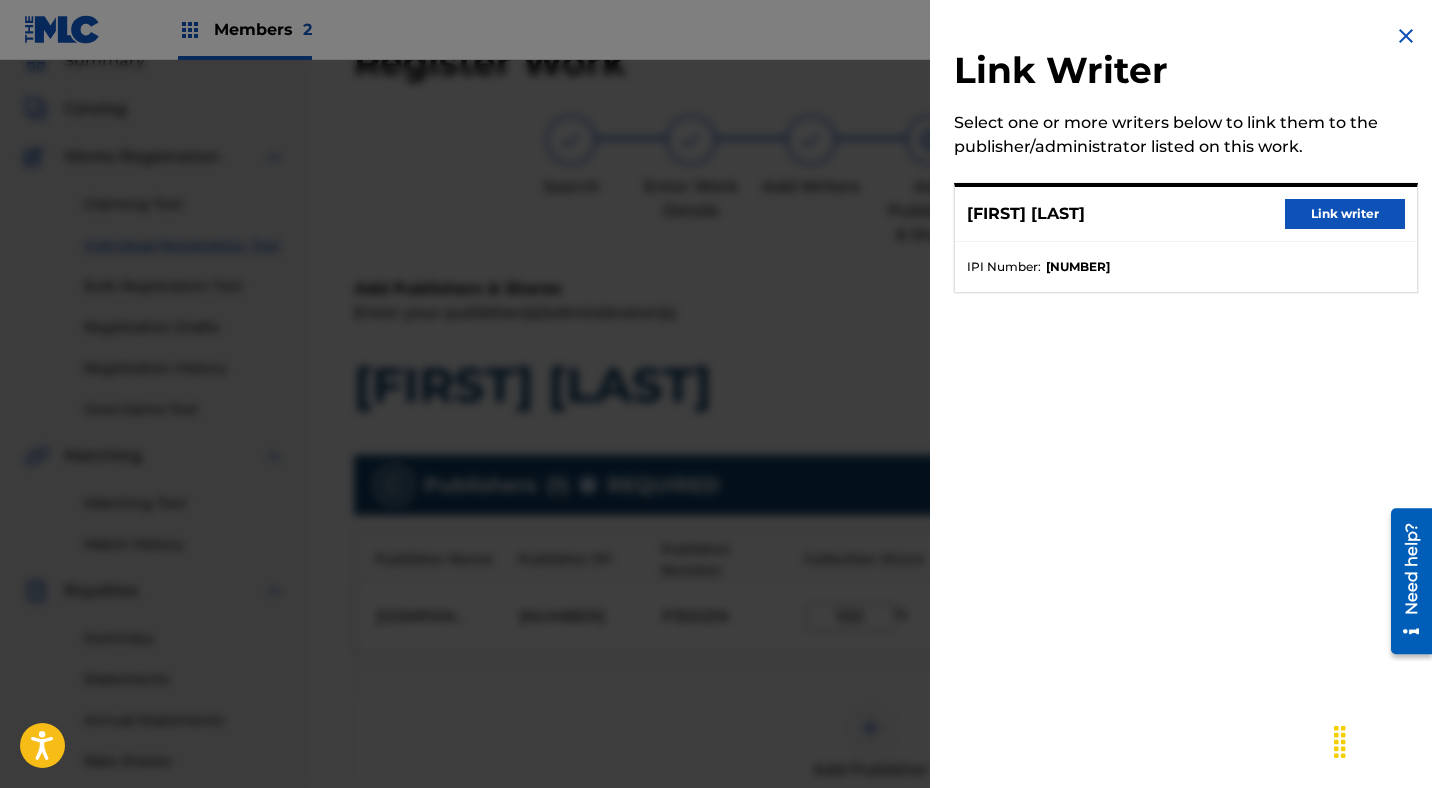 click on "Link writer" at bounding box center [1345, 214] 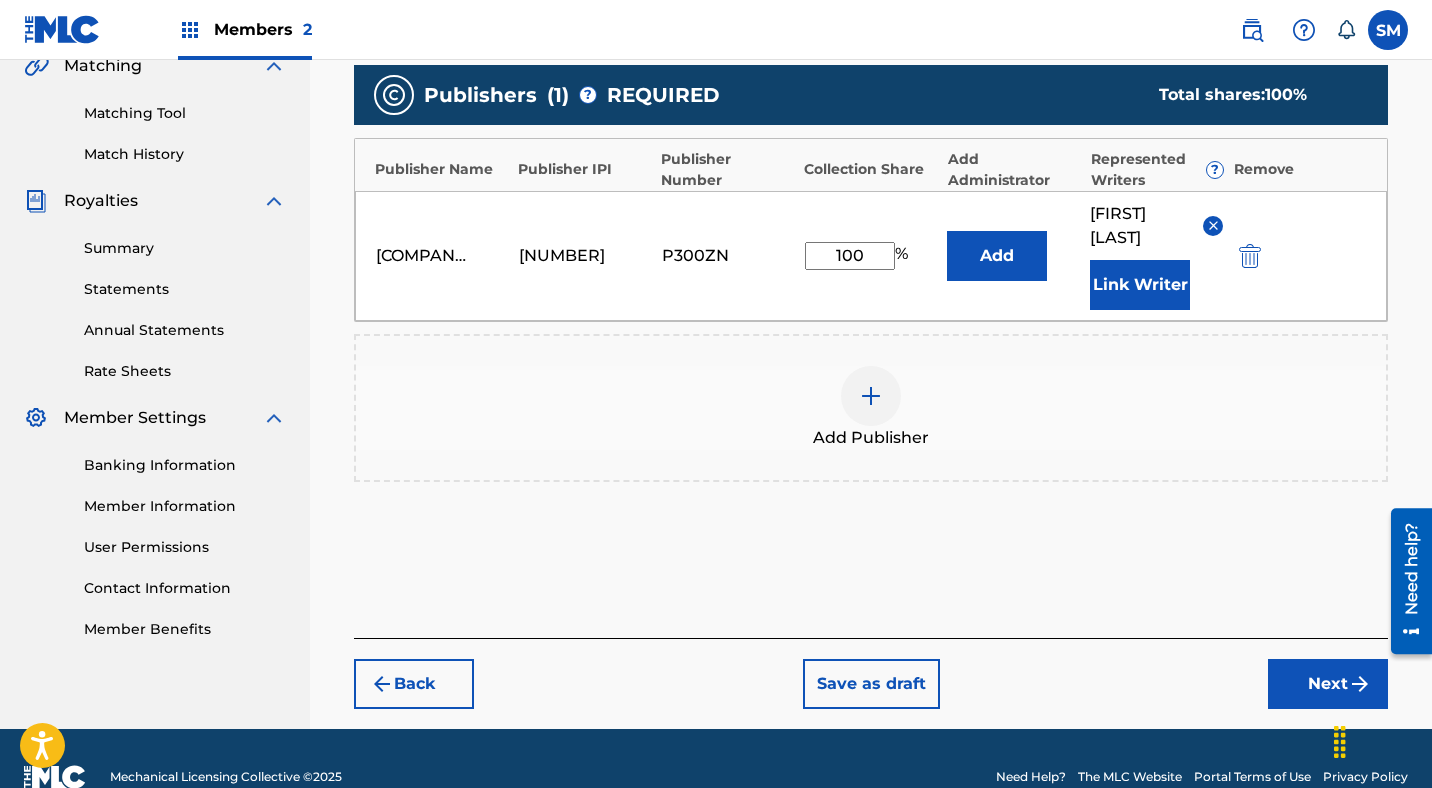 scroll, scrollTop: 517, scrollLeft: 0, axis: vertical 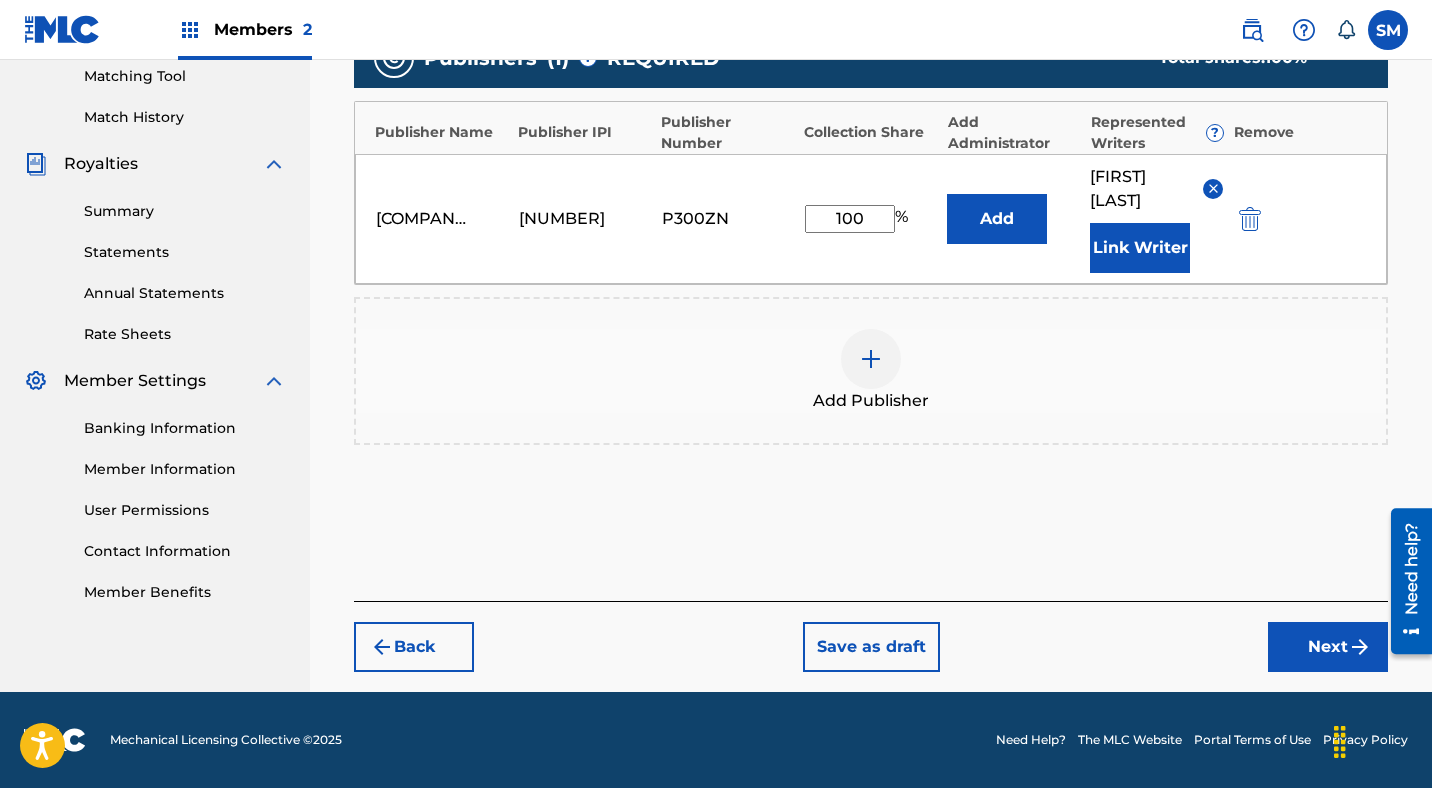 click on "Next" at bounding box center (1328, 647) 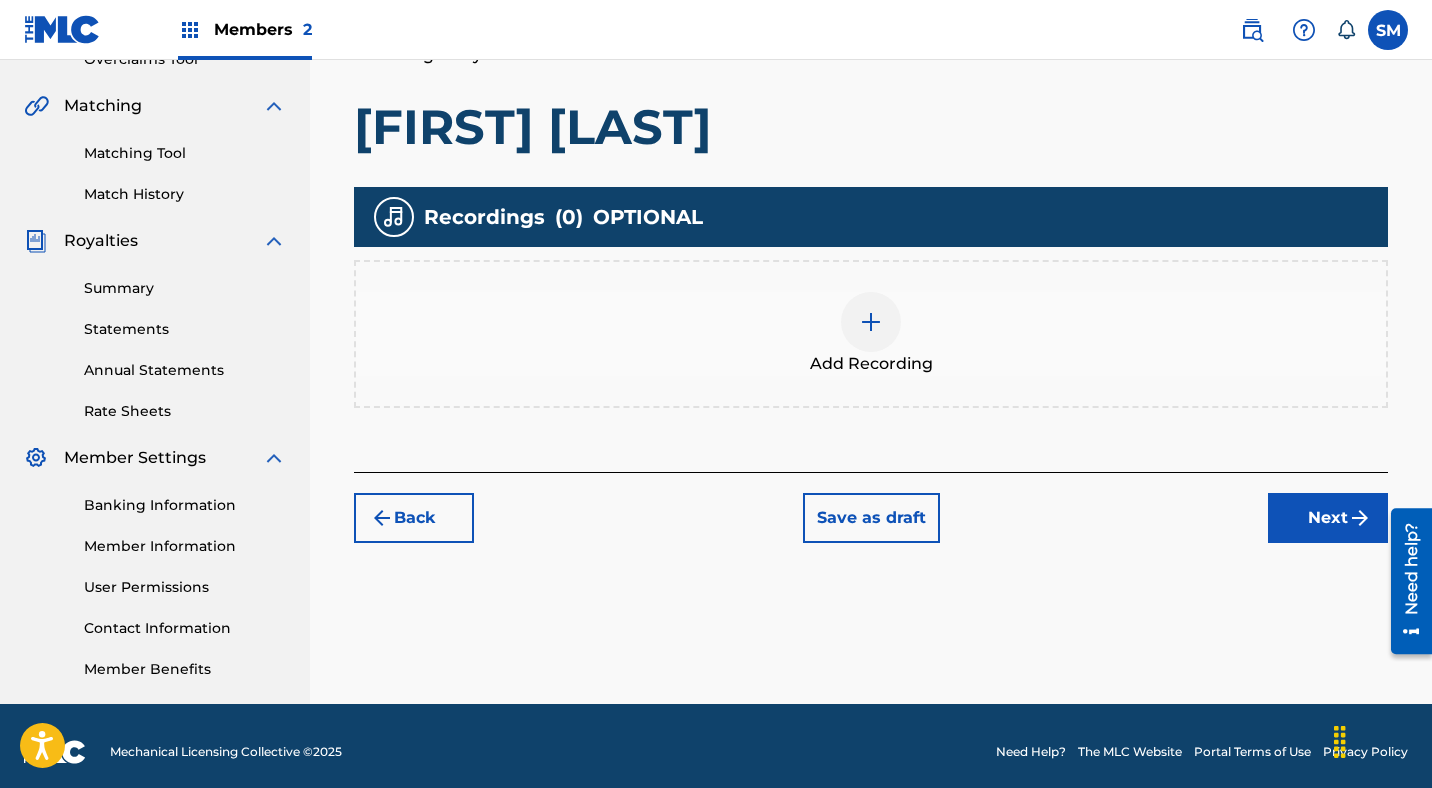 scroll, scrollTop: 442, scrollLeft: 0, axis: vertical 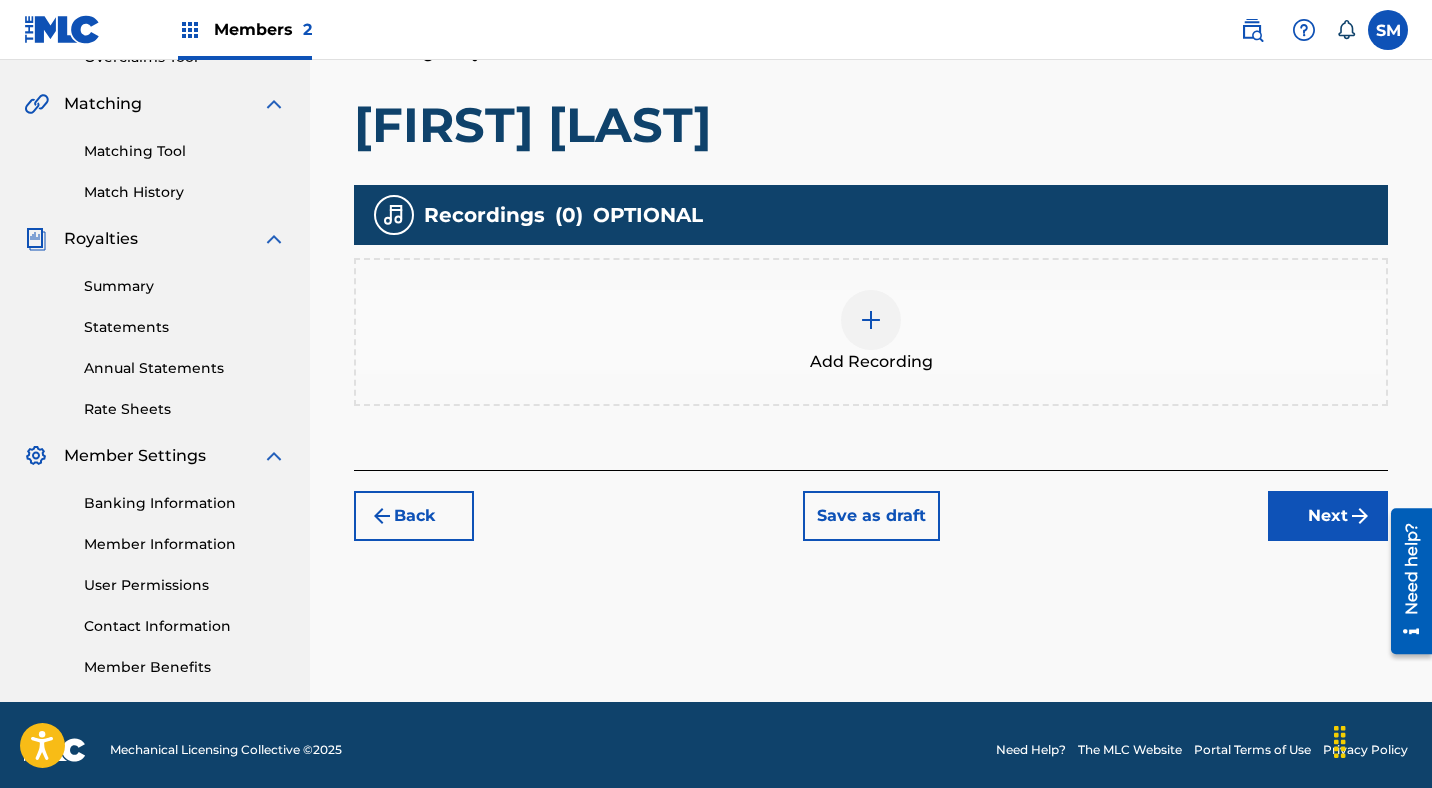 click at bounding box center [871, 320] 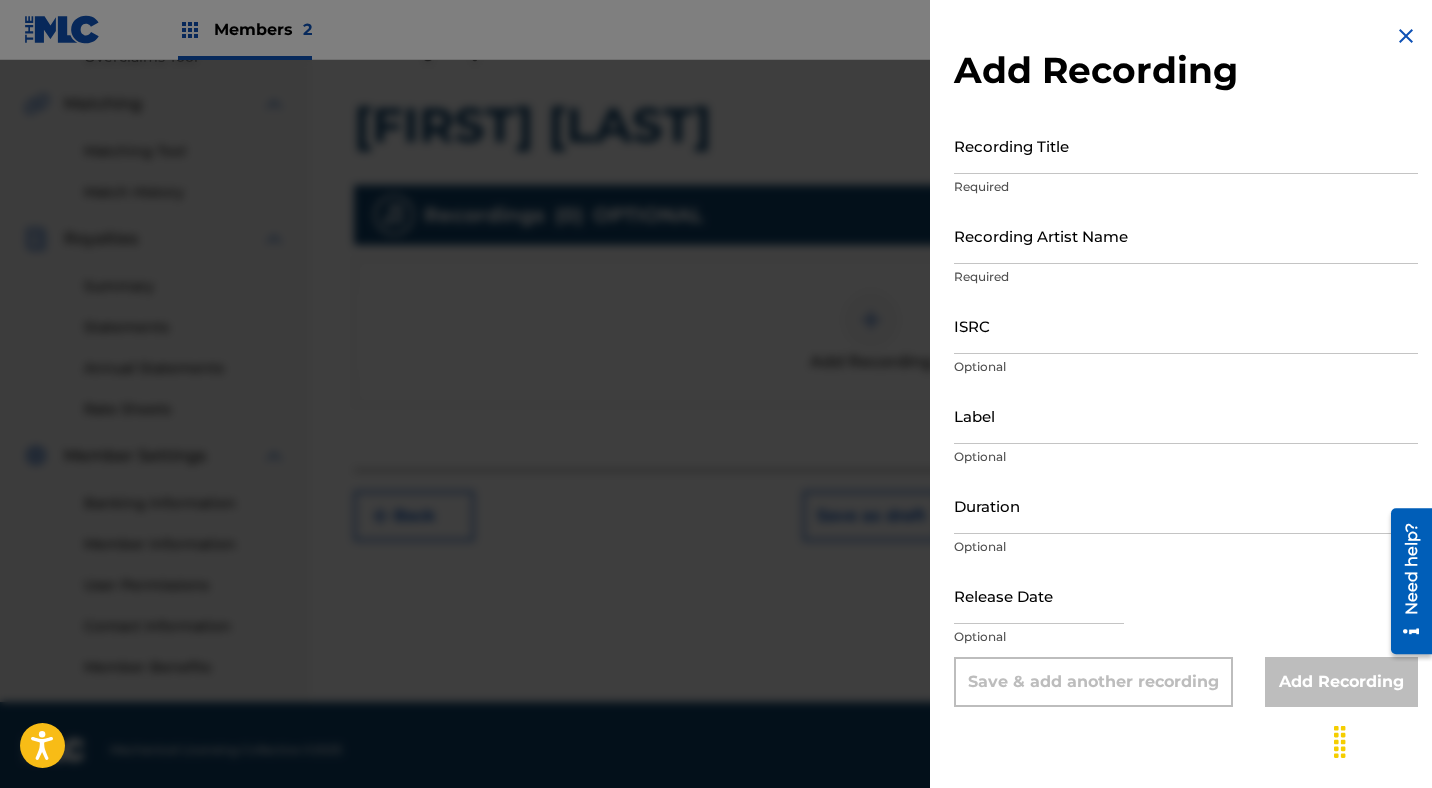 click on "Recording Title" at bounding box center (1186, 145) 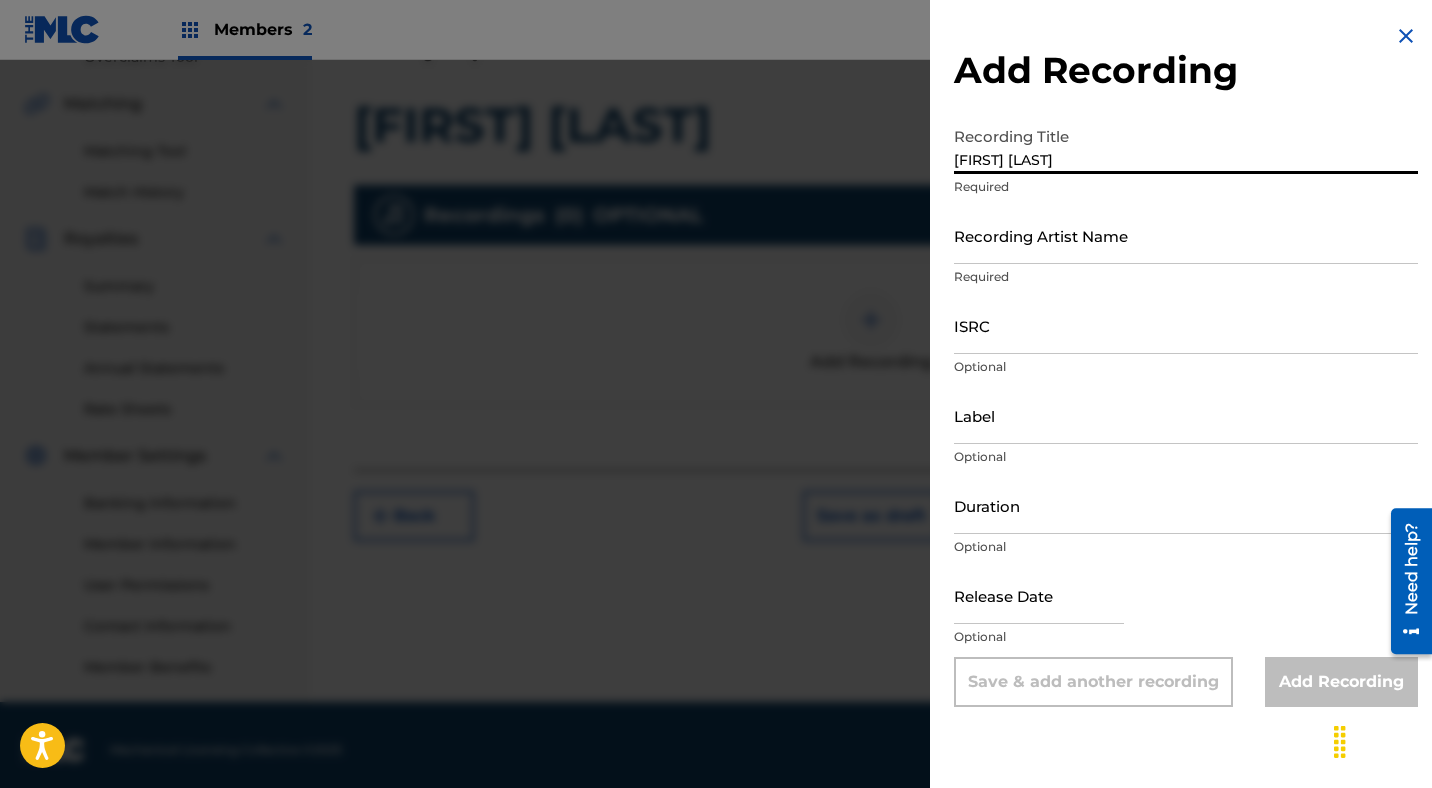 type on "[FIRST] [LAST]" 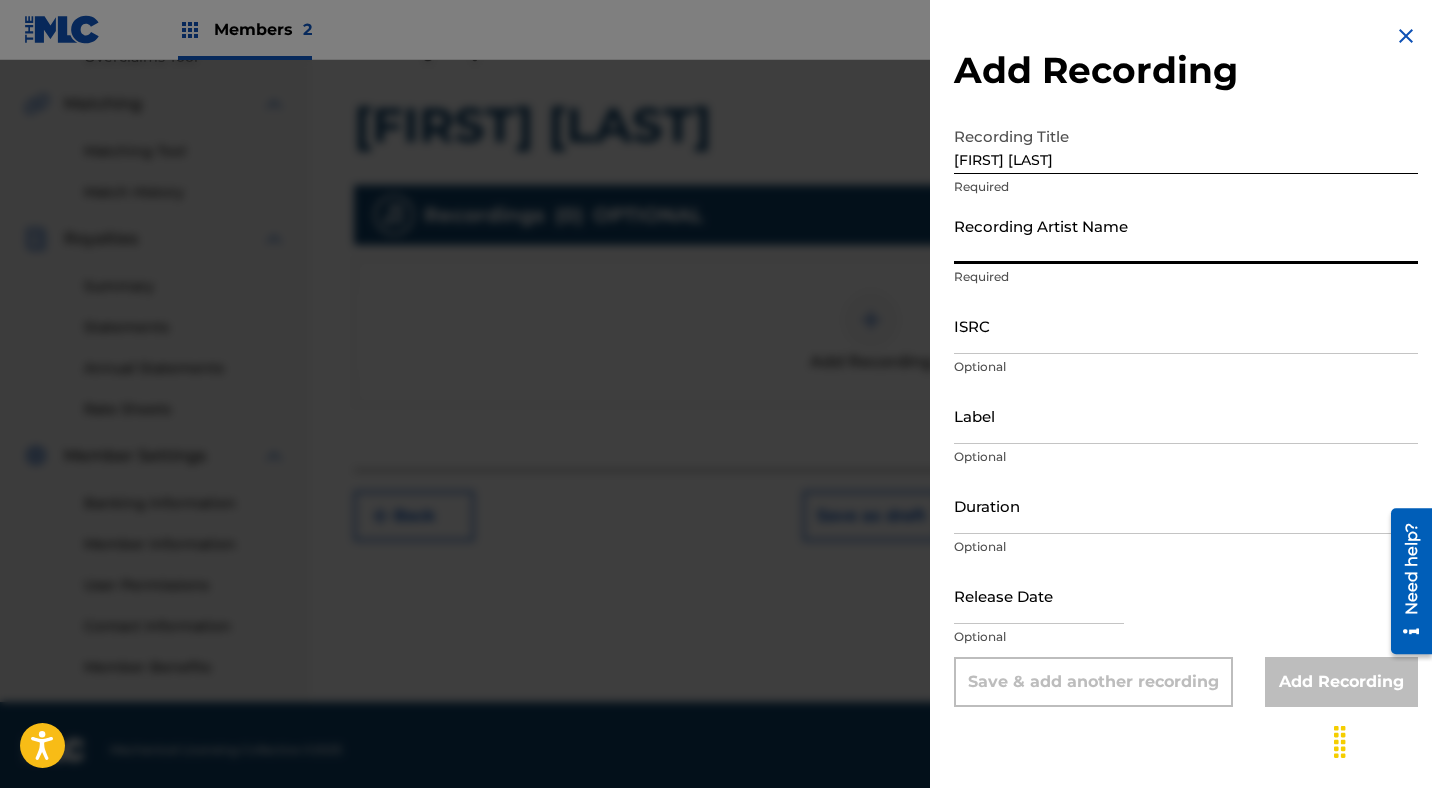 type on "[FIRST] [LAST]" 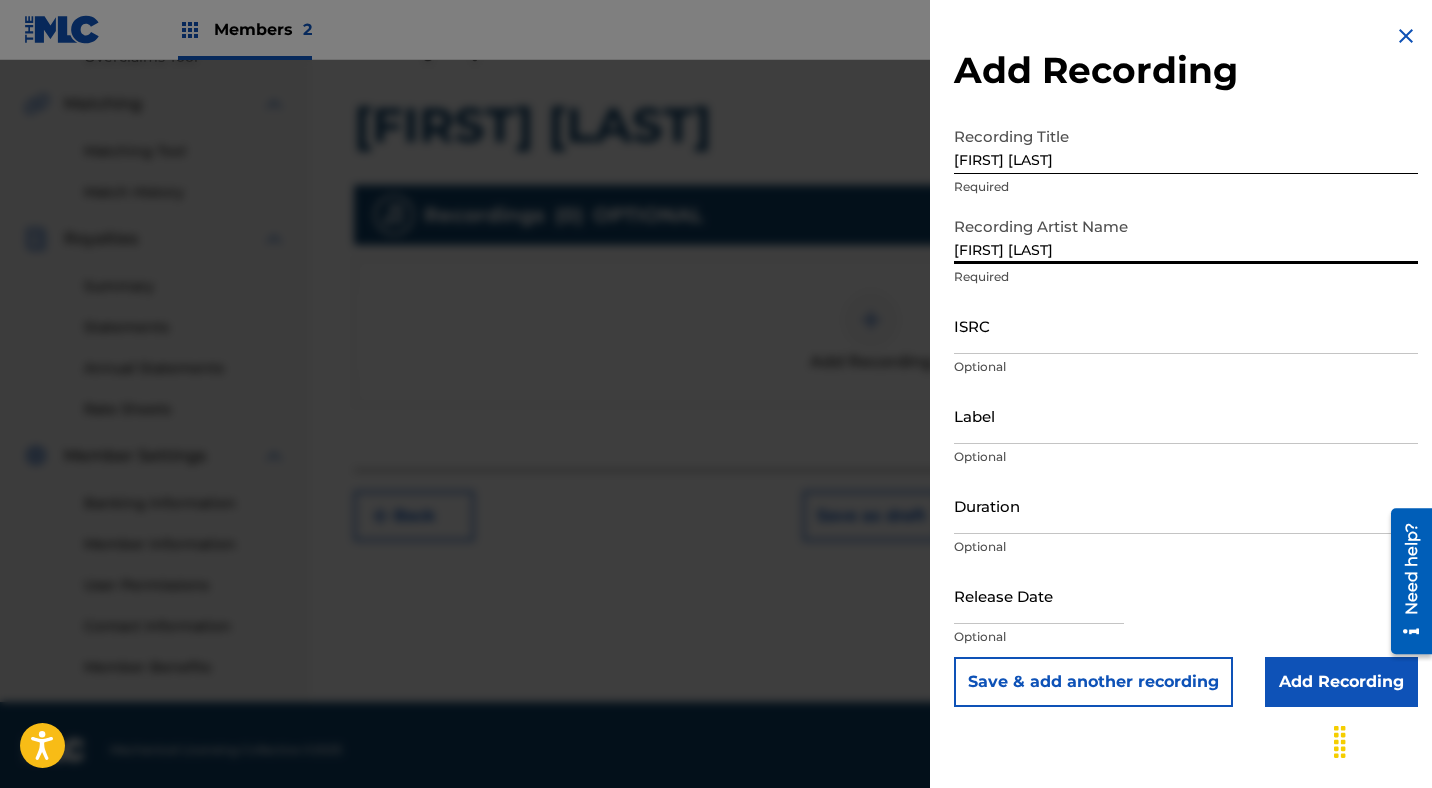 click on "ISRC" at bounding box center (1186, 325) 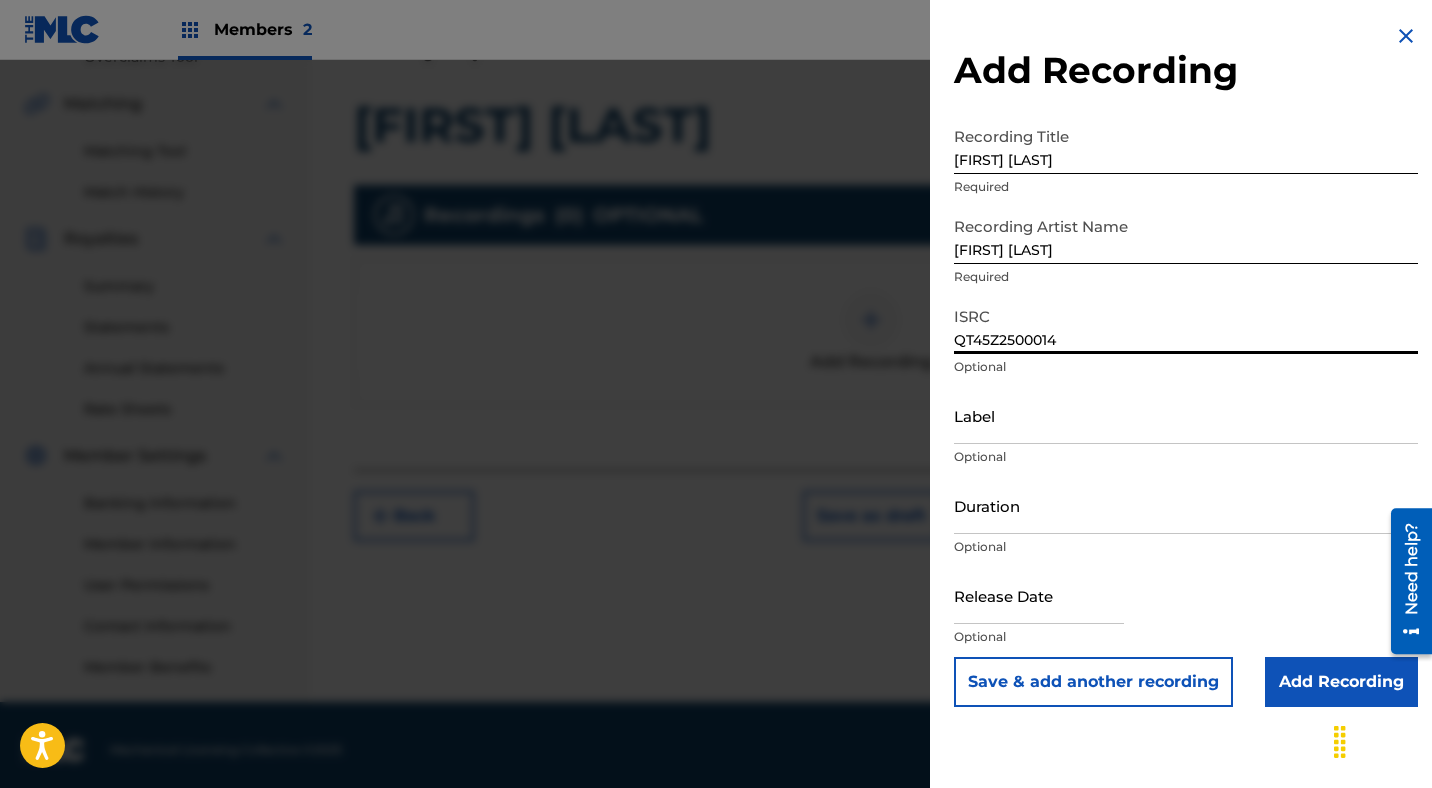 click on "QT45Z2500014" at bounding box center [1186, 325] 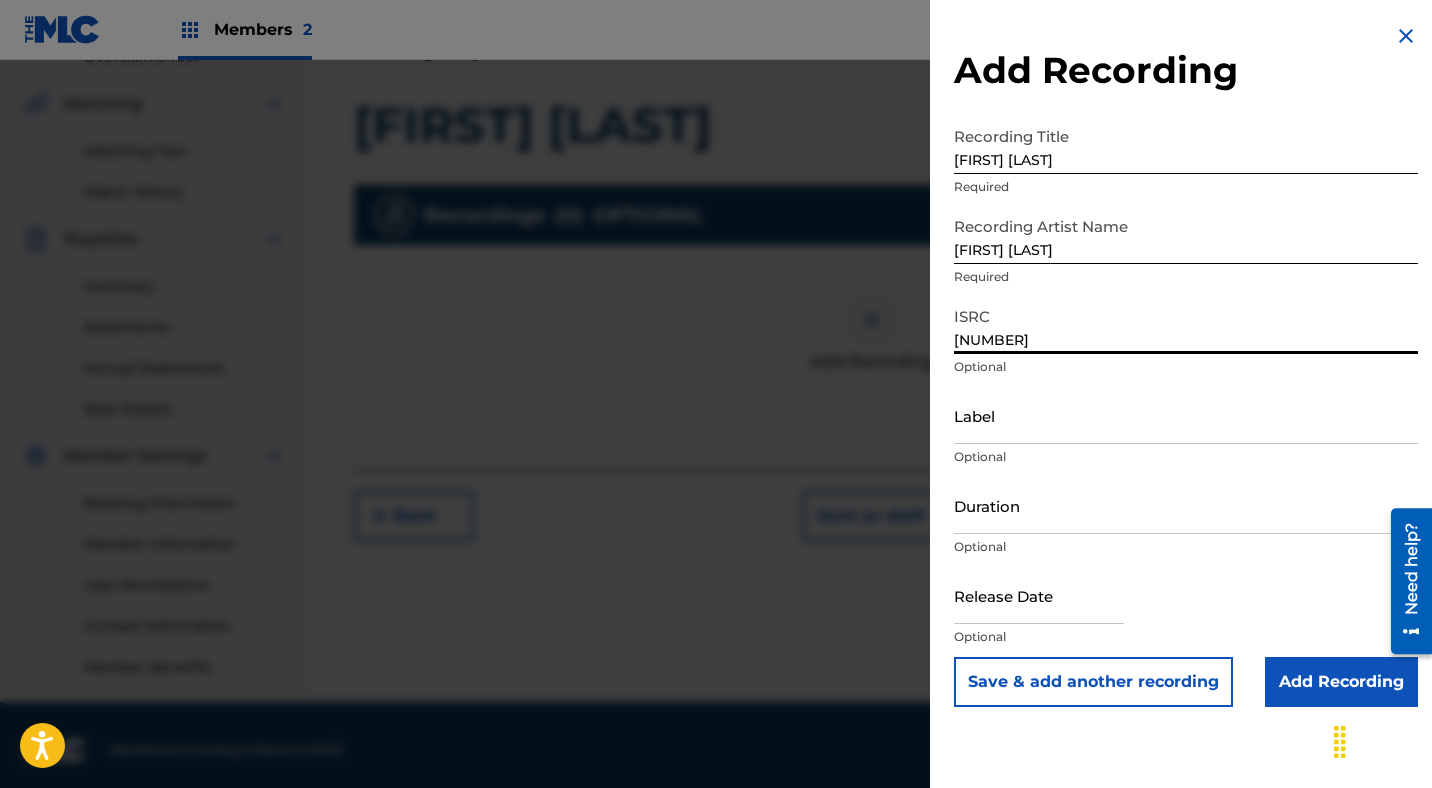type on "[NUMBER]" 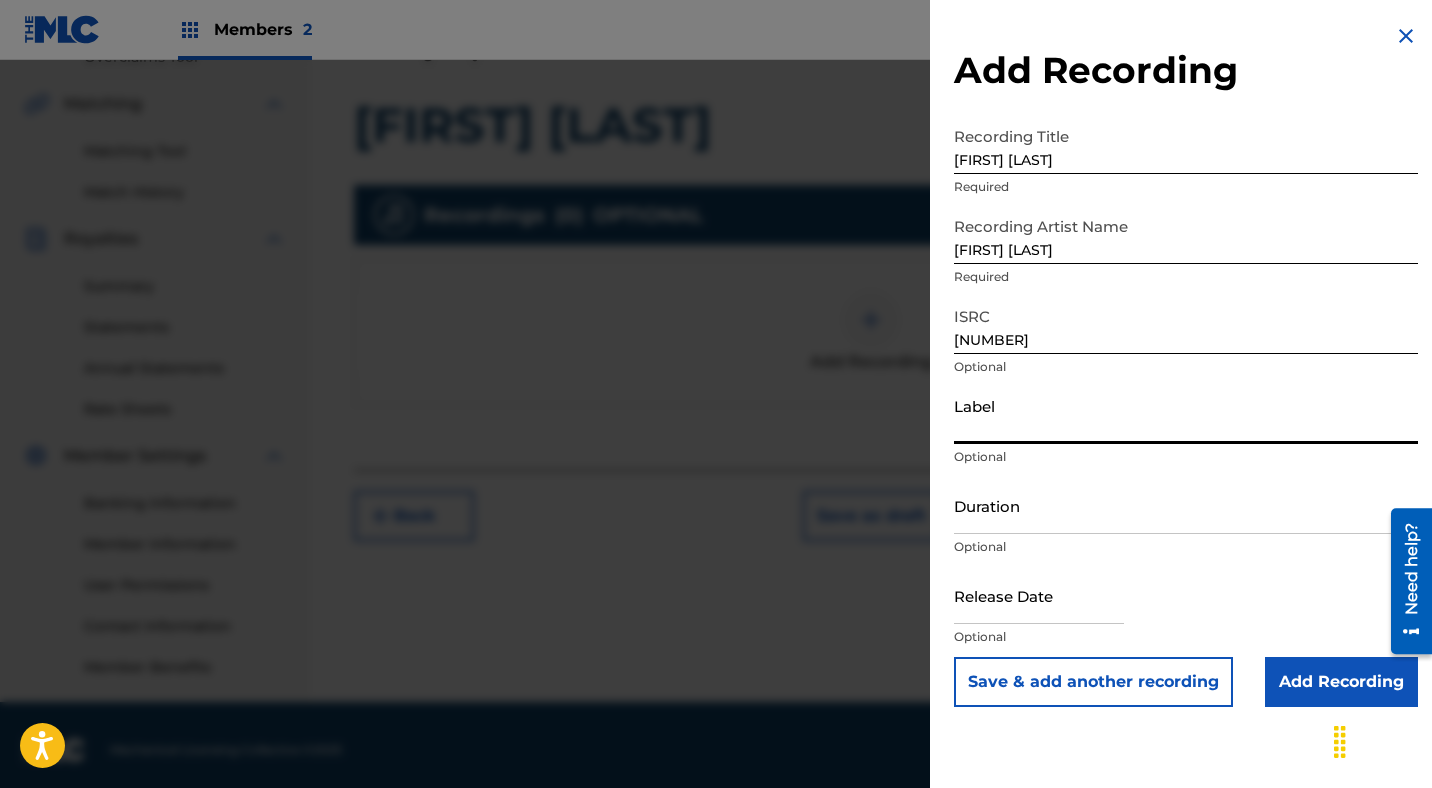 type on "Red Curtain Records" 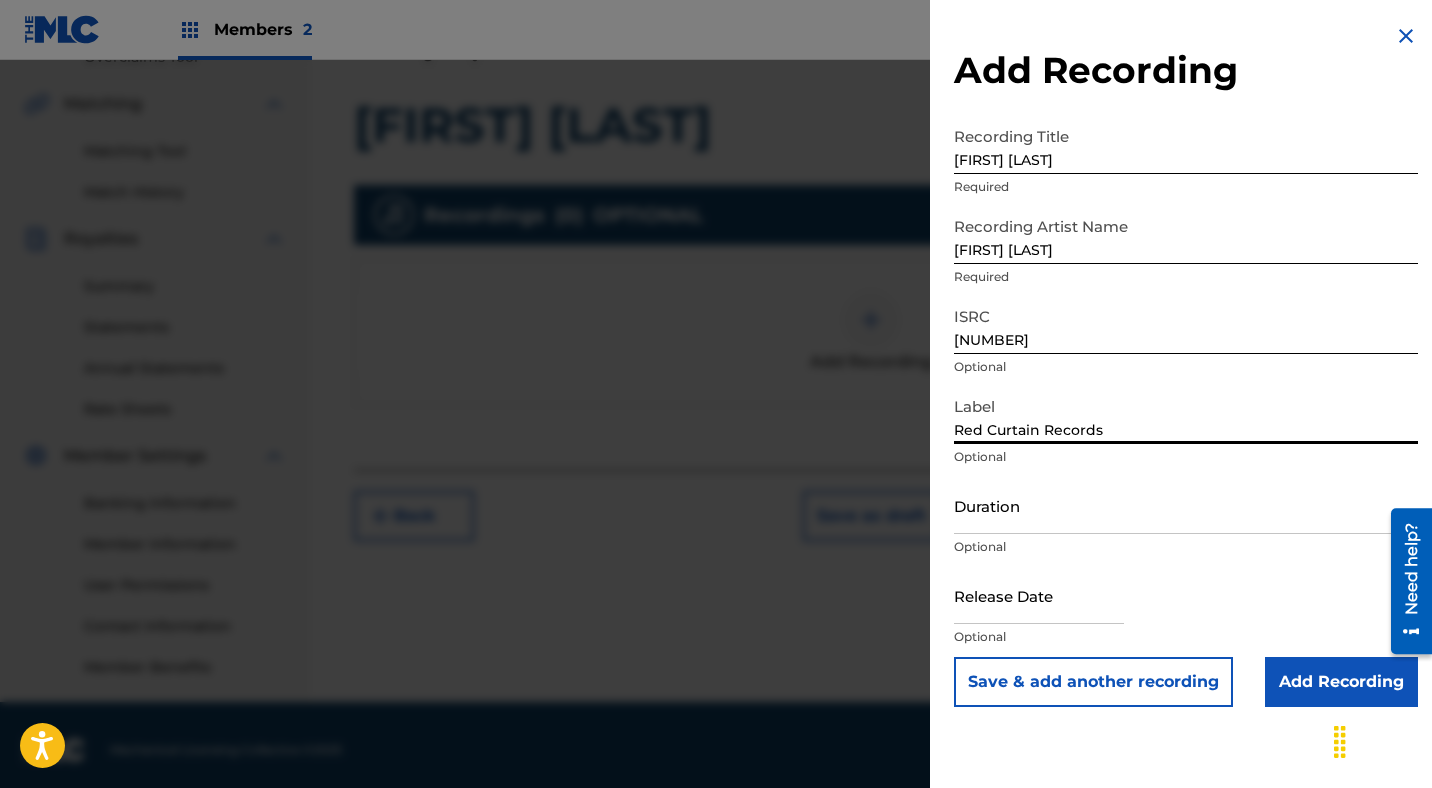 click on "Duration" at bounding box center (1186, 505) 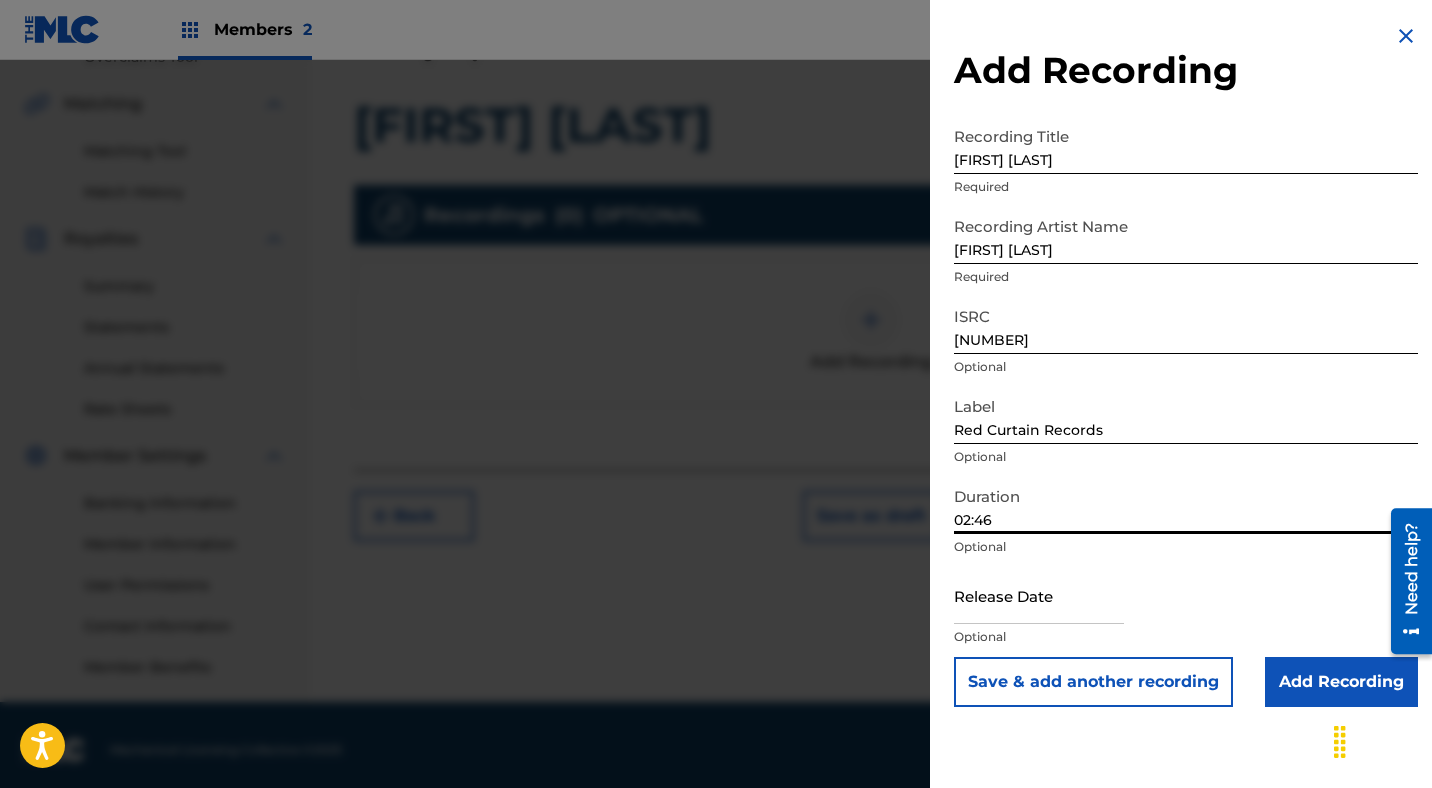 type on "02:46" 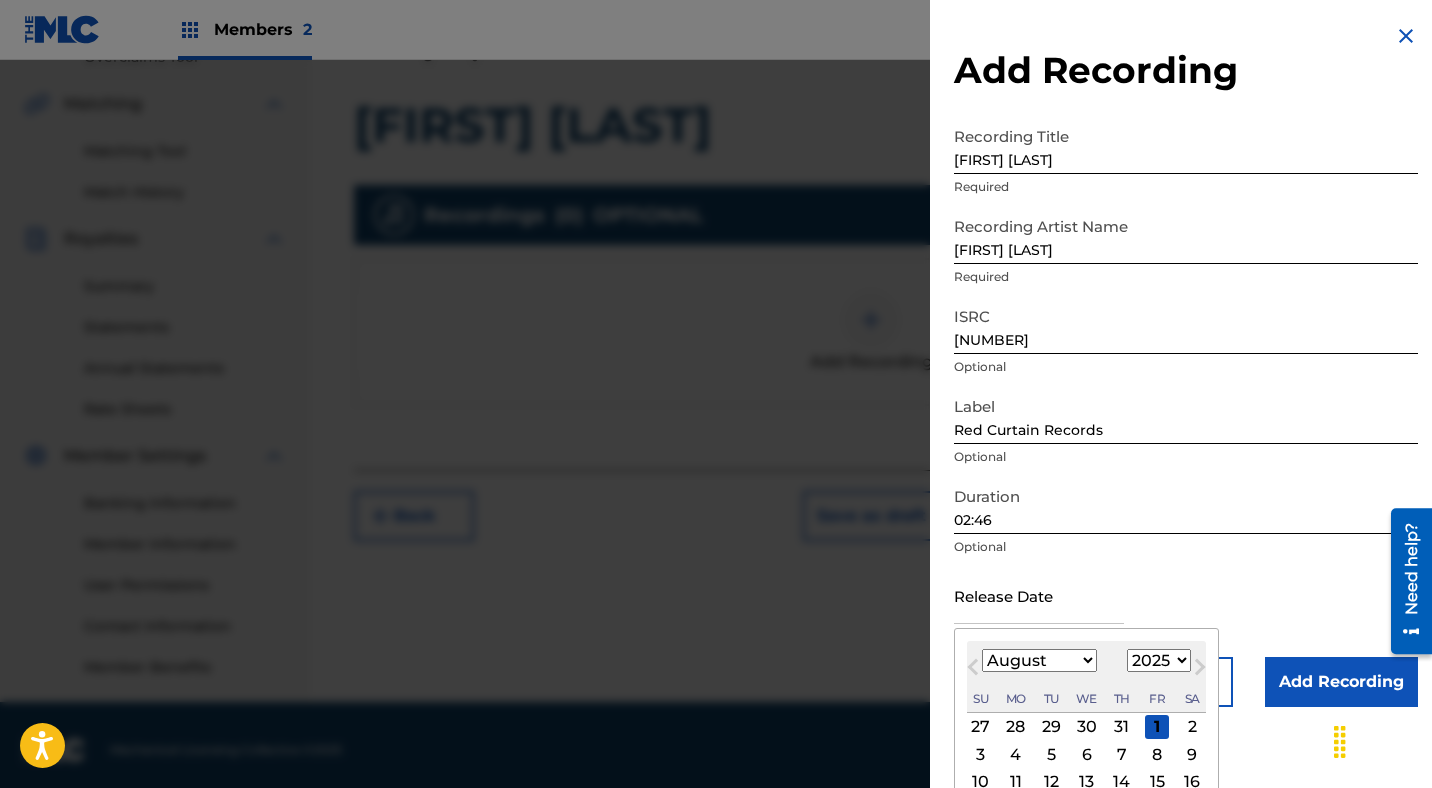 click on "January February March April May June July August September October November December" at bounding box center [1039, 660] 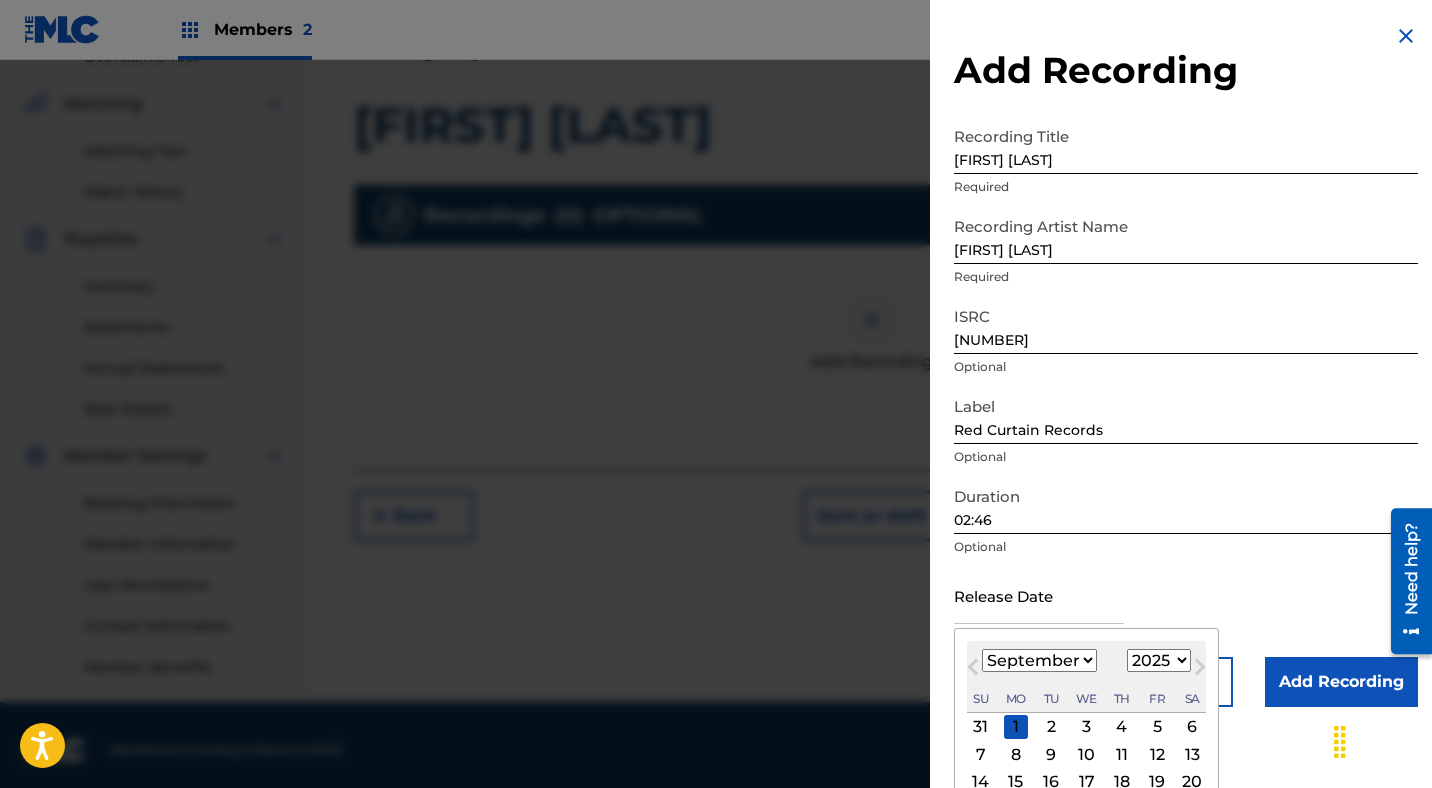 click on "5" at bounding box center (1157, 727) 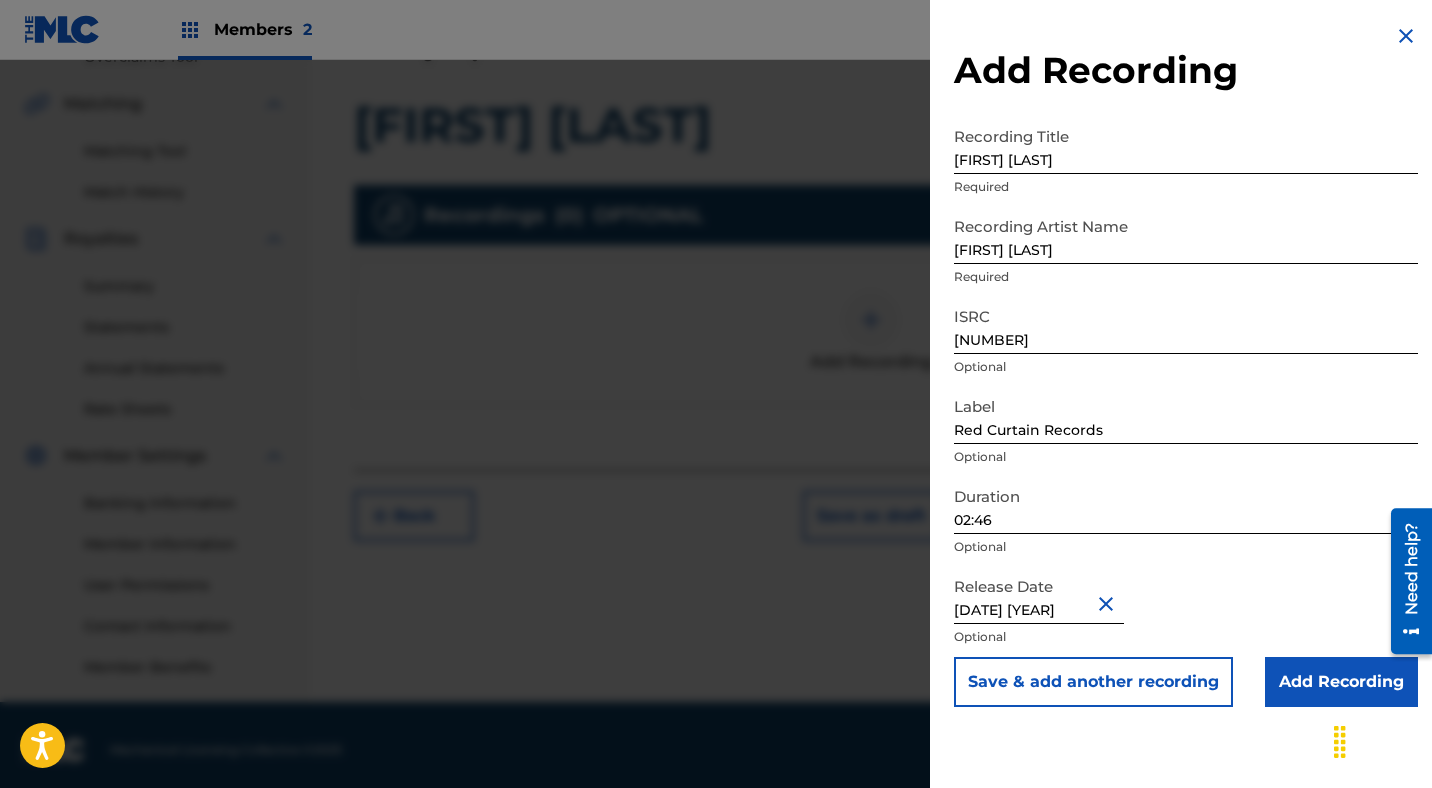 click on "Add Recording" at bounding box center [1341, 682] 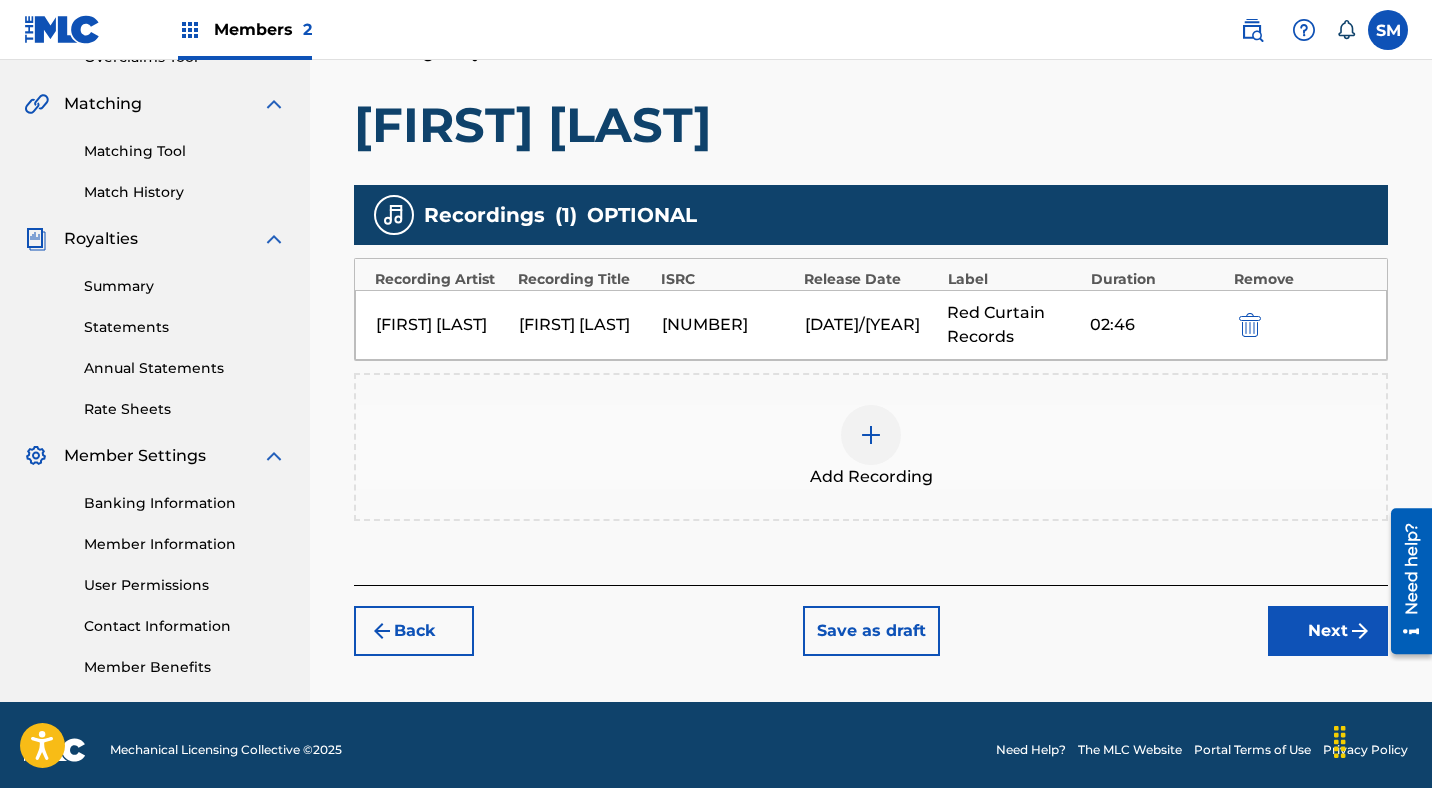 click on "Next" at bounding box center [1328, 631] 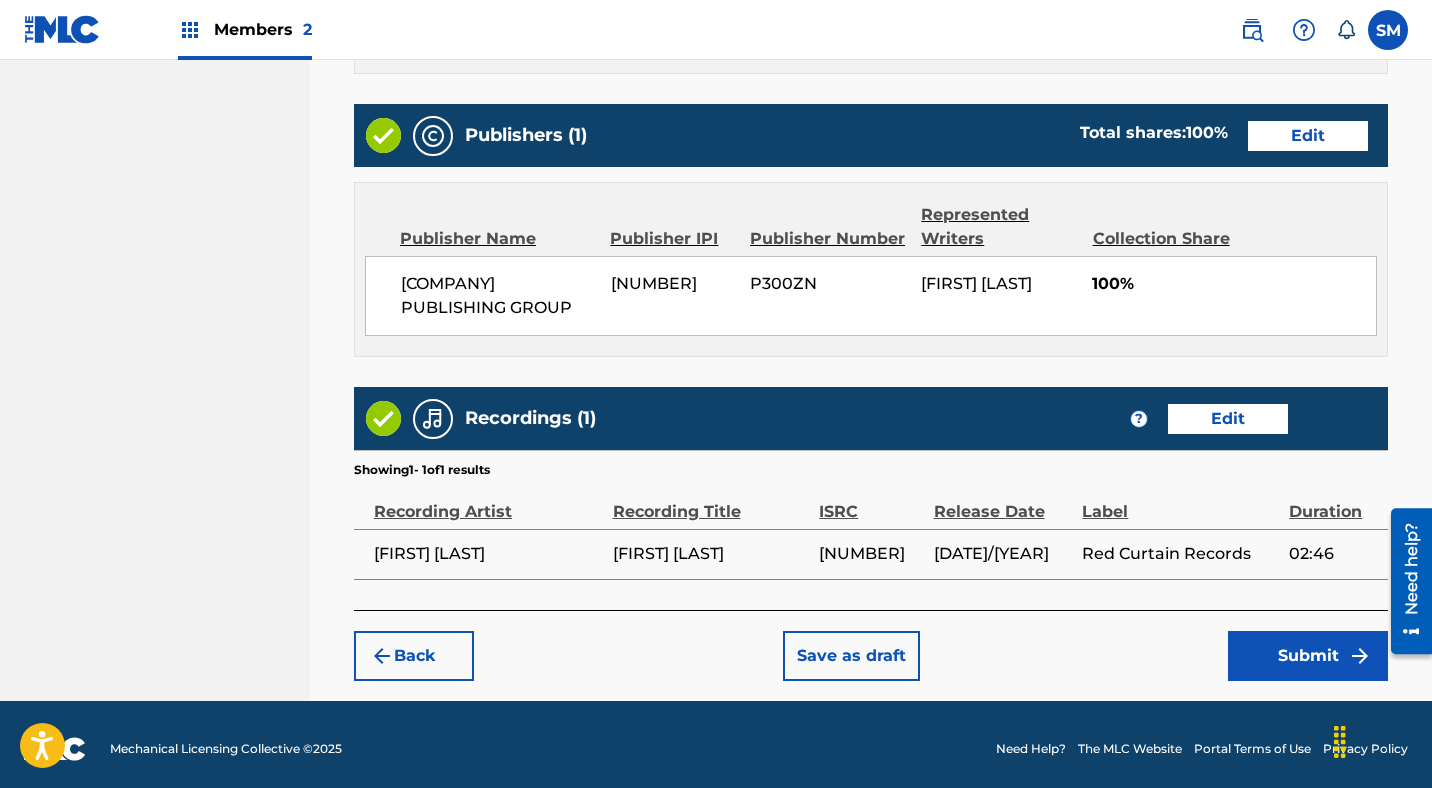 scroll, scrollTop: 1081, scrollLeft: 0, axis: vertical 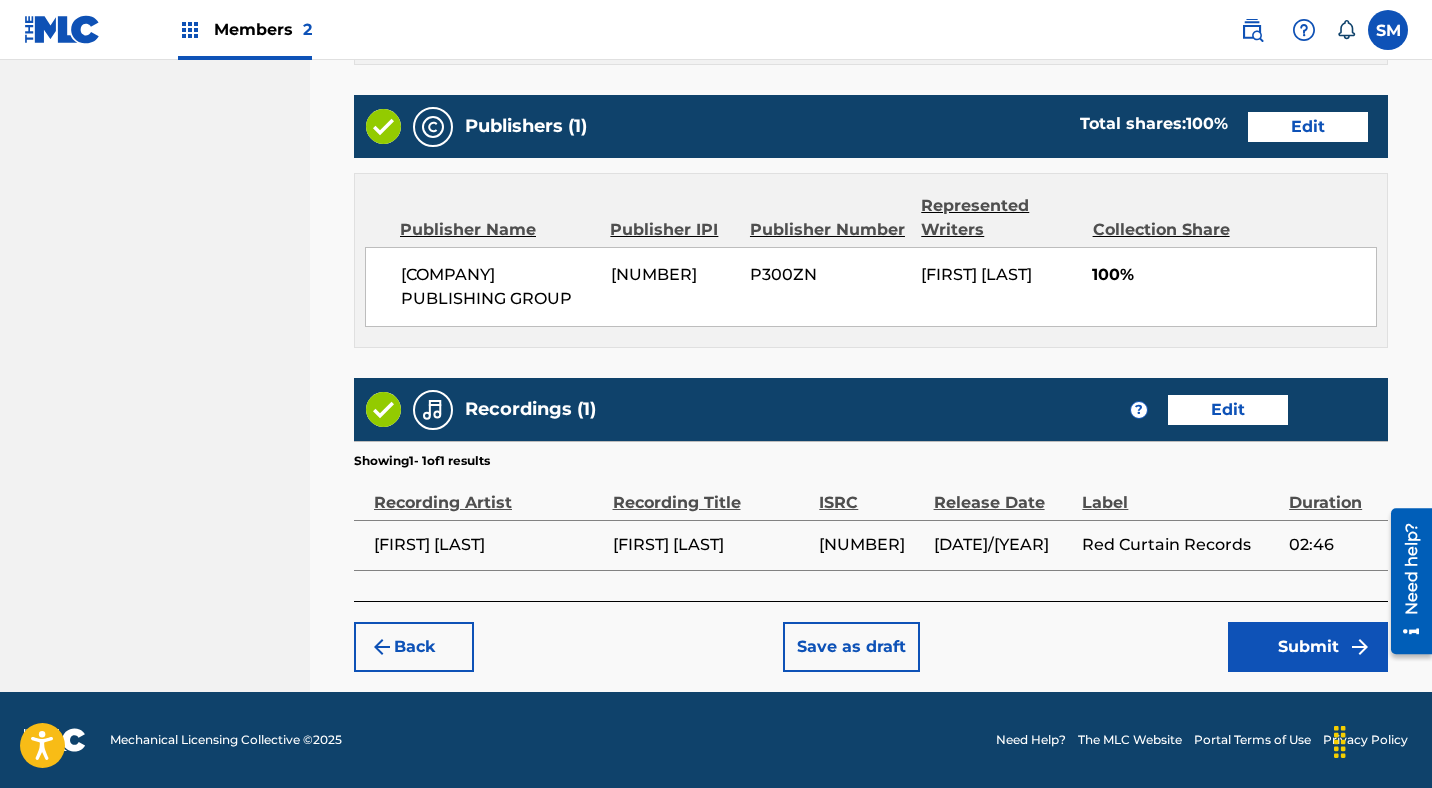 click on "Submit" at bounding box center (1308, 647) 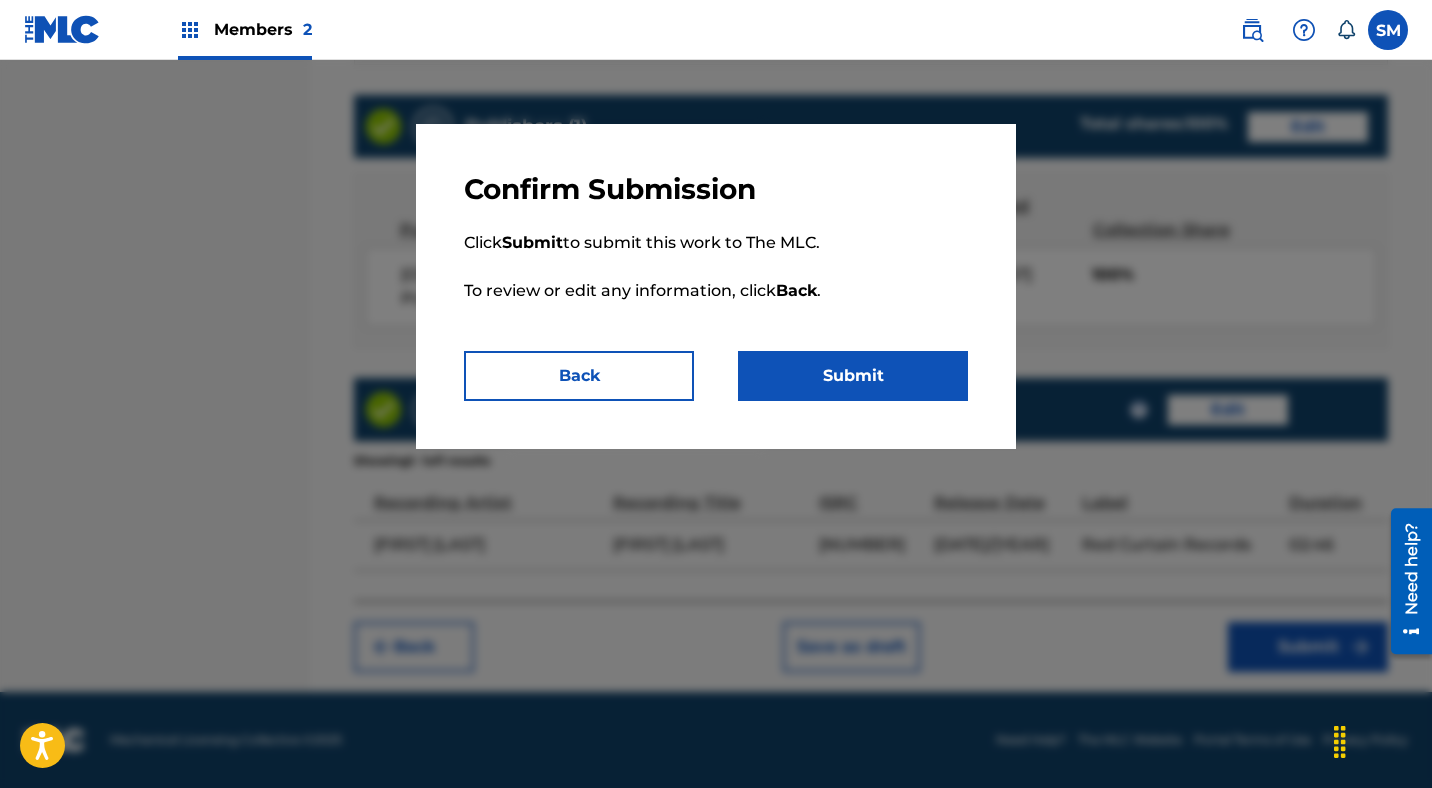 click on "Submit" at bounding box center [853, 376] 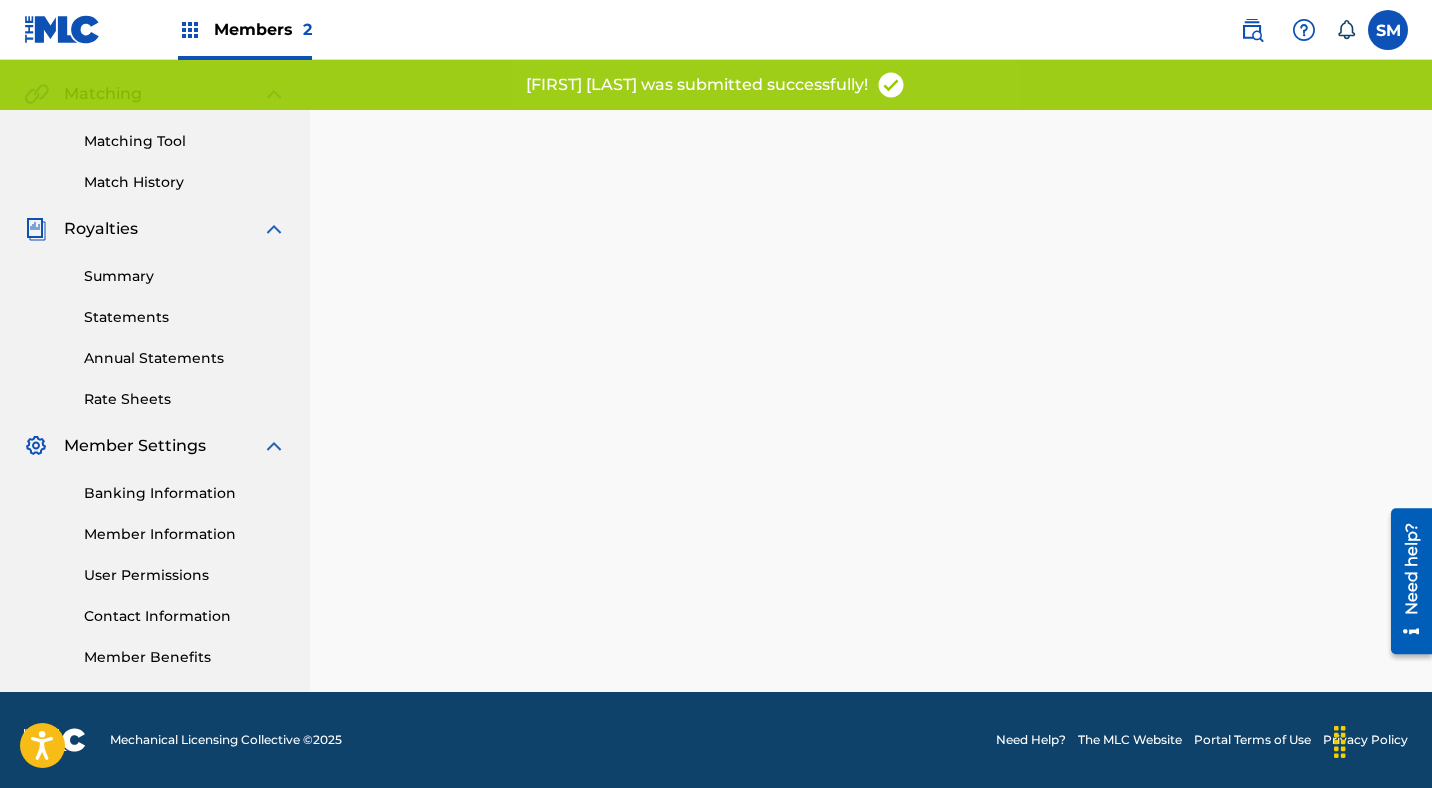 scroll, scrollTop: 0, scrollLeft: 0, axis: both 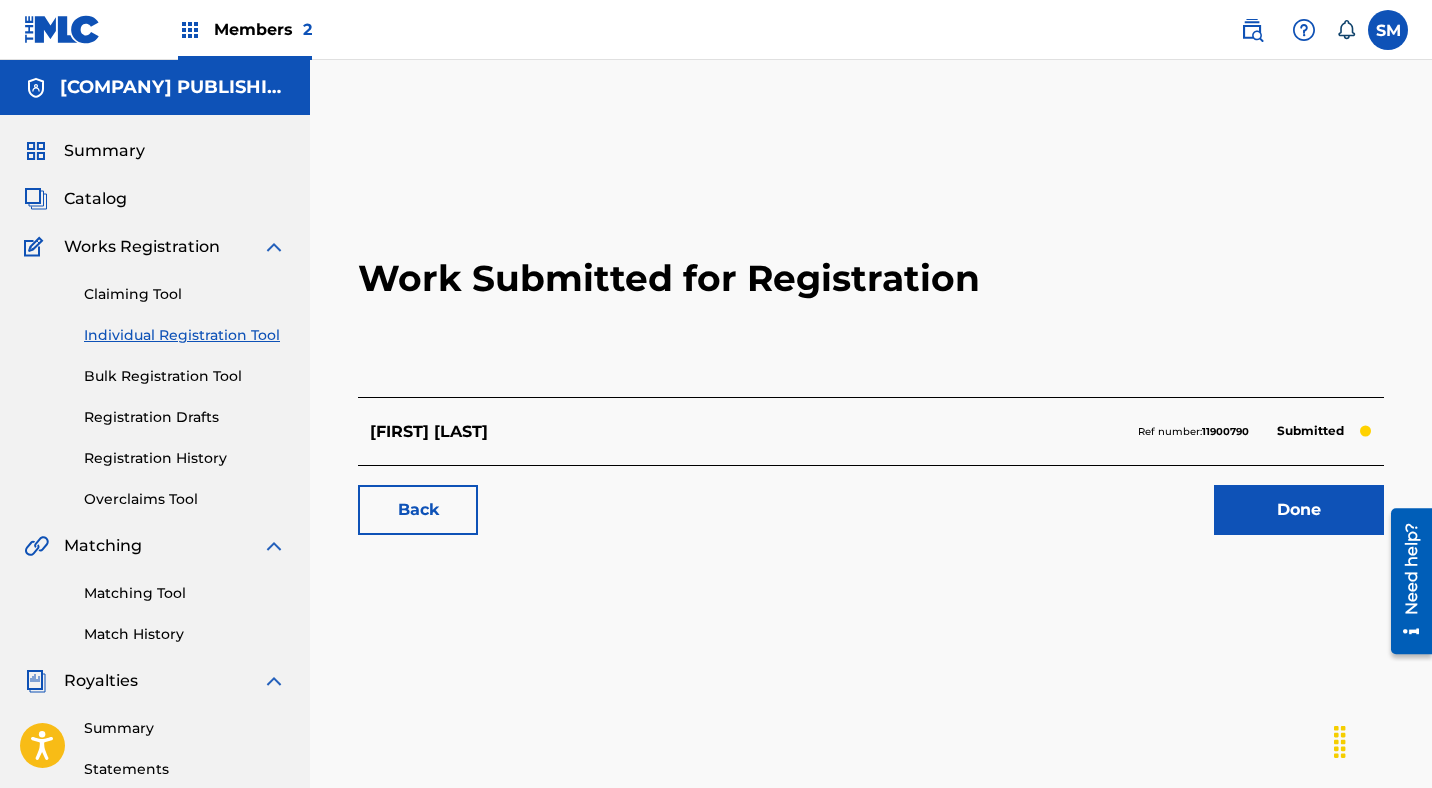 click on "Done" at bounding box center (1299, 510) 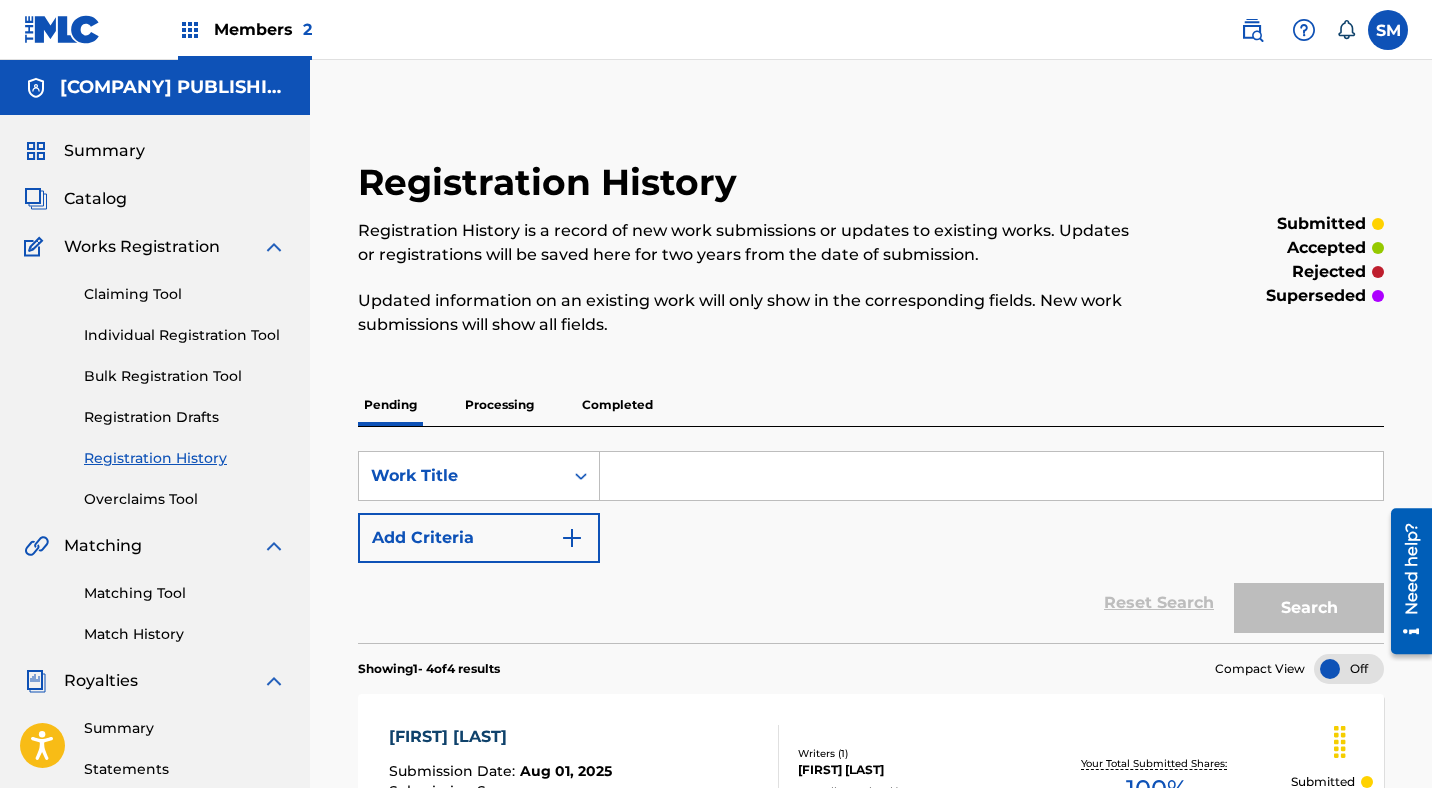 click on "Individual Registration Tool" at bounding box center [185, 335] 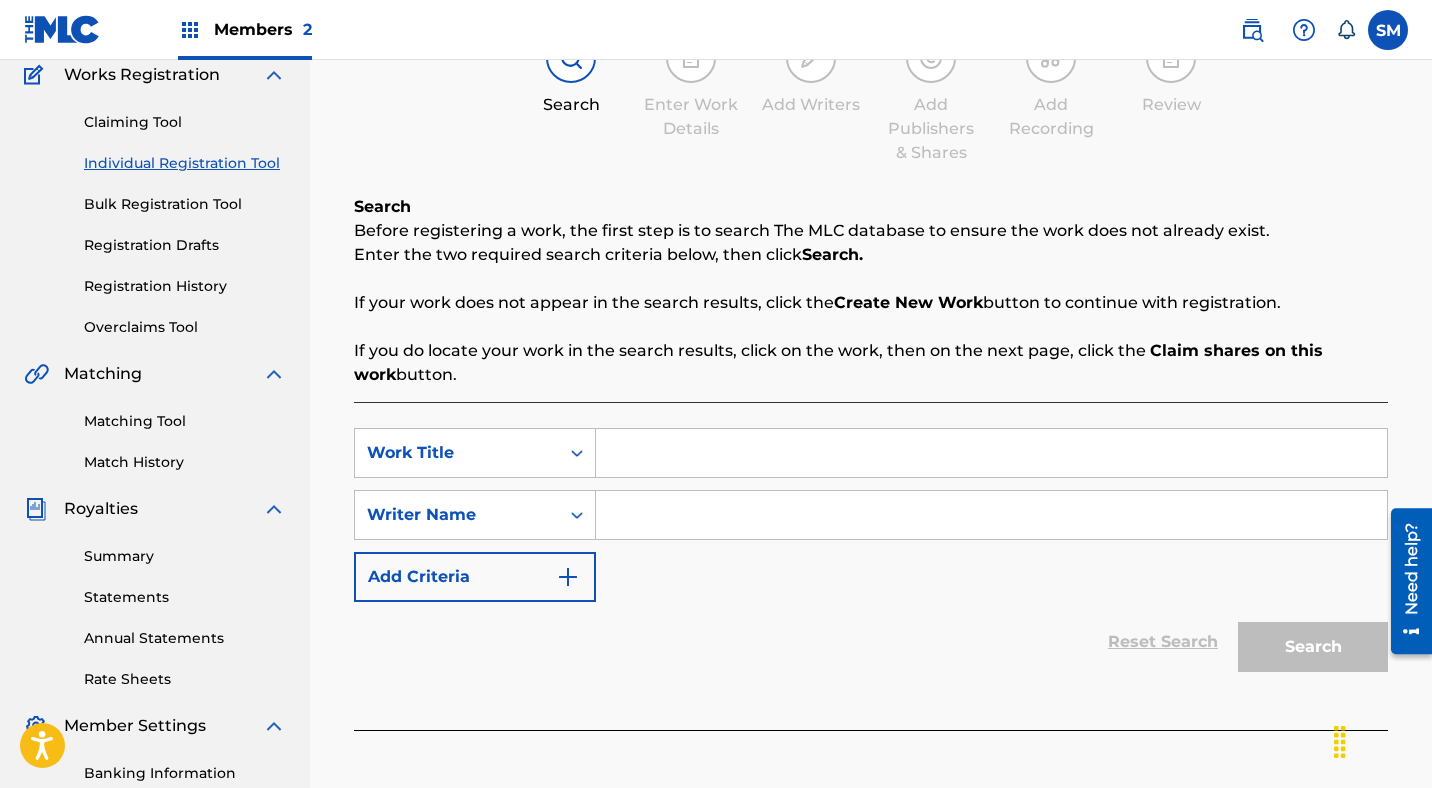 scroll, scrollTop: 173, scrollLeft: 0, axis: vertical 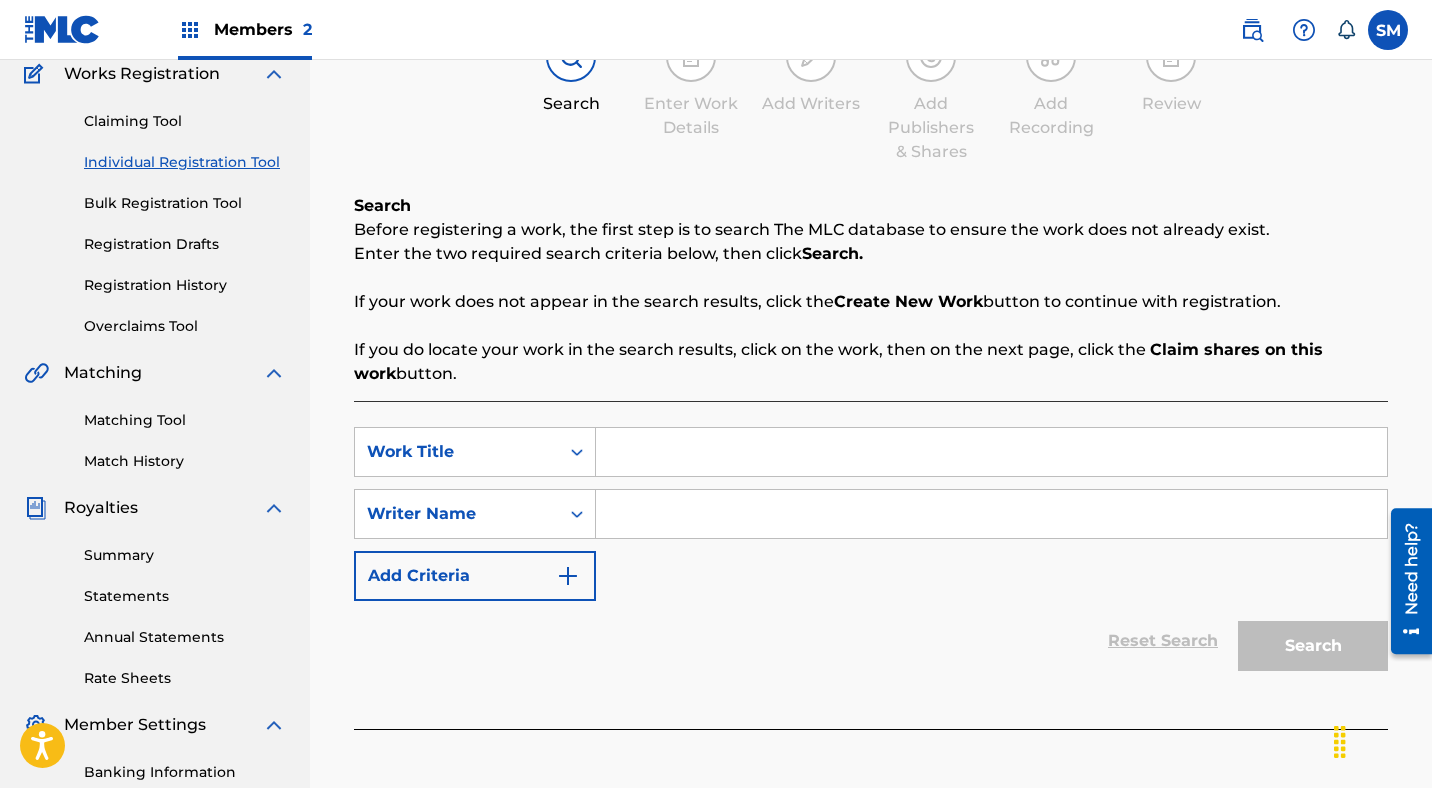 click at bounding box center (991, 452) 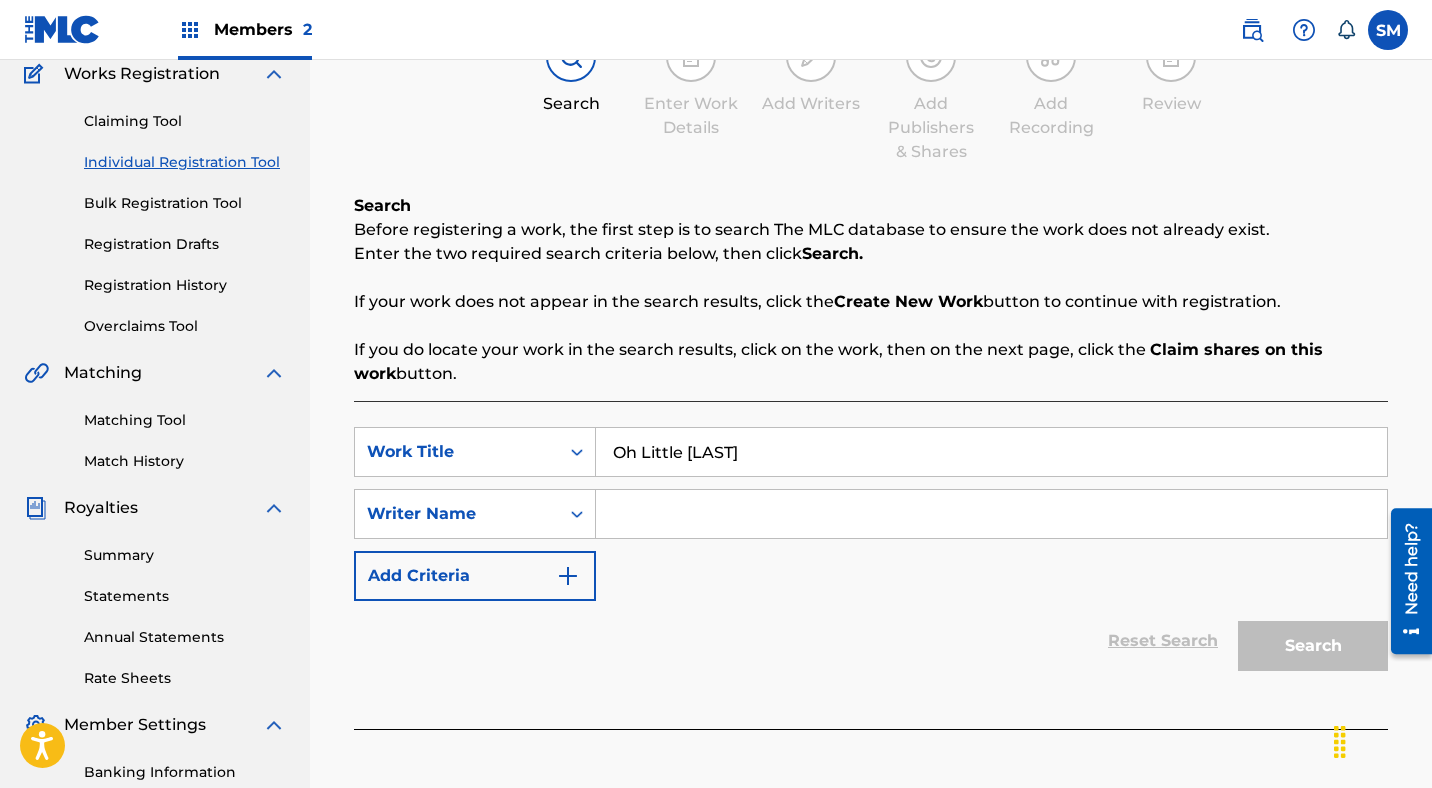 type on "Oh Little [LAST]" 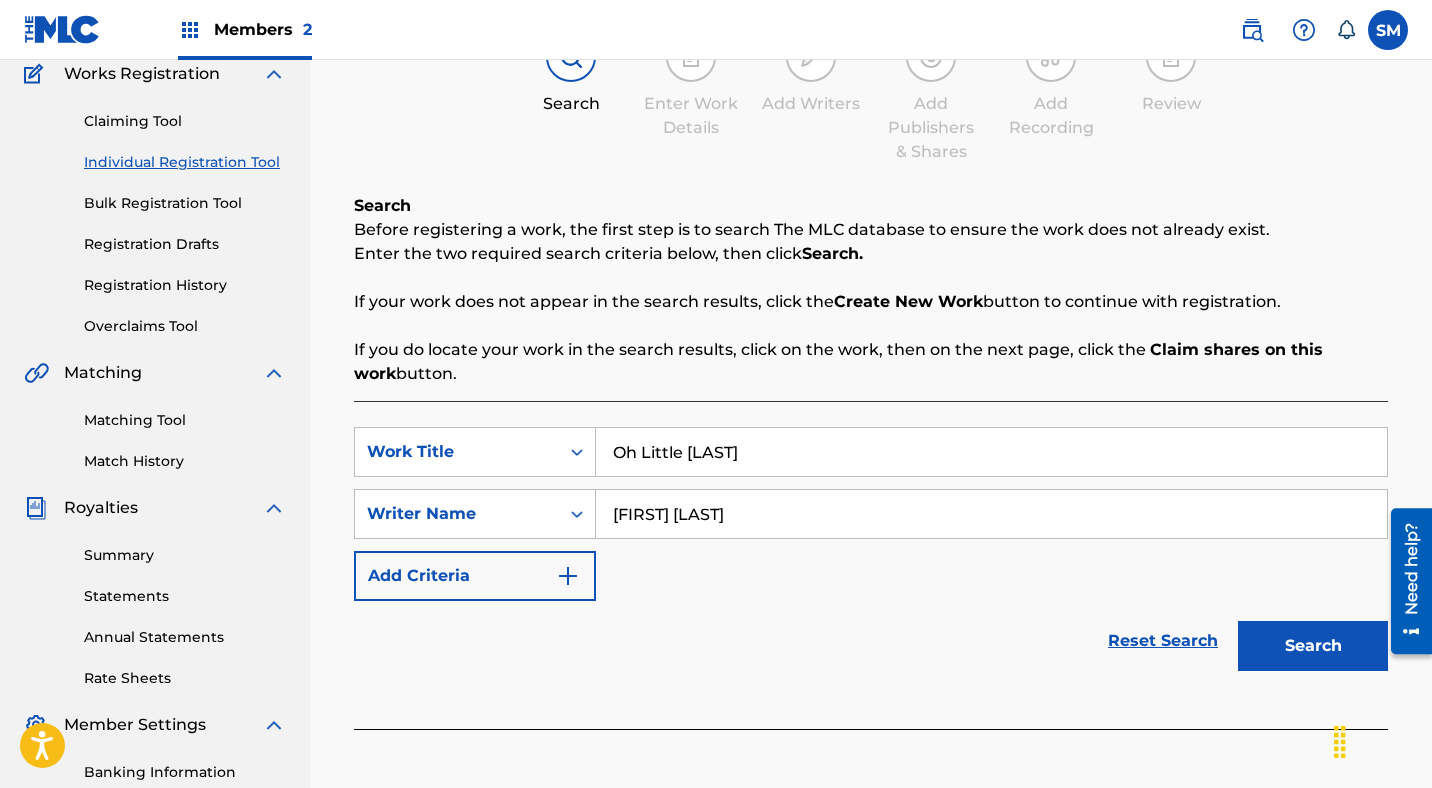 click on "Search" at bounding box center [1313, 646] 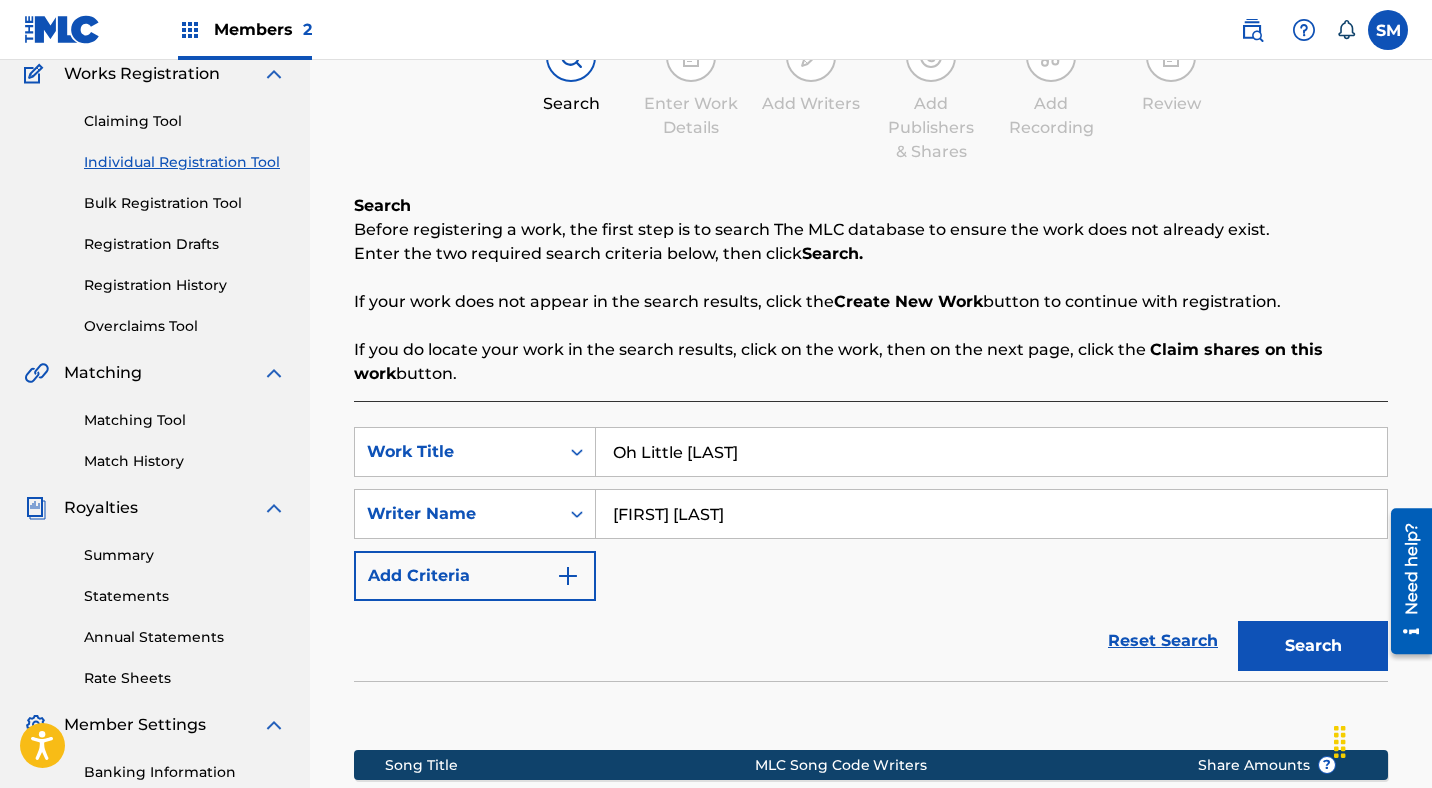 scroll, scrollTop: 481, scrollLeft: 0, axis: vertical 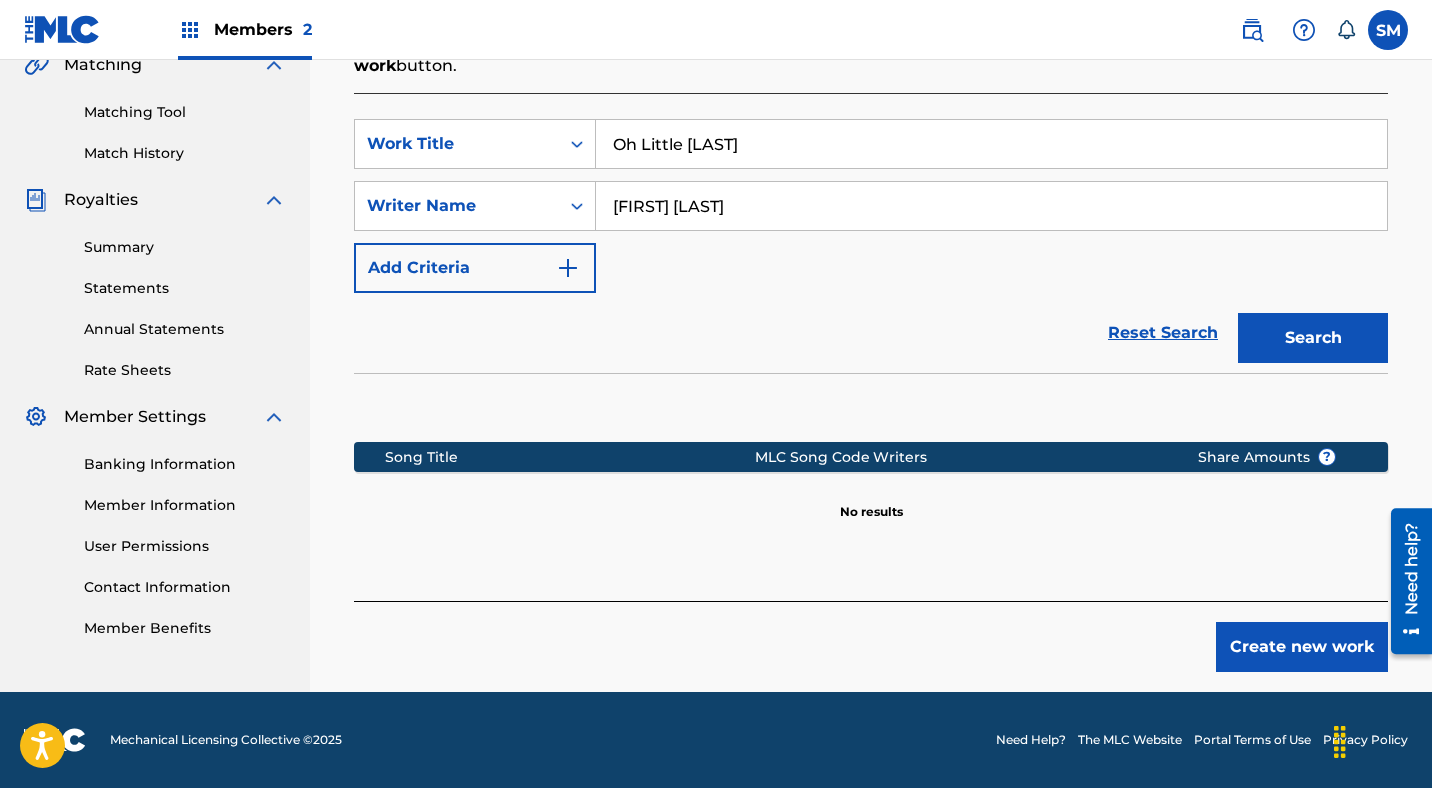click on "Create new work" at bounding box center (1302, 647) 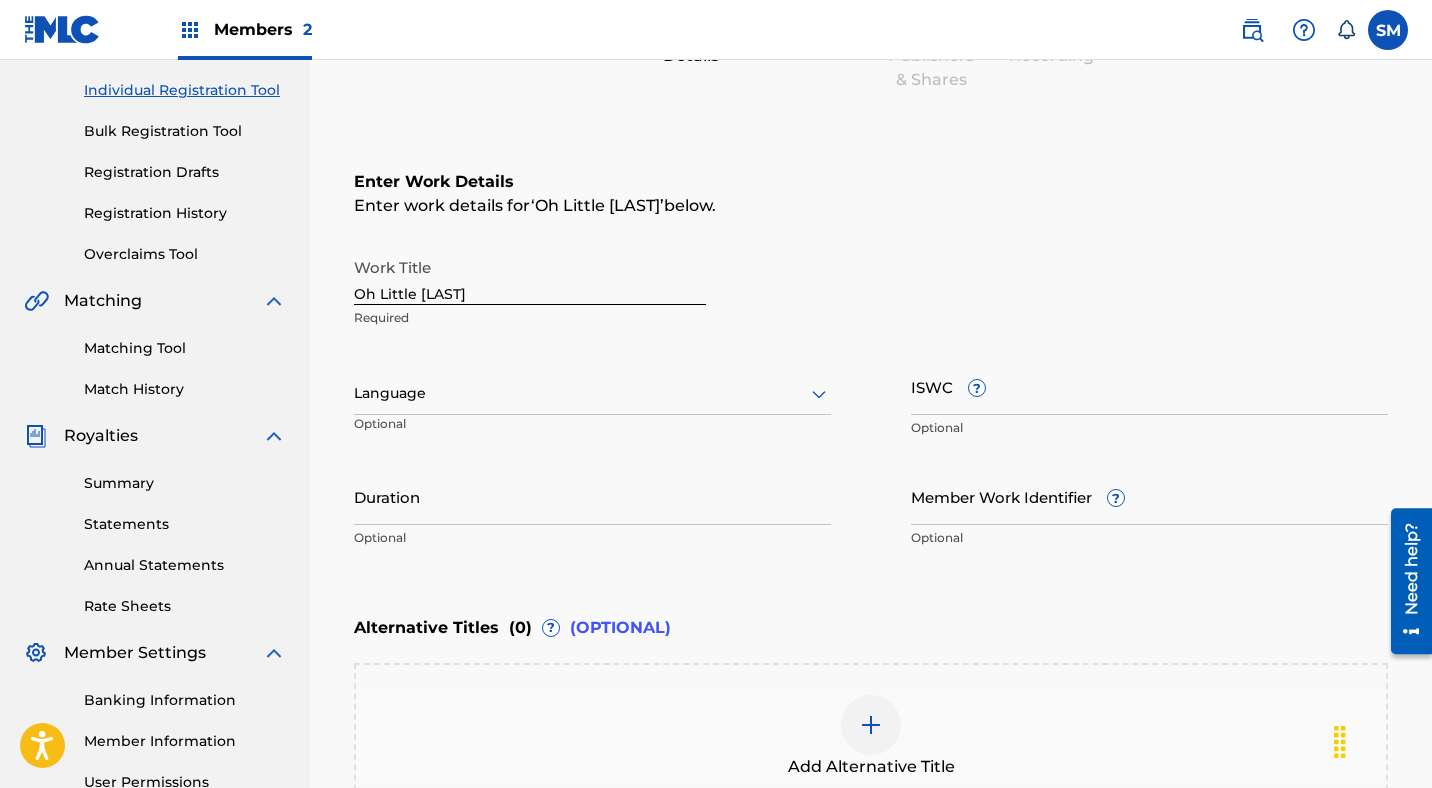 scroll, scrollTop: 246, scrollLeft: 0, axis: vertical 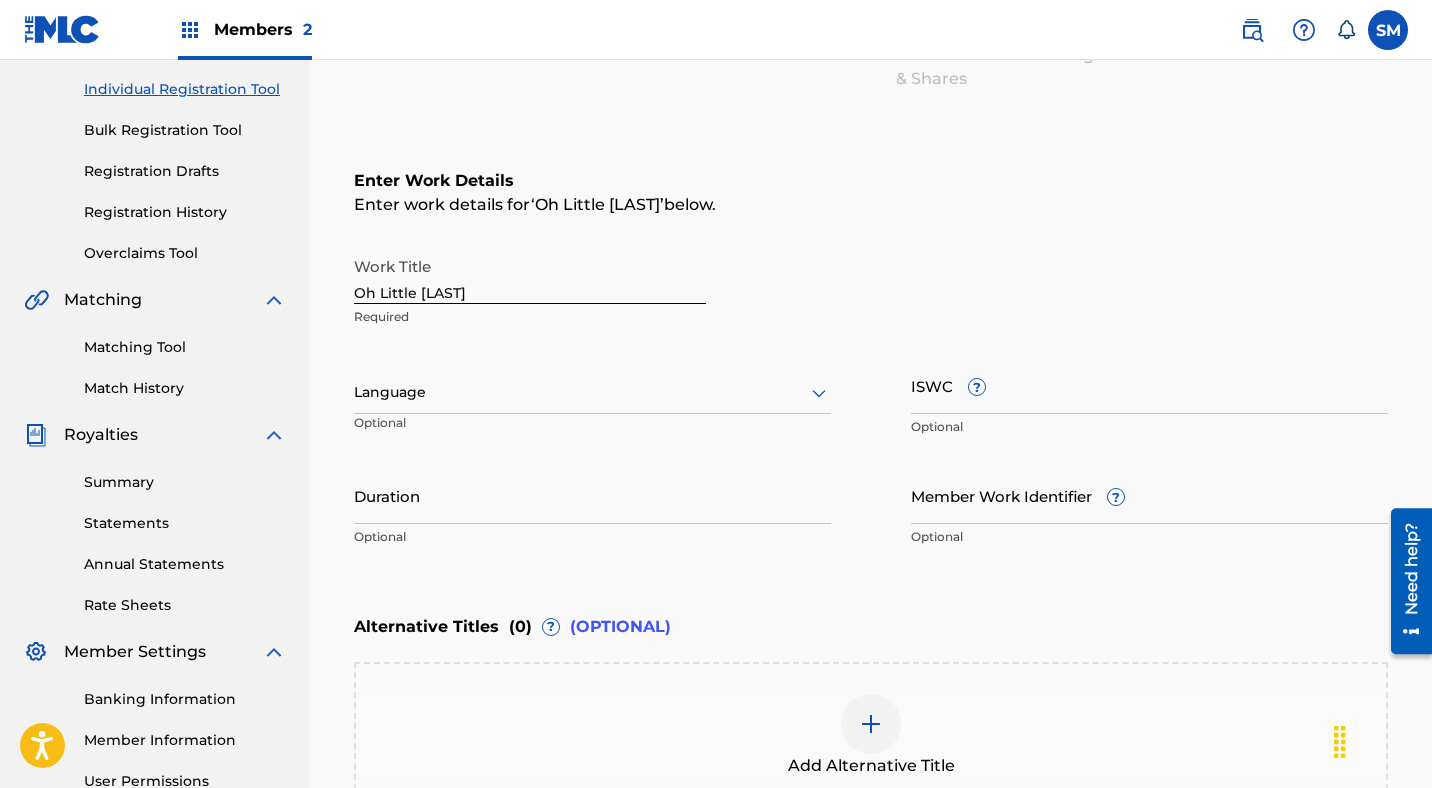 click at bounding box center [592, 392] 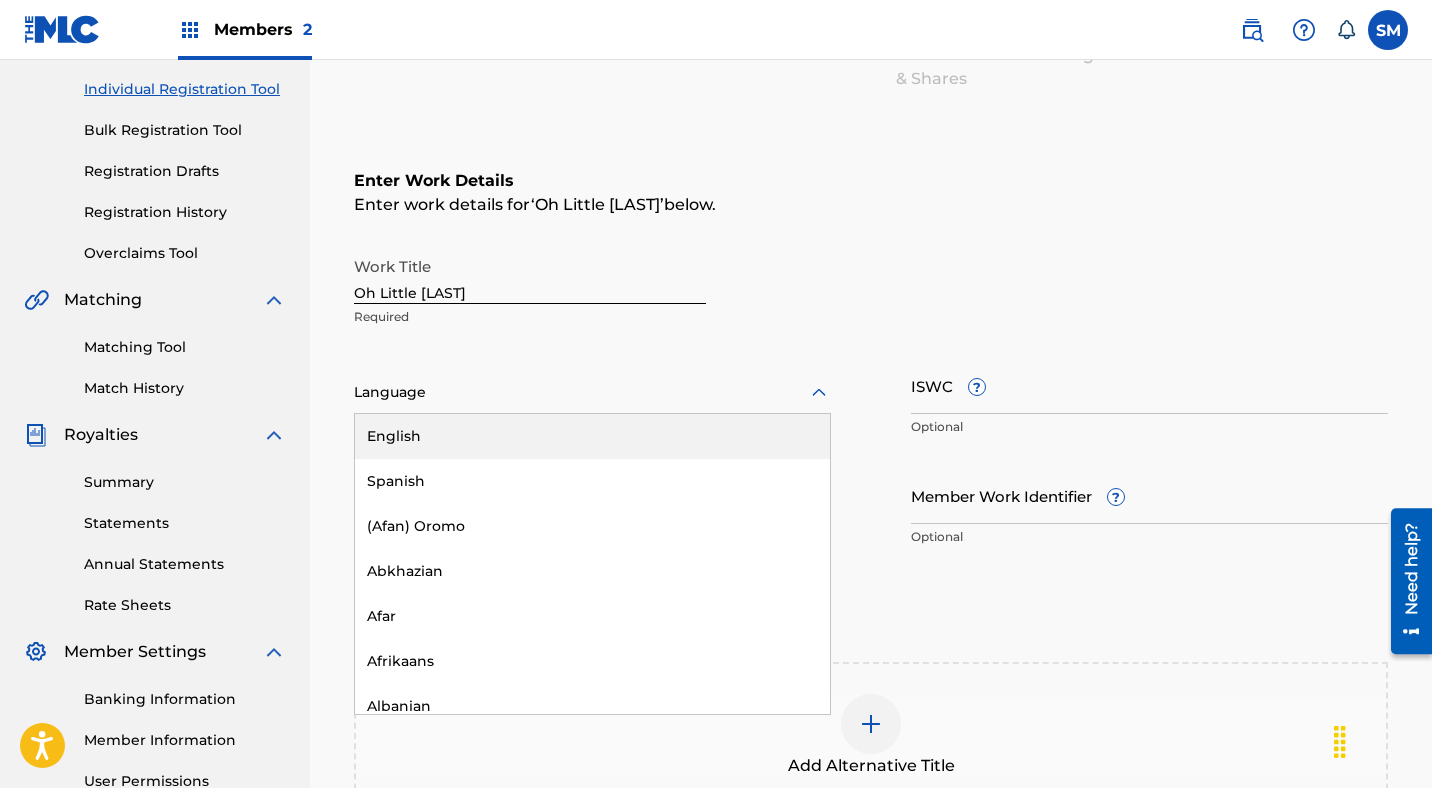 click on "English" at bounding box center [592, 436] 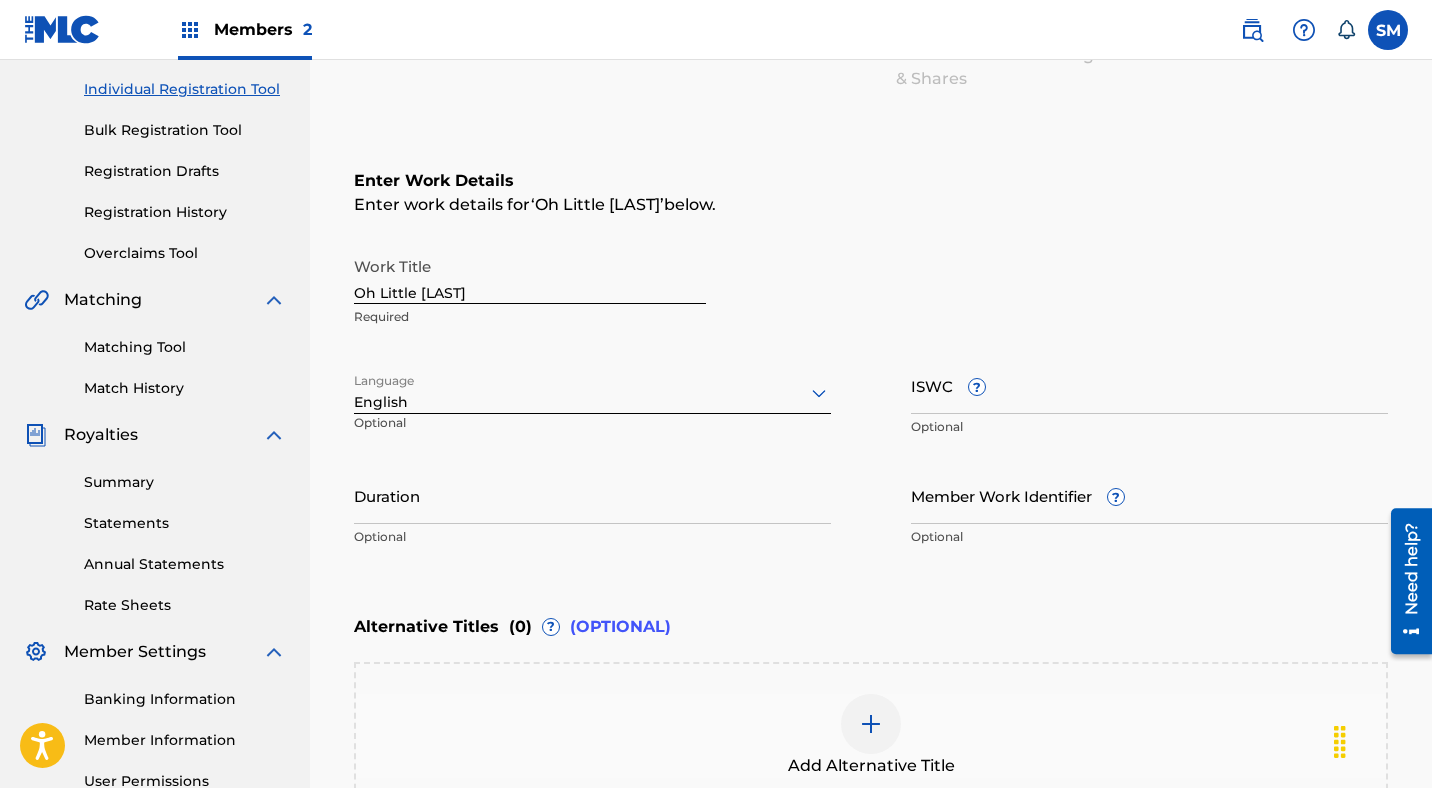 click on "Duration" at bounding box center [592, 495] 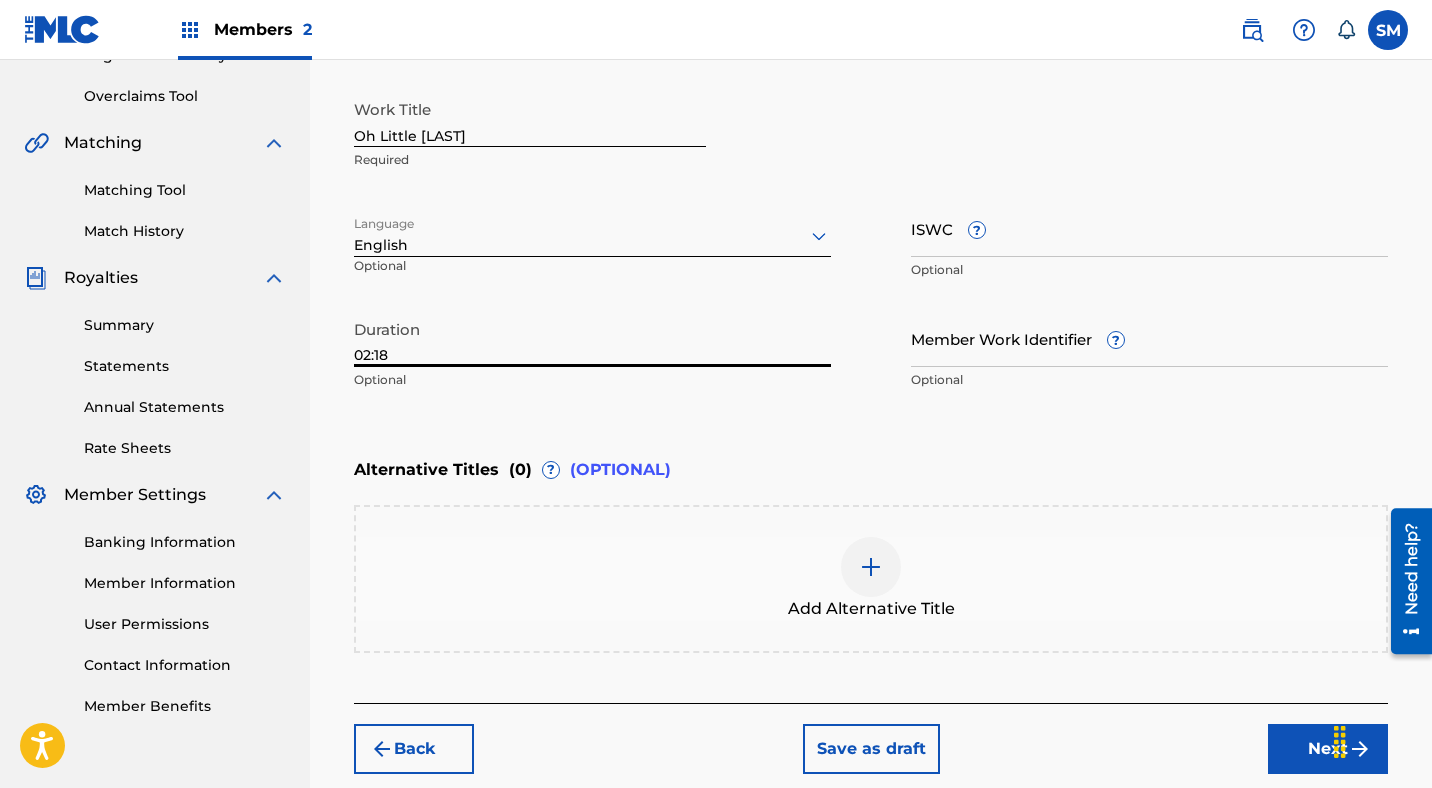 scroll, scrollTop: 505, scrollLeft: 0, axis: vertical 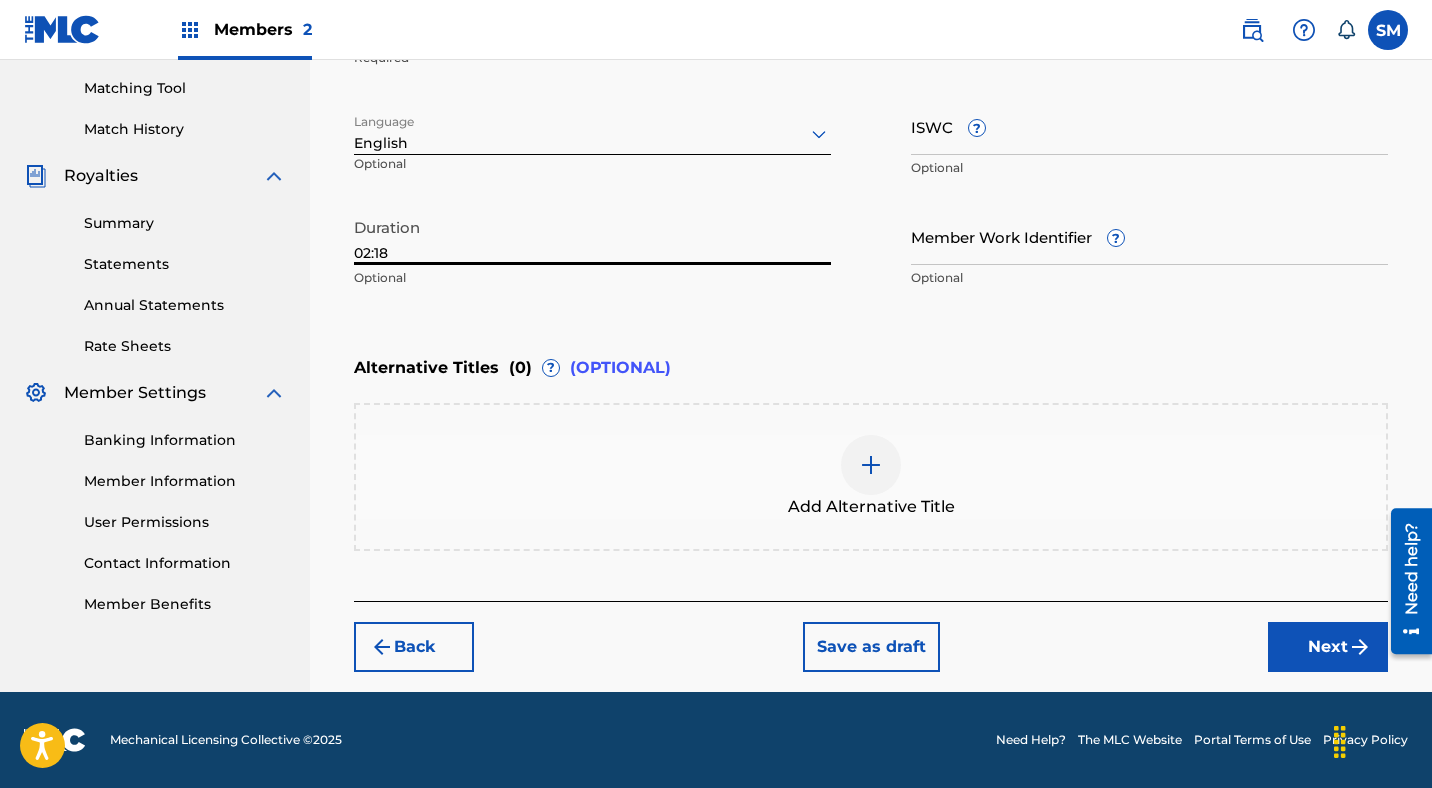 type on "02:18" 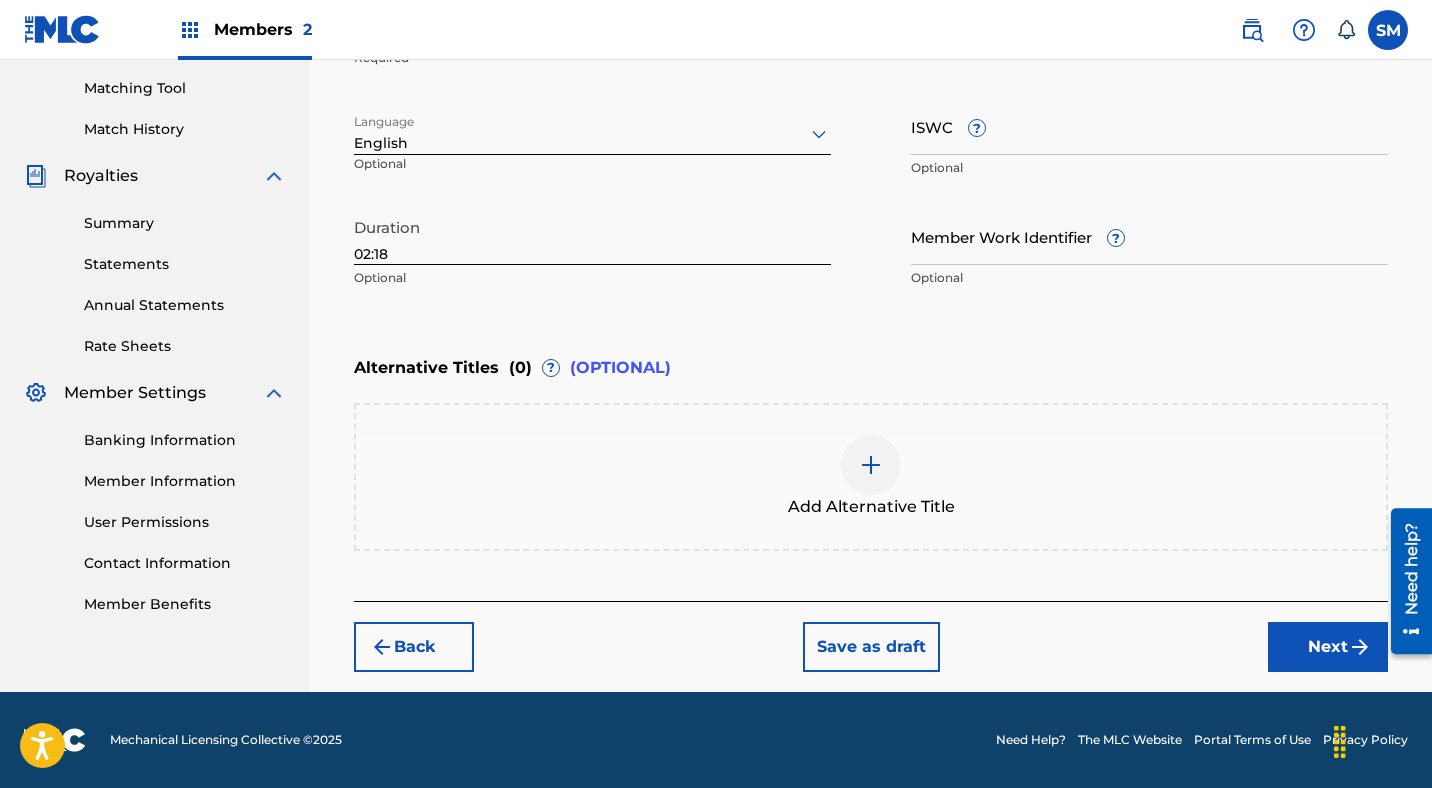click at bounding box center [871, 465] 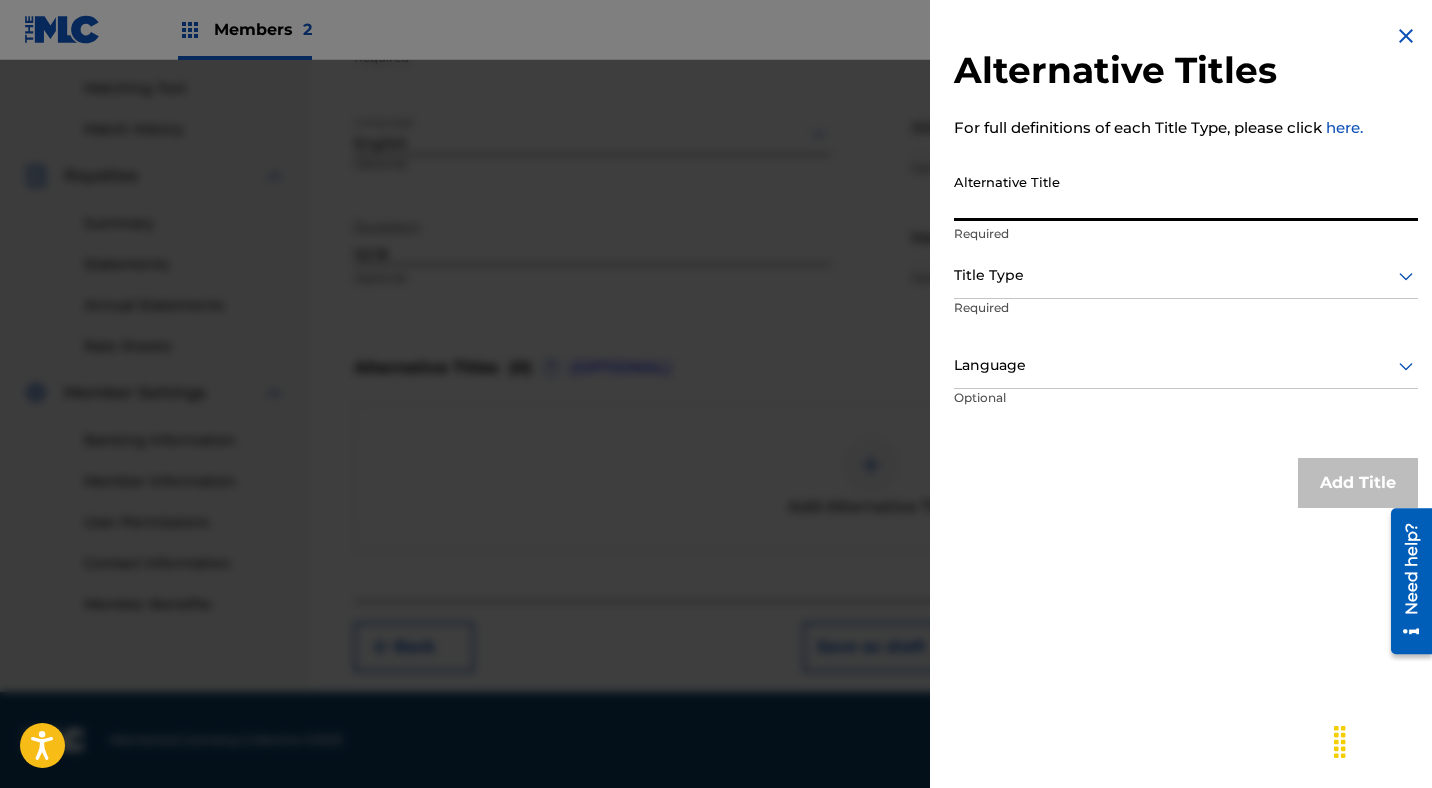 click on "Alternative Title" at bounding box center (1186, 192) 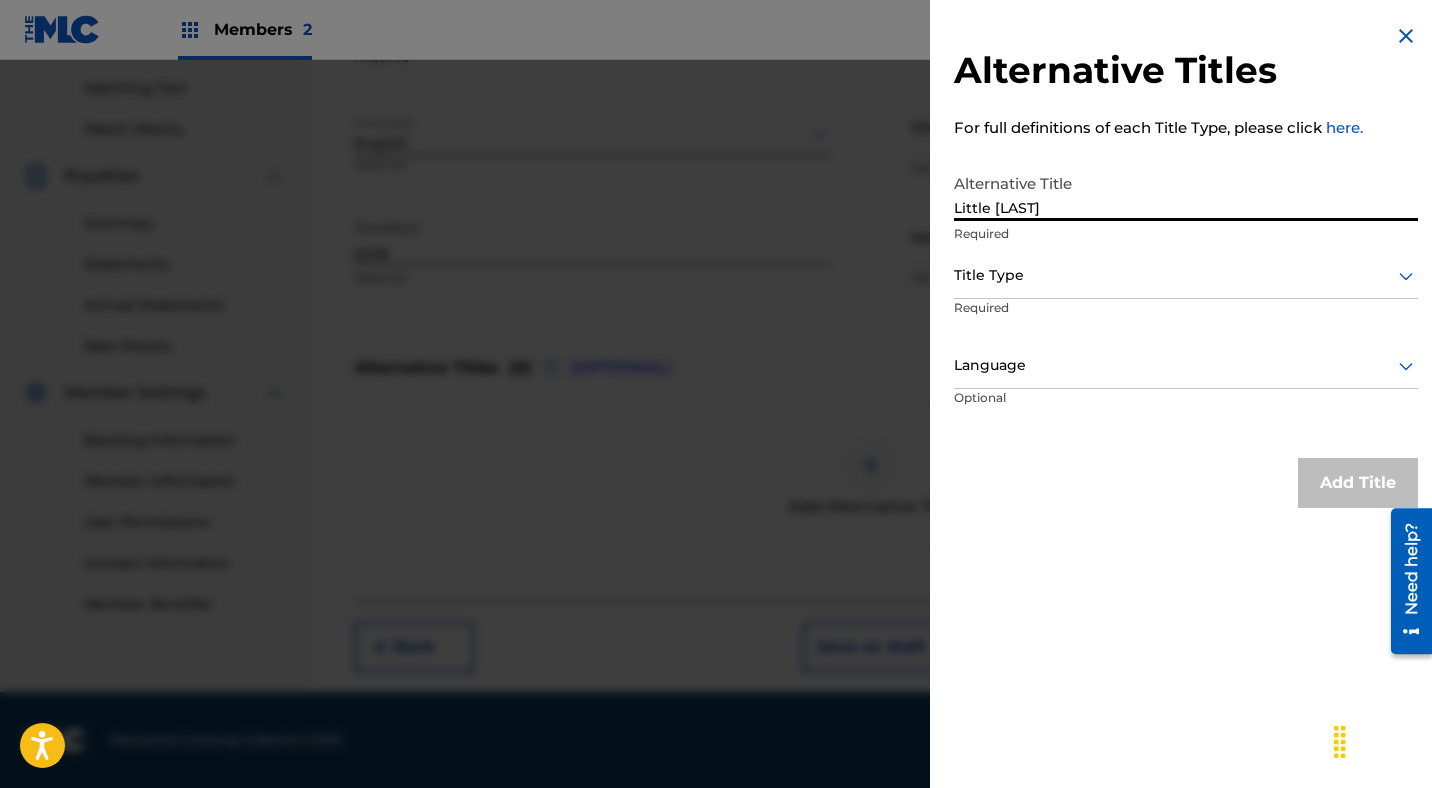 type on "Little [LAST]" 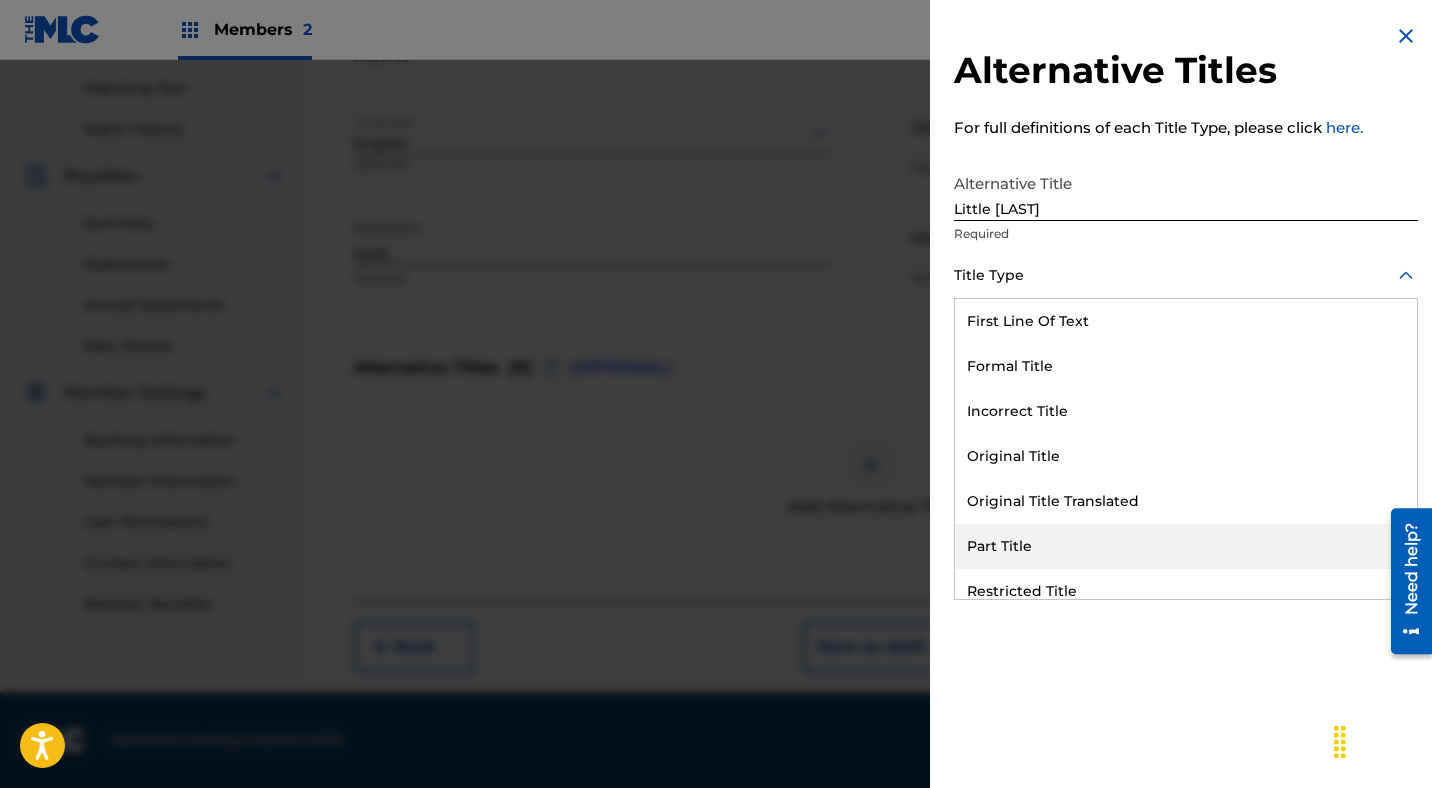 click on "Part Title" at bounding box center (1186, 546) 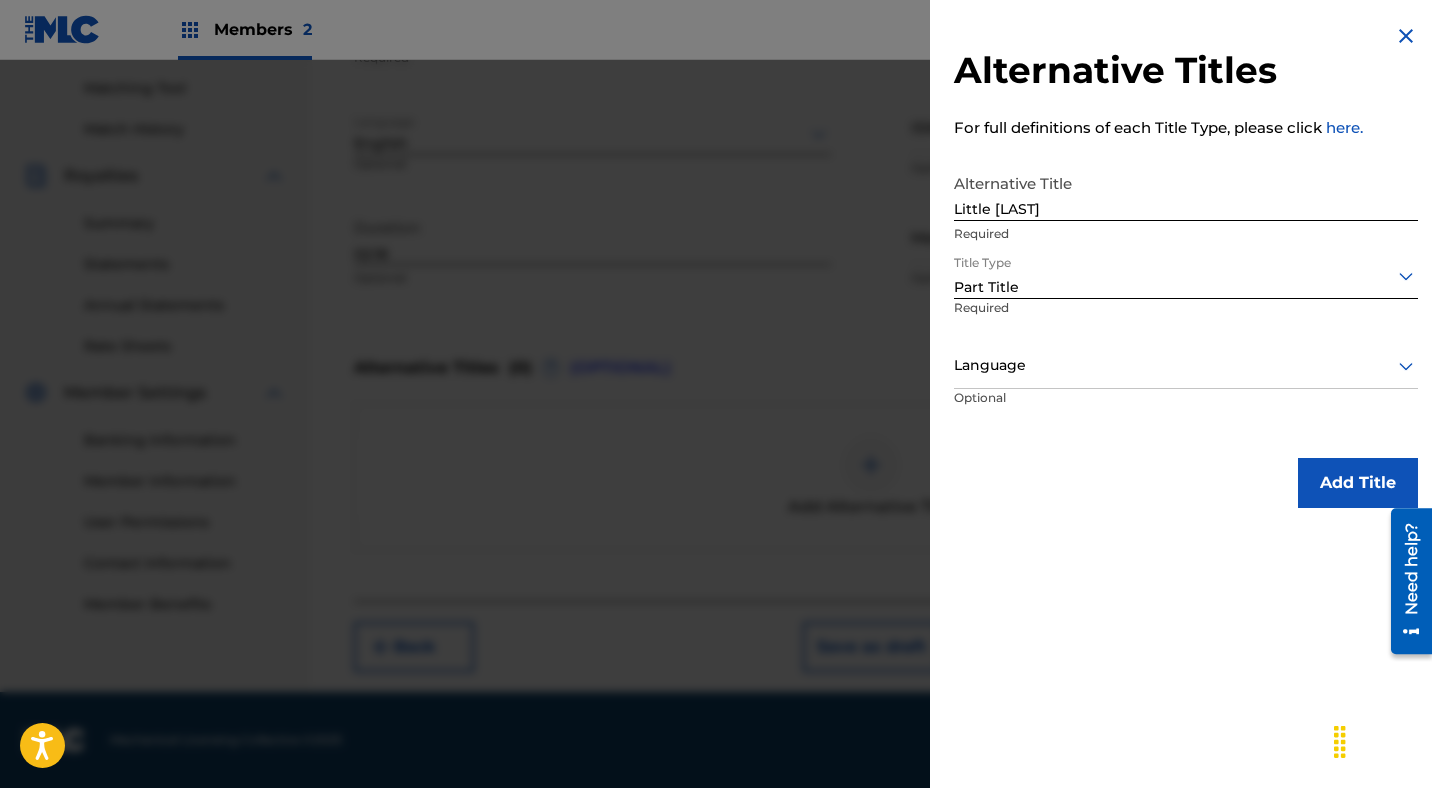 click at bounding box center [1186, 365] 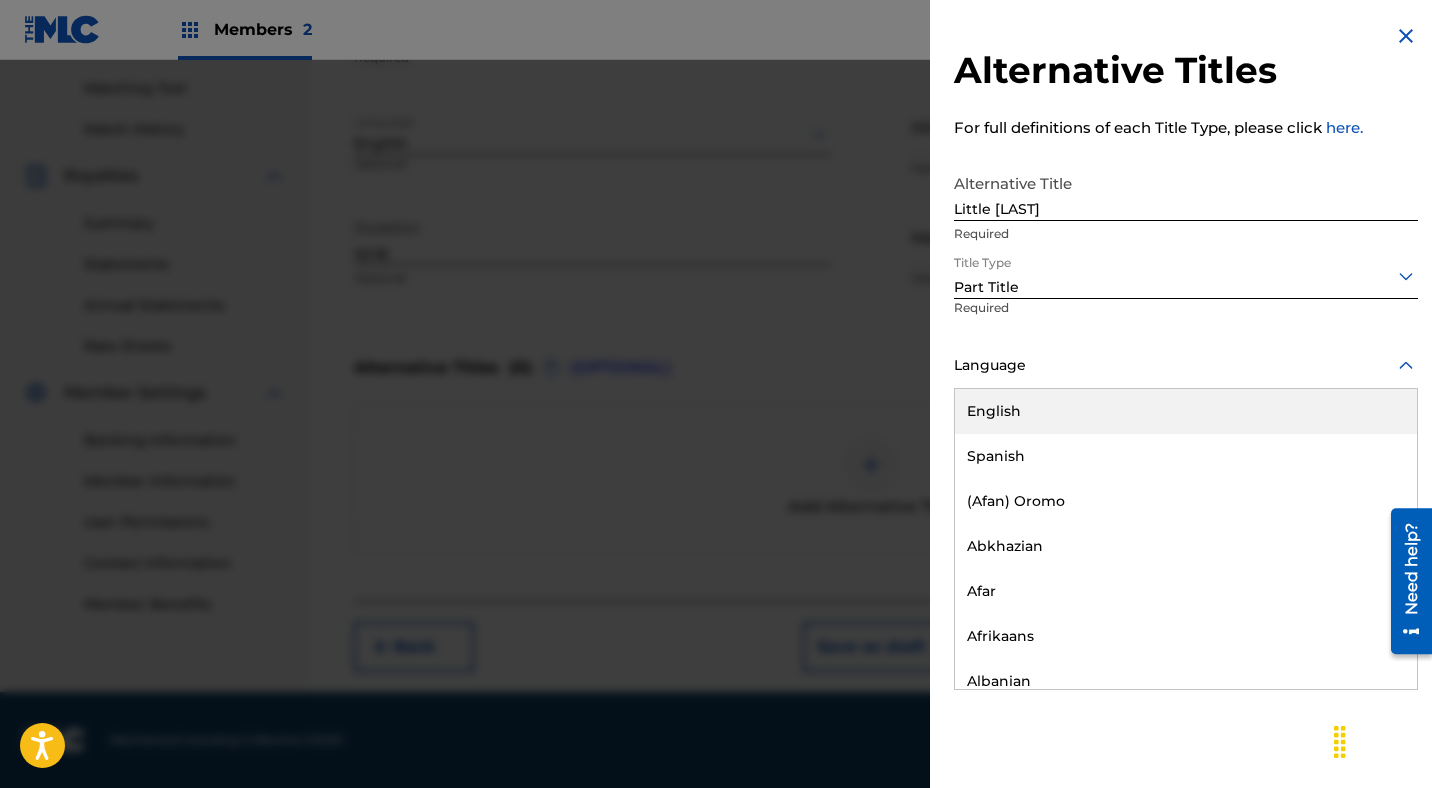 click on "English" at bounding box center [1186, 411] 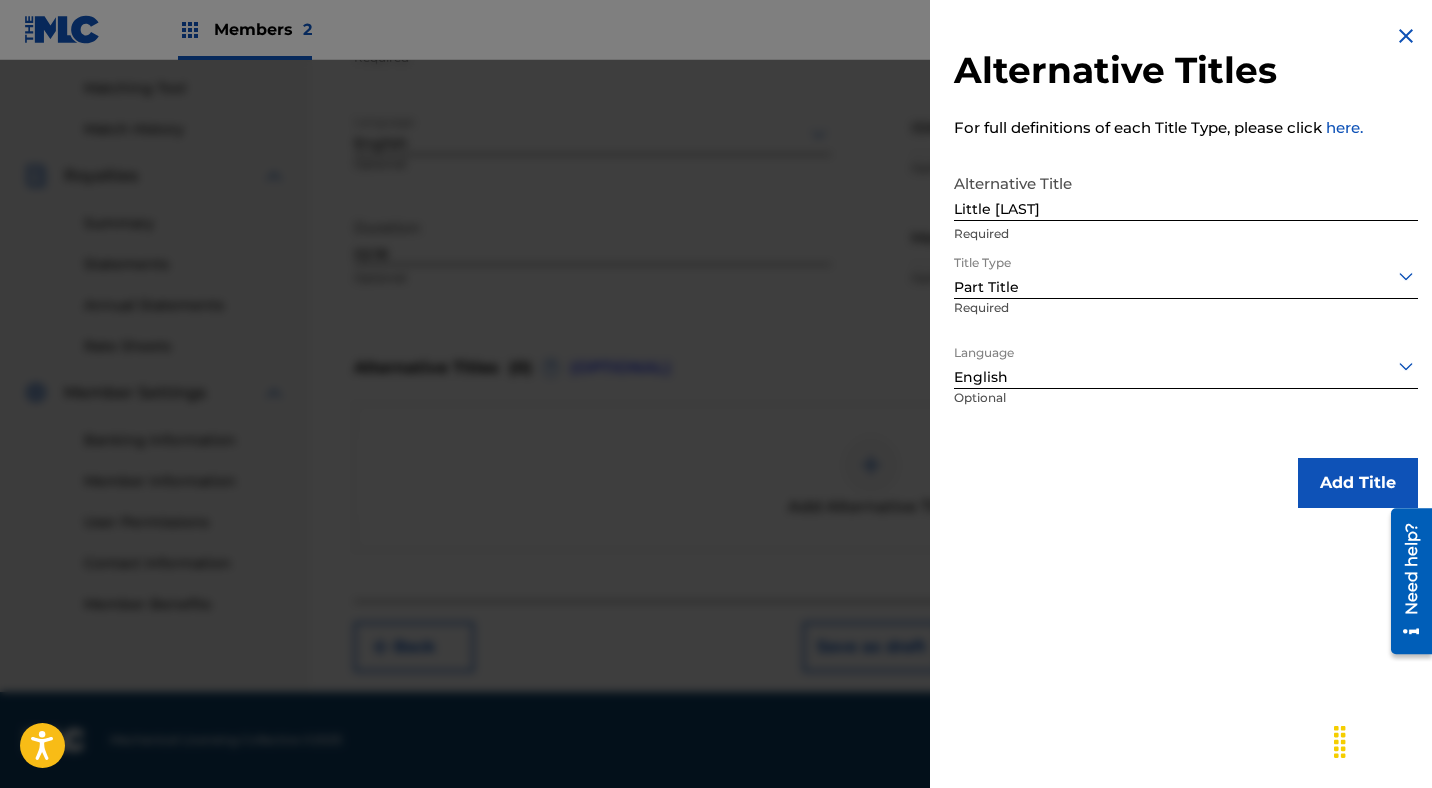 click on "Add Title" at bounding box center (1358, 483) 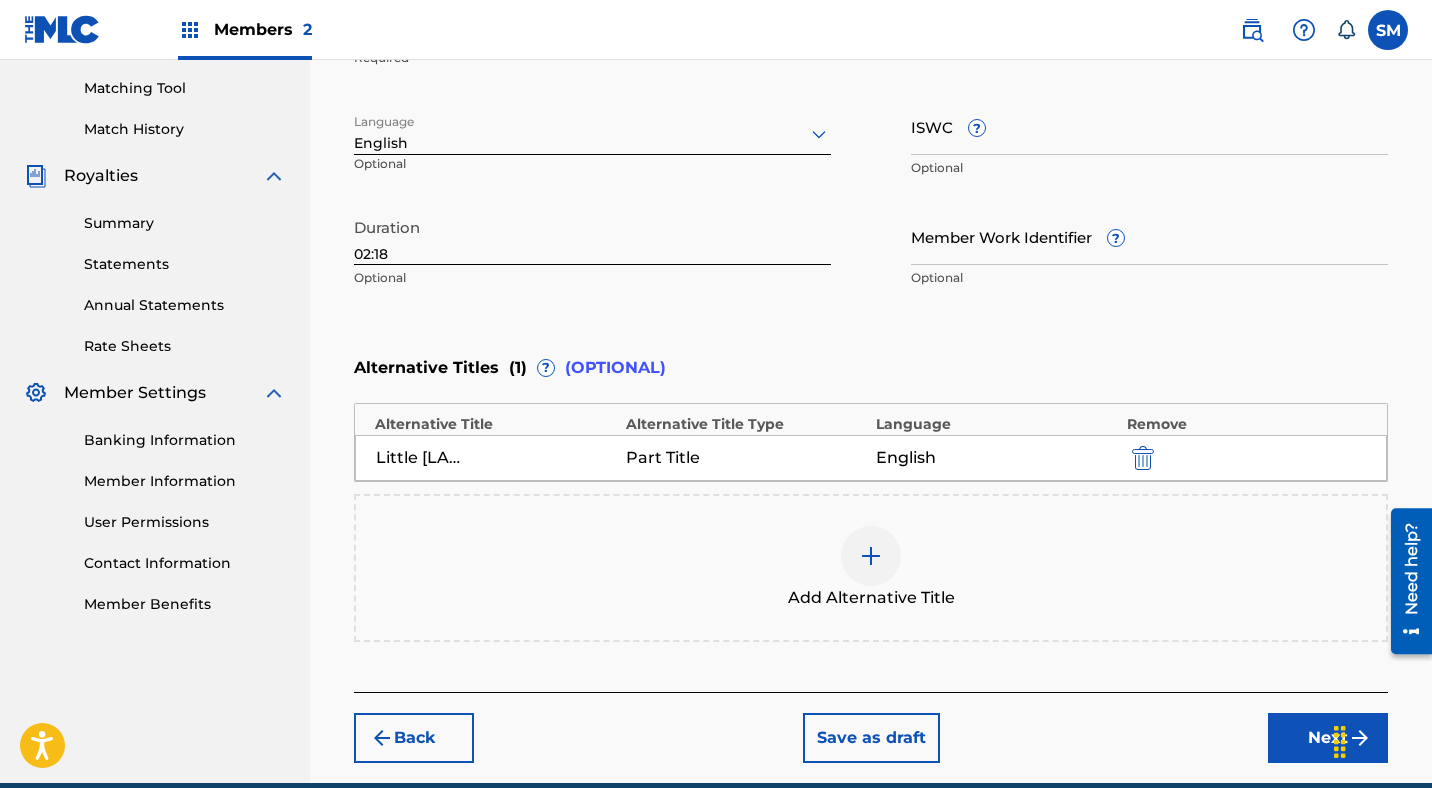 scroll, scrollTop: 551, scrollLeft: 0, axis: vertical 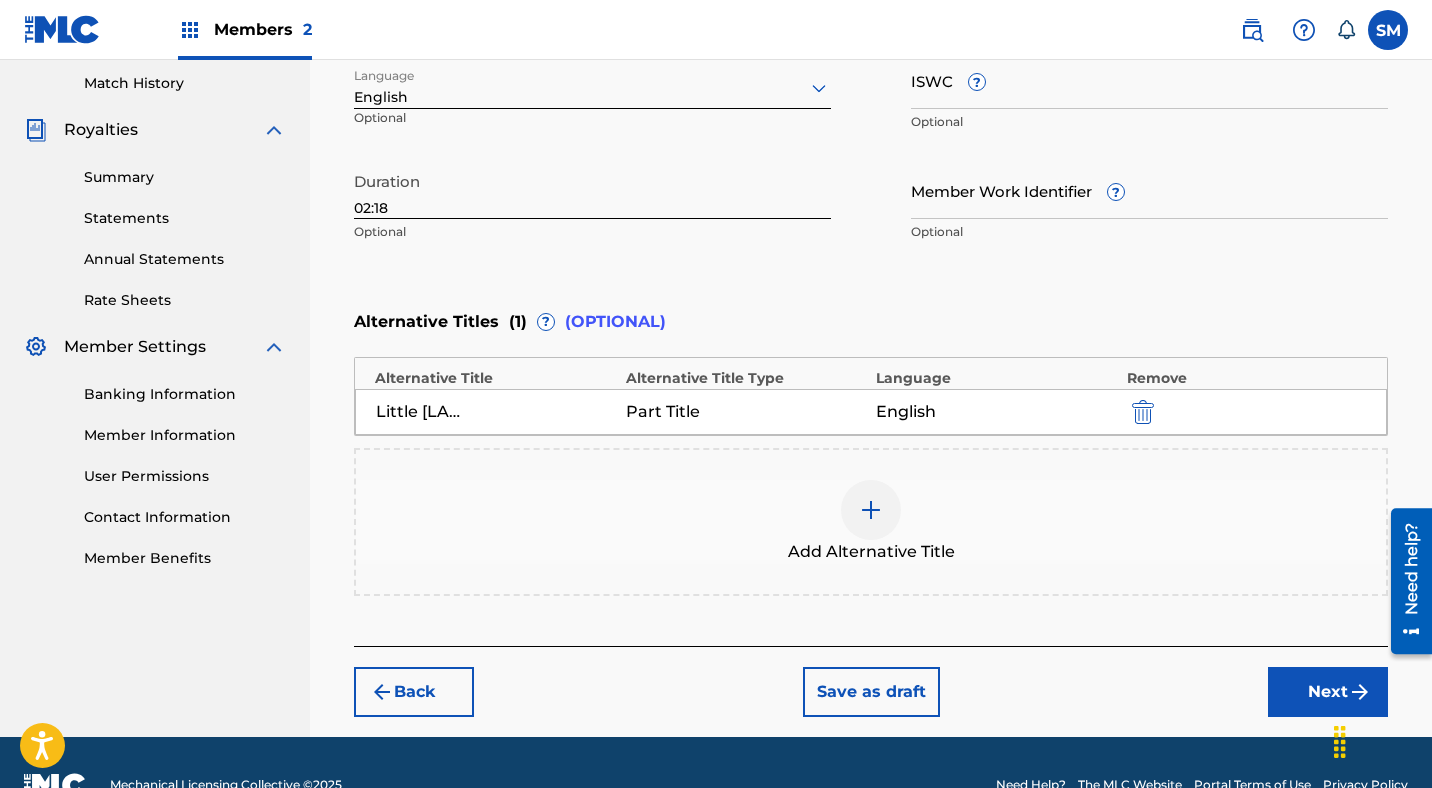 click on "Next" at bounding box center (1328, 692) 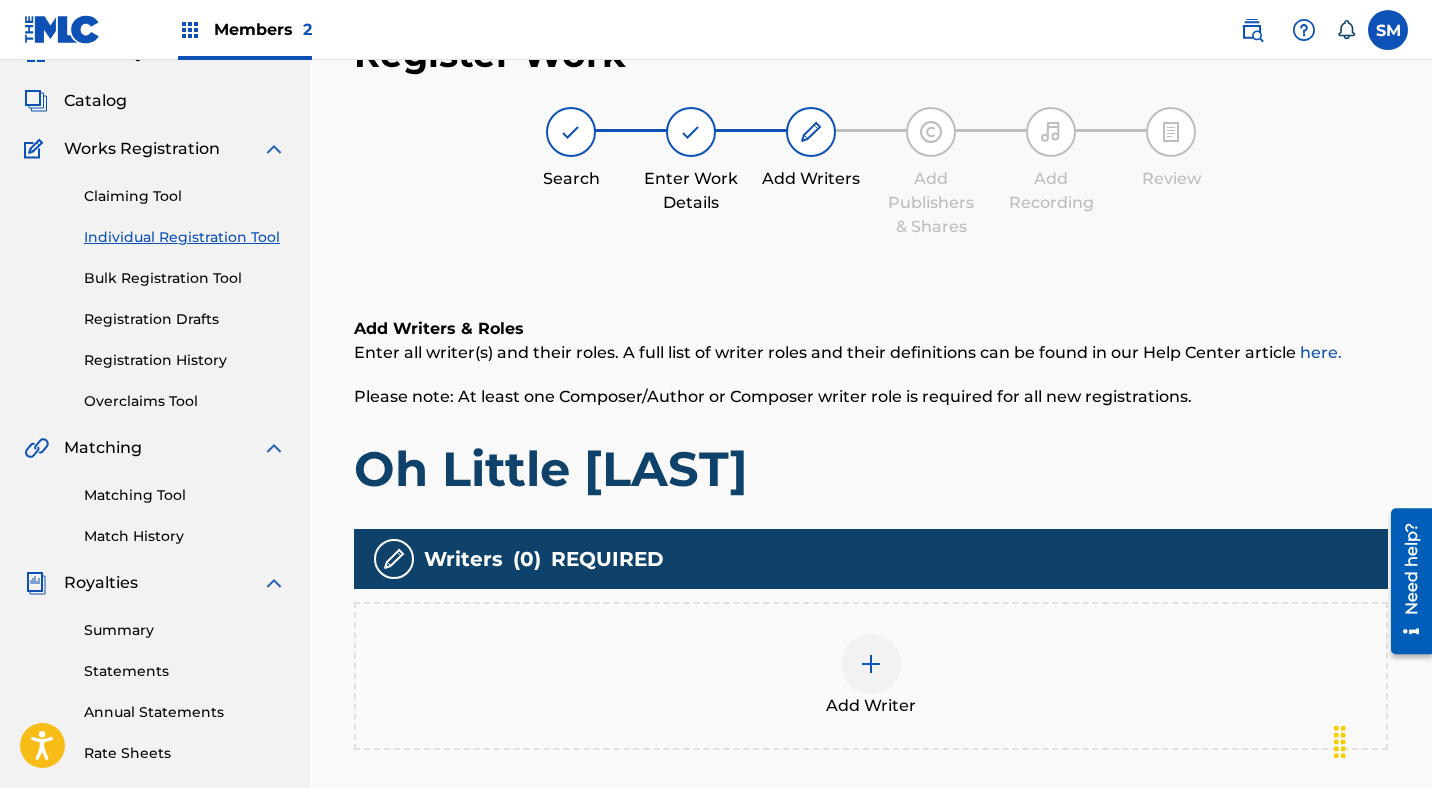 scroll, scrollTop: 90, scrollLeft: 0, axis: vertical 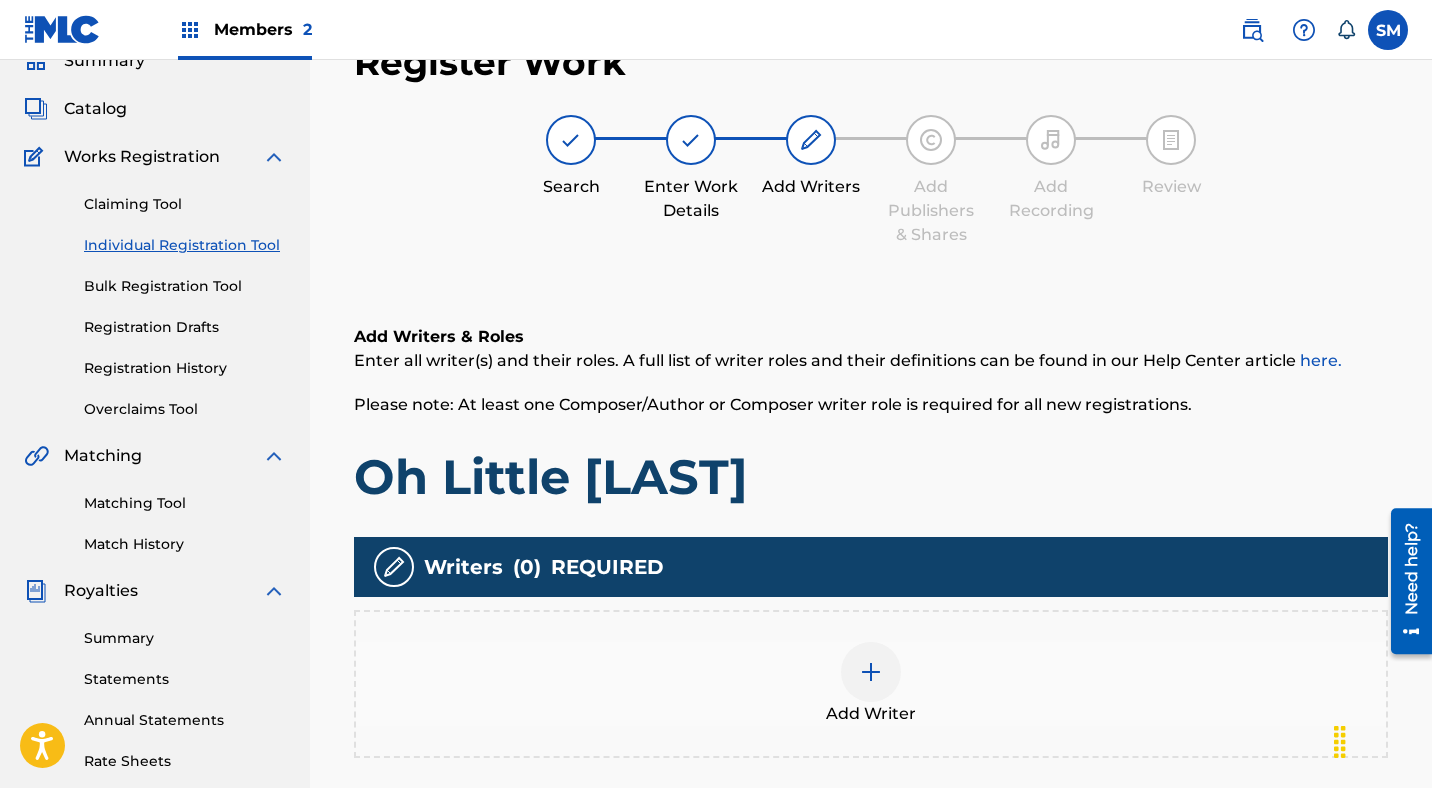click on "Add Writer" at bounding box center [871, 684] 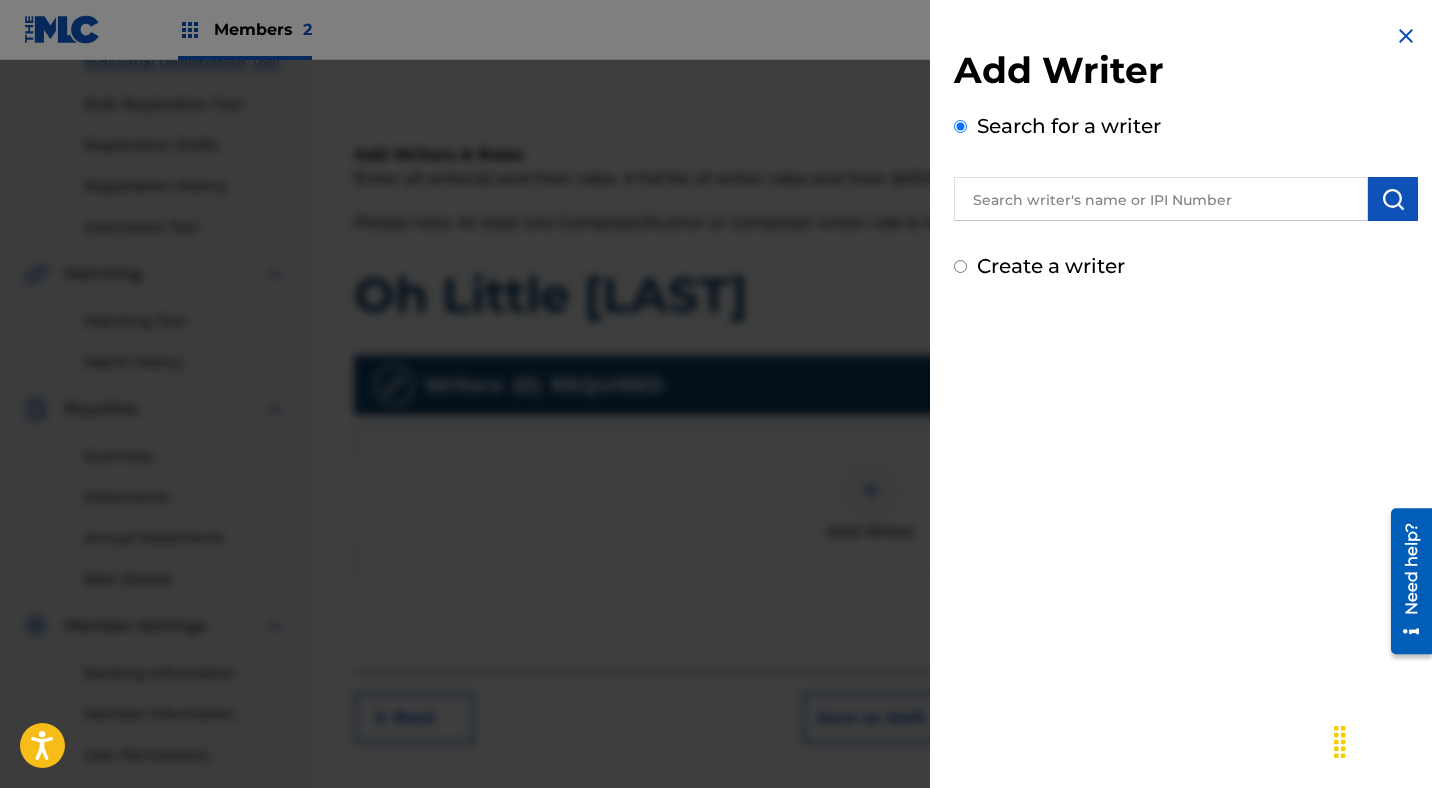 scroll, scrollTop: 337, scrollLeft: 0, axis: vertical 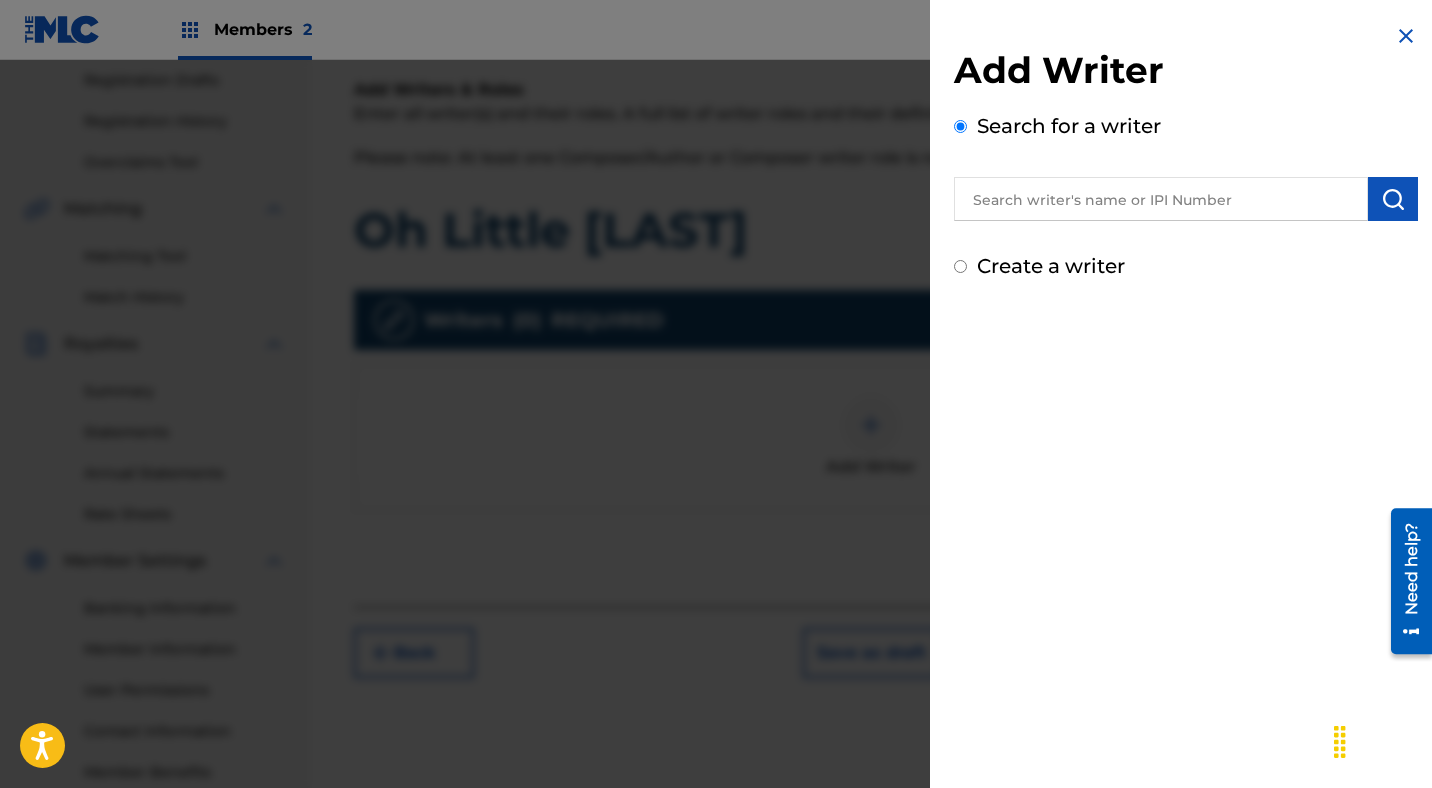 click at bounding box center (1406, 36) 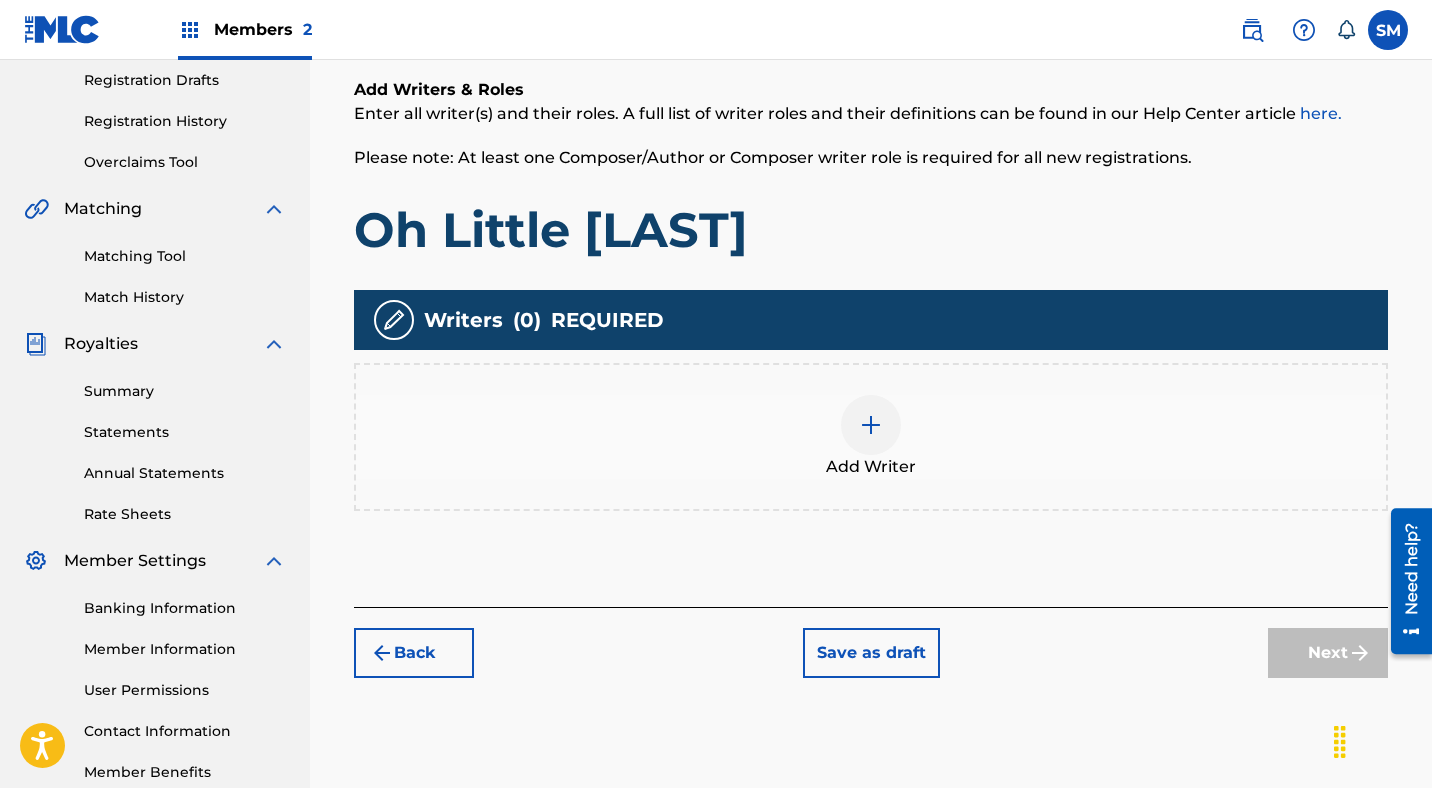 click at bounding box center [871, 425] 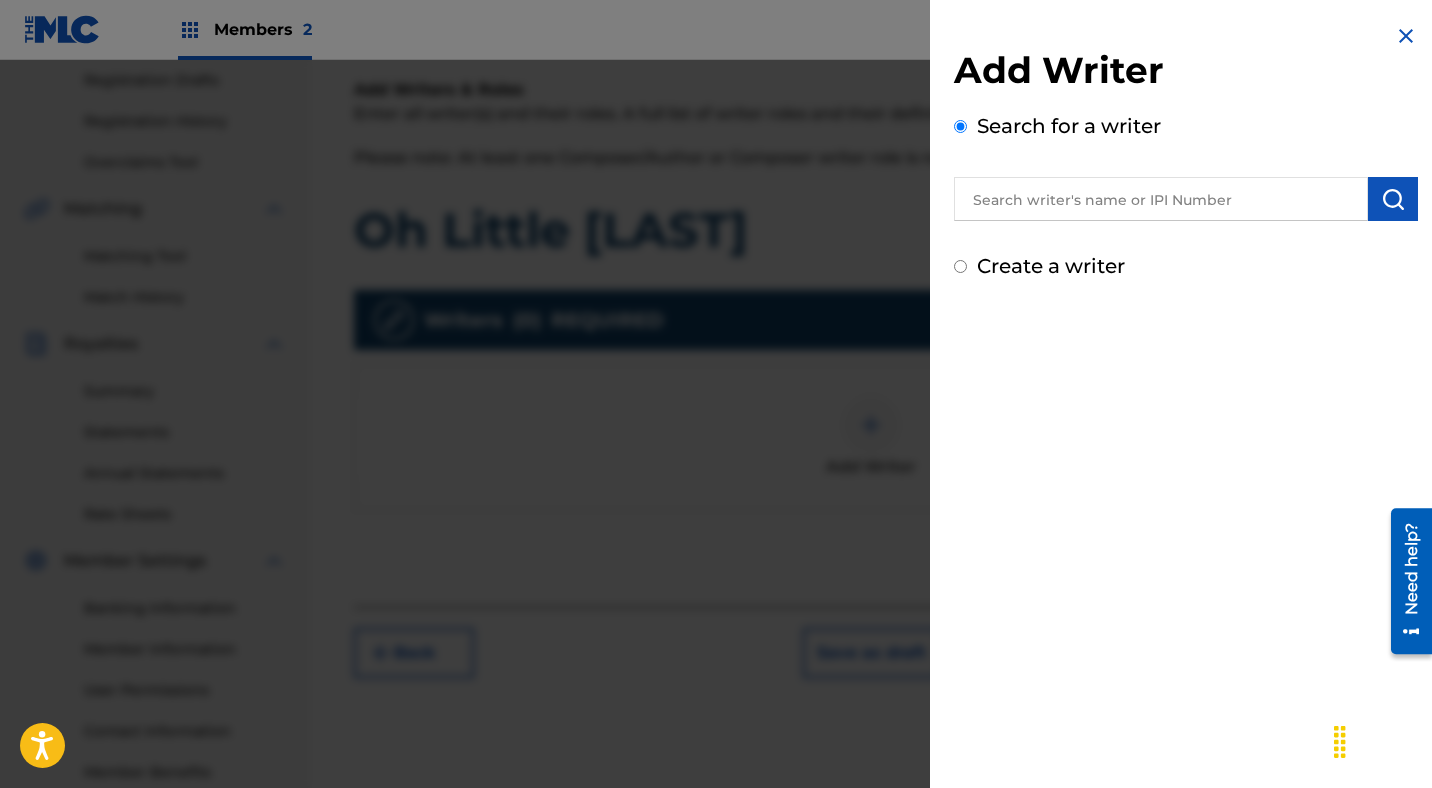 click at bounding box center (1161, 199) 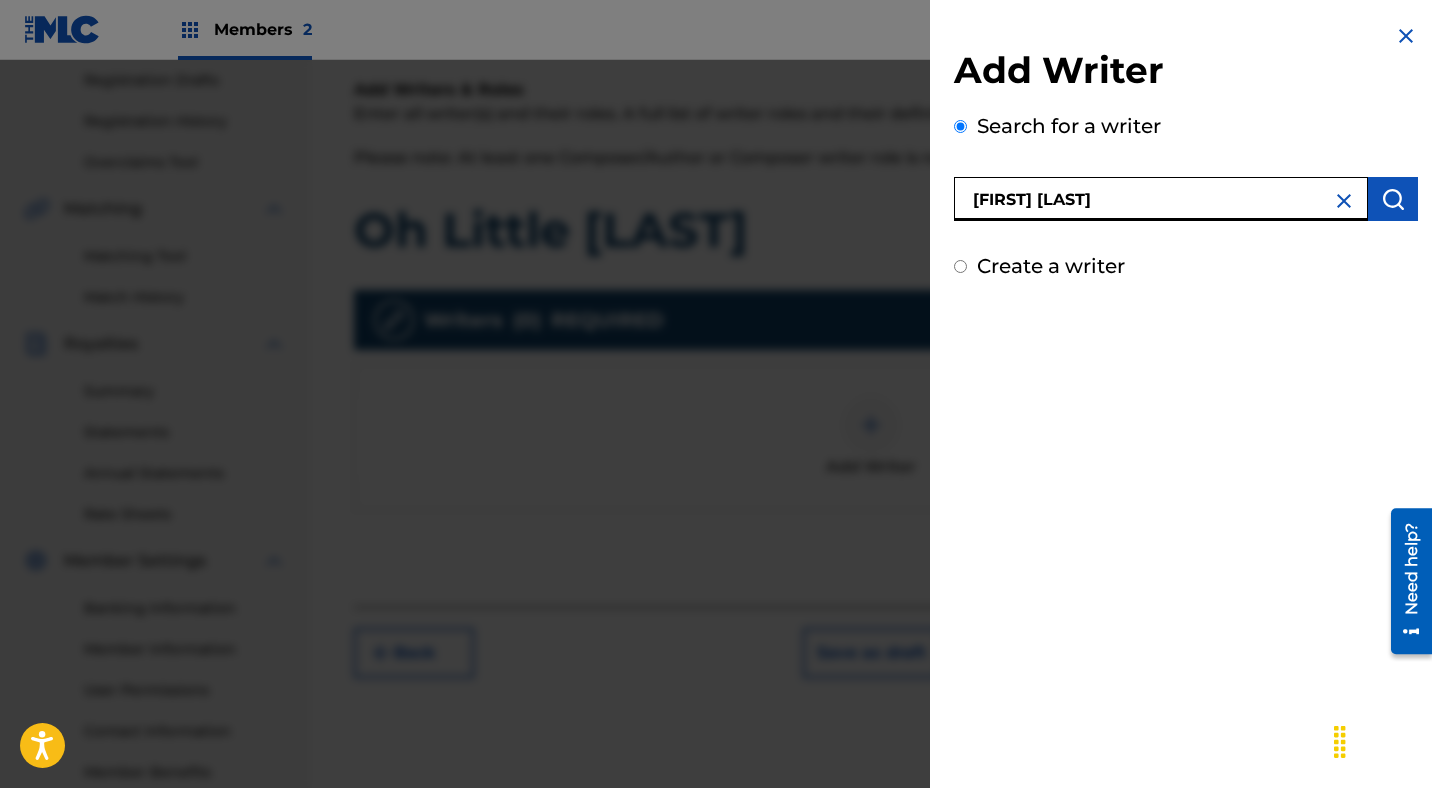 type on "[FIRST] [LAST]" 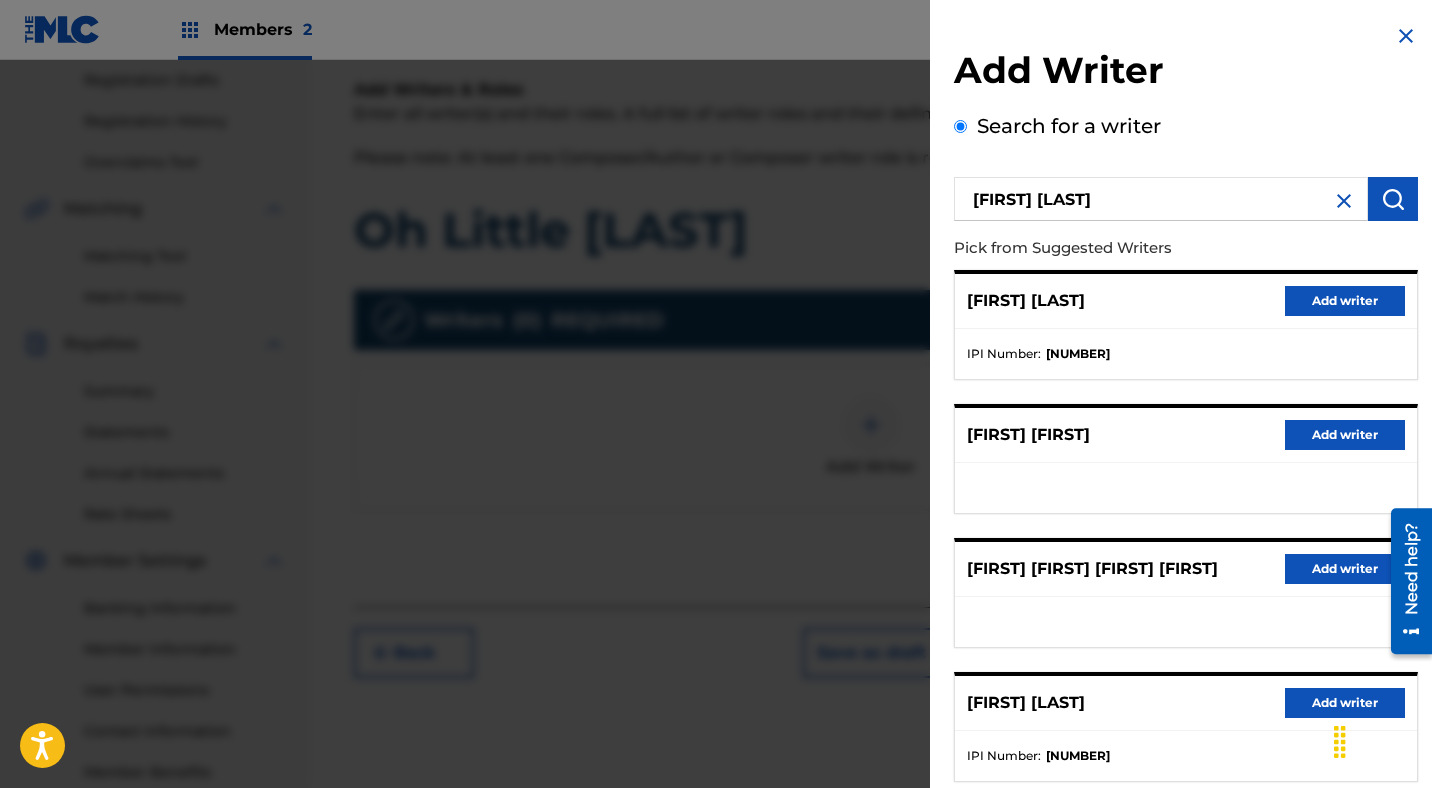 click on "Add writer" at bounding box center (1345, 301) 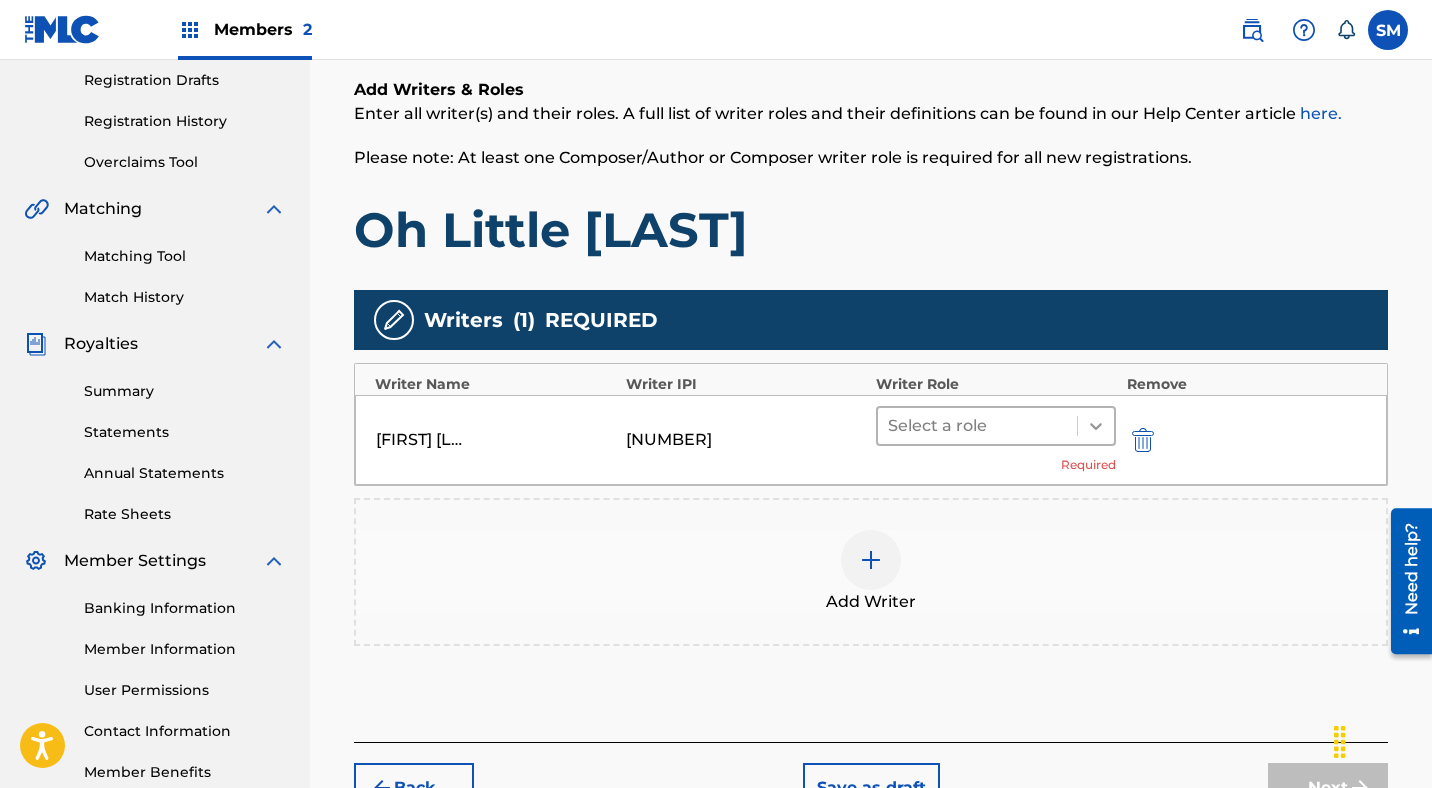click at bounding box center (1096, 426) 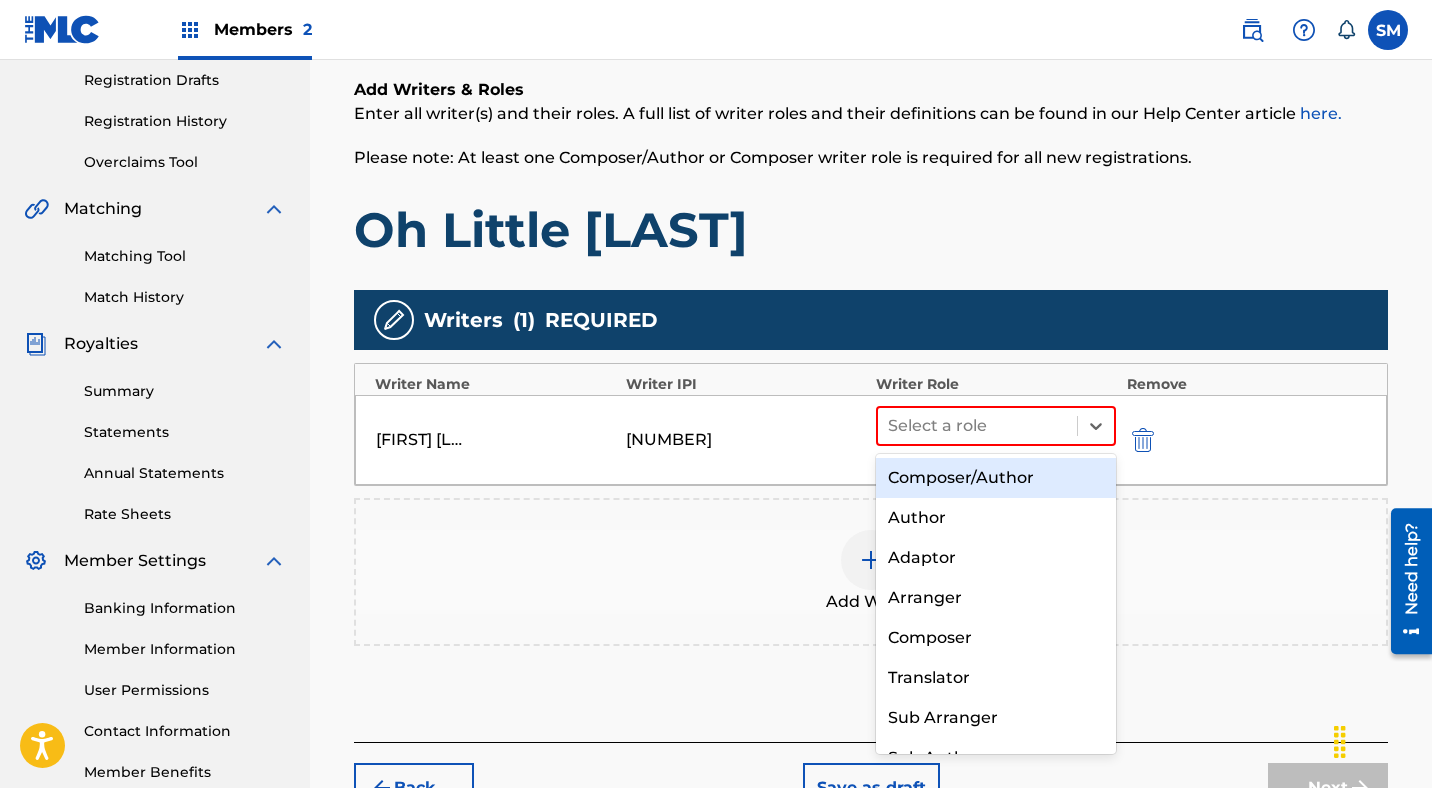 click on "Composer/Author" at bounding box center [996, 478] 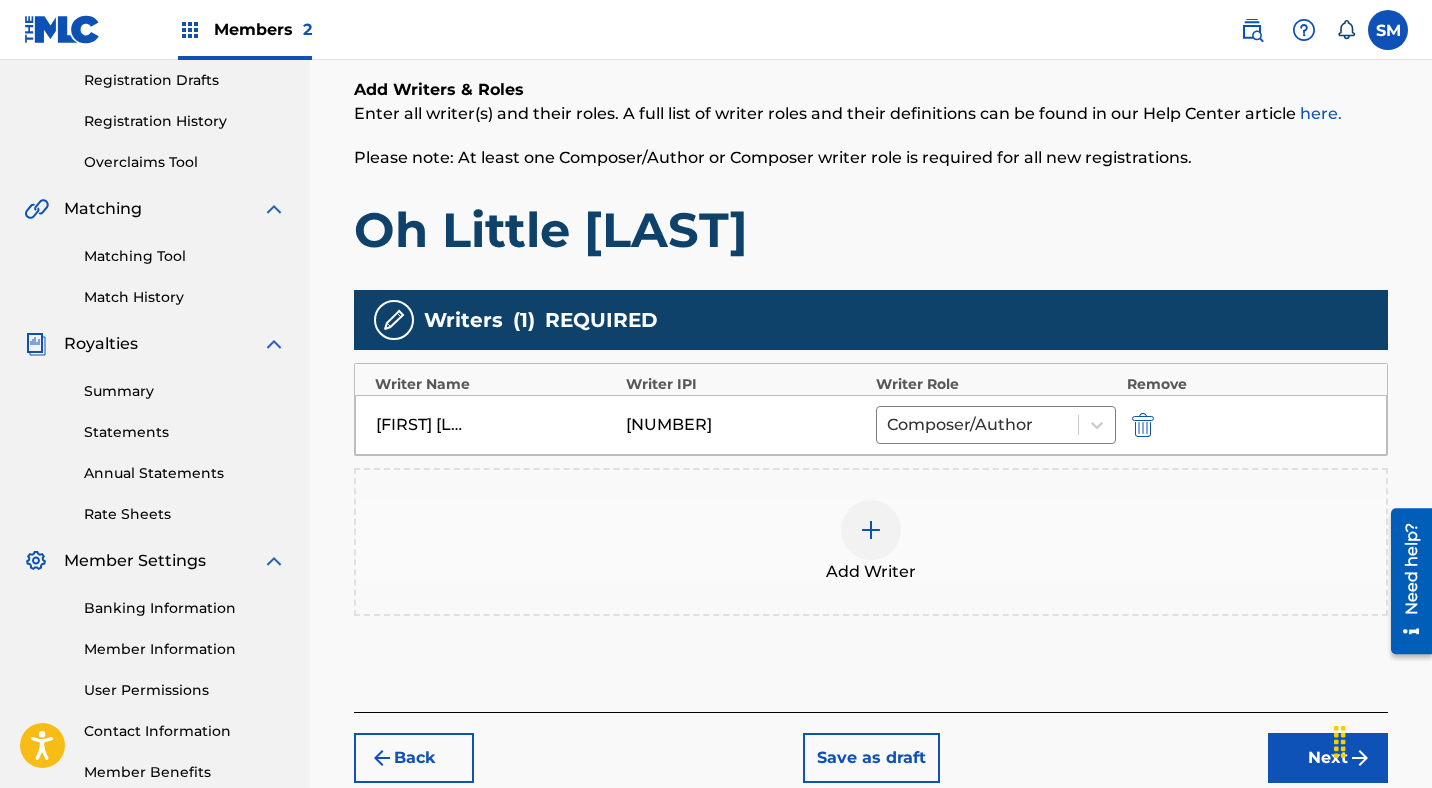 click on "Add Writer" at bounding box center (871, 542) 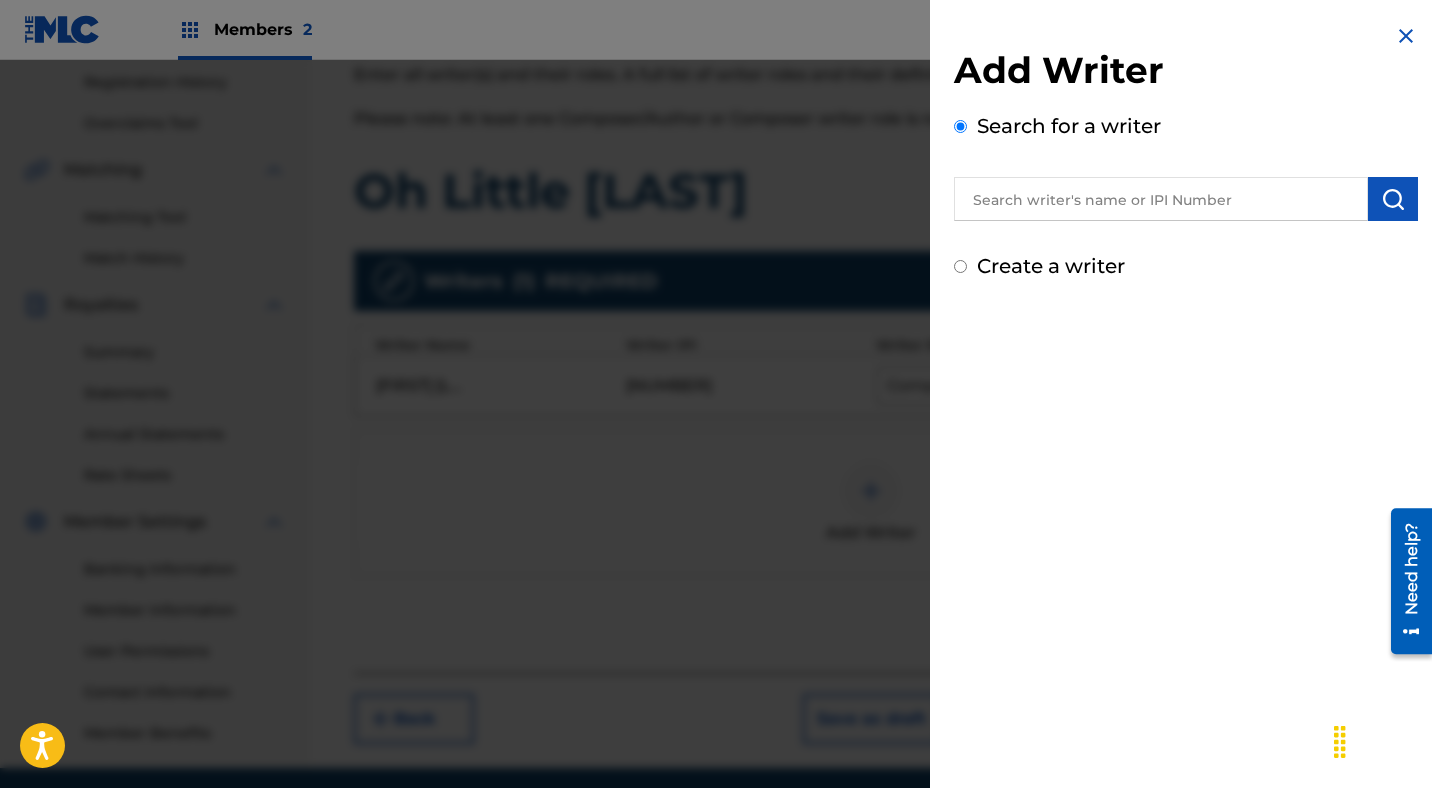 scroll, scrollTop: 372, scrollLeft: 0, axis: vertical 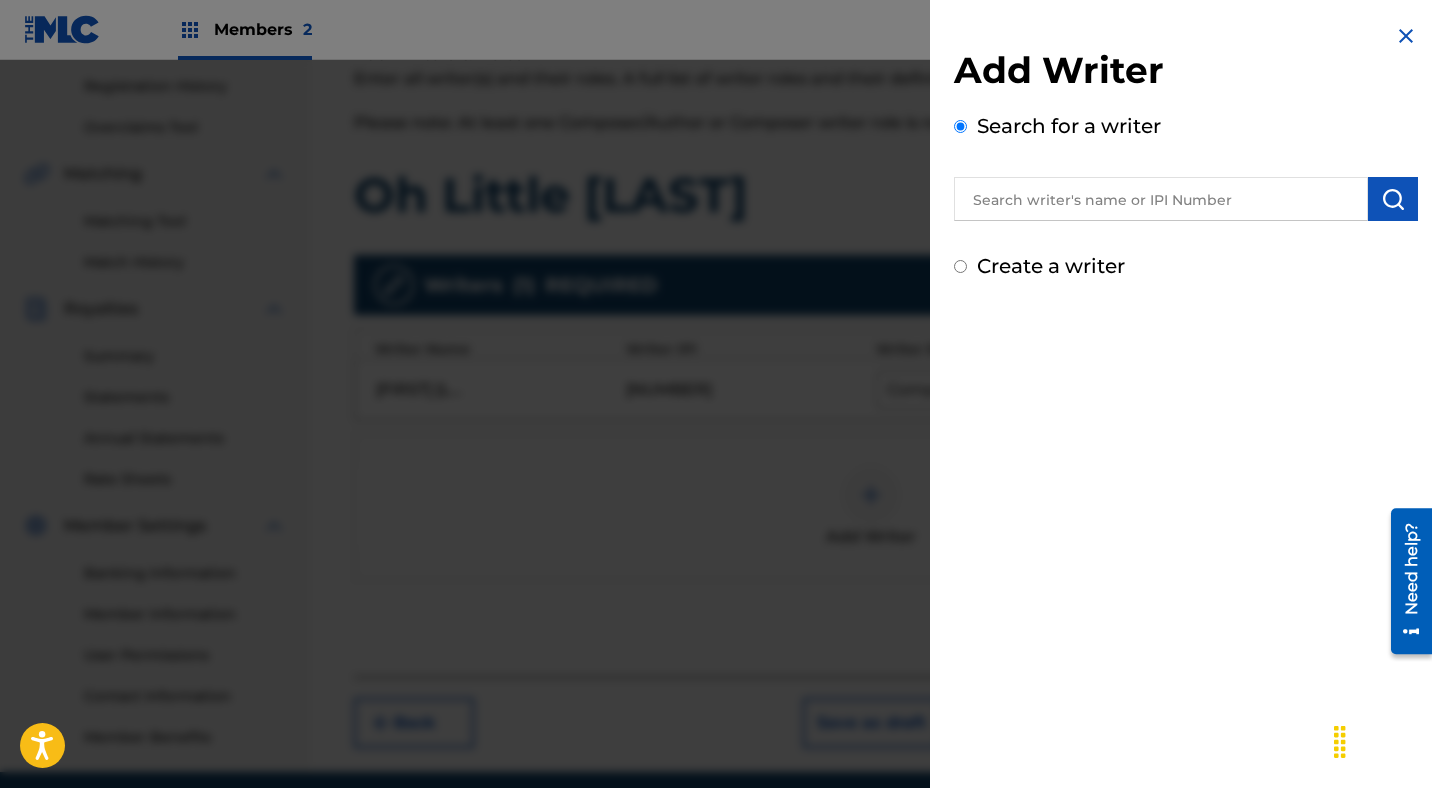 click at bounding box center (1406, 36) 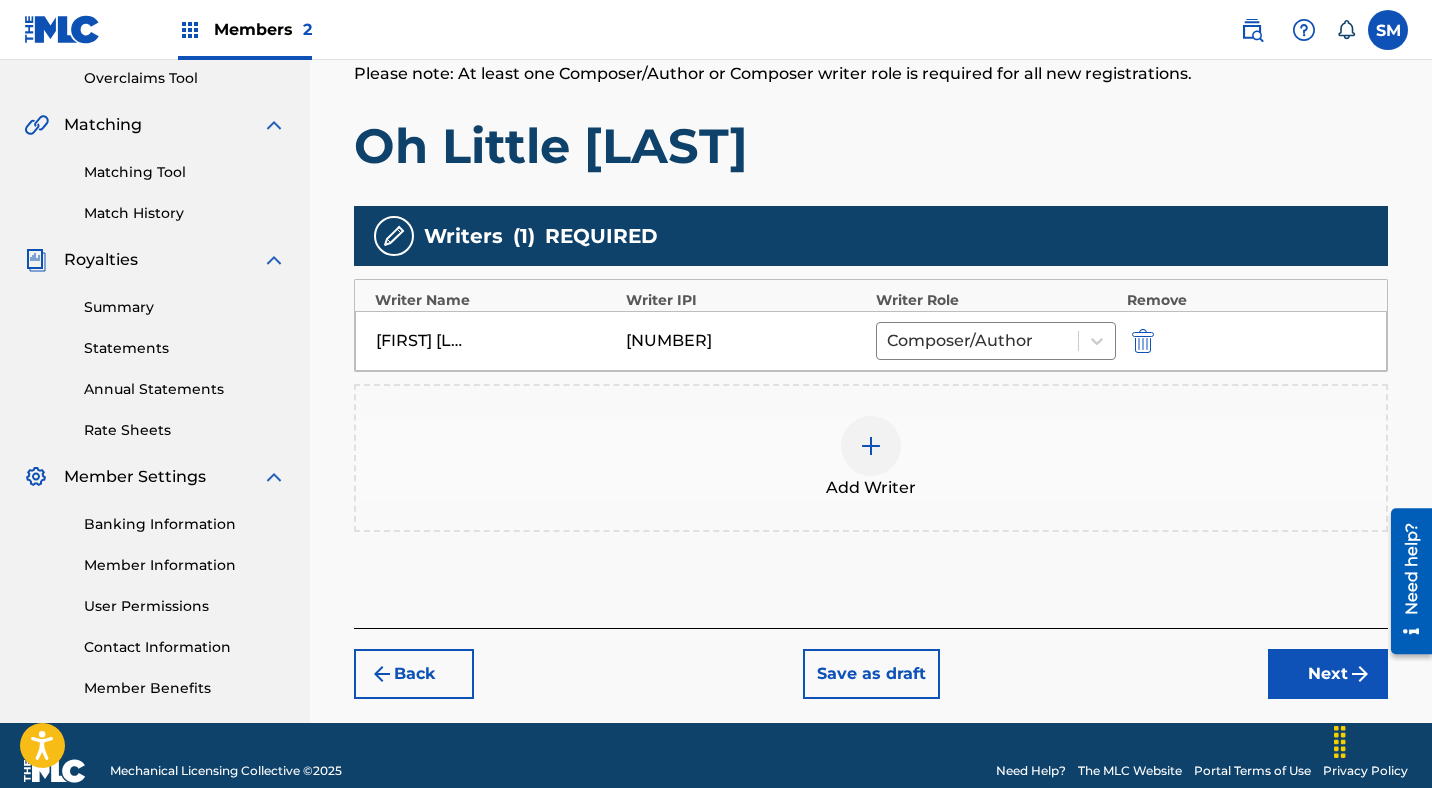 scroll, scrollTop: 452, scrollLeft: 0, axis: vertical 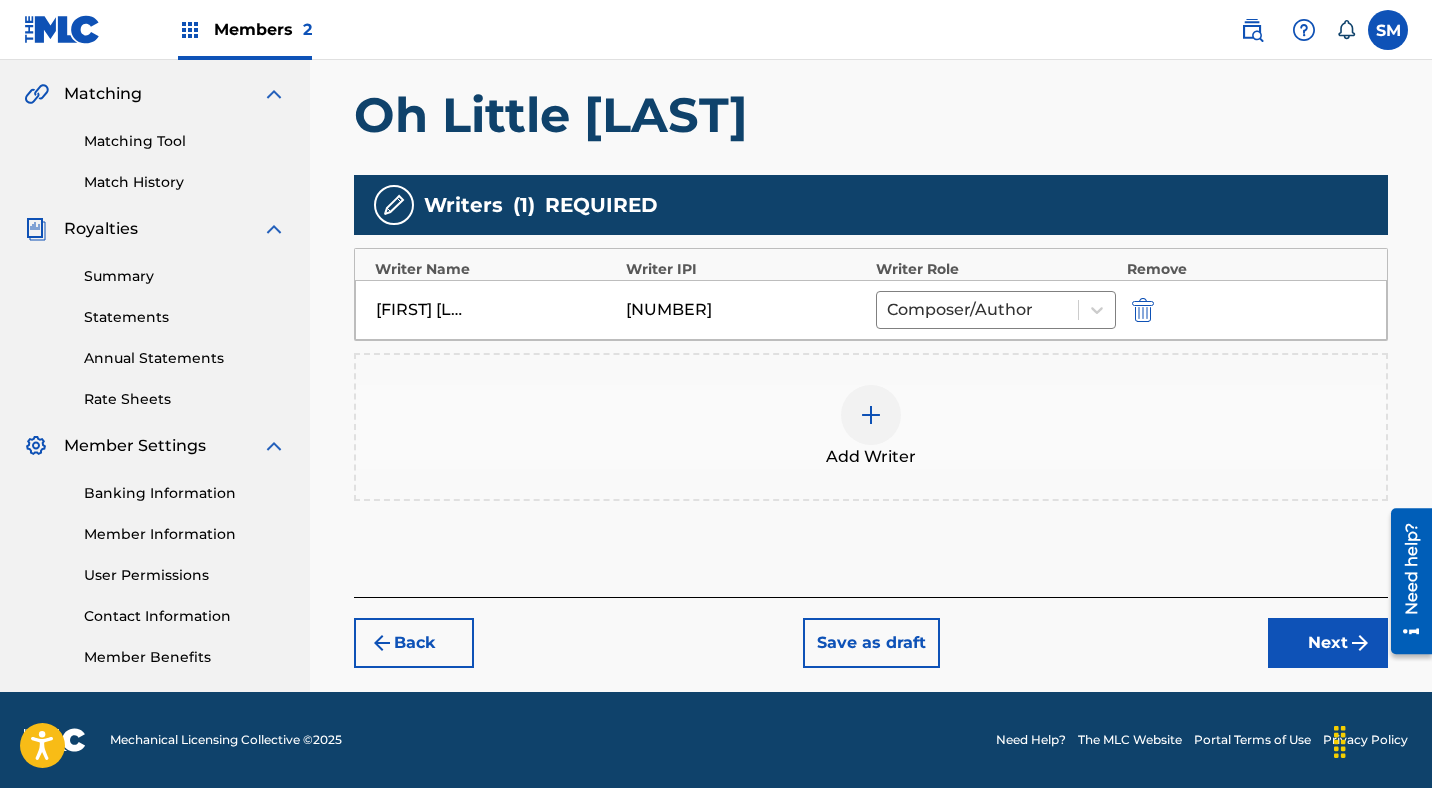 click on "Next" at bounding box center (1328, 643) 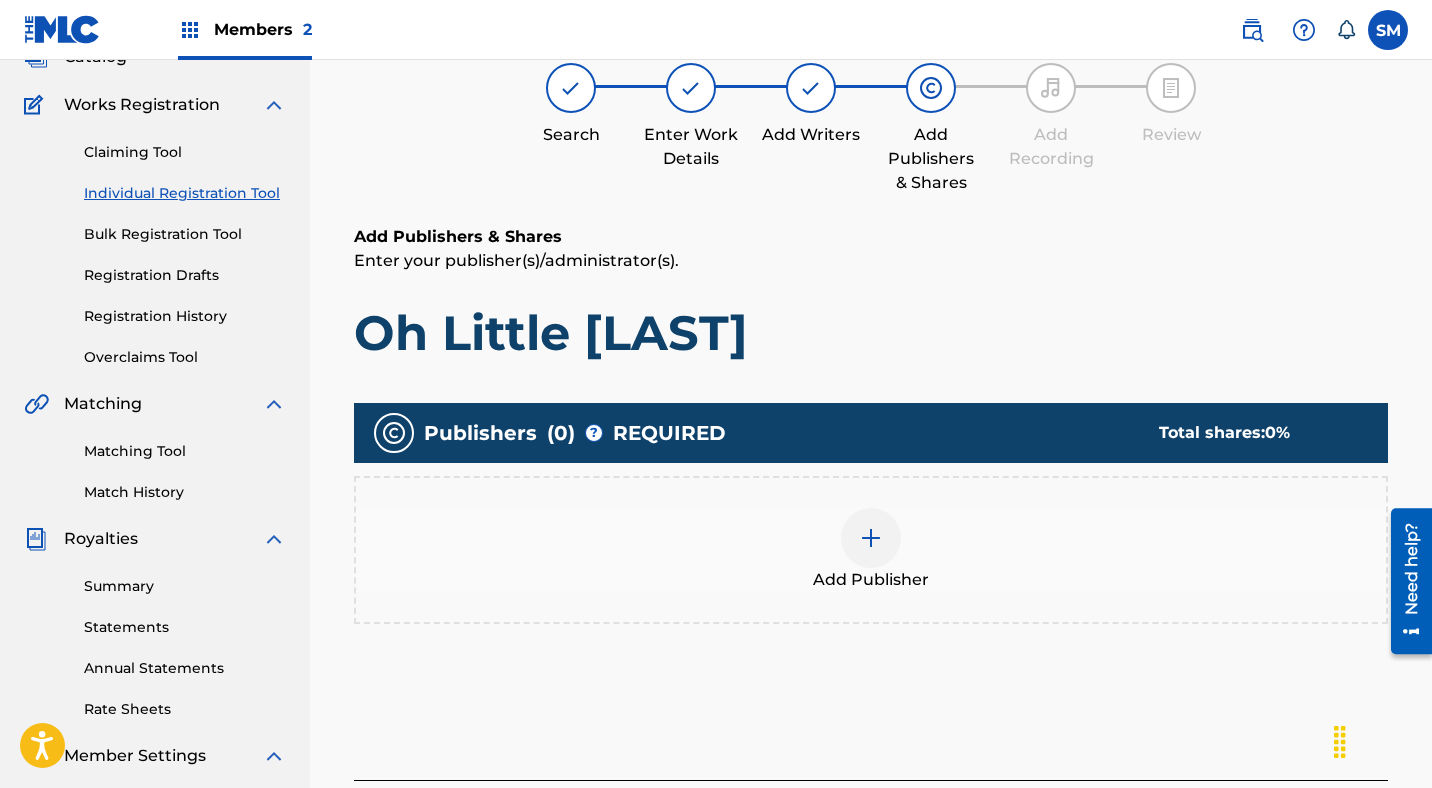 scroll, scrollTop: 90, scrollLeft: 0, axis: vertical 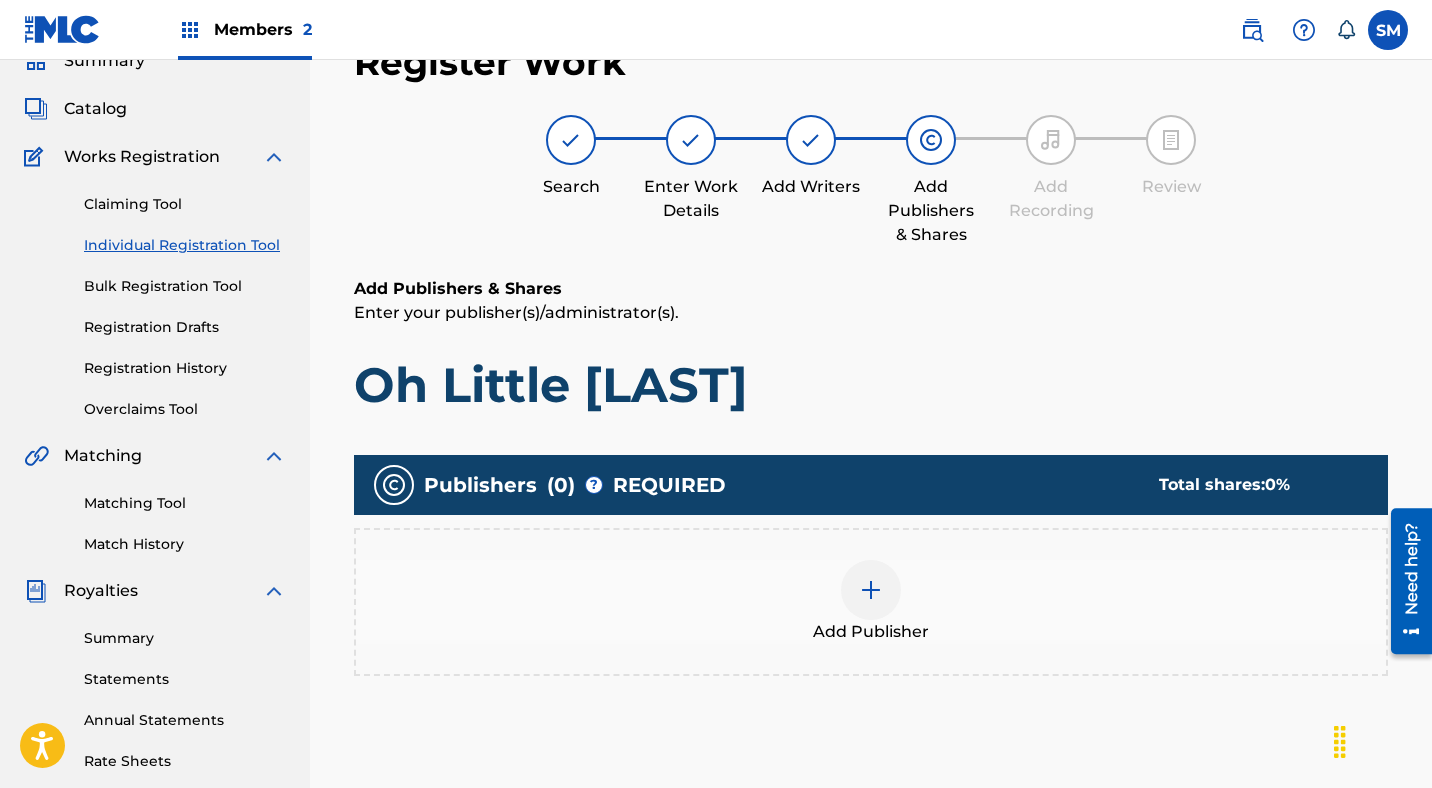 click at bounding box center [871, 590] 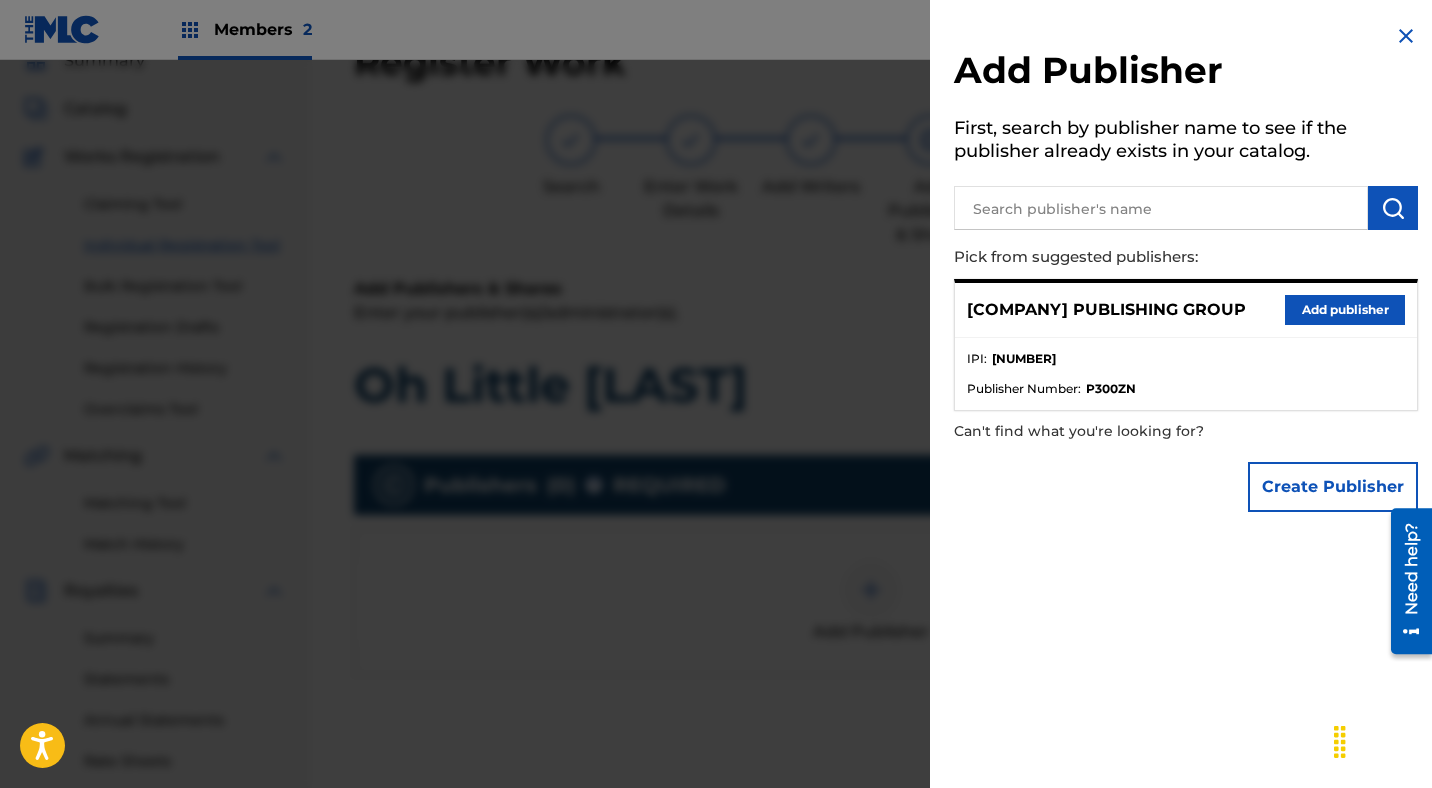 click on "Add publisher" at bounding box center (1345, 310) 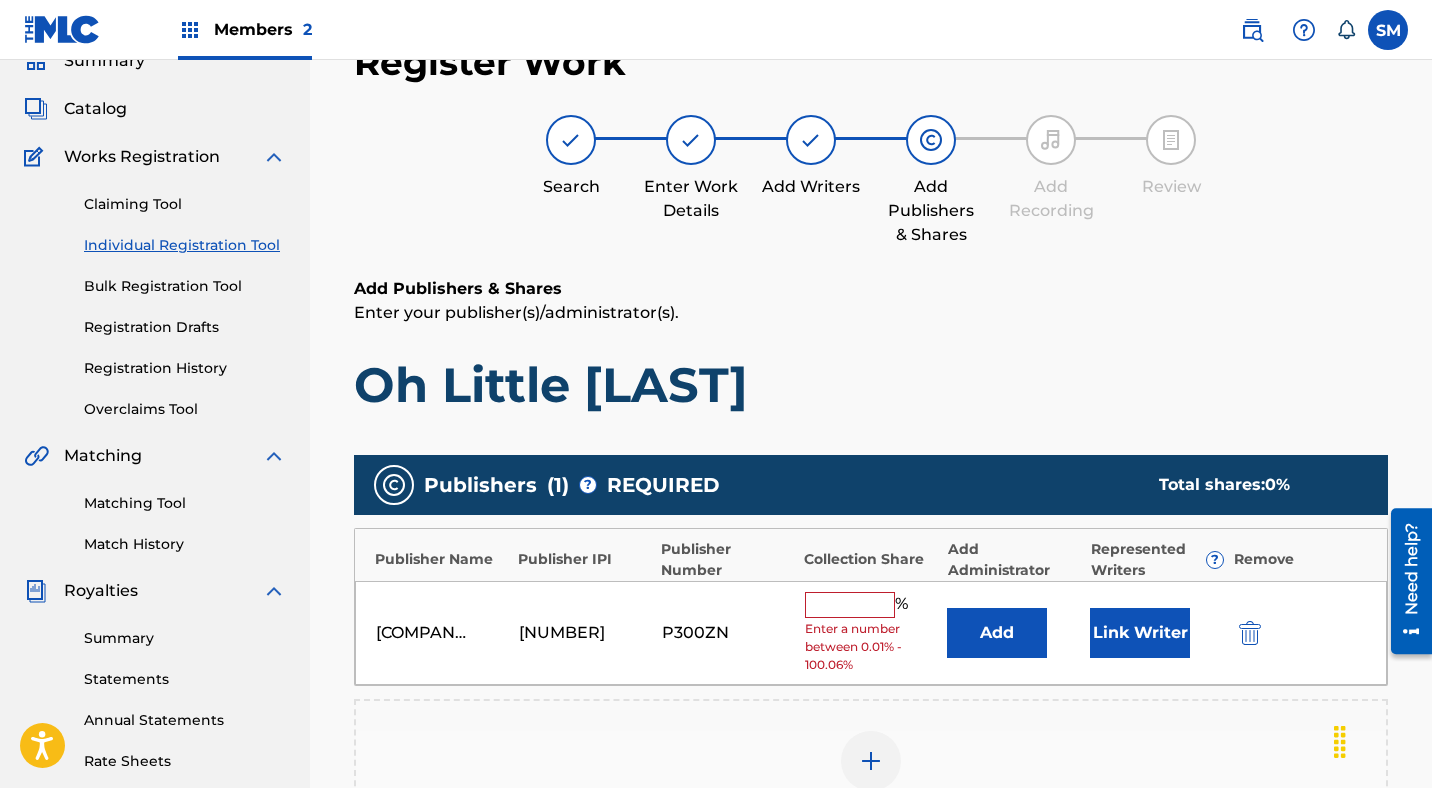click at bounding box center [850, 605] 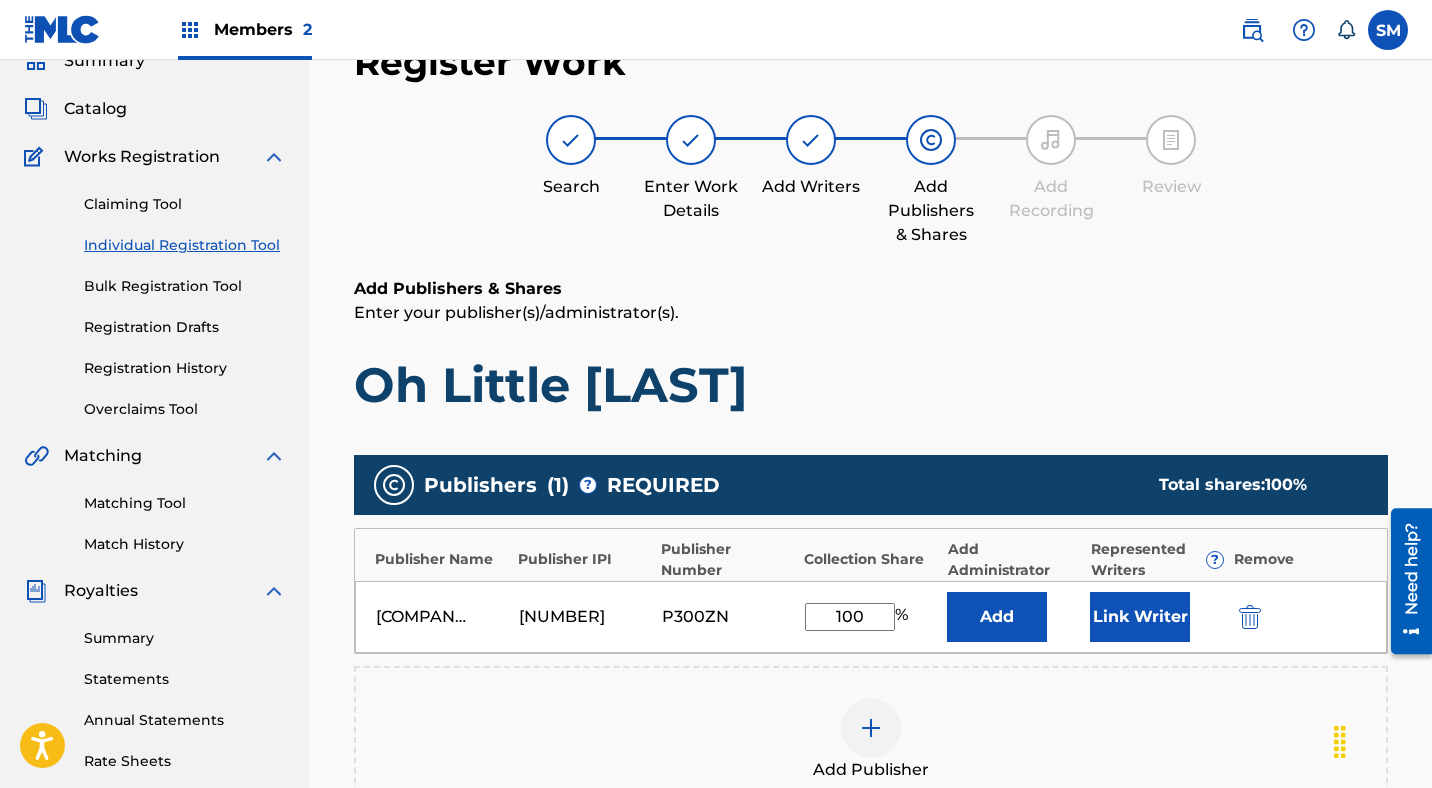 click on "Link Writer" at bounding box center (1140, 617) 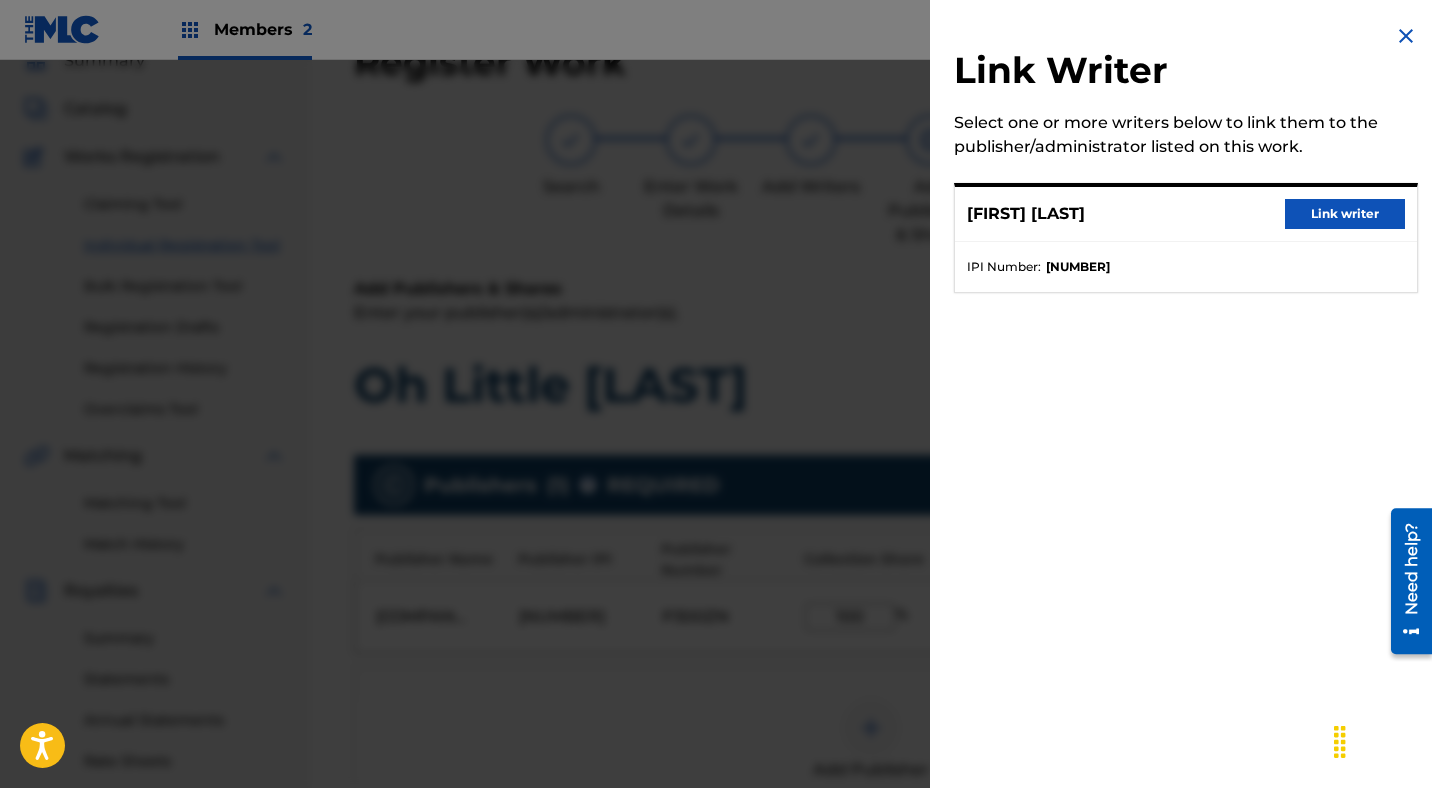 click on "Link writer" at bounding box center (1345, 214) 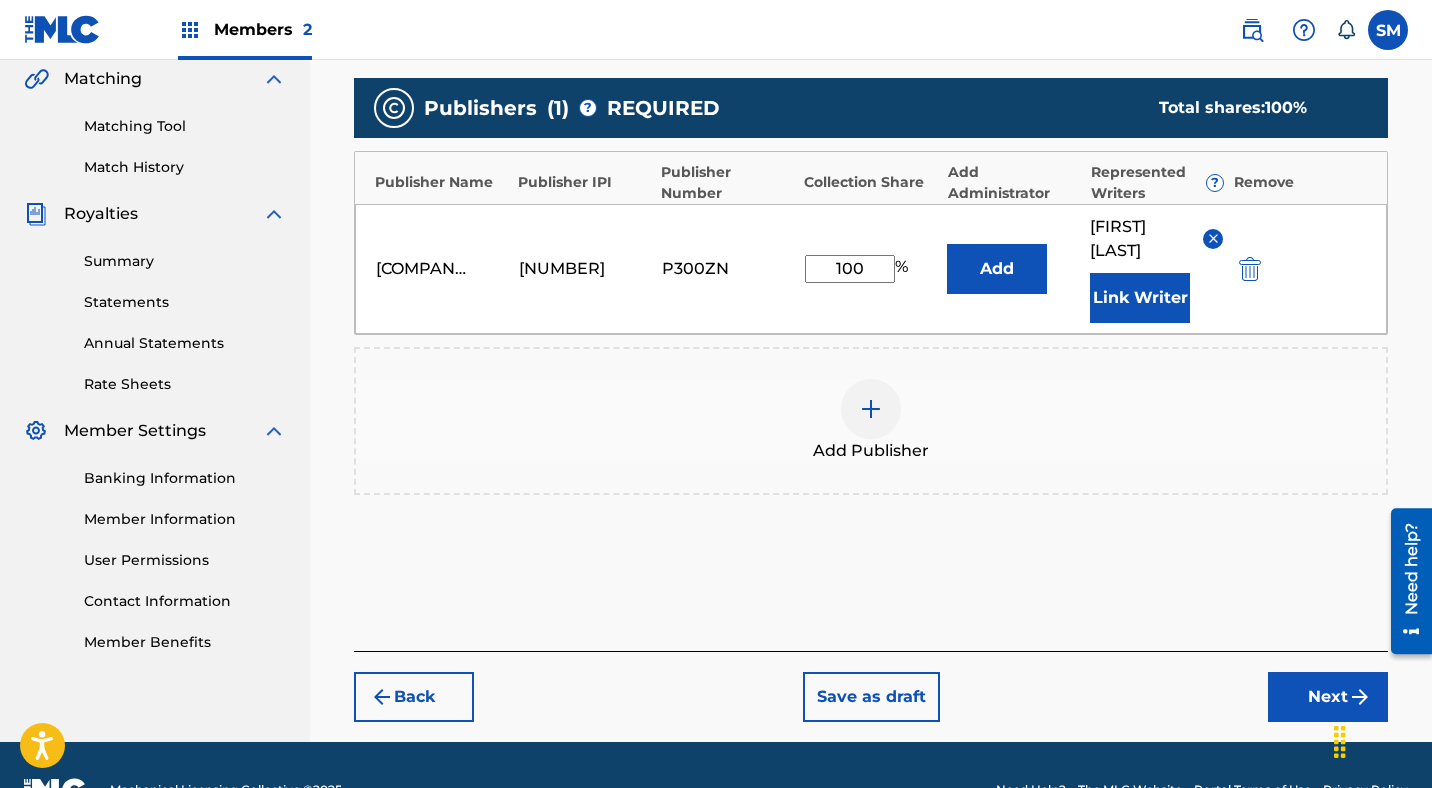 scroll, scrollTop: 471, scrollLeft: 0, axis: vertical 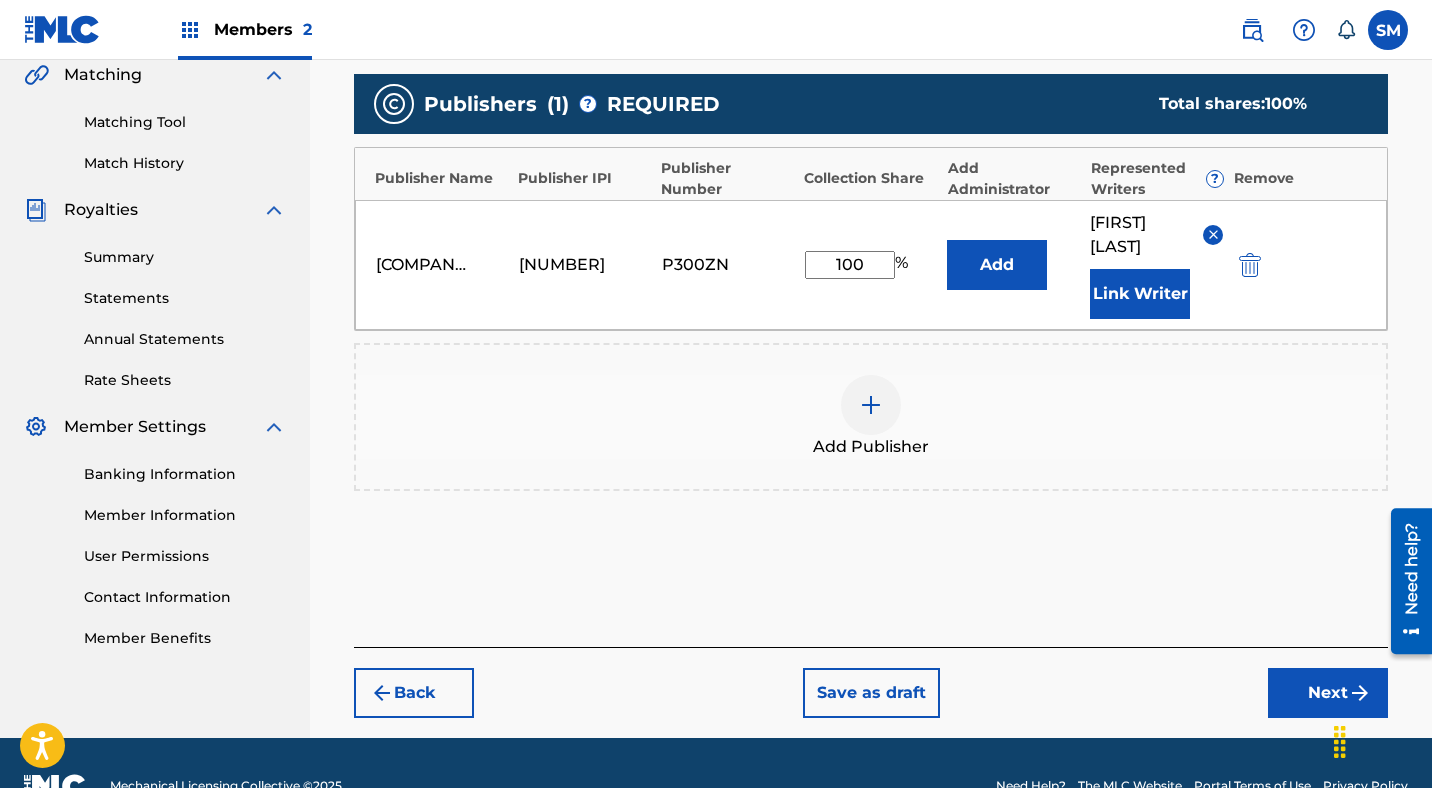 click on "Next" at bounding box center [1328, 693] 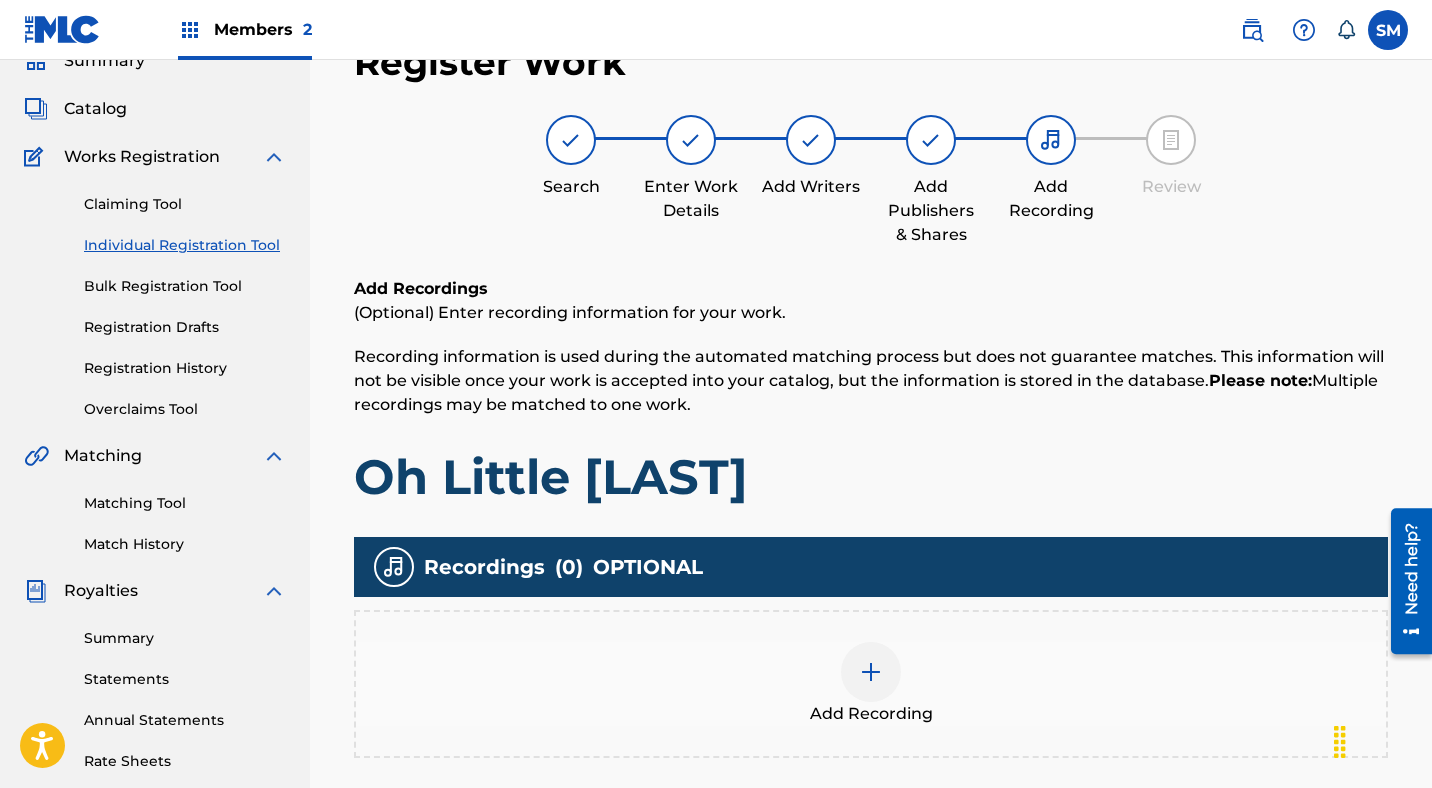 scroll, scrollTop: 452, scrollLeft: 0, axis: vertical 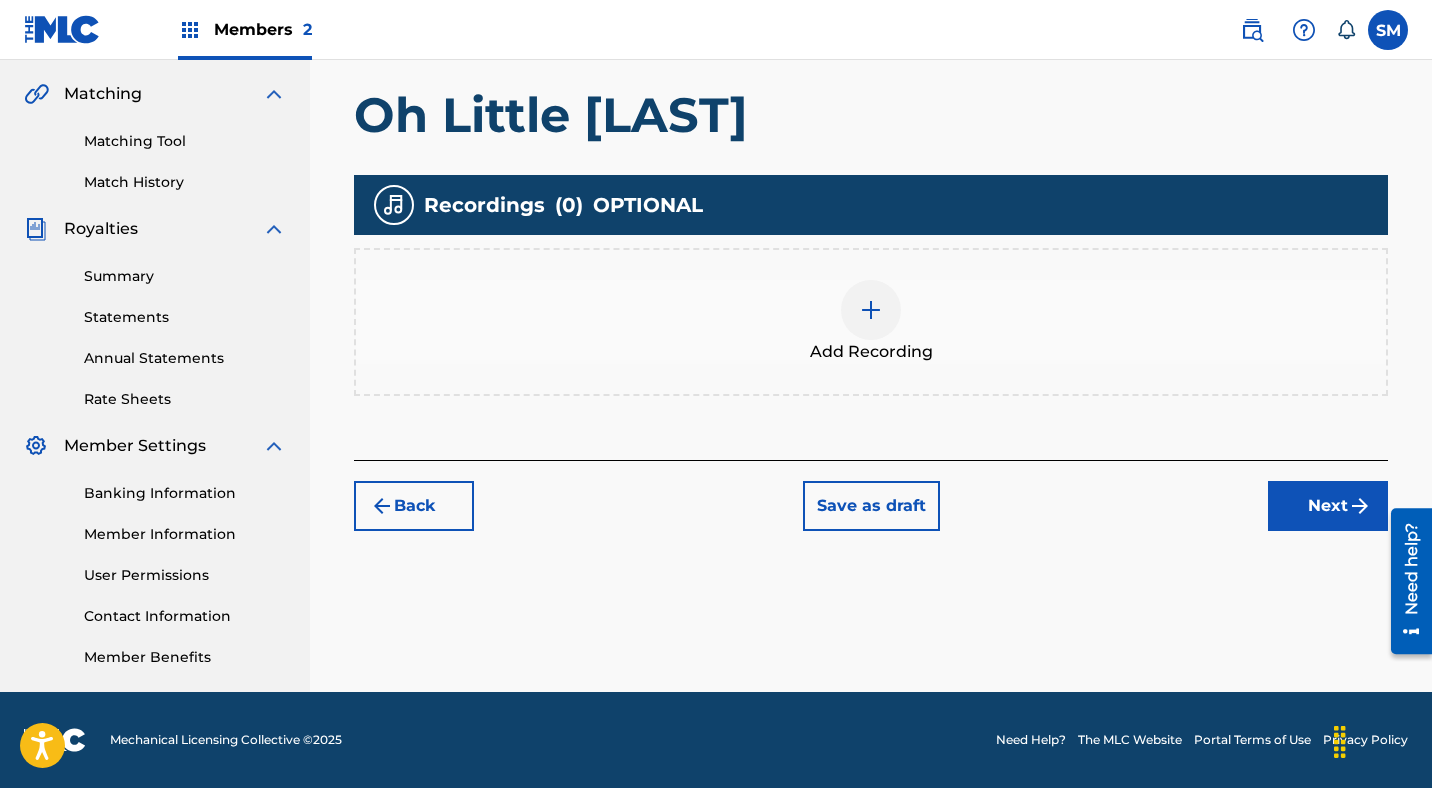 click at bounding box center [871, 310] 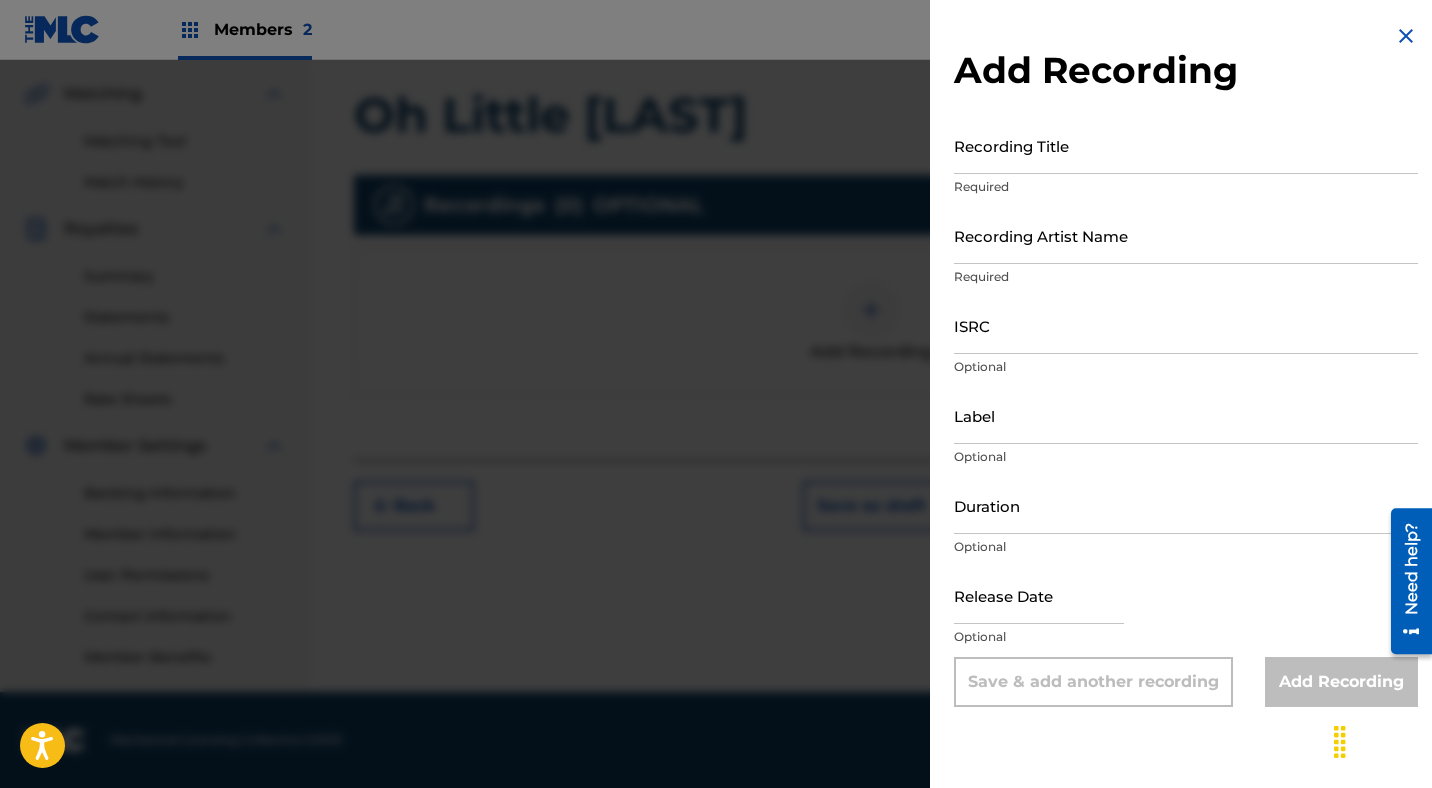 click on "Recording Title" at bounding box center (1186, 145) 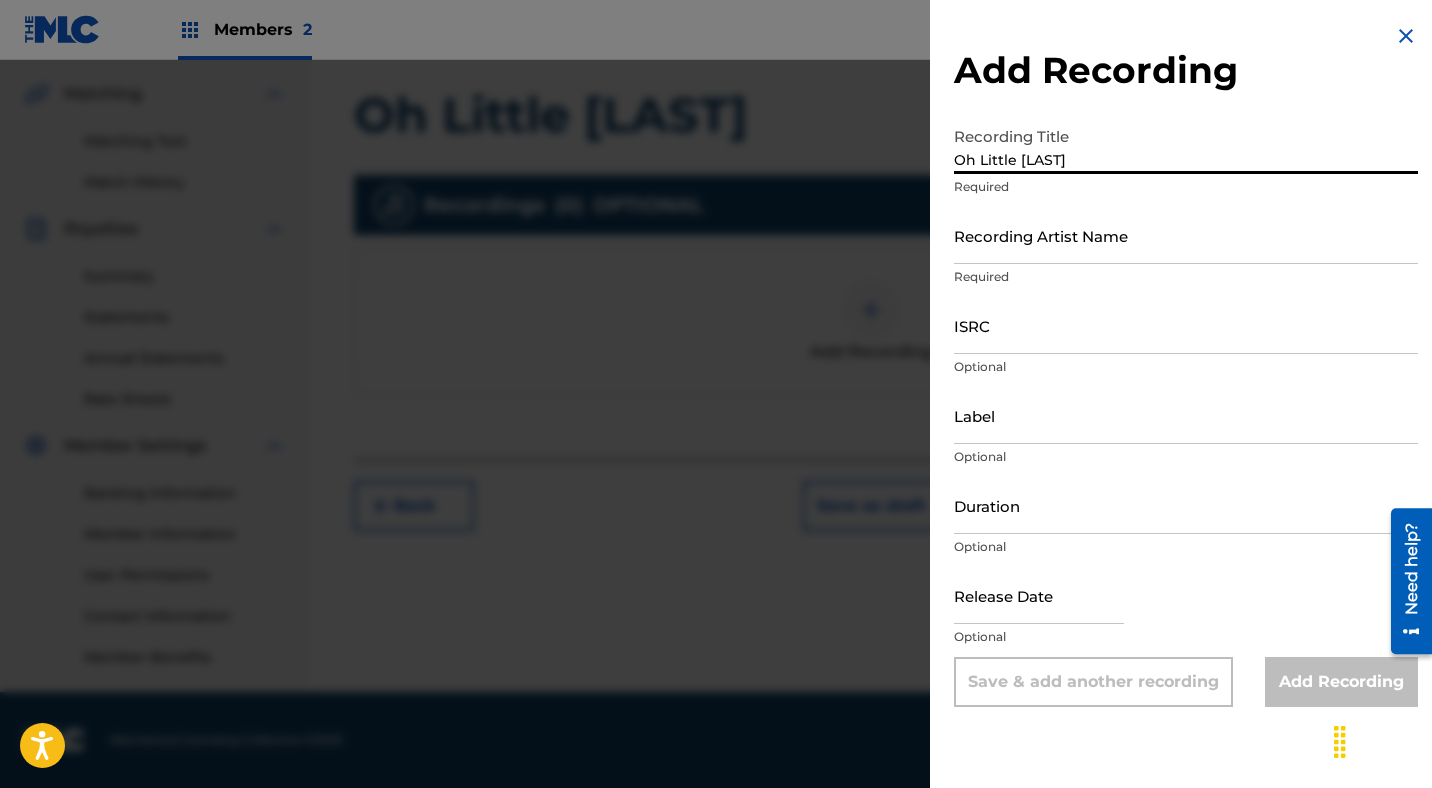 type on "Oh Little [LAST]" 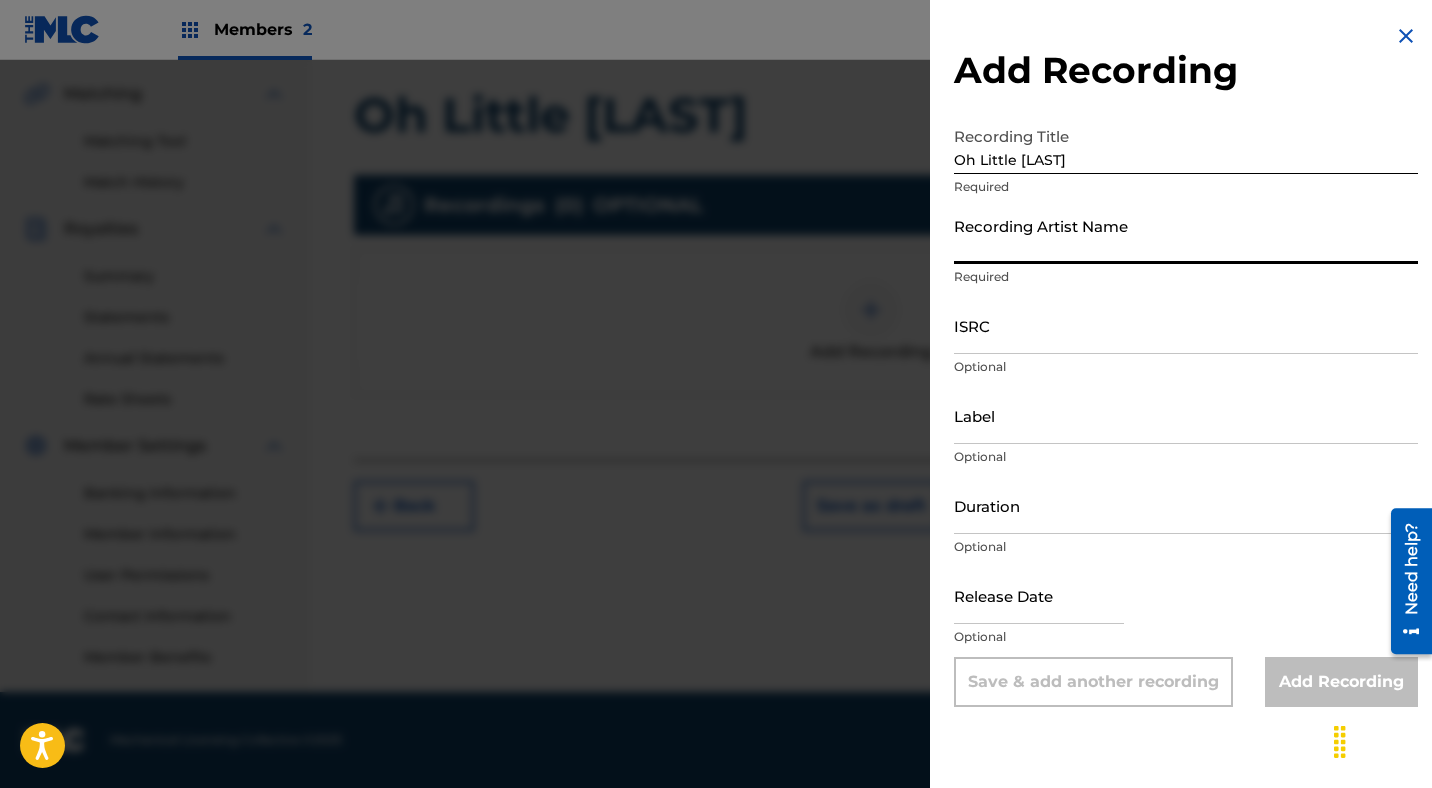 type on "[FIRST] [LAST]" 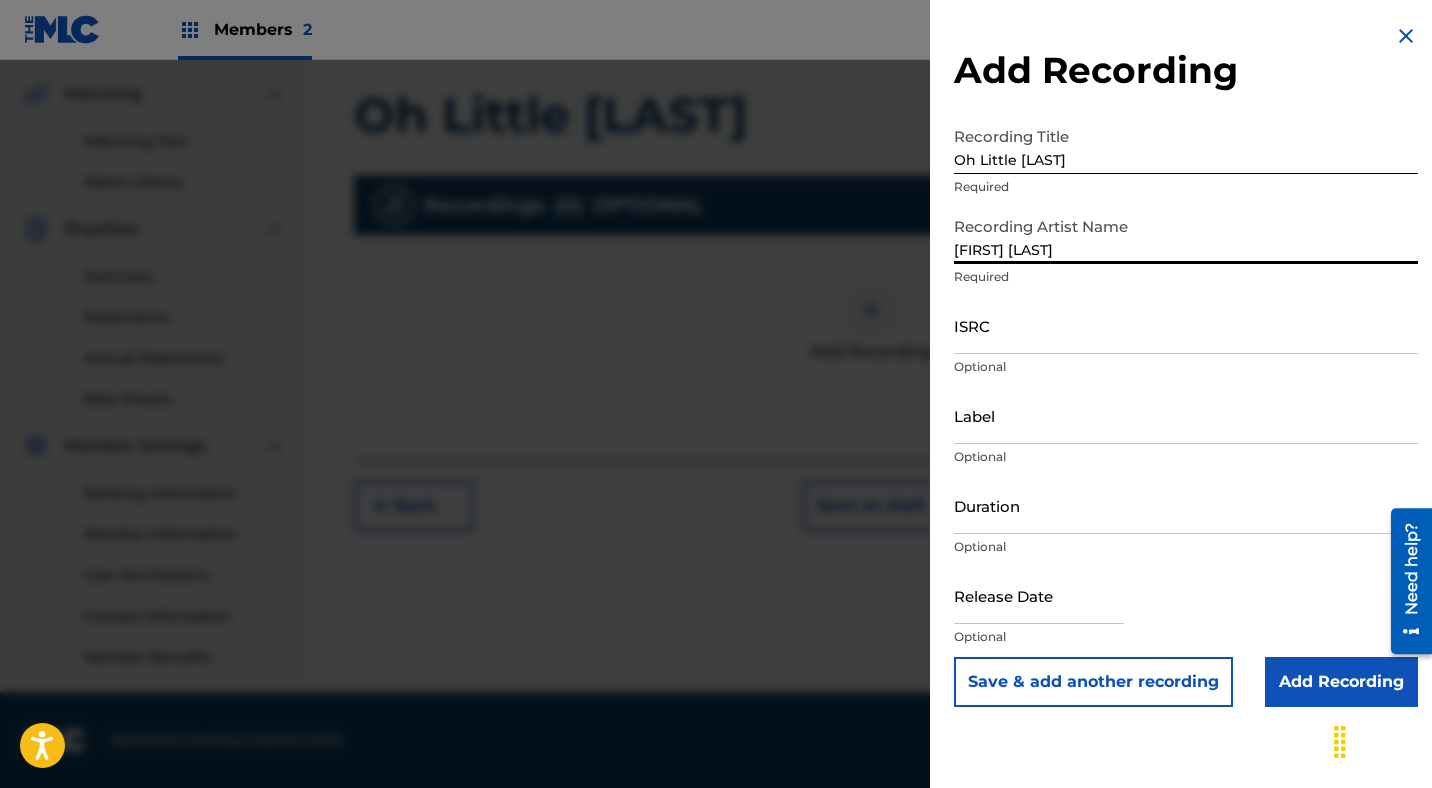 click on "ISRC" at bounding box center (1186, 325) 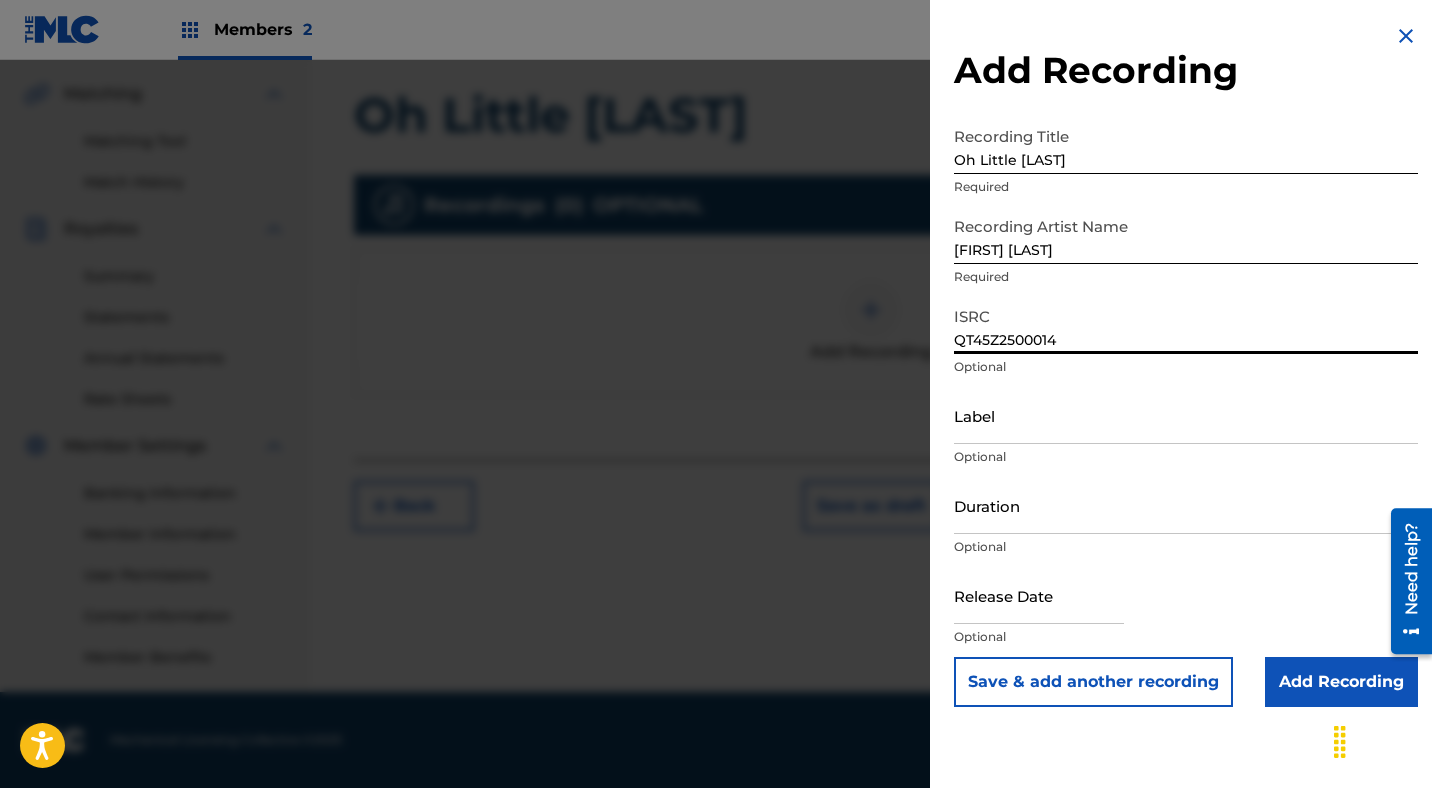 click on "QT45Z2500014" at bounding box center [1186, 325] 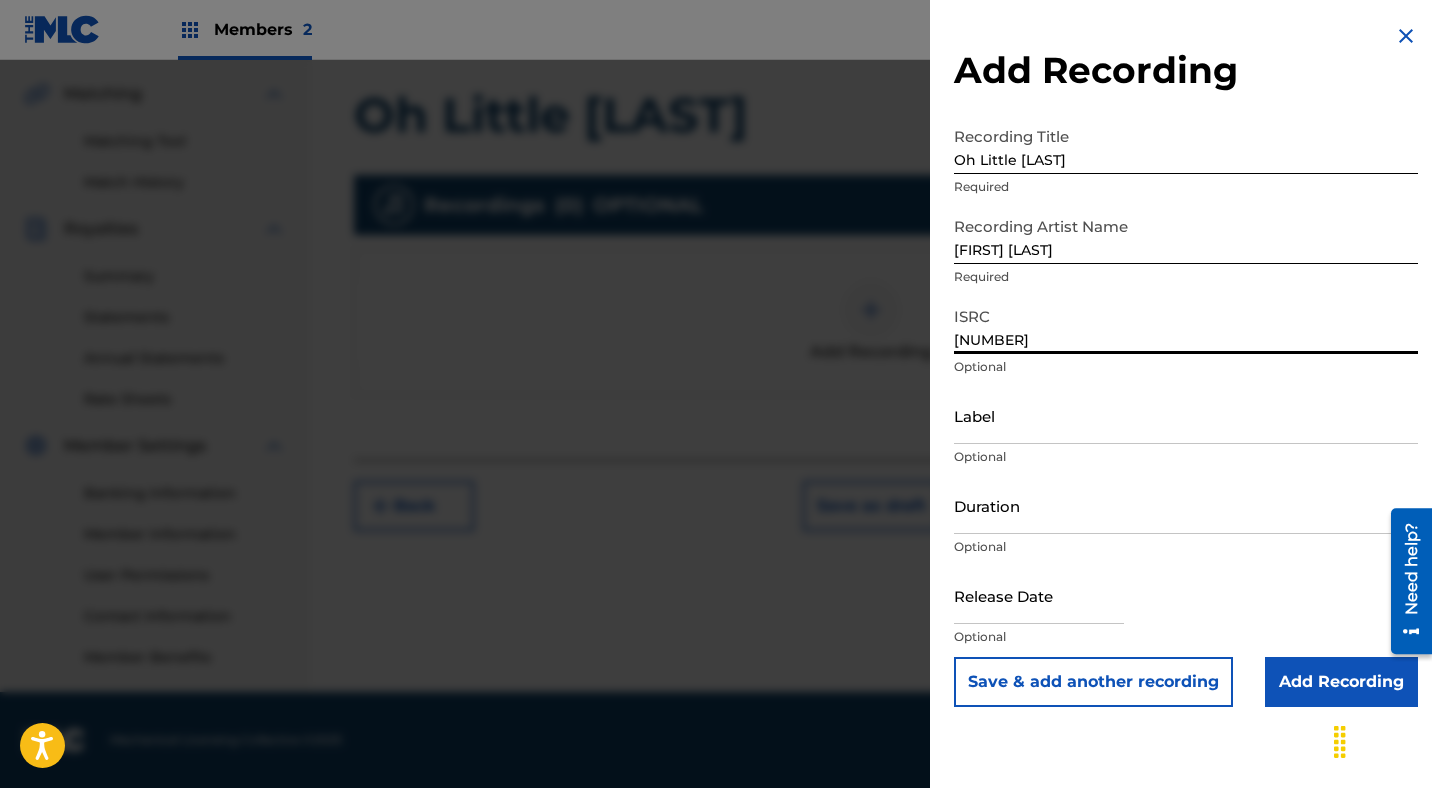 type on "[NUMBER]" 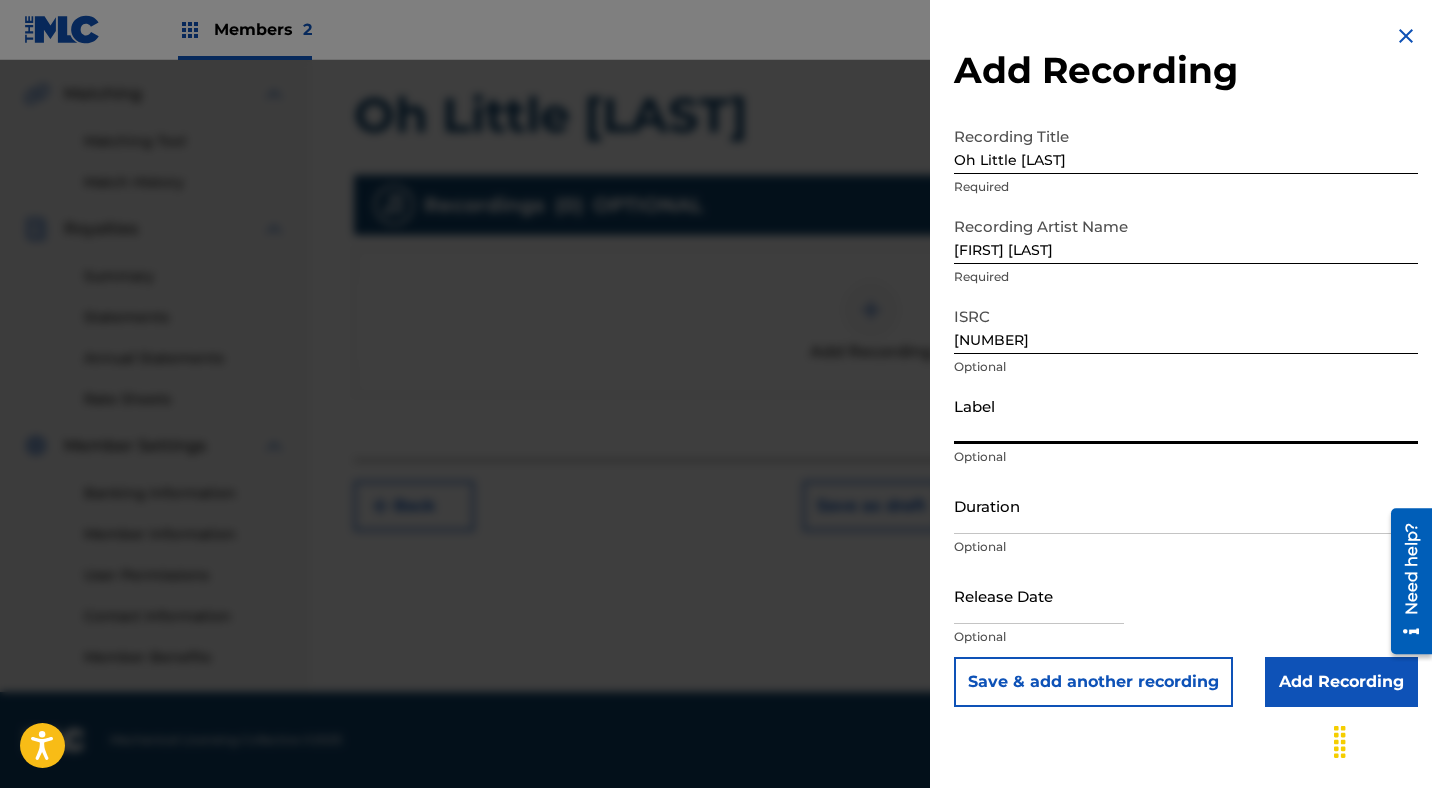 type on "Red Curtain Records" 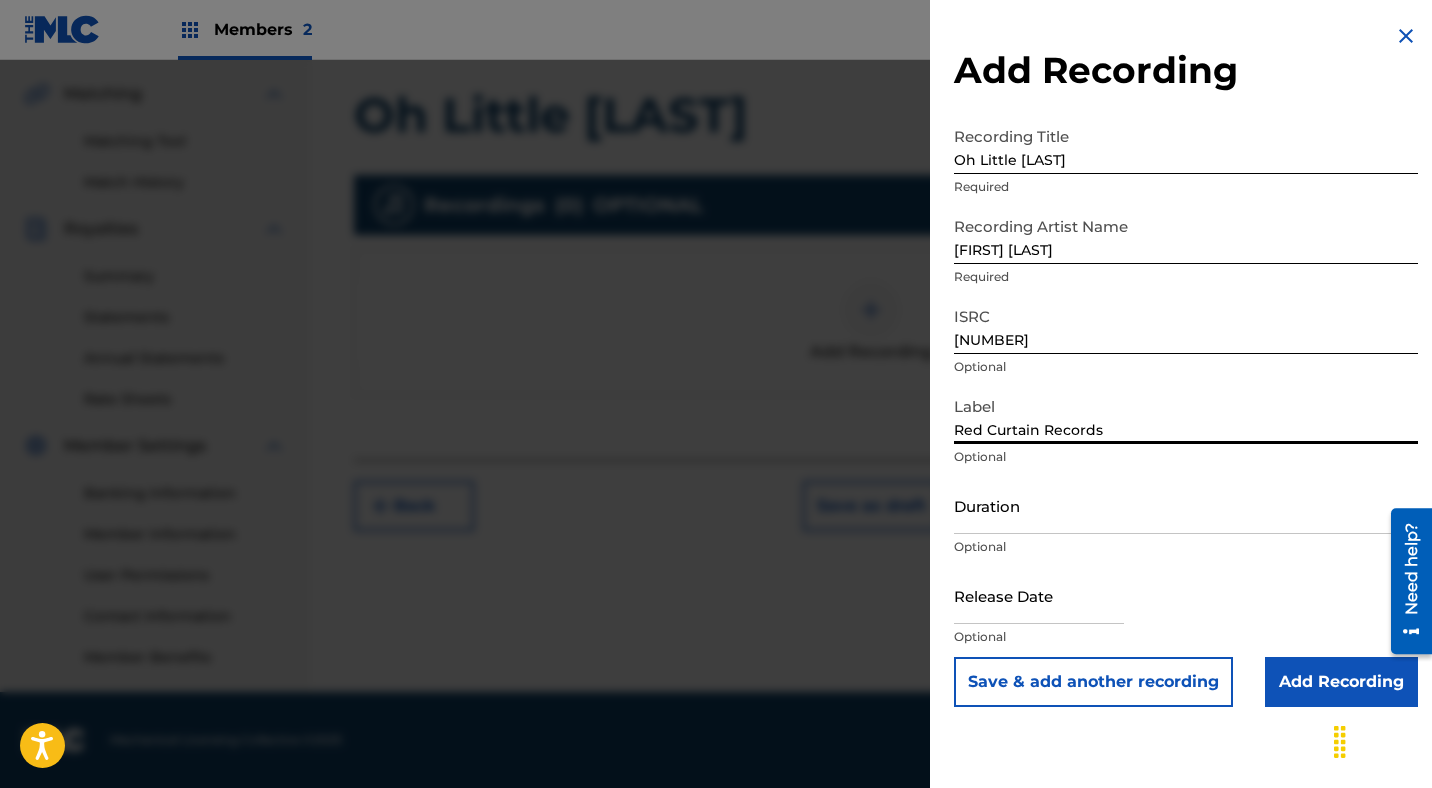 click on "Duration" at bounding box center (1186, 505) 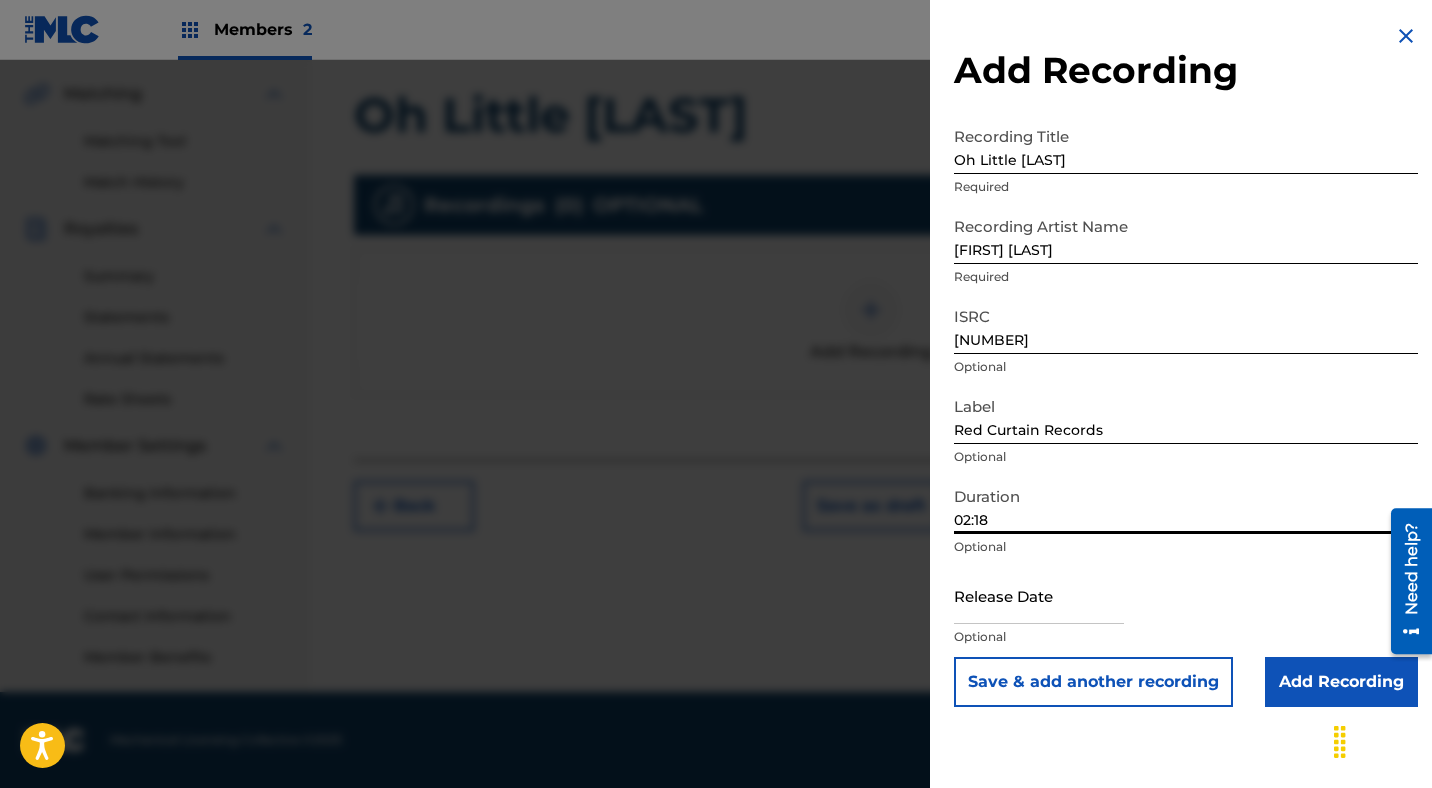 type on "02:18" 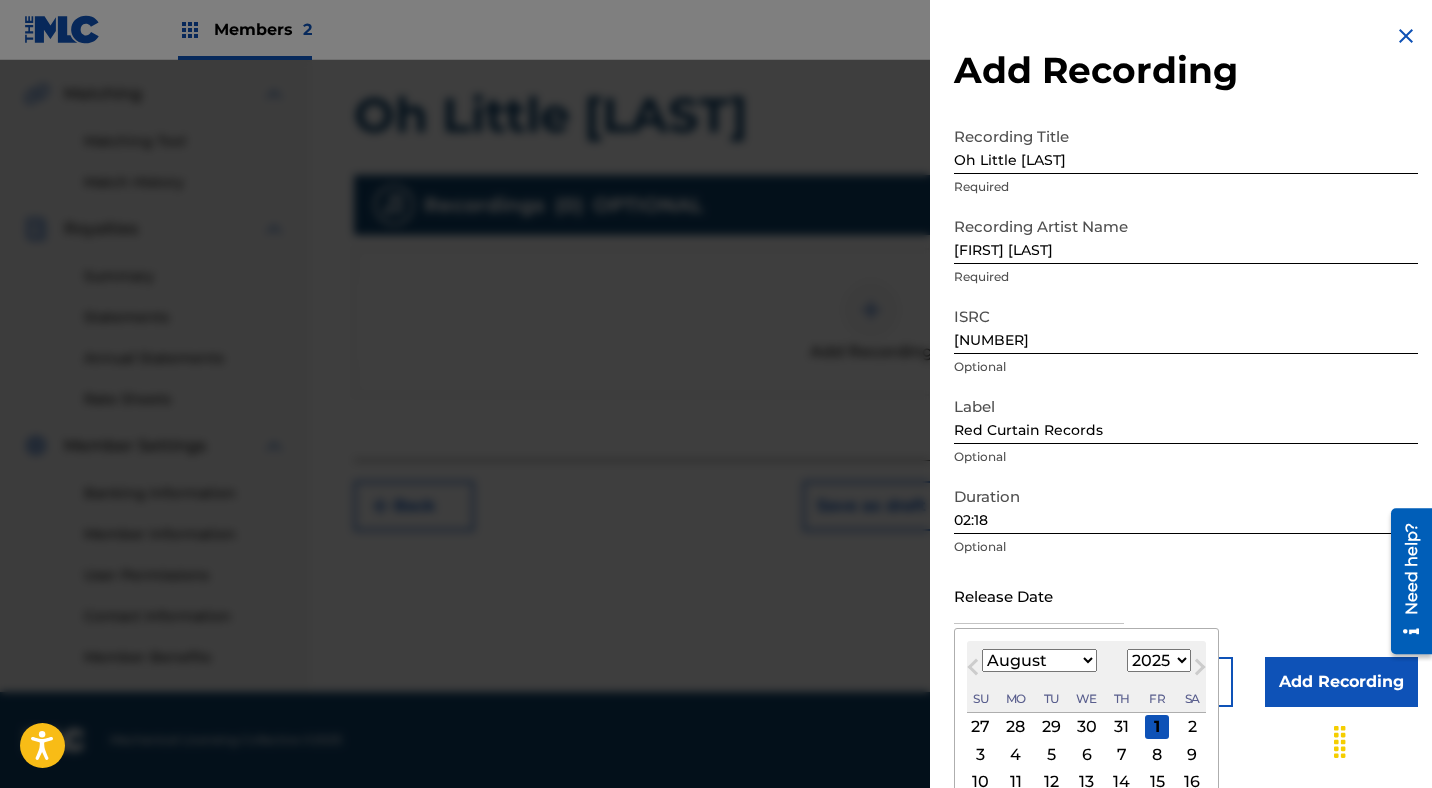 click on "January February March April May June July August September October November December" at bounding box center (1039, 660) 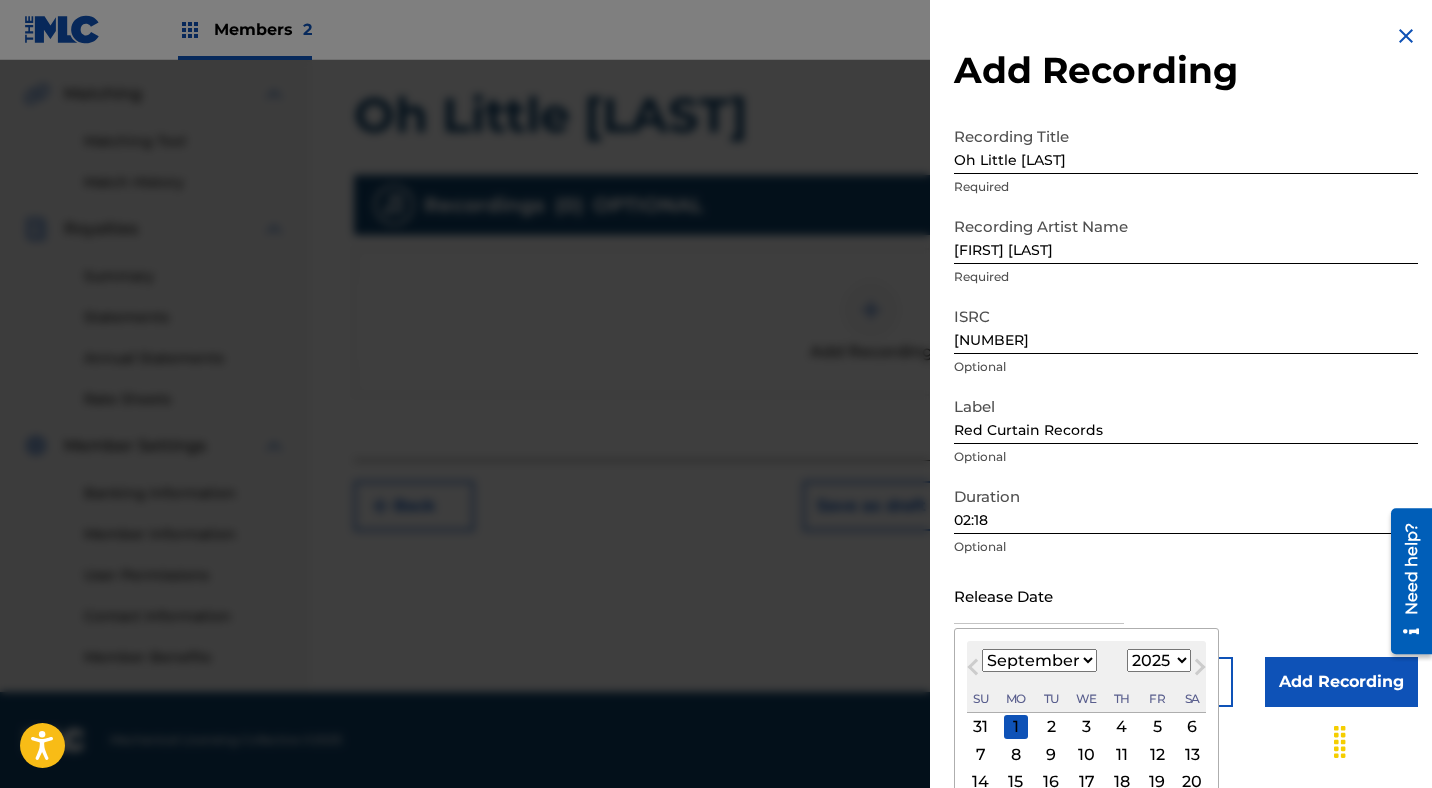 click on "5" at bounding box center [1157, 727] 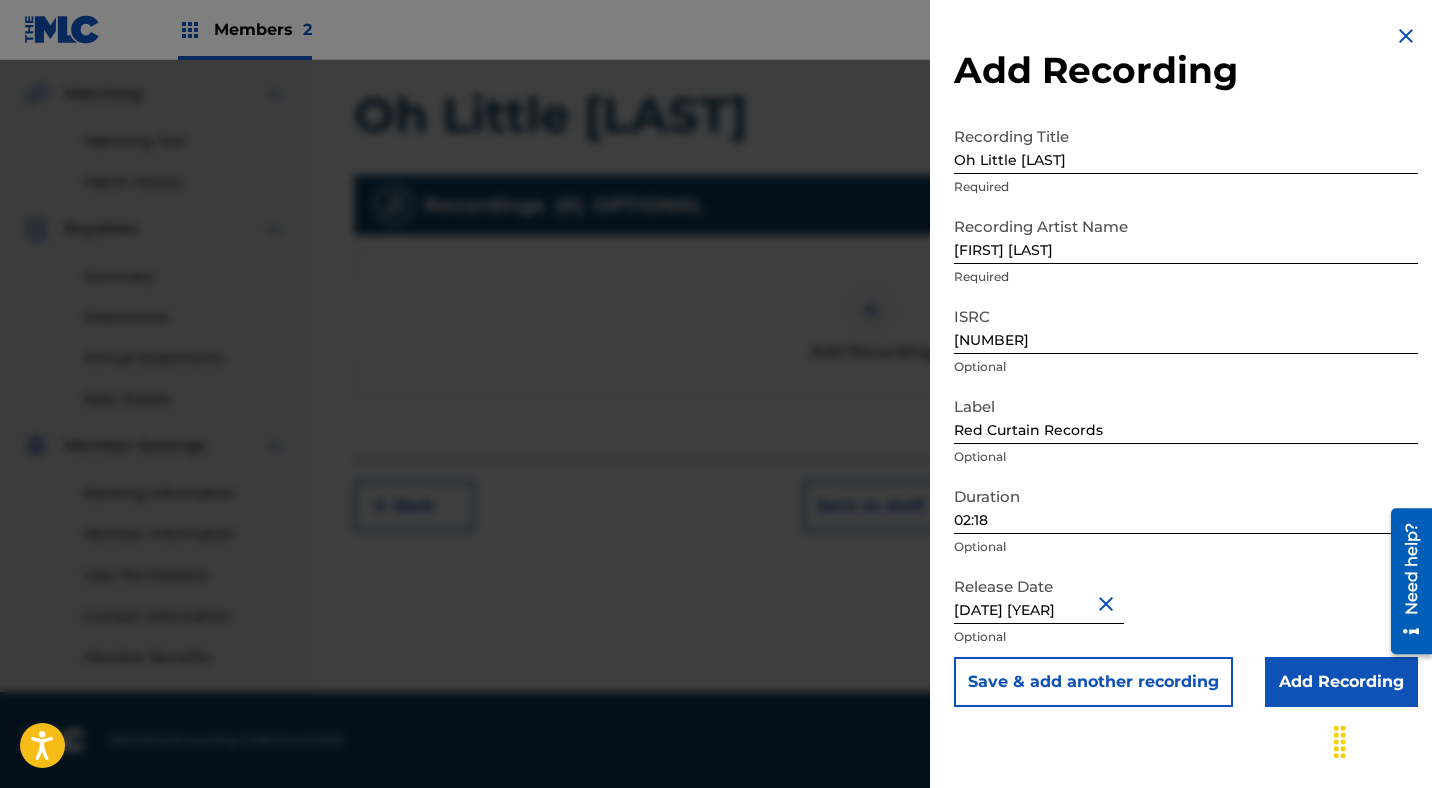 click on "Release Date [DATE] [YEAR] Optional" at bounding box center (1186, 612) 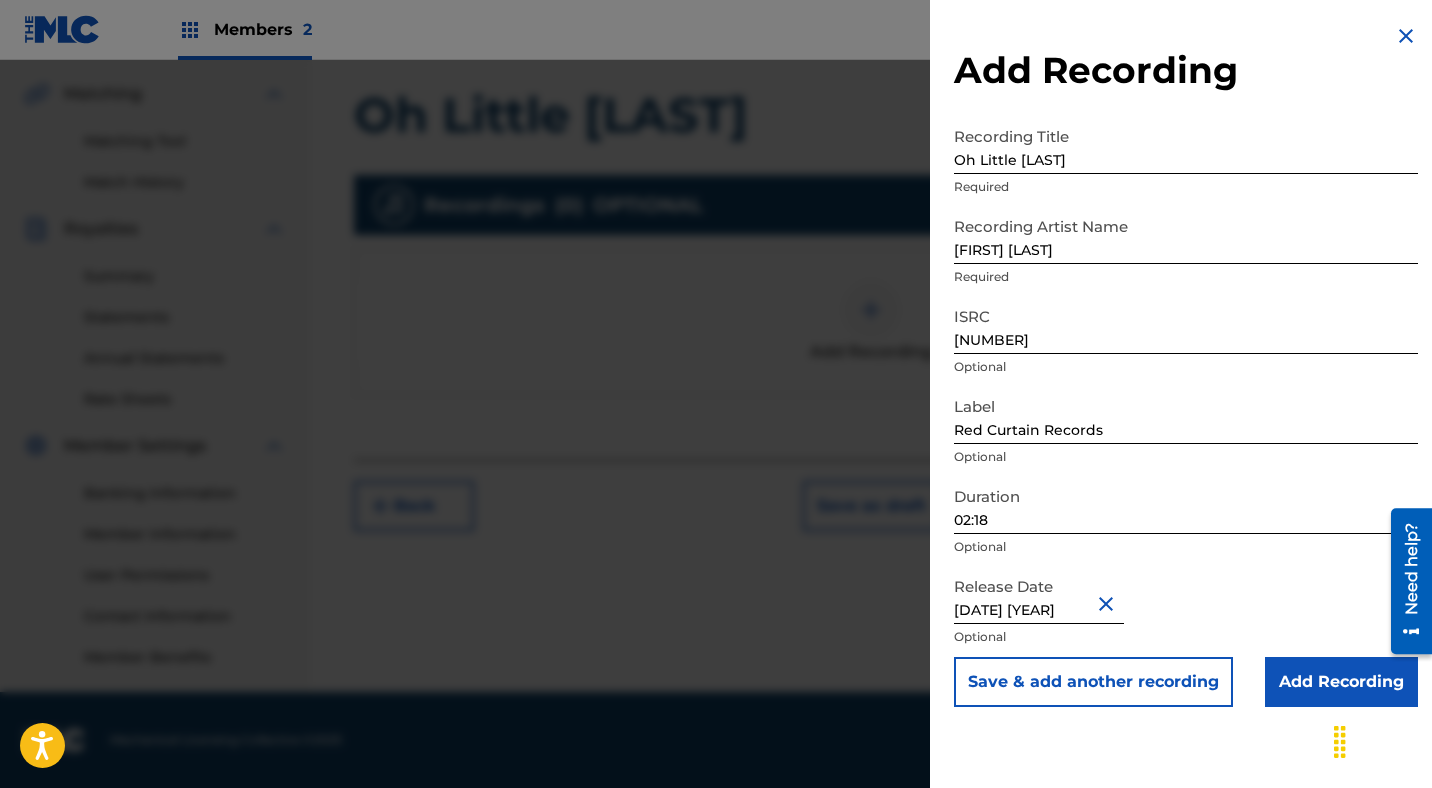 click on "Add Recording" at bounding box center (1341, 682) 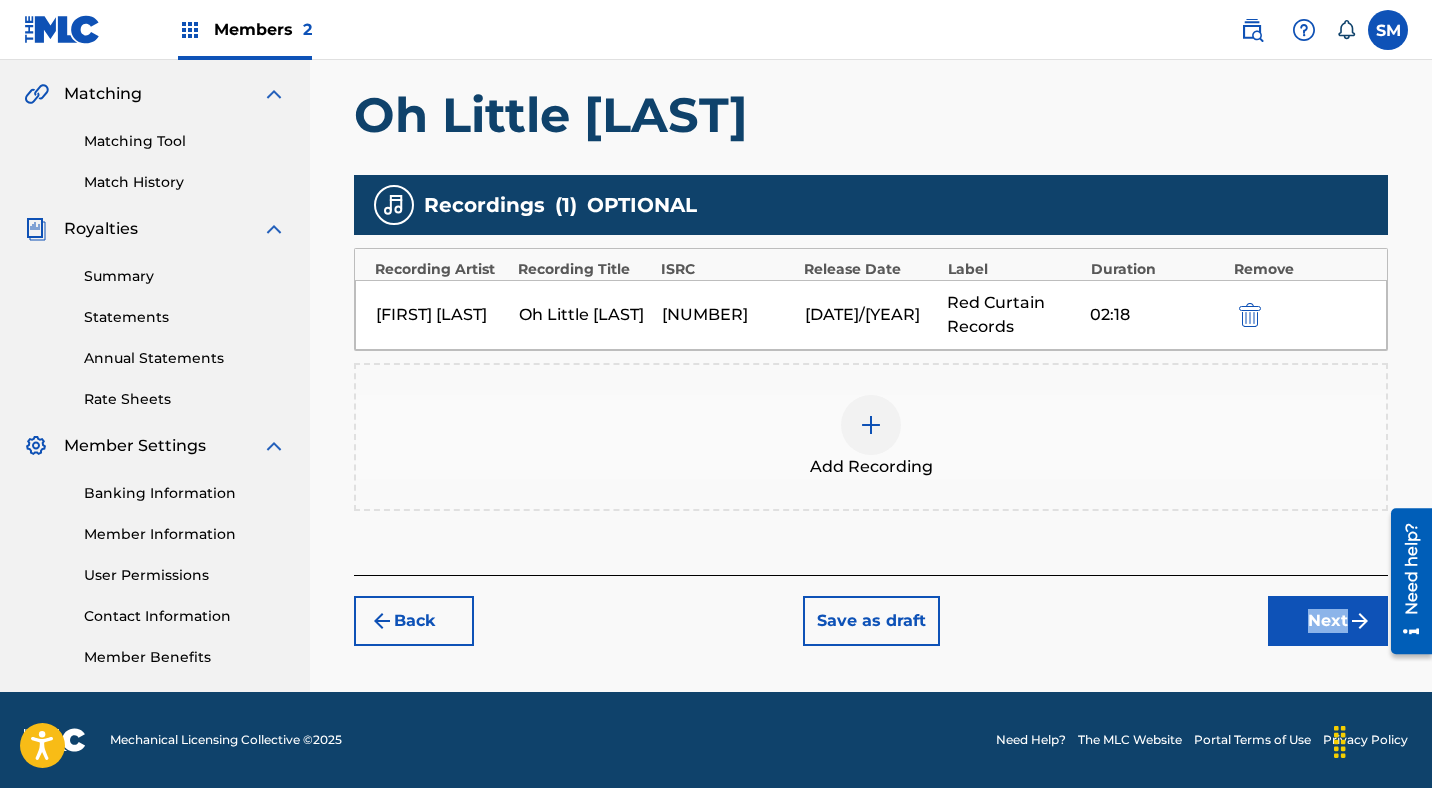 click on "Next" at bounding box center (1328, 621) 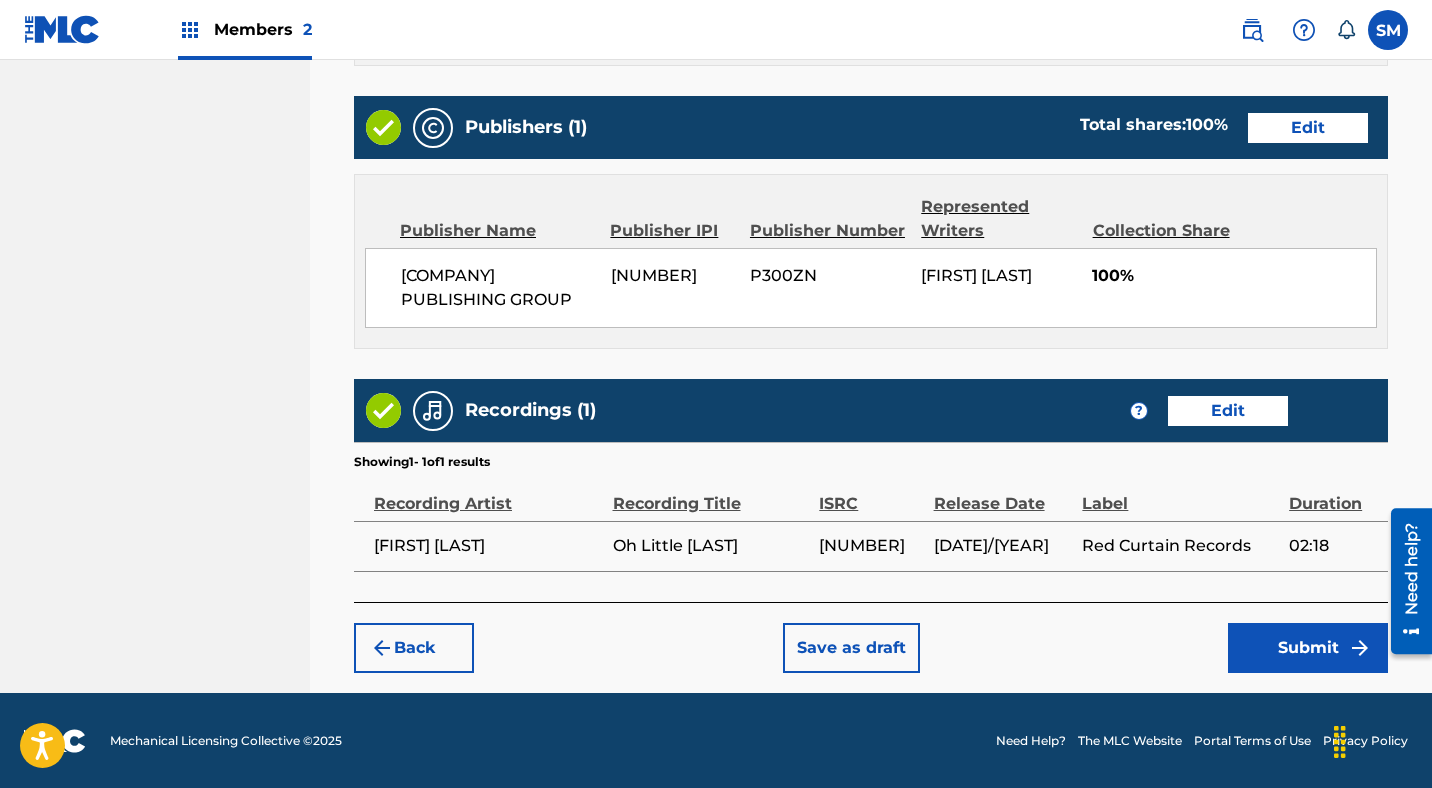 scroll, scrollTop: 1081, scrollLeft: 0, axis: vertical 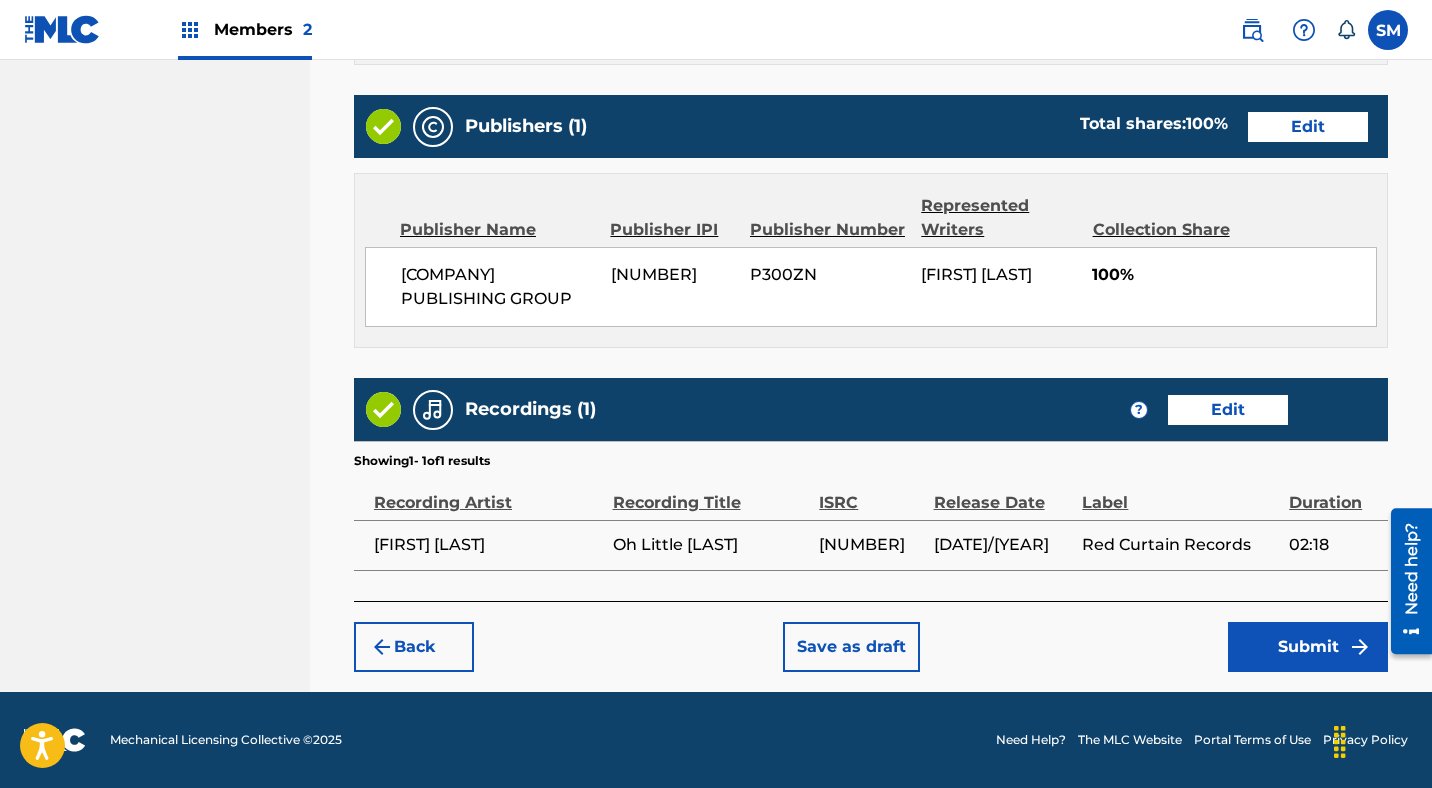 click on "Submit" at bounding box center [1308, 647] 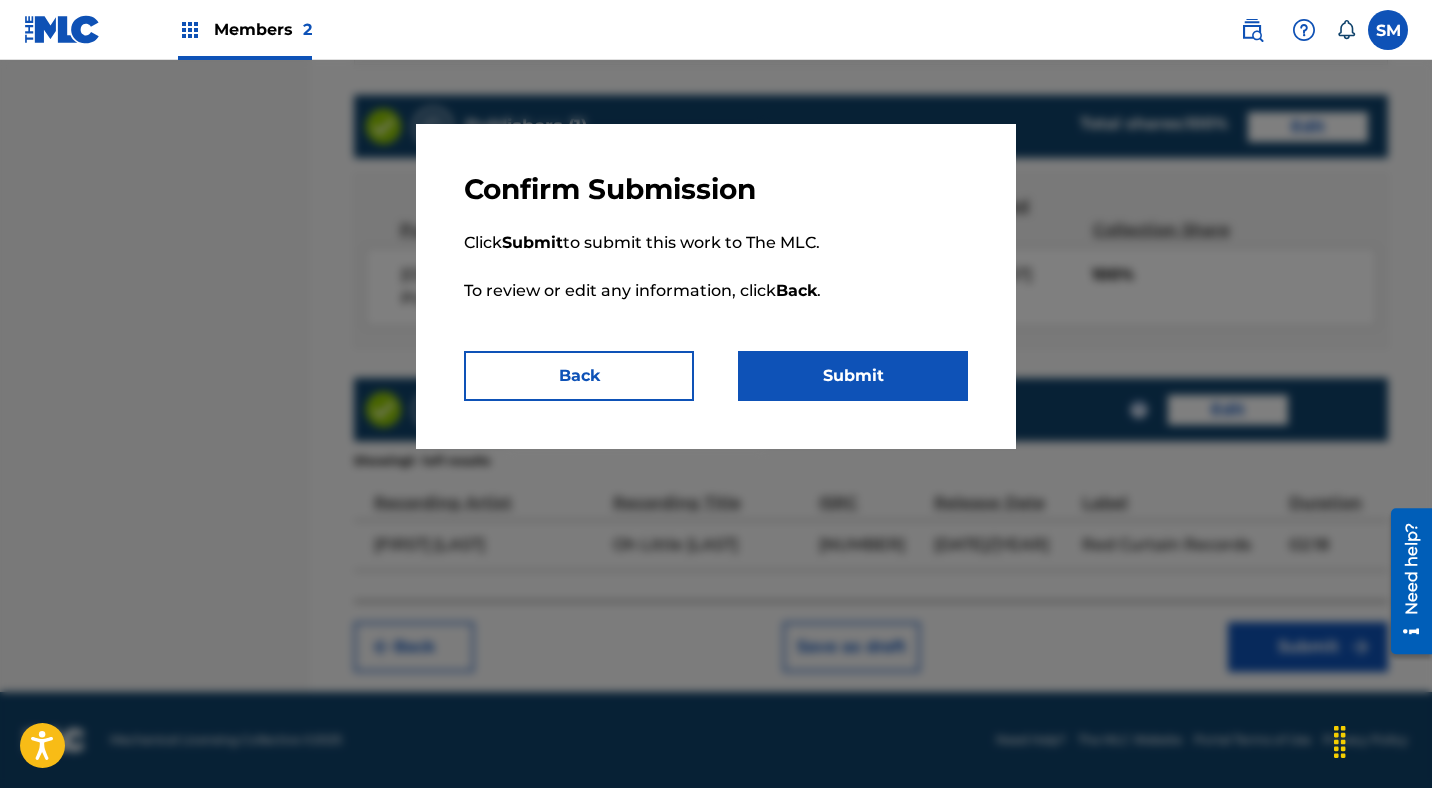 click on "Submit" at bounding box center (853, 376) 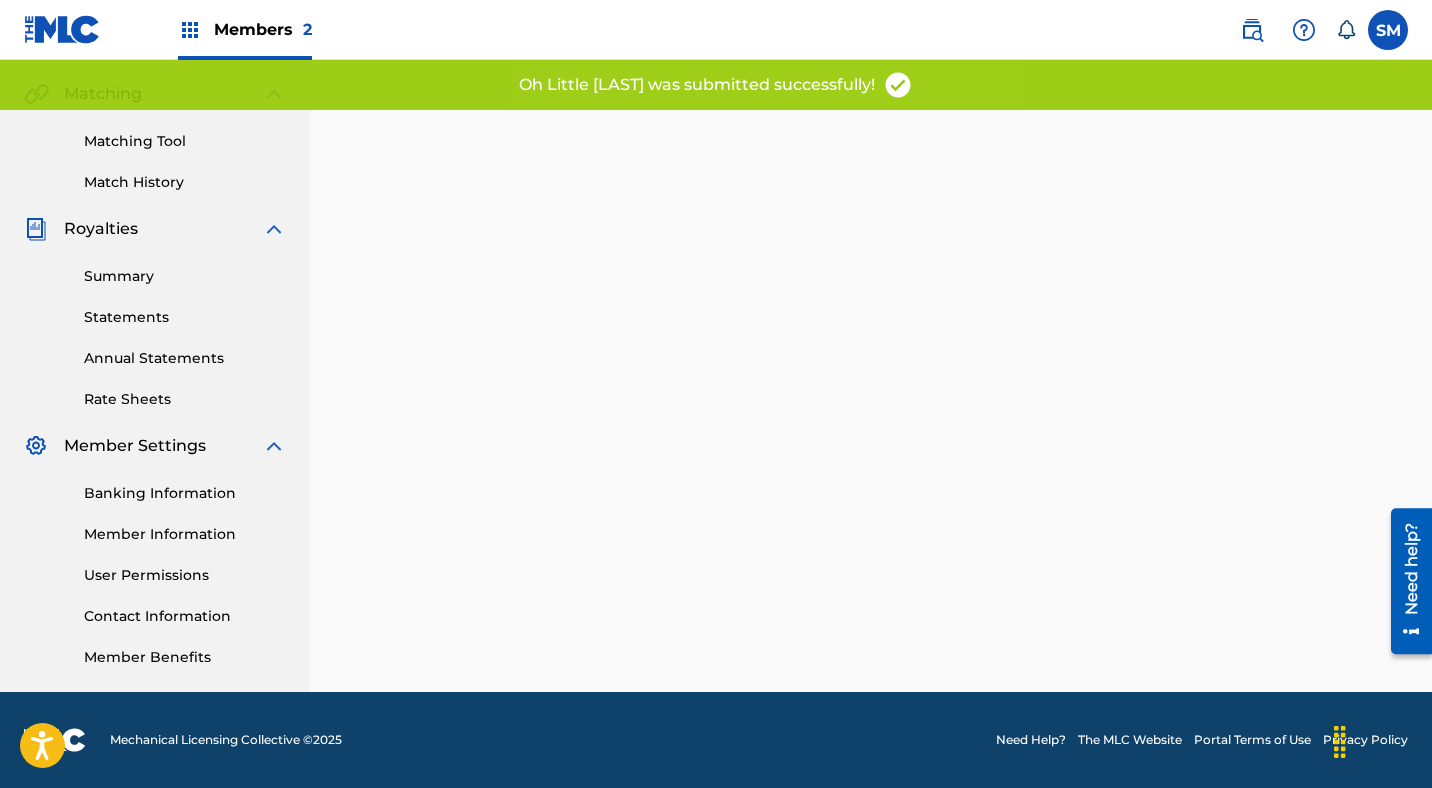 scroll, scrollTop: 0, scrollLeft: 0, axis: both 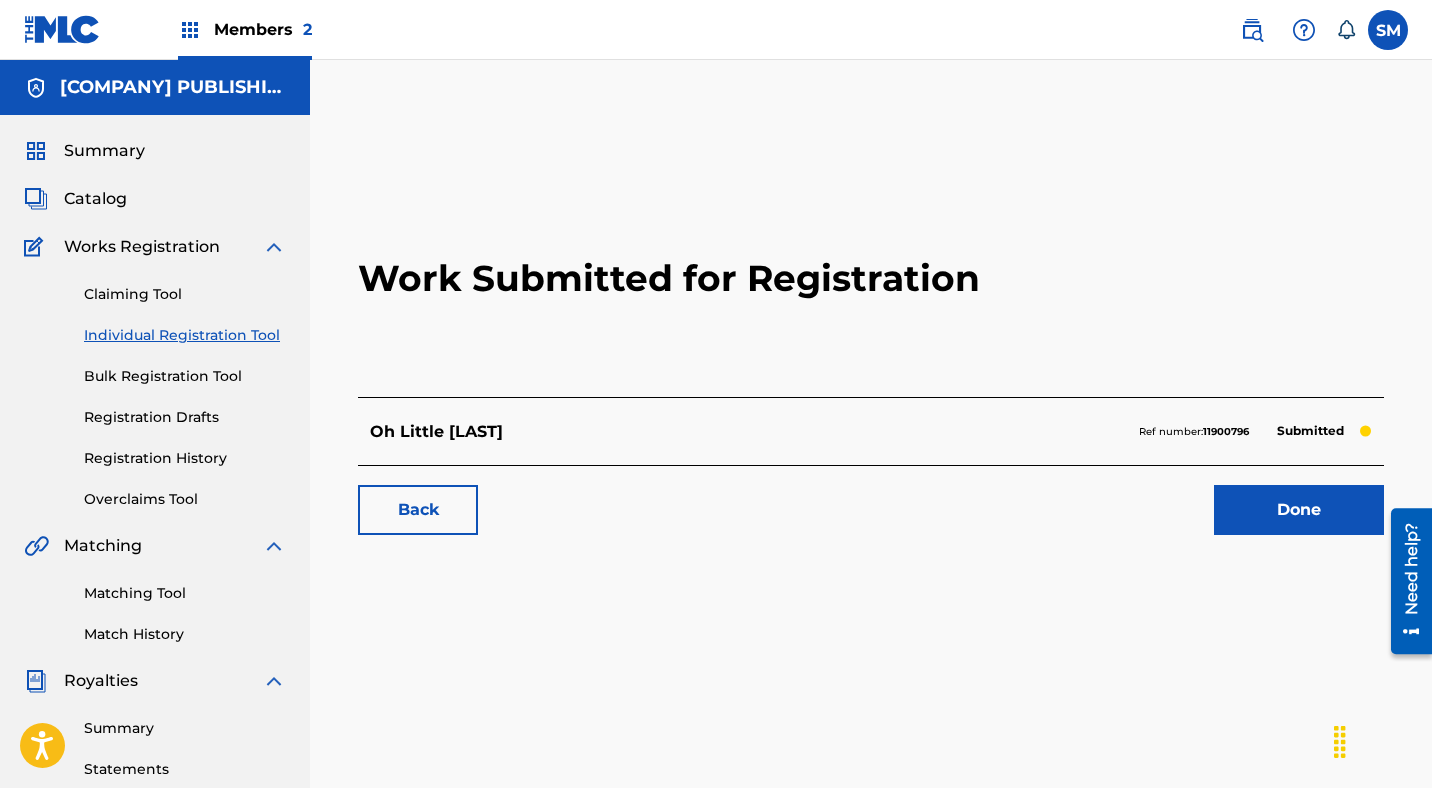 click on "Done" at bounding box center [1299, 510] 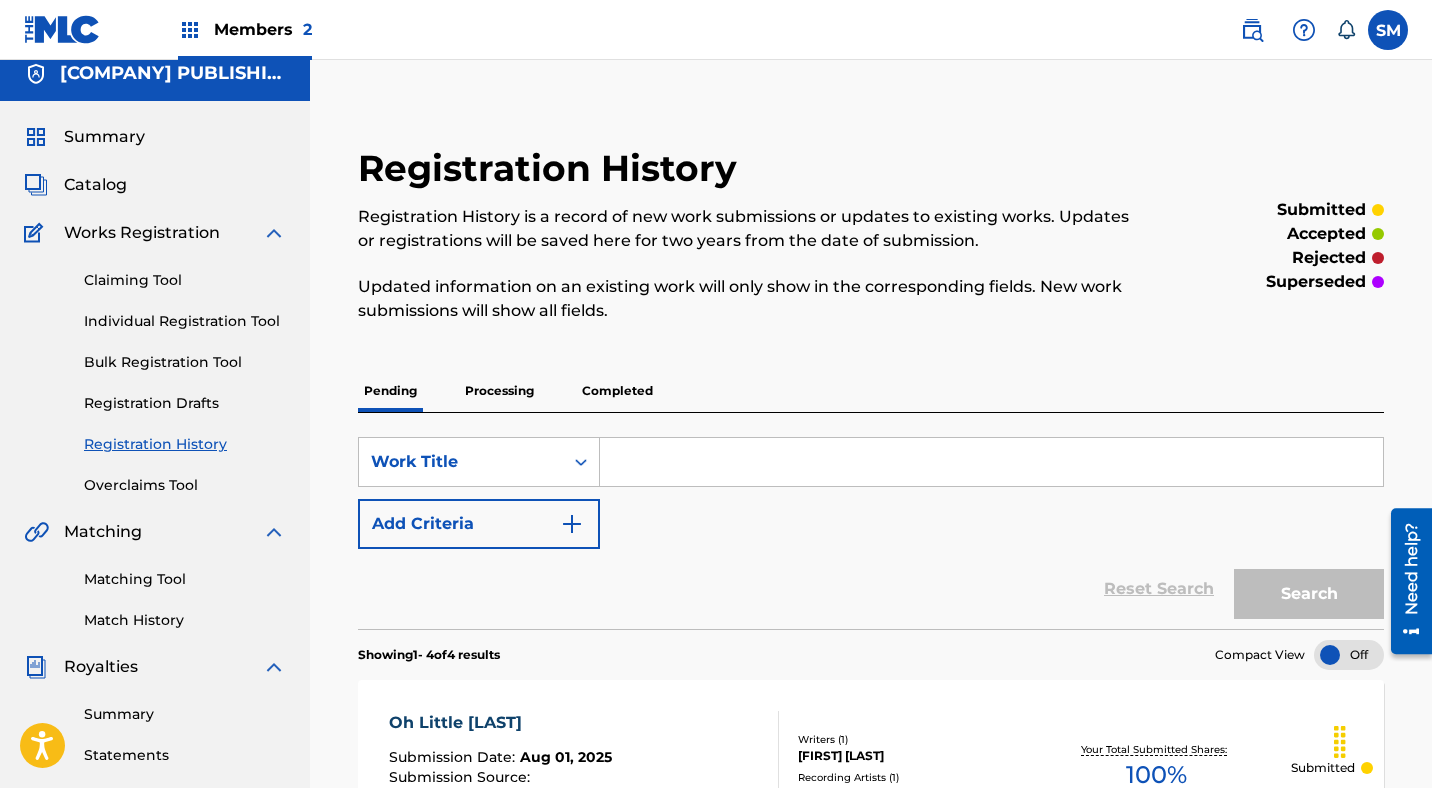 scroll, scrollTop: 0, scrollLeft: 0, axis: both 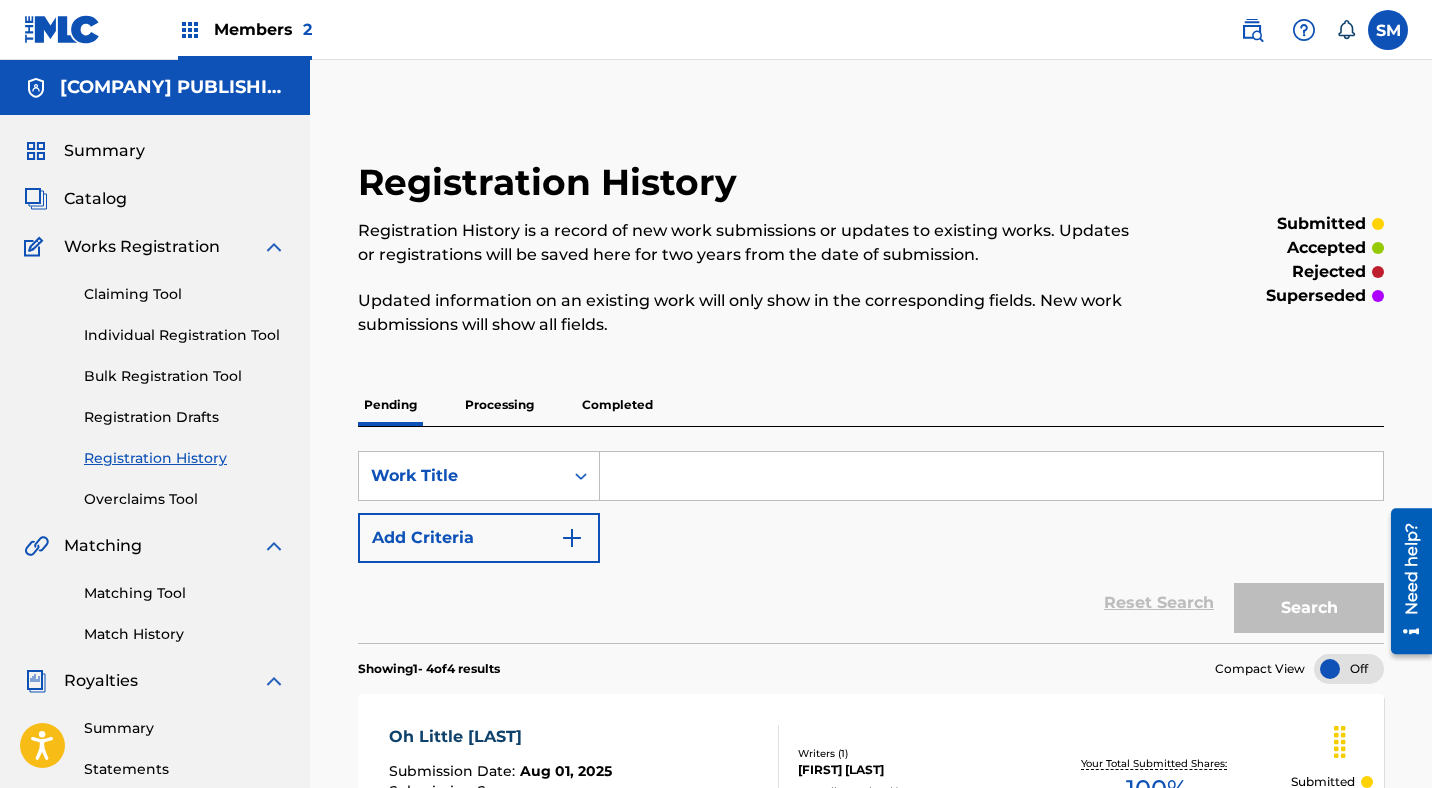 click at bounding box center (991, 476) 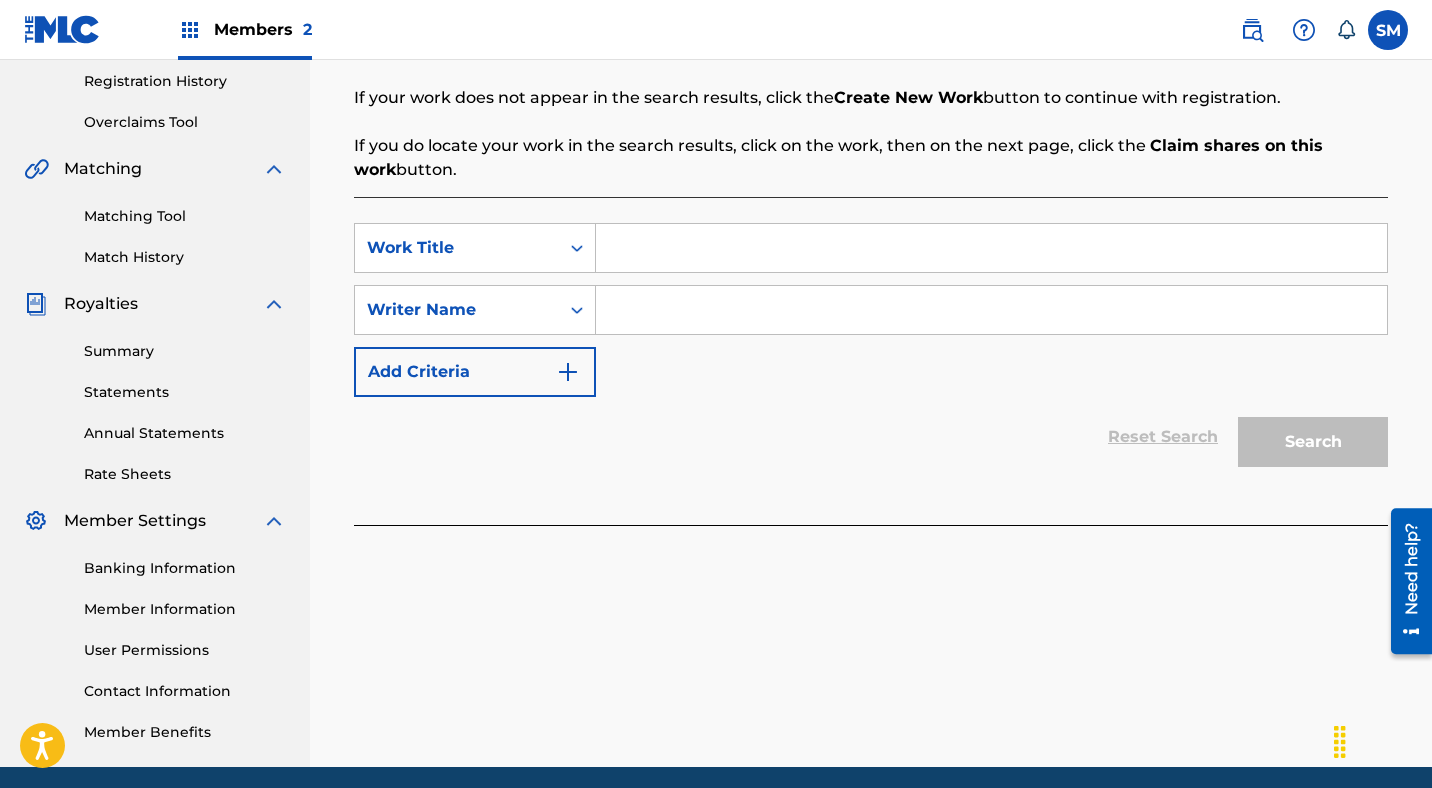 scroll, scrollTop: 385, scrollLeft: 0, axis: vertical 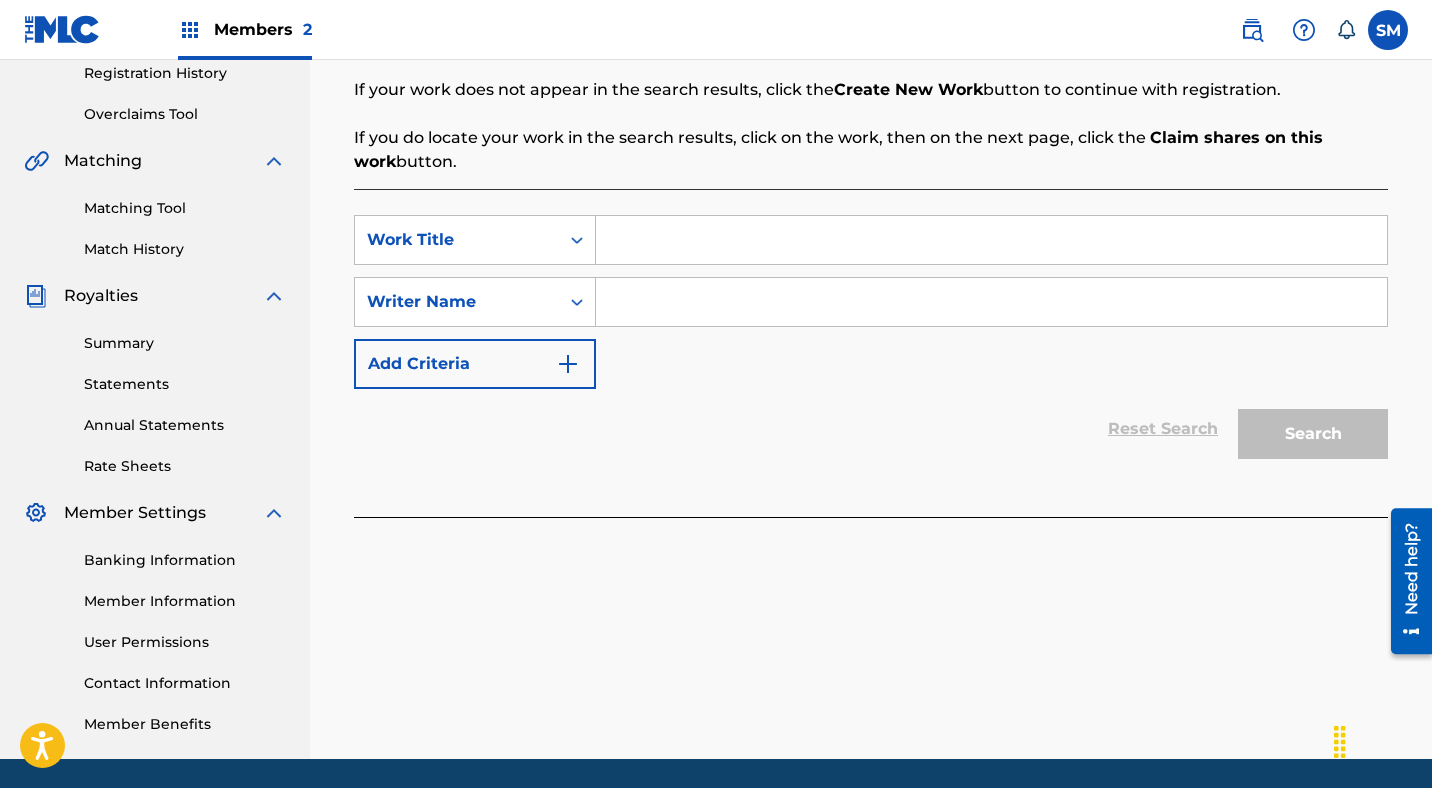 click at bounding box center [991, 240] 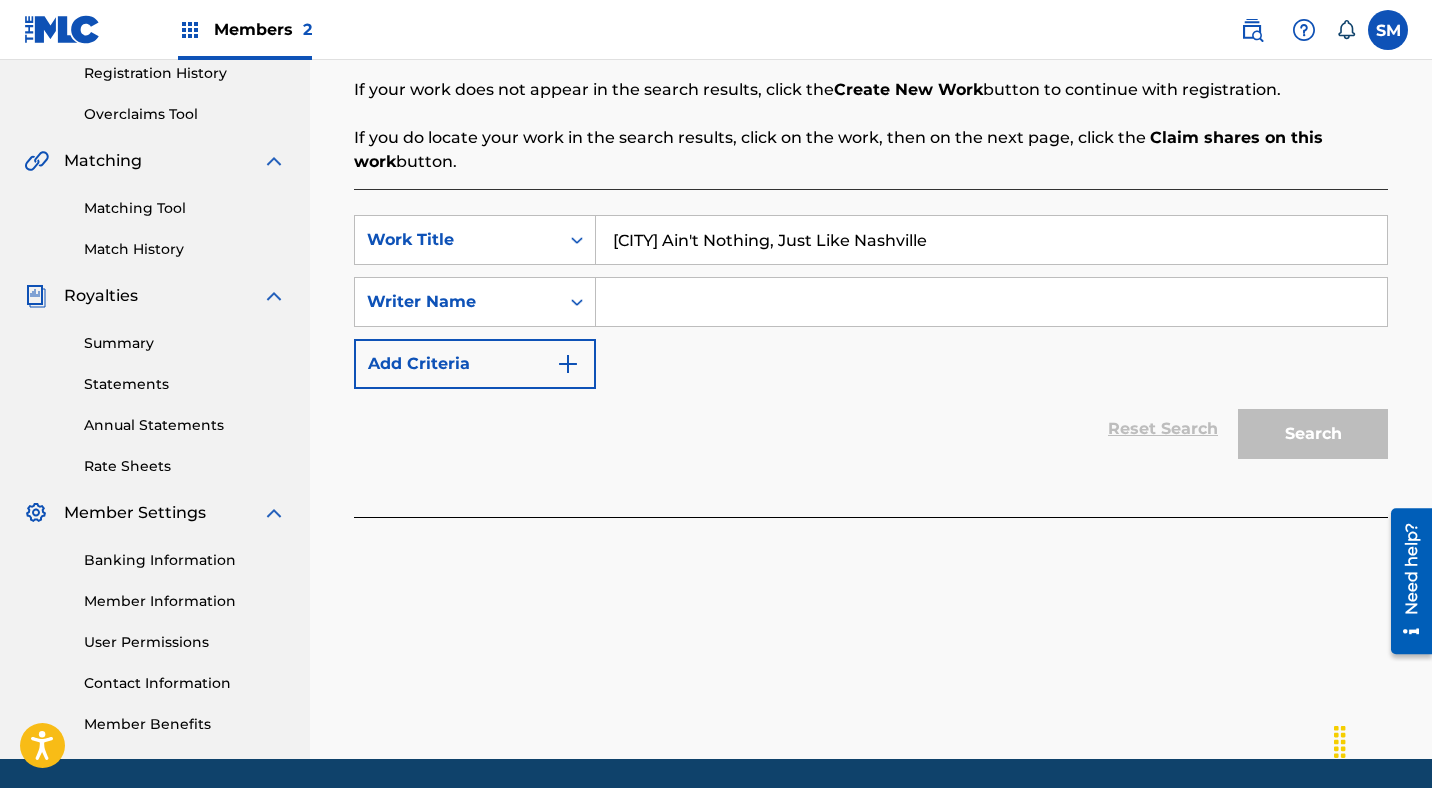 type on "[CITY] Ain't Nothing, Just Like Nashville" 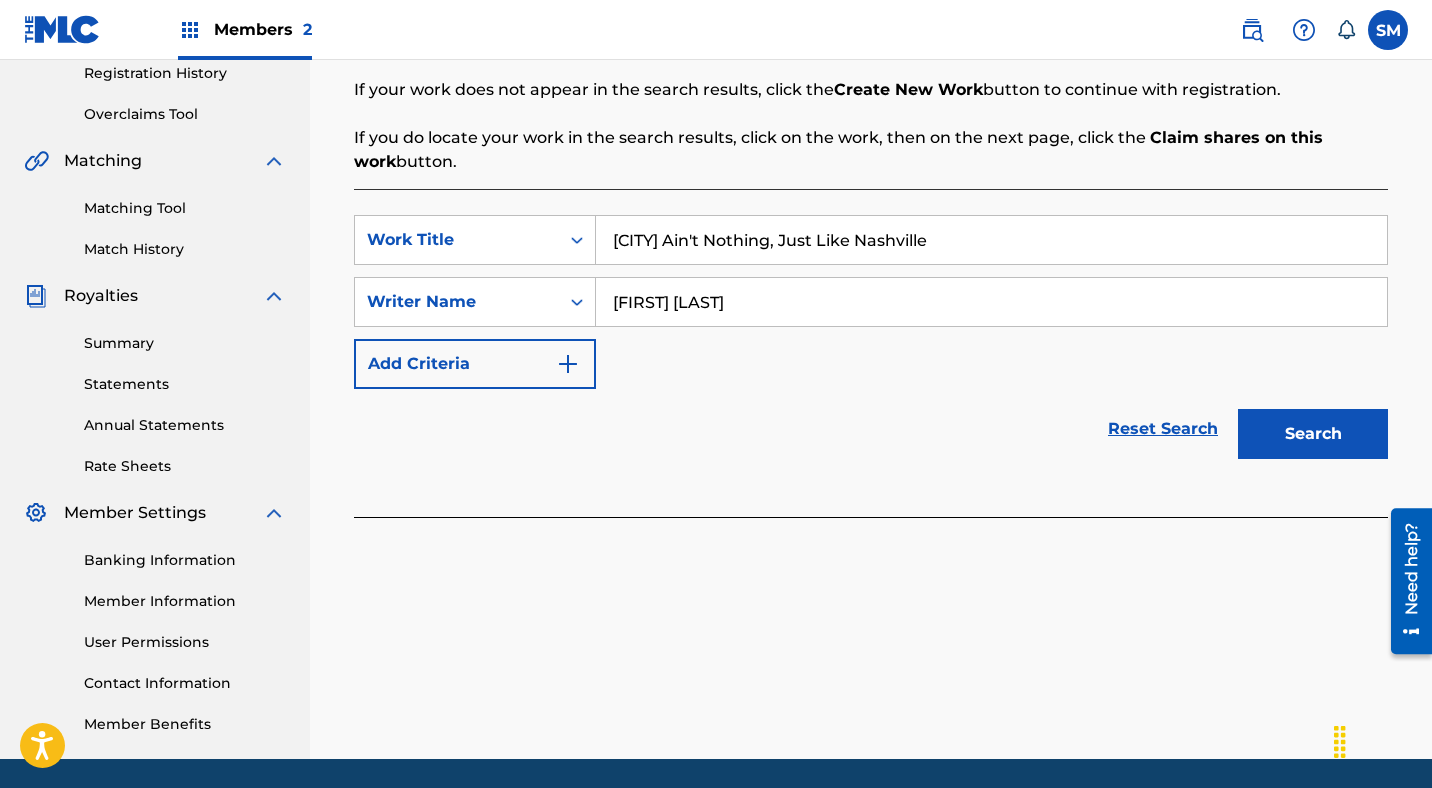 click on "Reset Search Search" at bounding box center (871, 429) 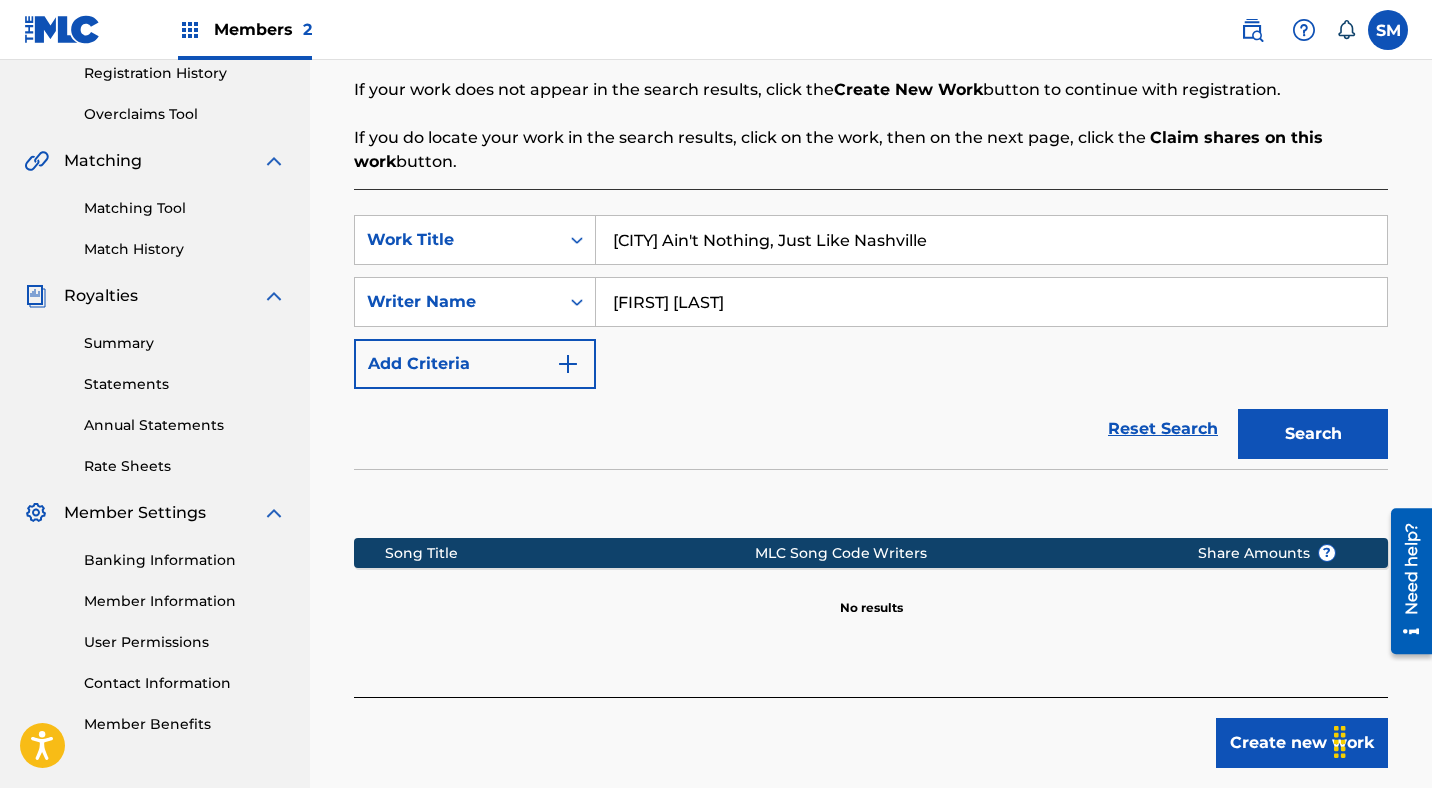 click on "Create new work" at bounding box center [1302, 743] 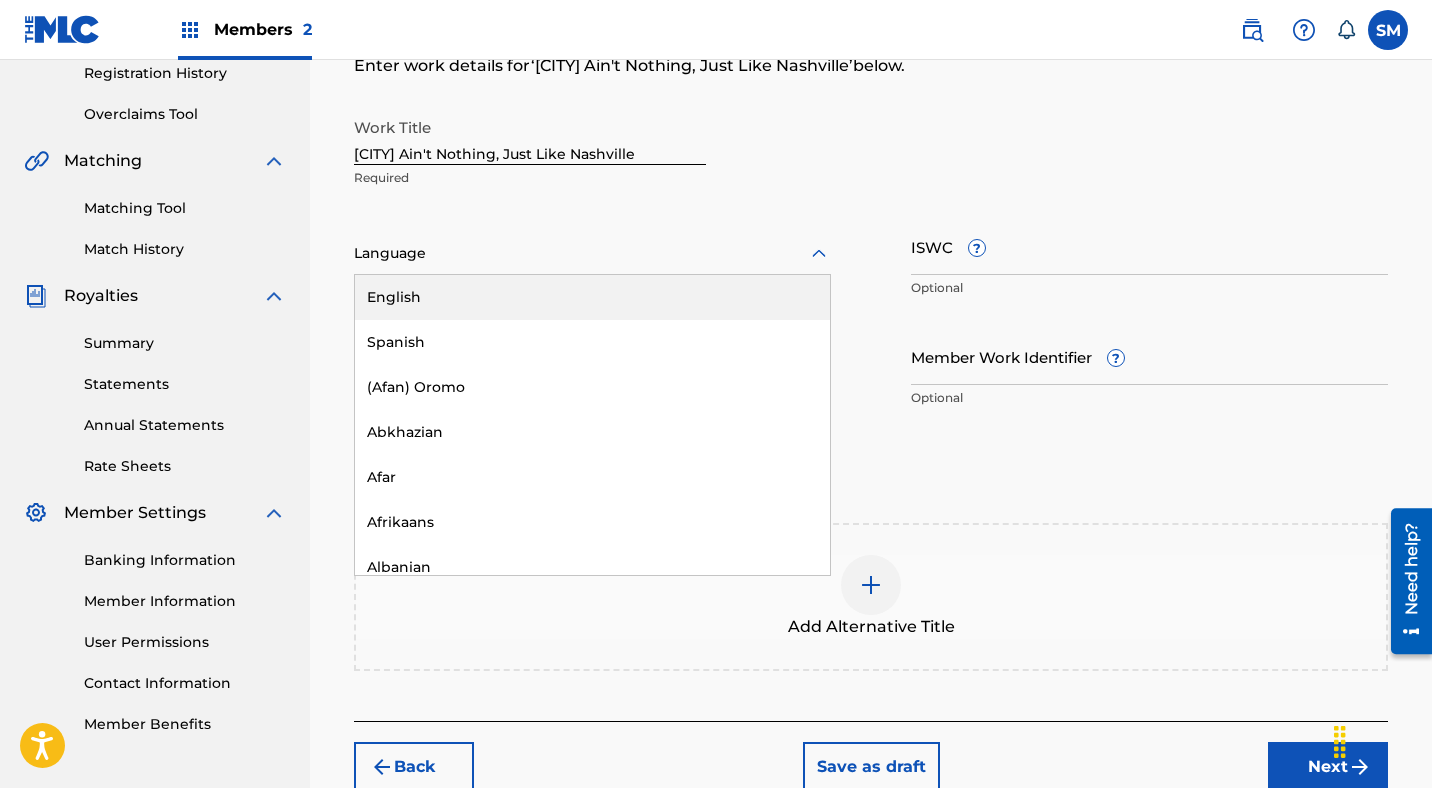 click at bounding box center (592, 253) 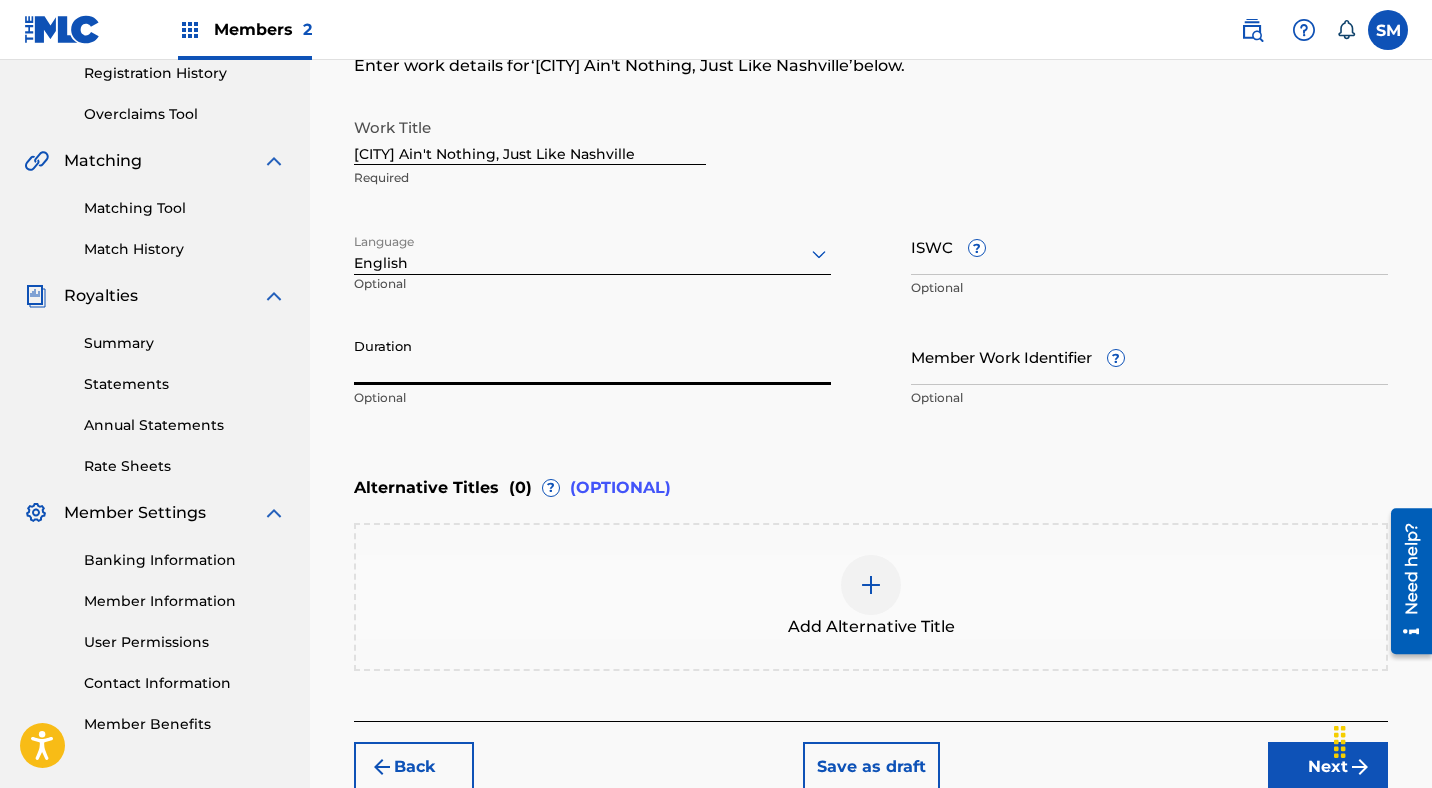 click on "Duration" at bounding box center [592, 356] 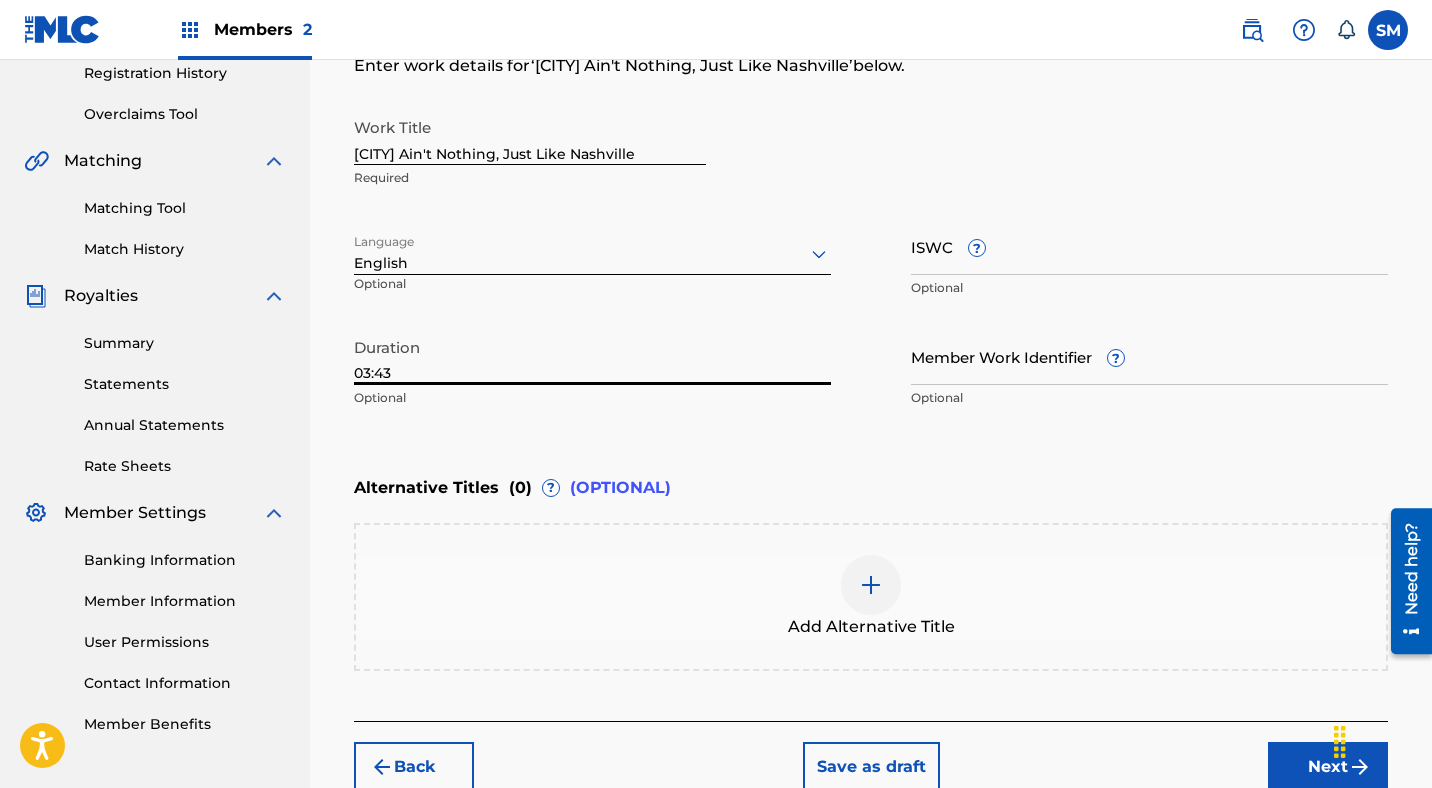 type on "03:43" 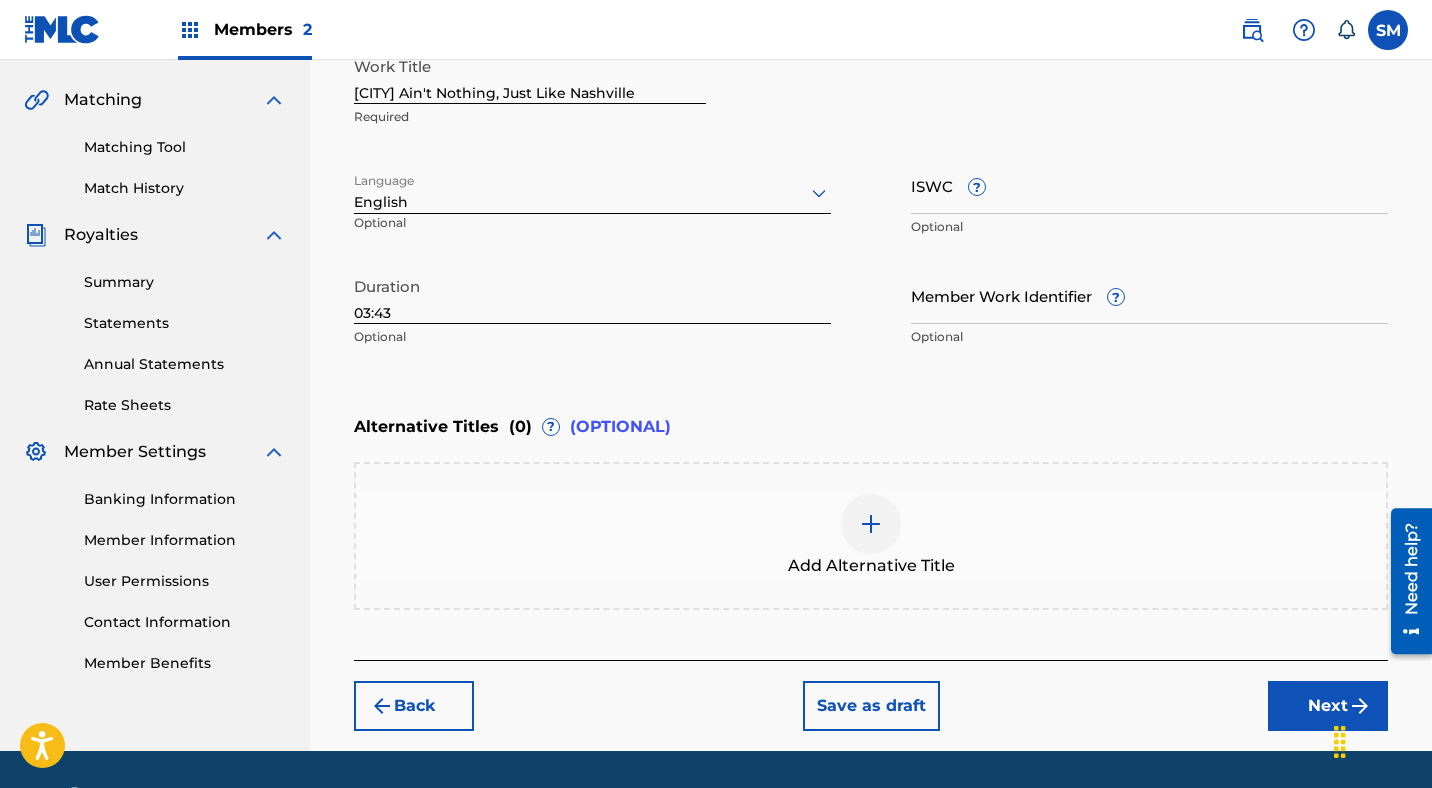 scroll, scrollTop: 505, scrollLeft: 0, axis: vertical 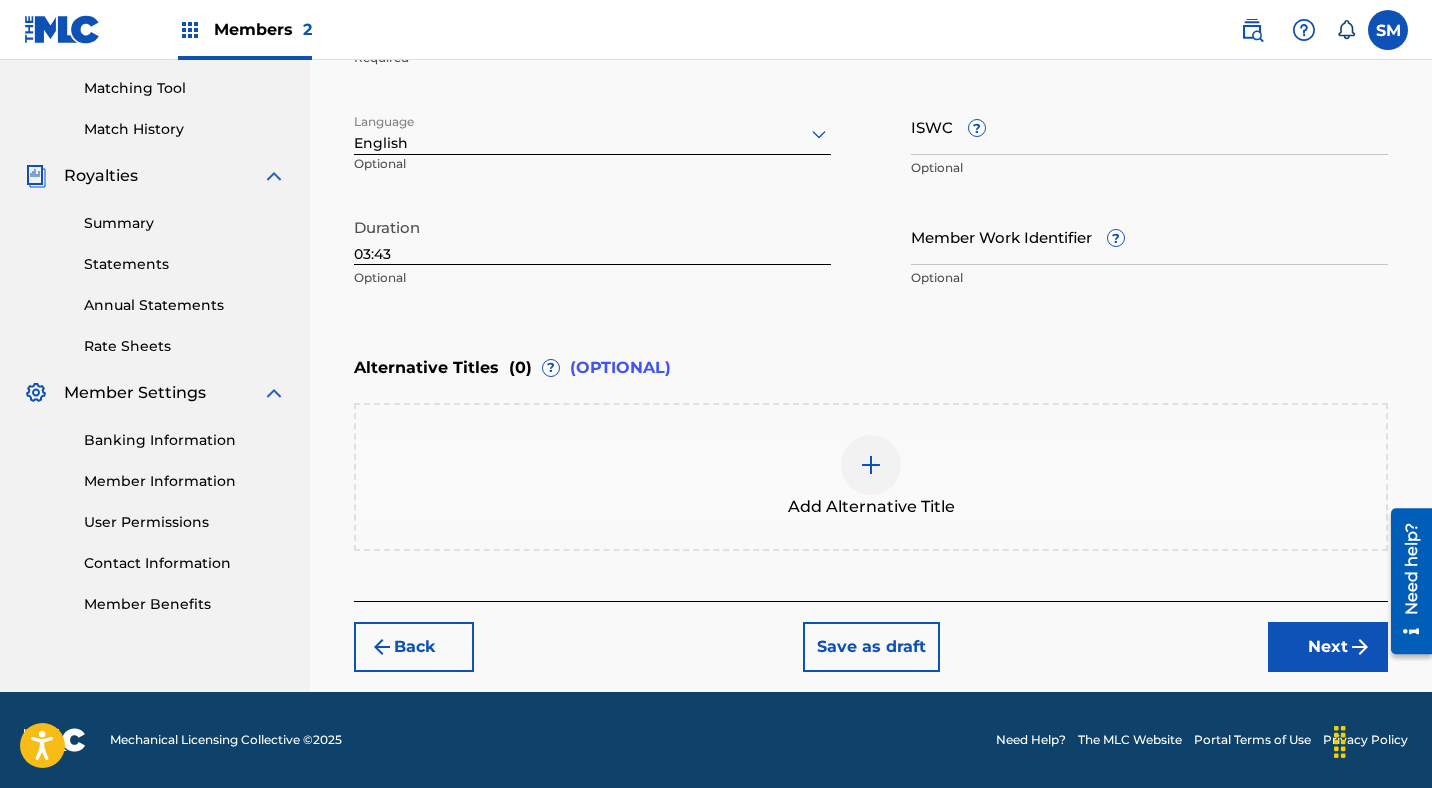 click at bounding box center (871, 465) 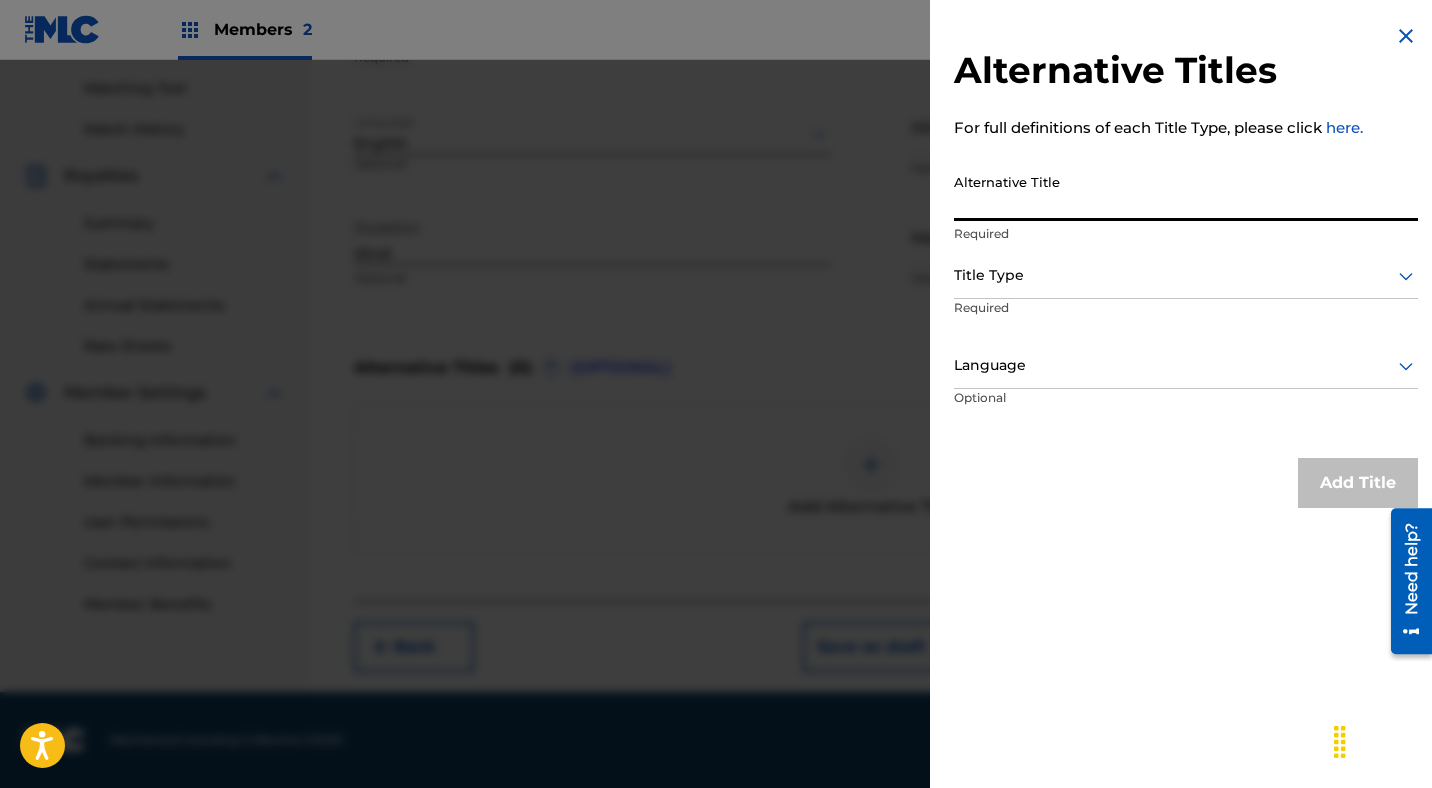 click on "Alternative Title" at bounding box center (1186, 192) 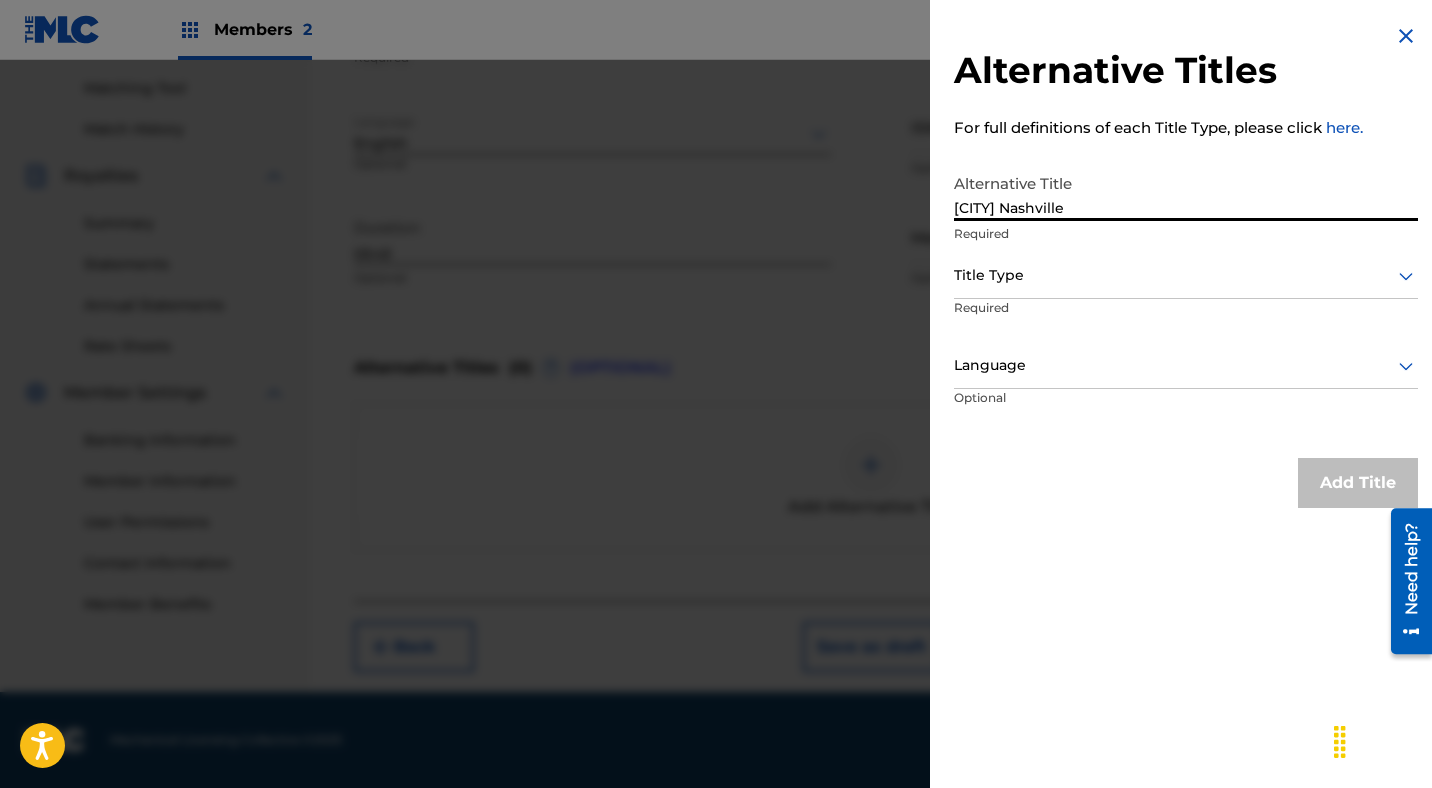 type on "[CITY] Nashville" 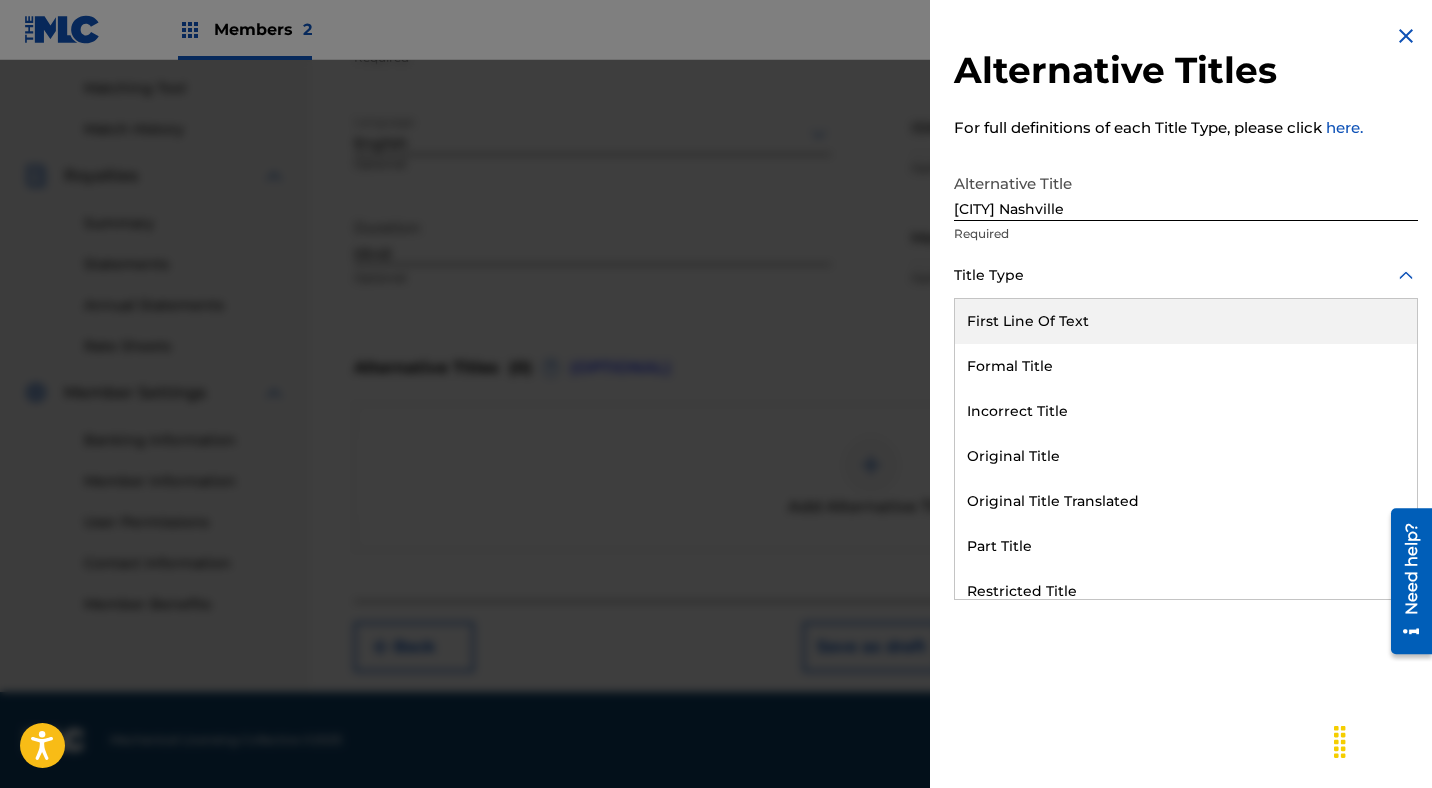 click on "Title Type" at bounding box center (1186, 276) 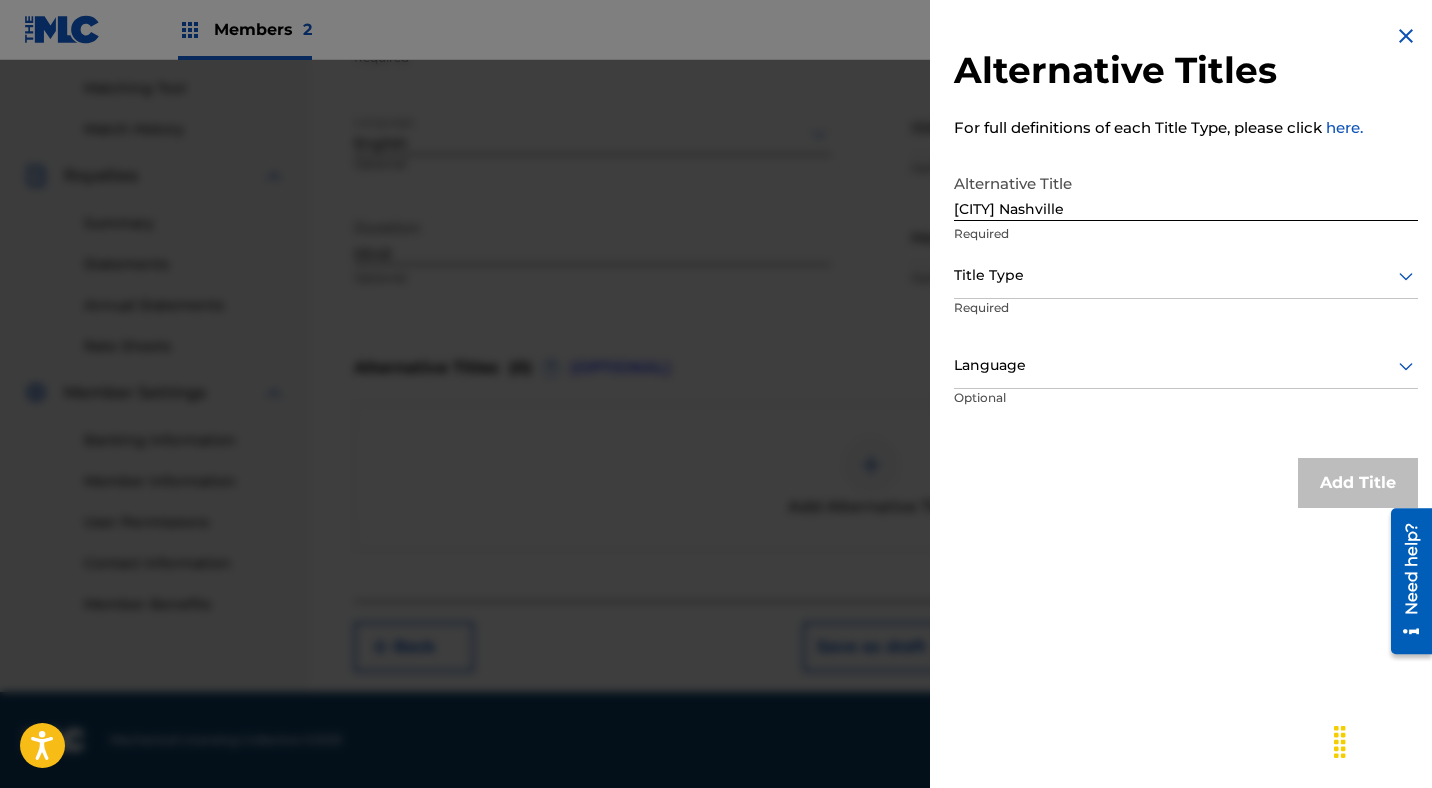 click on "Title Type" at bounding box center (1186, 276) 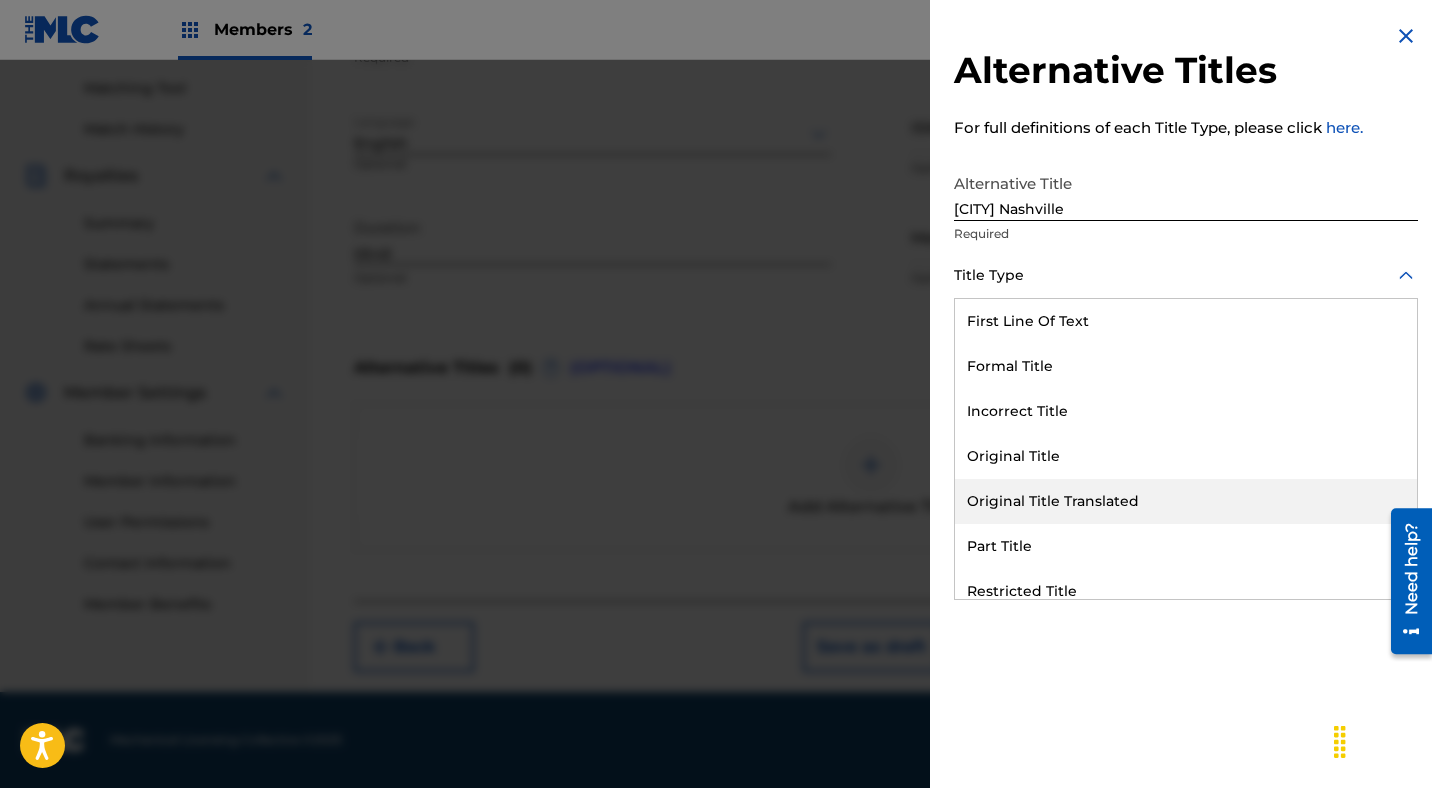 click on "Original Title Translated" at bounding box center [1186, 501] 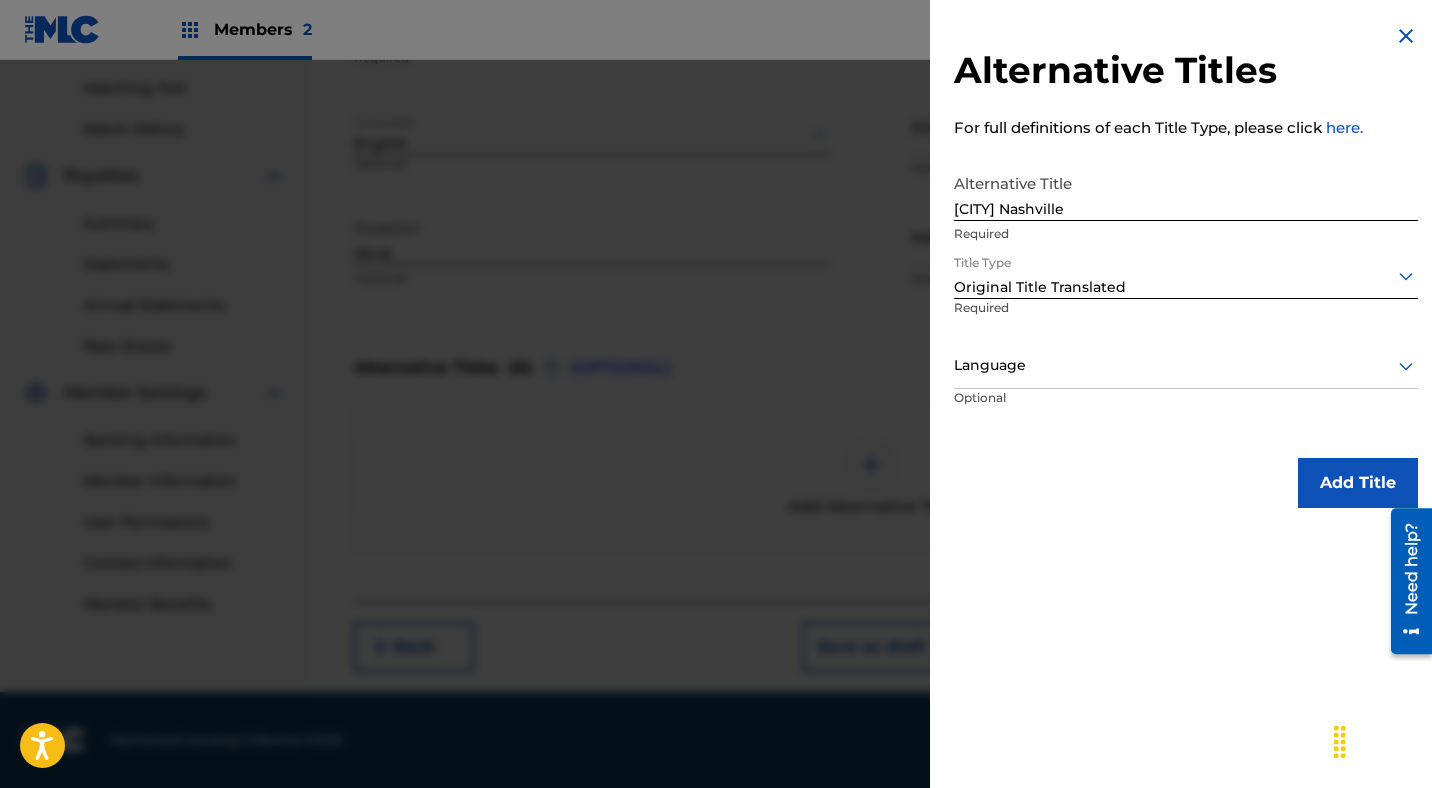 click on "Original Title Translated" at bounding box center [1186, 287] 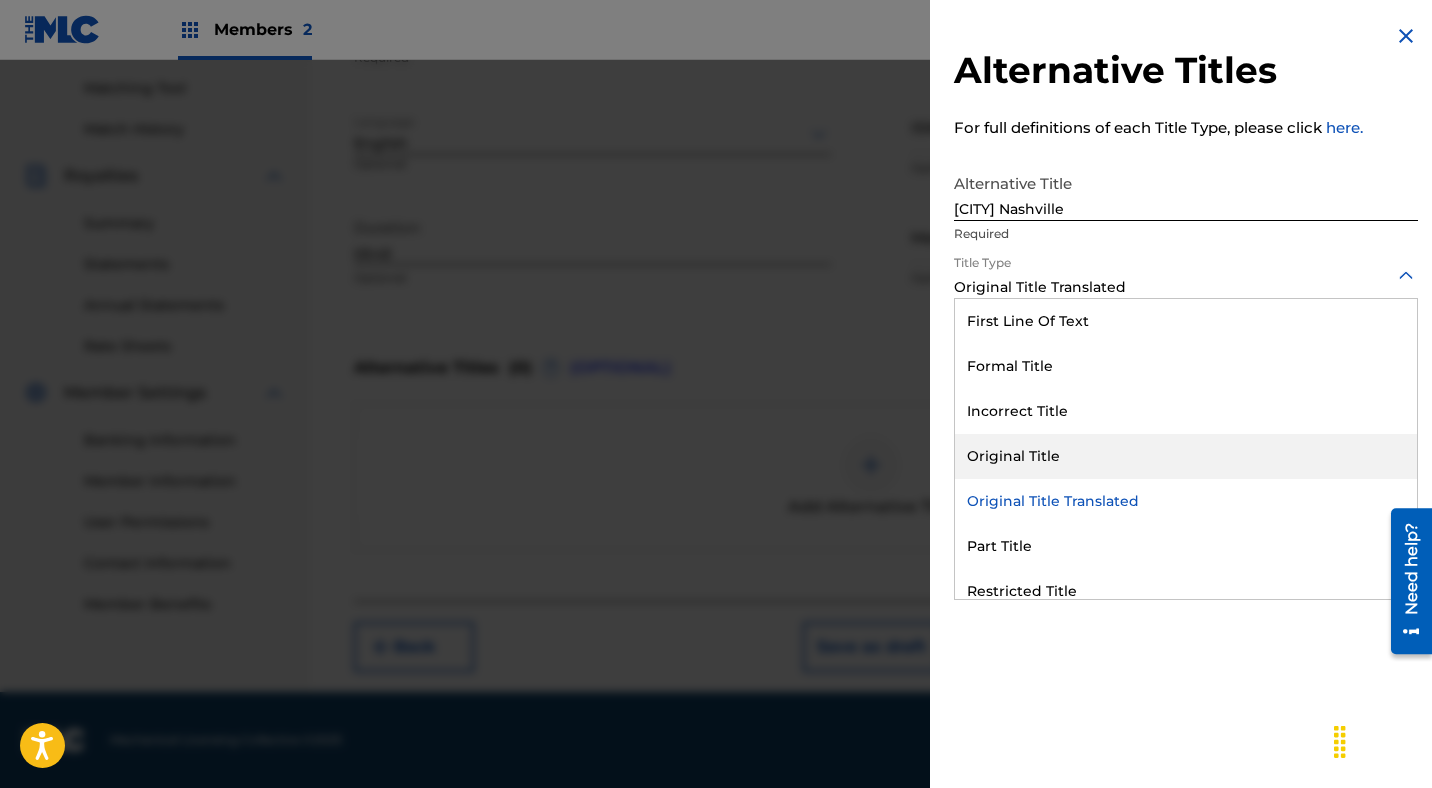 click on "Original Title" at bounding box center (1186, 456) 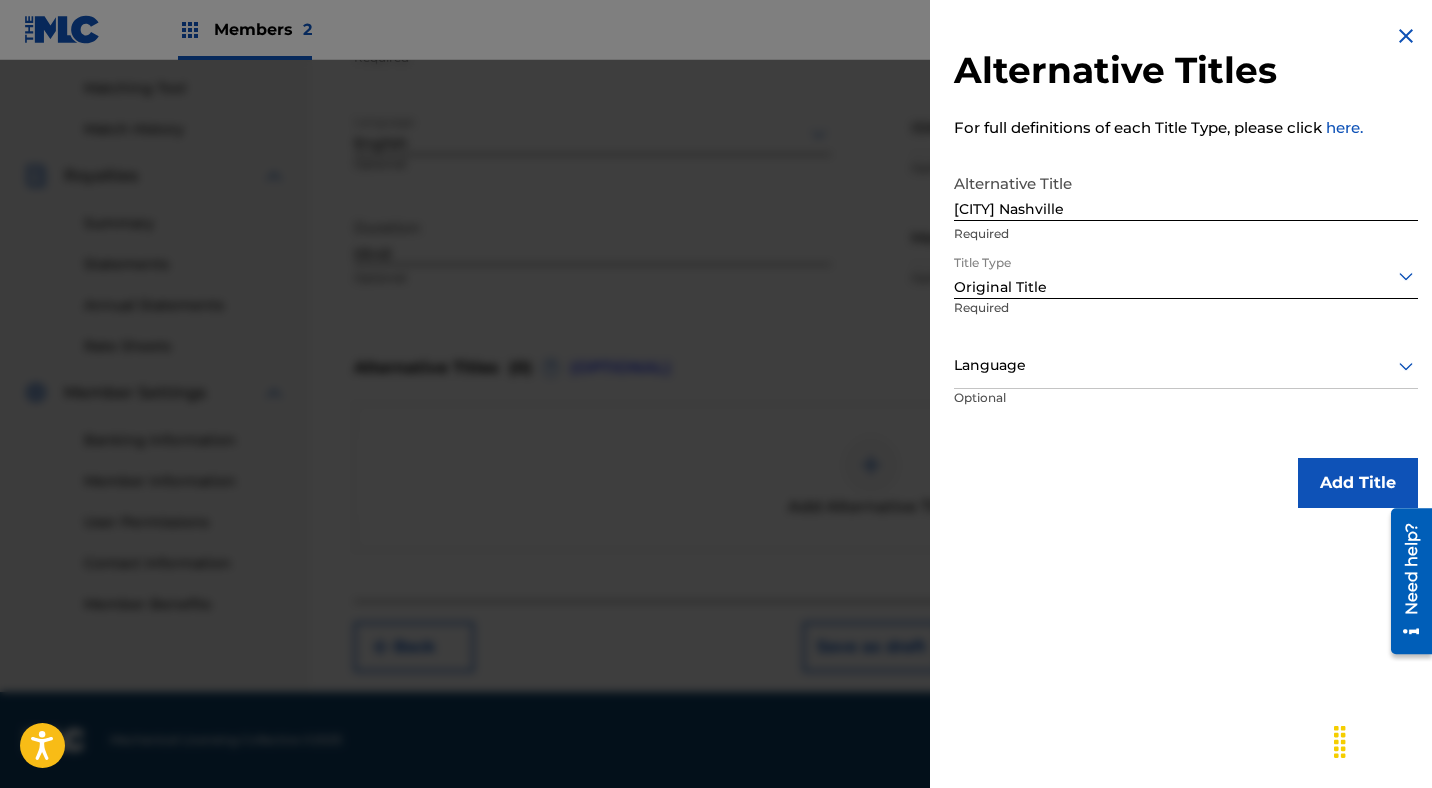 click at bounding box center (1186, 275) 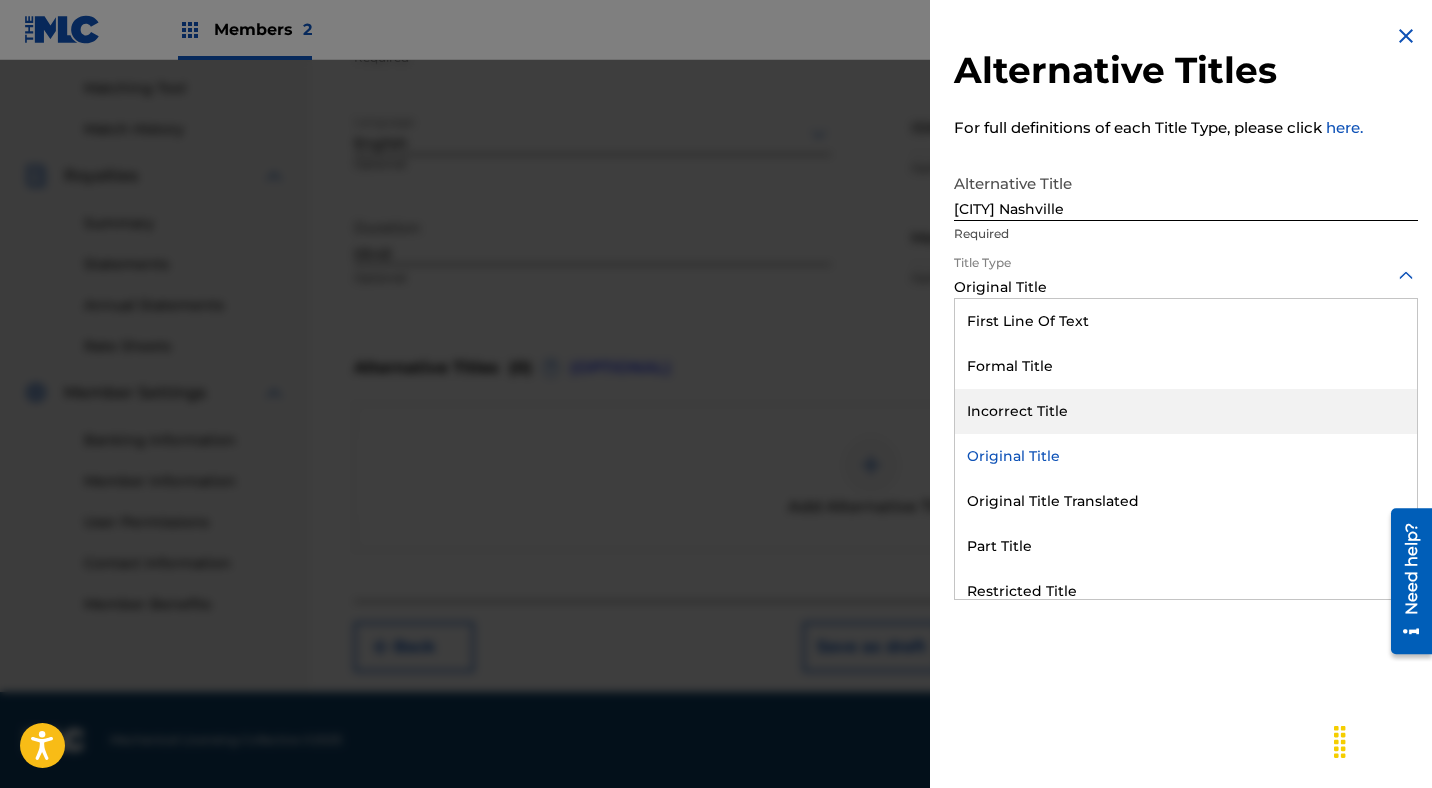 click on "Incorrect Title" at bounding box center (1186, 411) 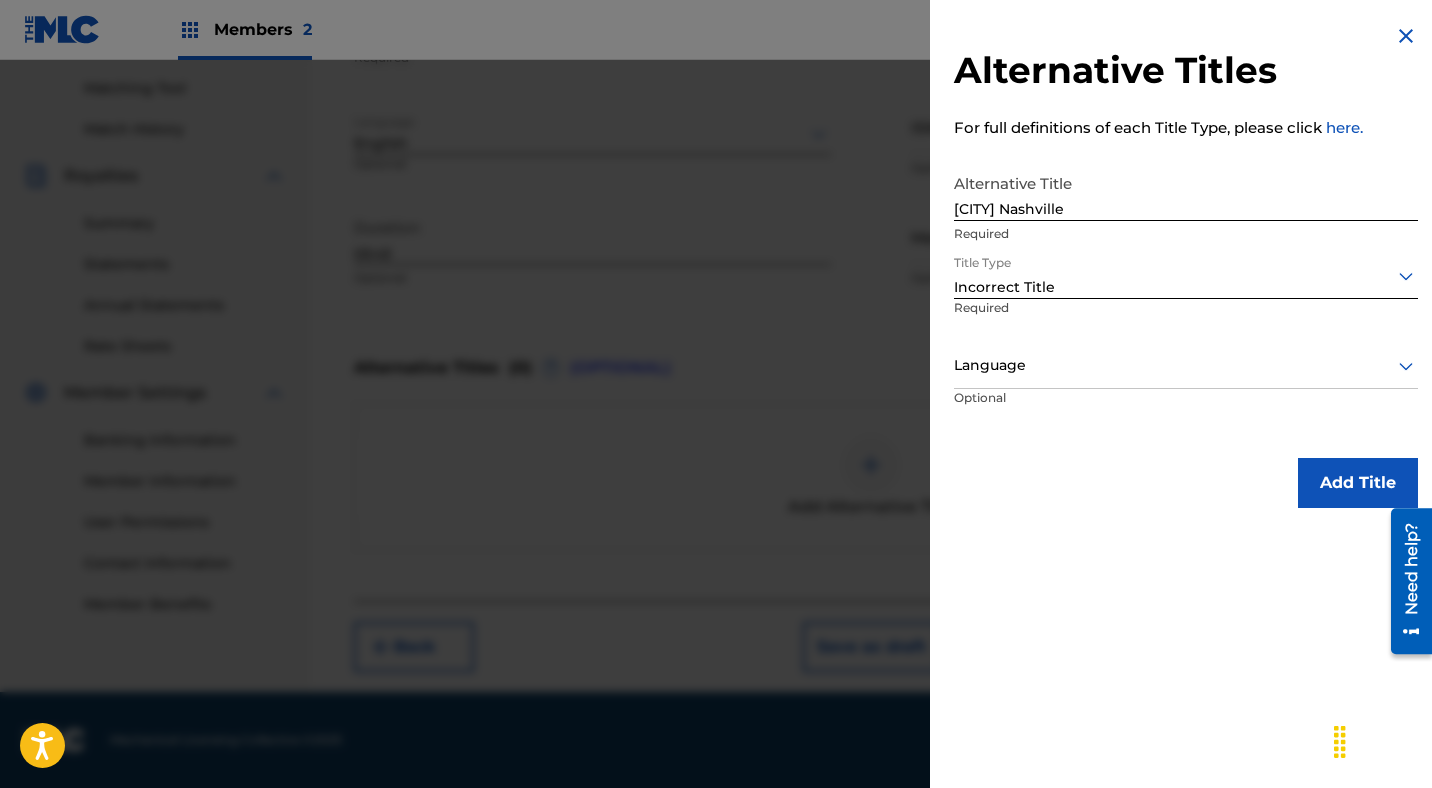 click at bounding box center (1186, 365) 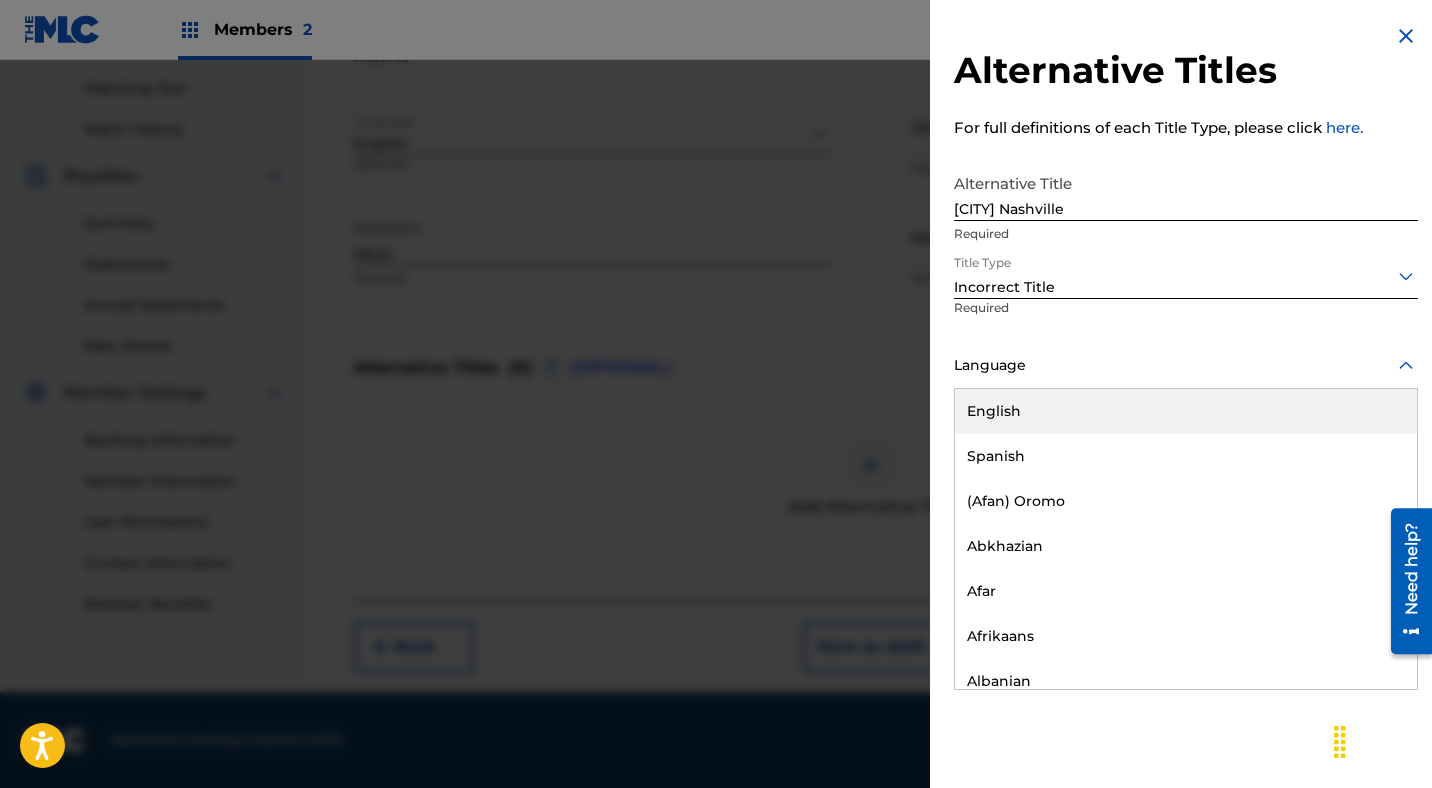 click on "English" at bounding box center (1186, 411) 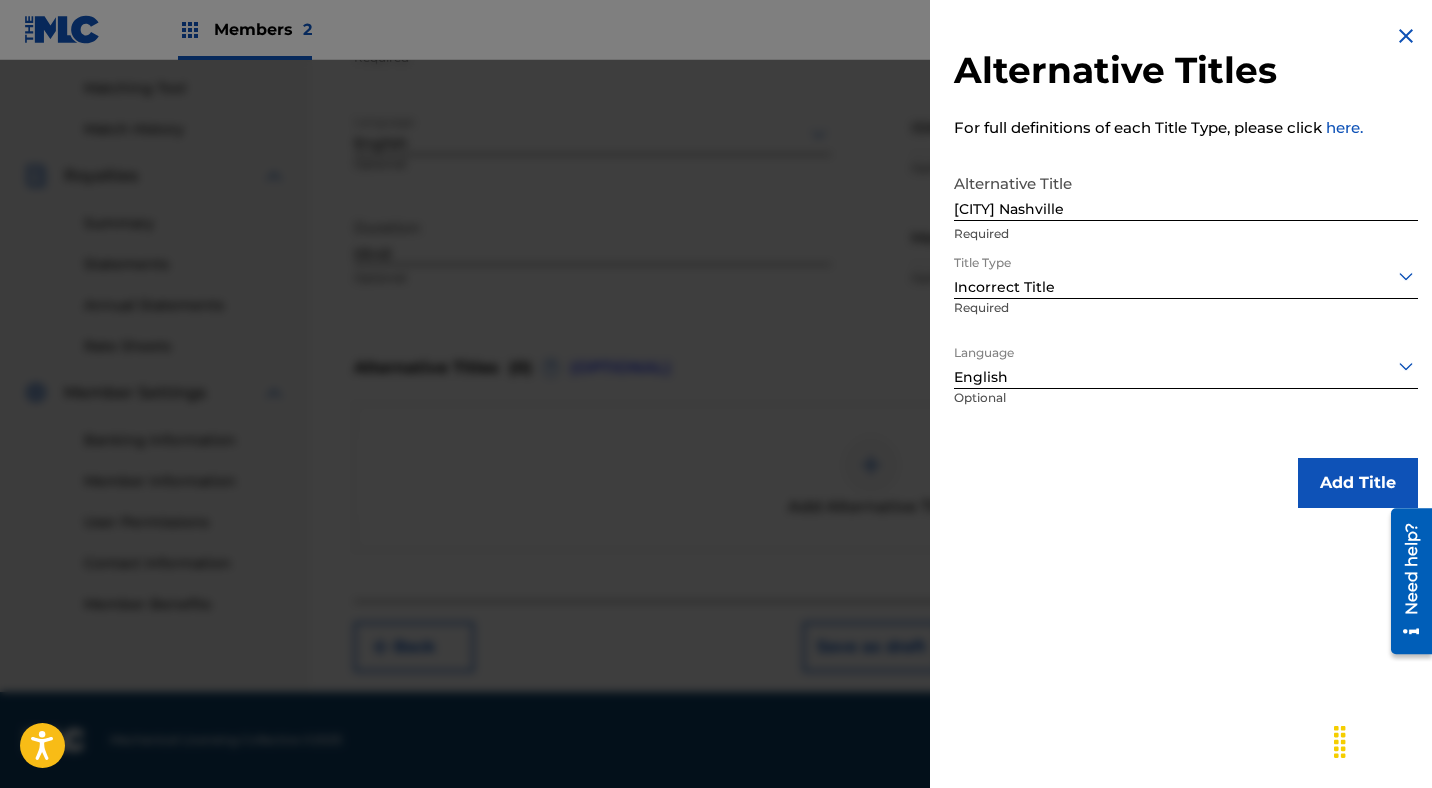 click on "Add Title" at bounding box center [1358, 483] 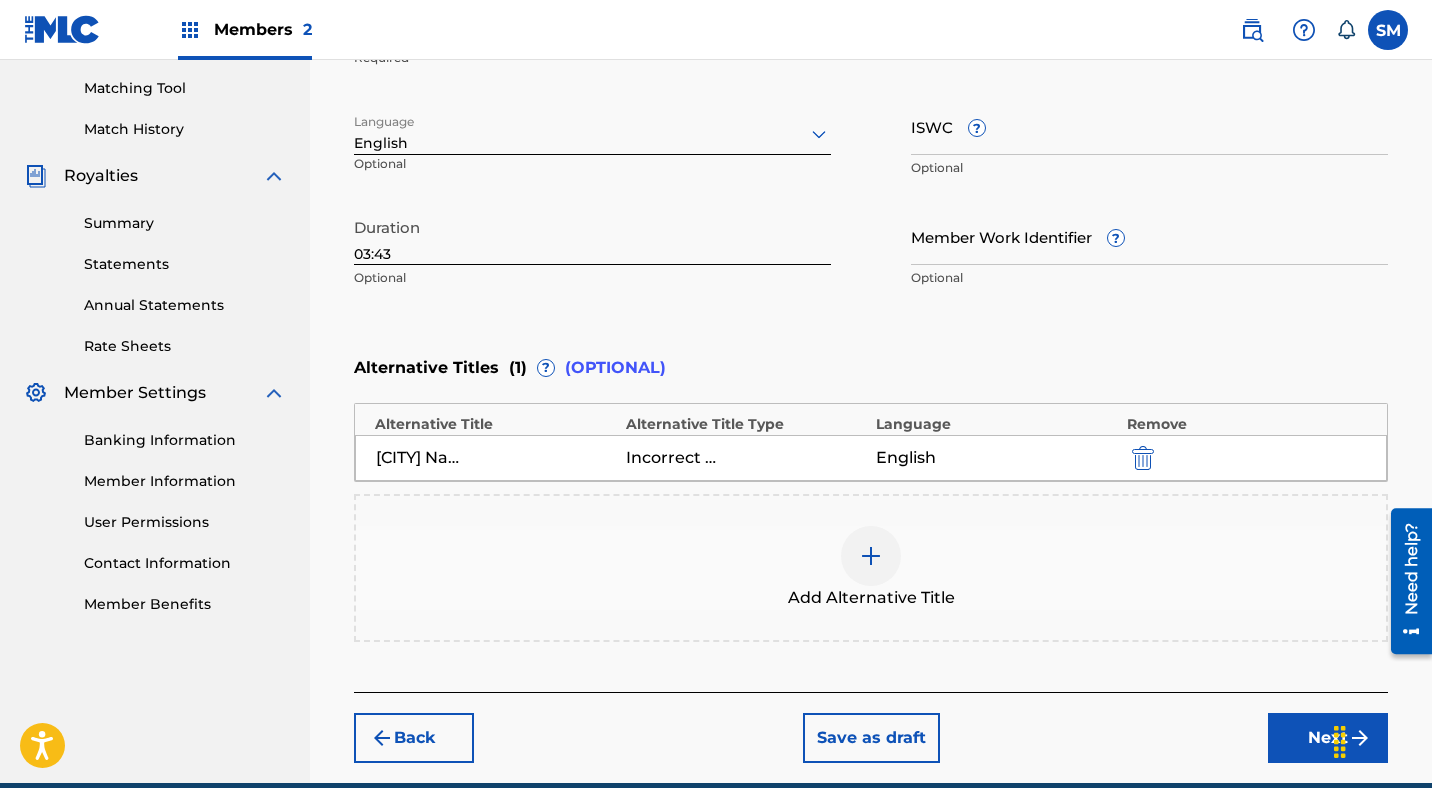 scroll, scrollTop: 596, scrollLeft: 0, axis: vertical 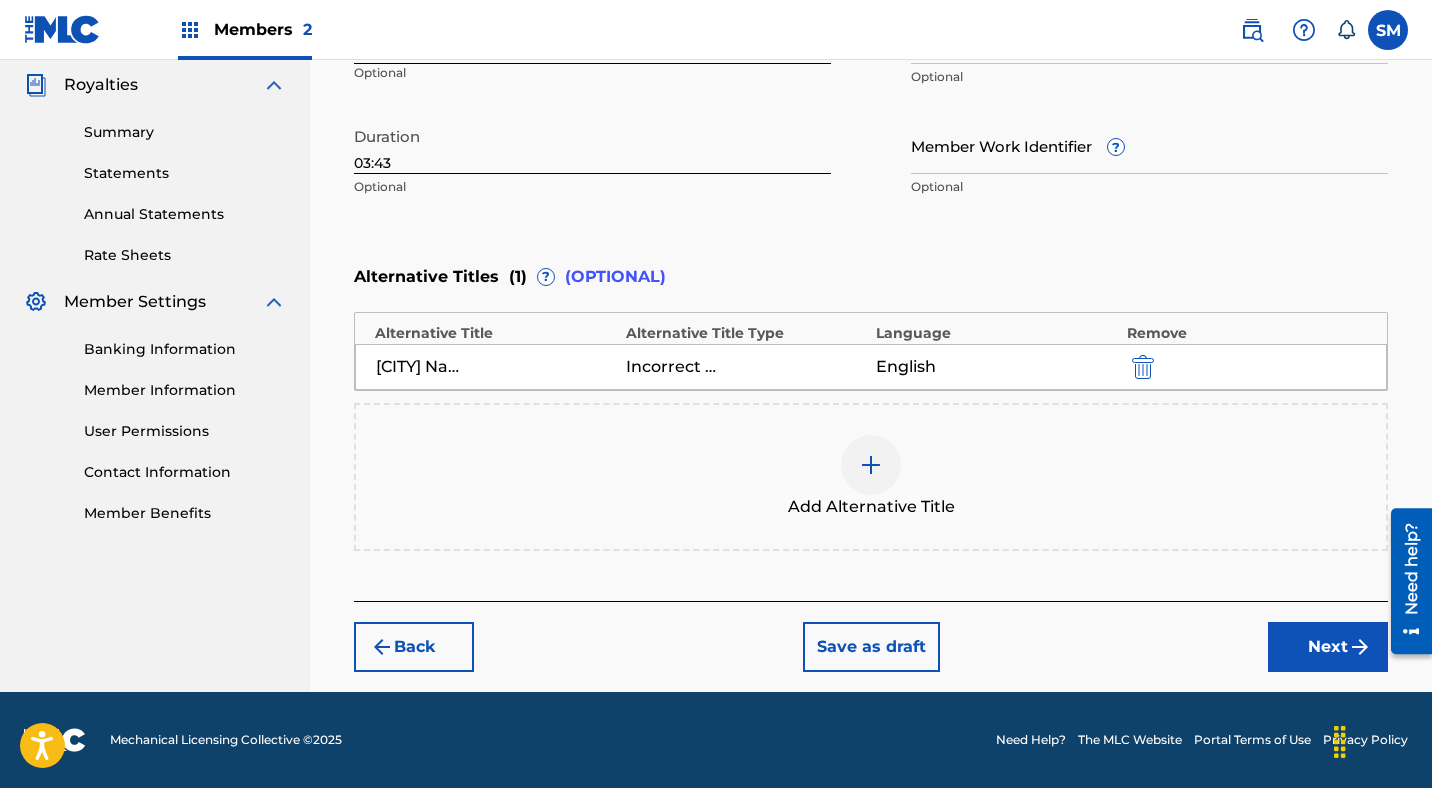 click on "Next" at bounding box center [1328, 647] 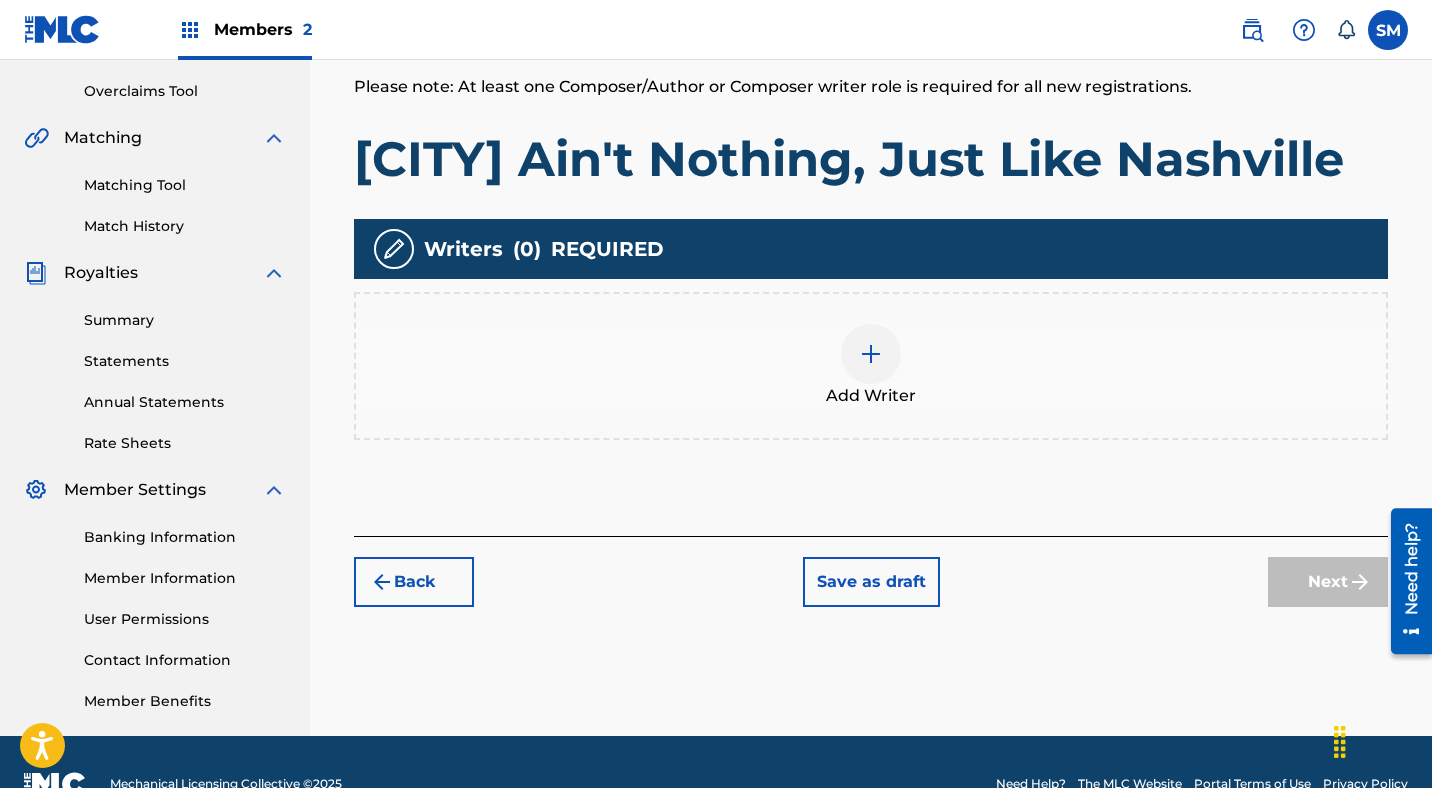 scroll, scrollTop: 409, scrollLeft: 0, axis: vertical 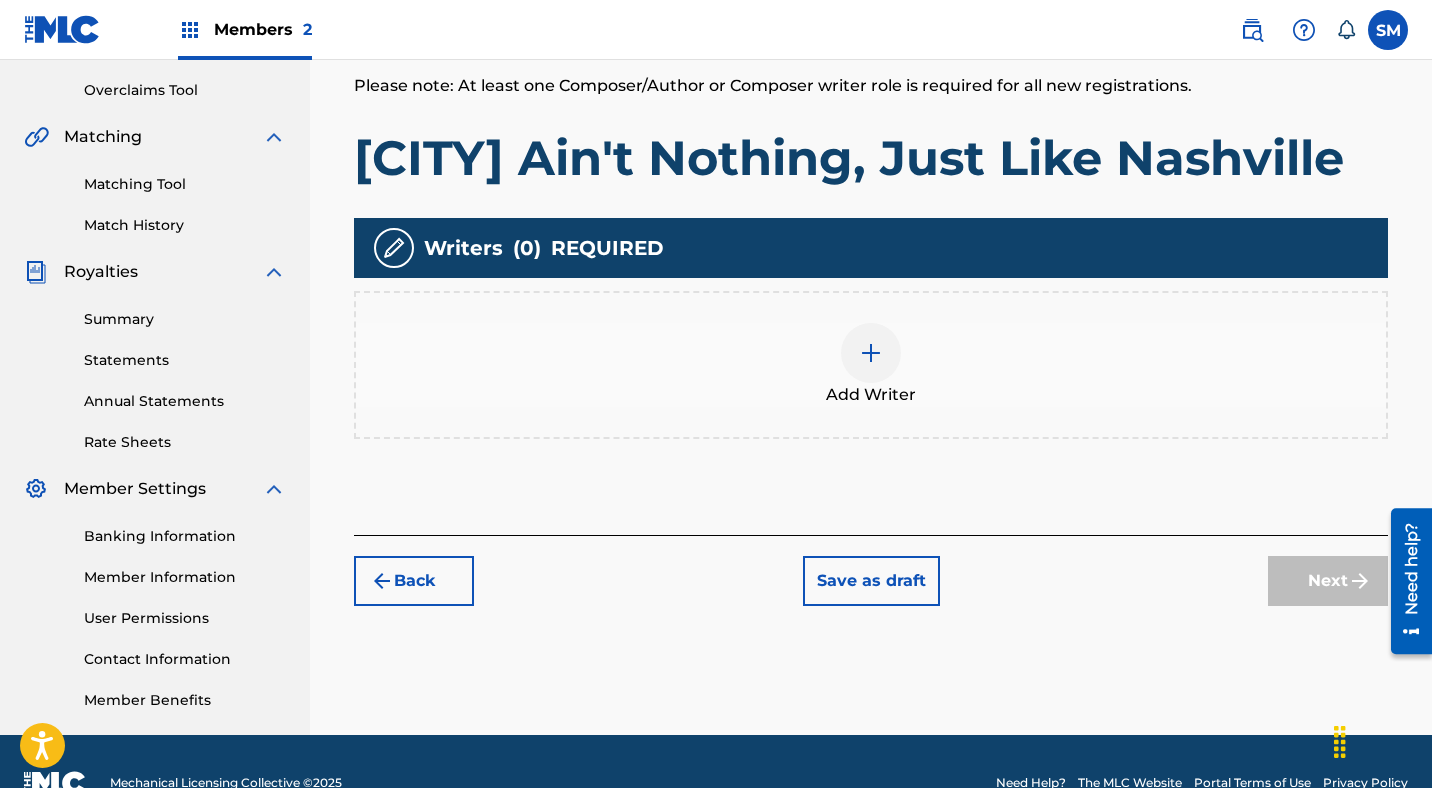 click at bounding box center [871, 353] 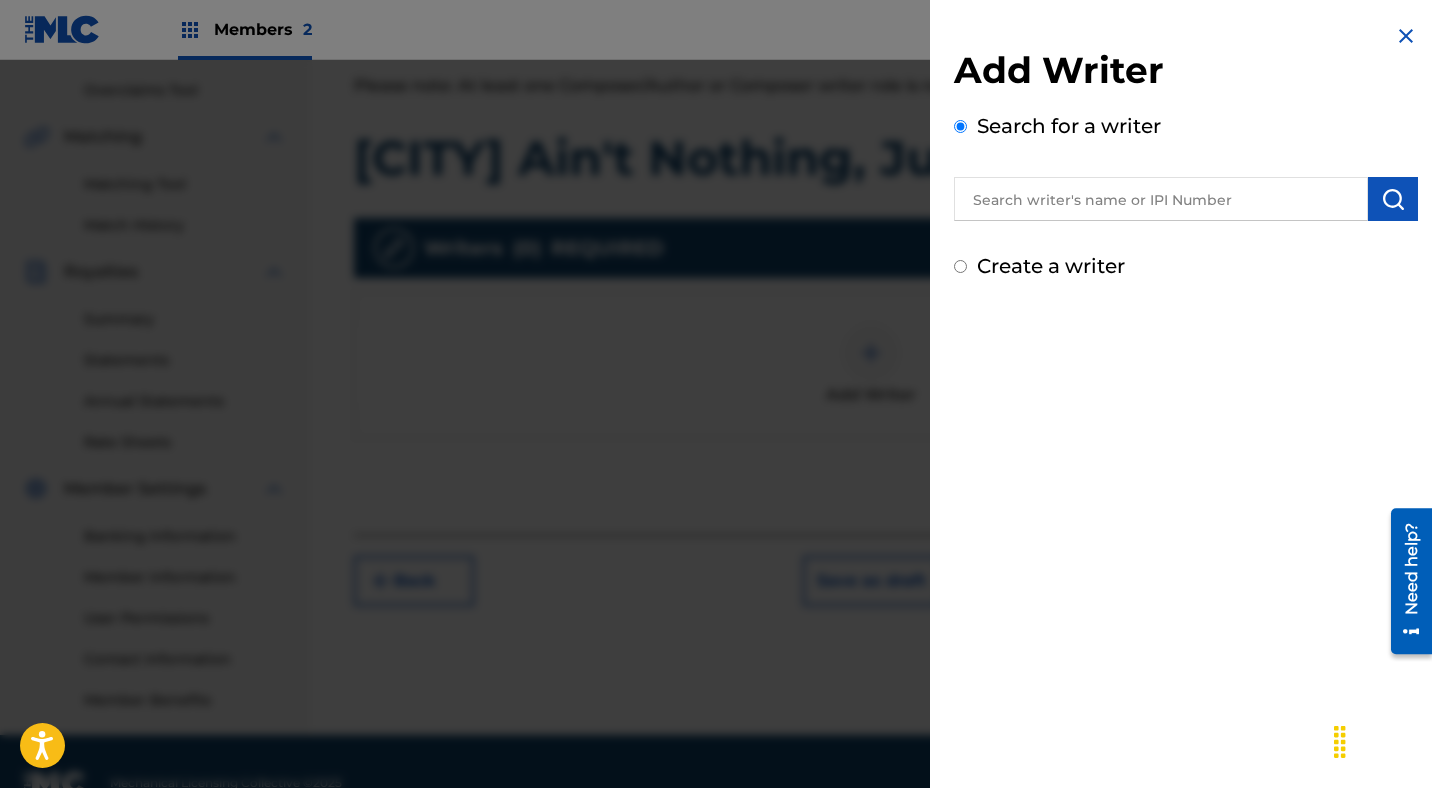 click at bounding box center (1161, 199) 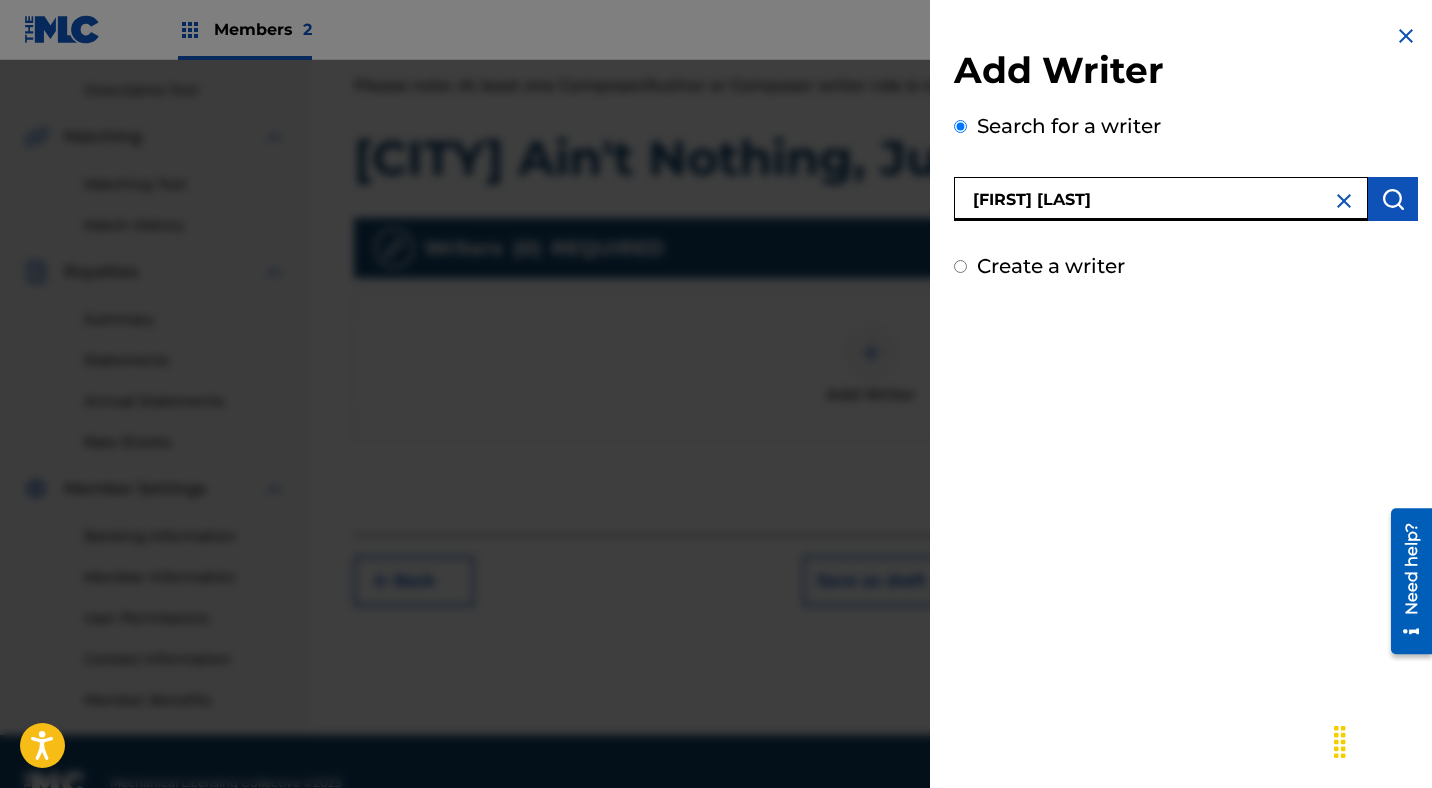 type on "[FIRST] [LAST]" 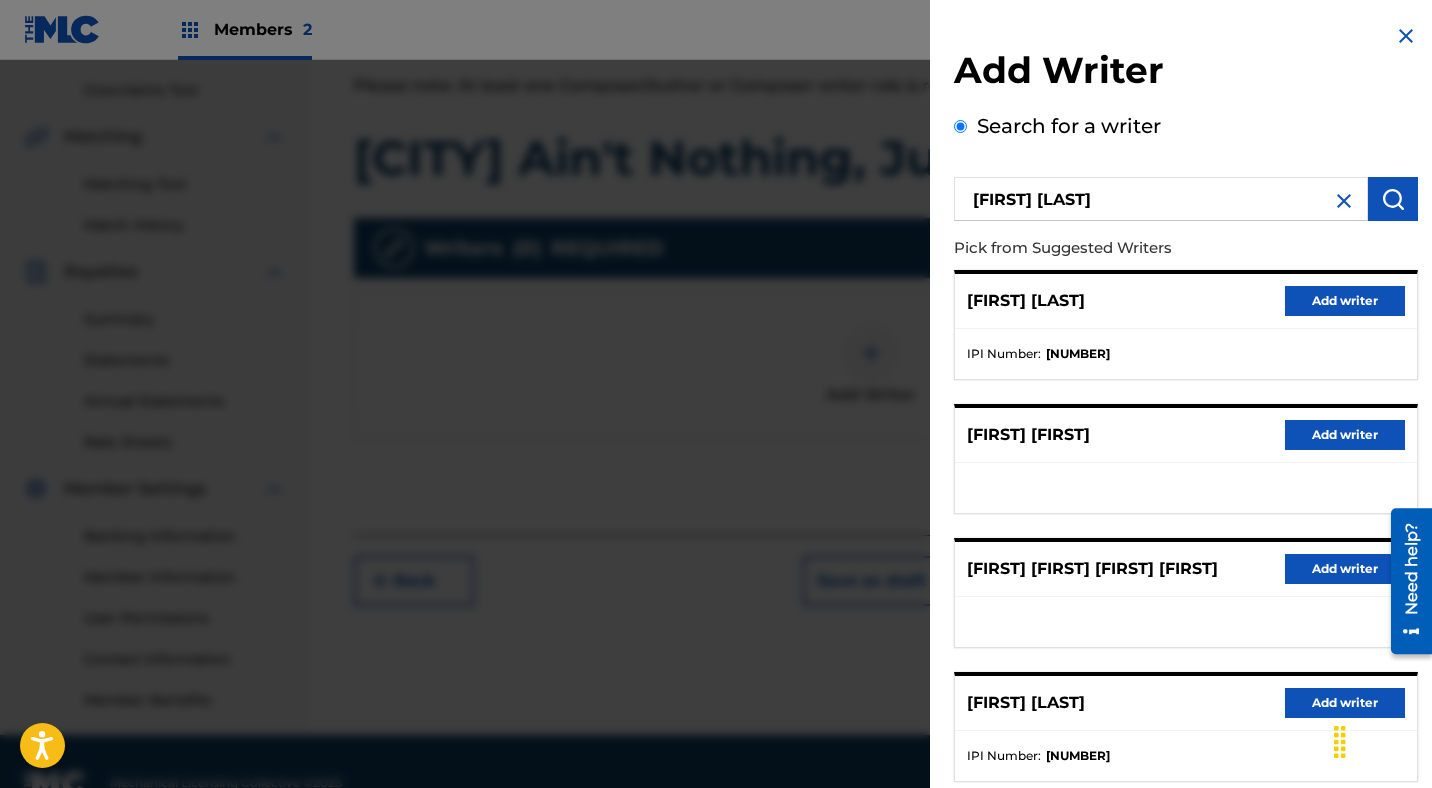 click on "Add writer" at bounding box center (1345, 301) 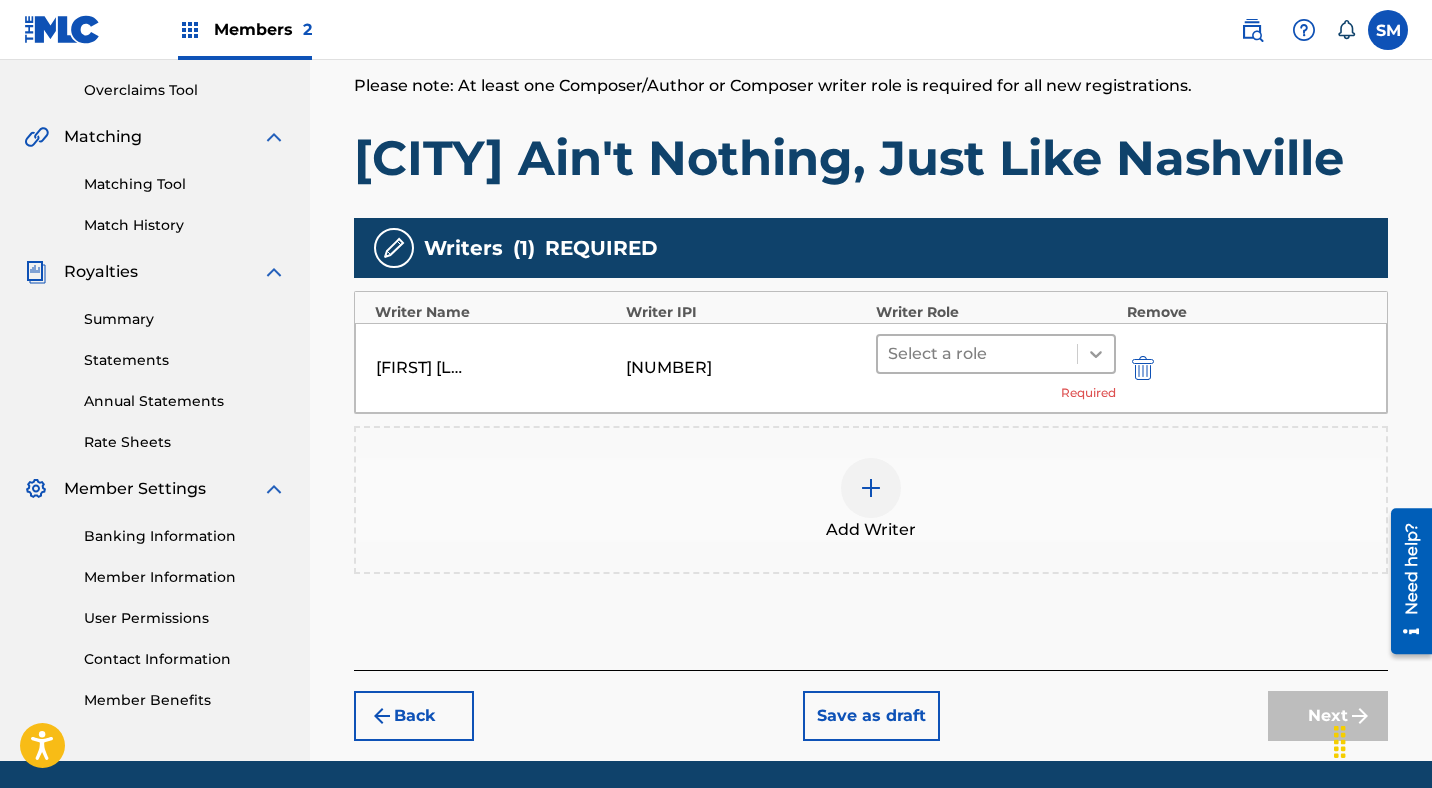 click 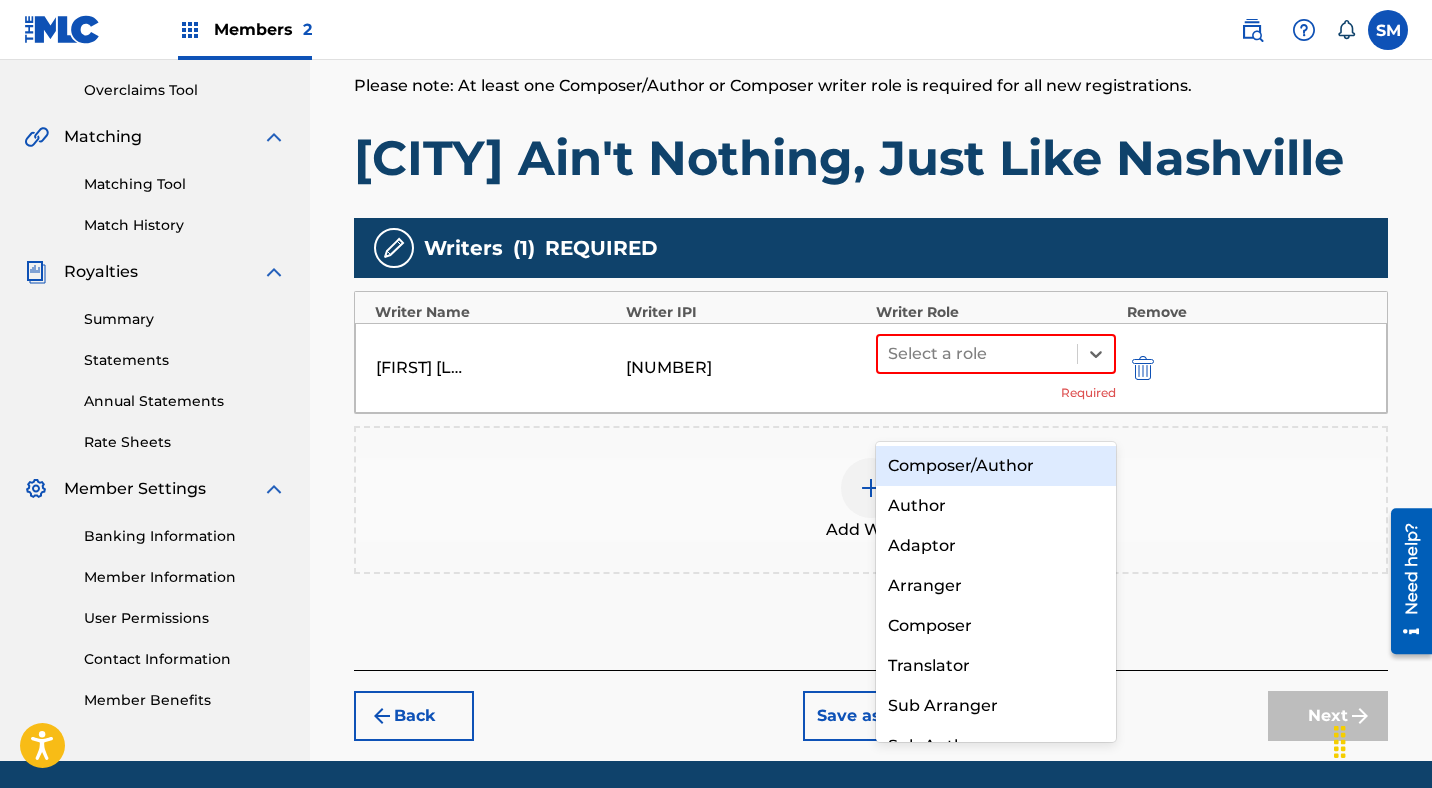 click on "Composer/Author" at bounding box center (996, 466) 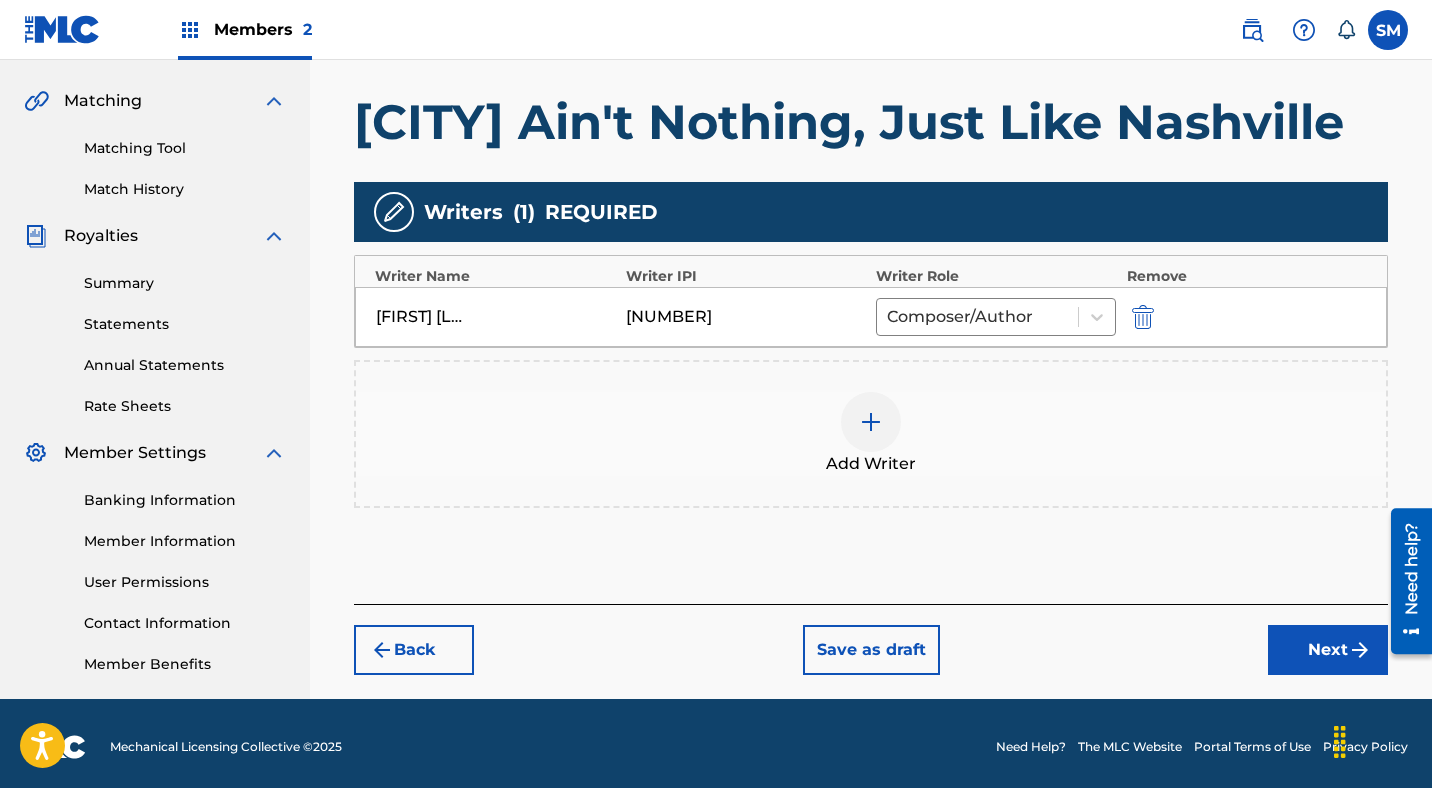scroll, scrollTop: 508, scrollLeft: 0, axis: vertical 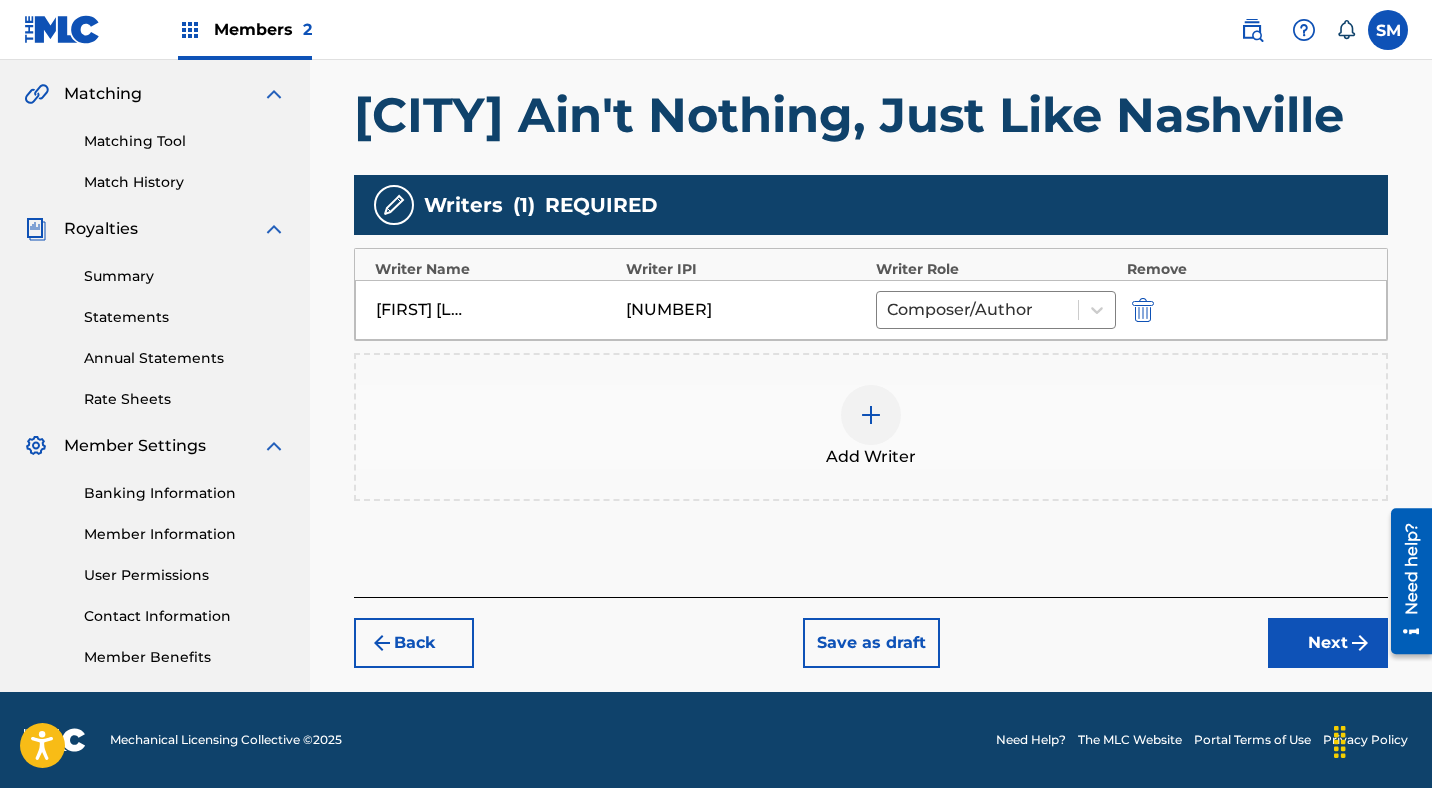 click on "Next" at bounding box center [1328, 643] 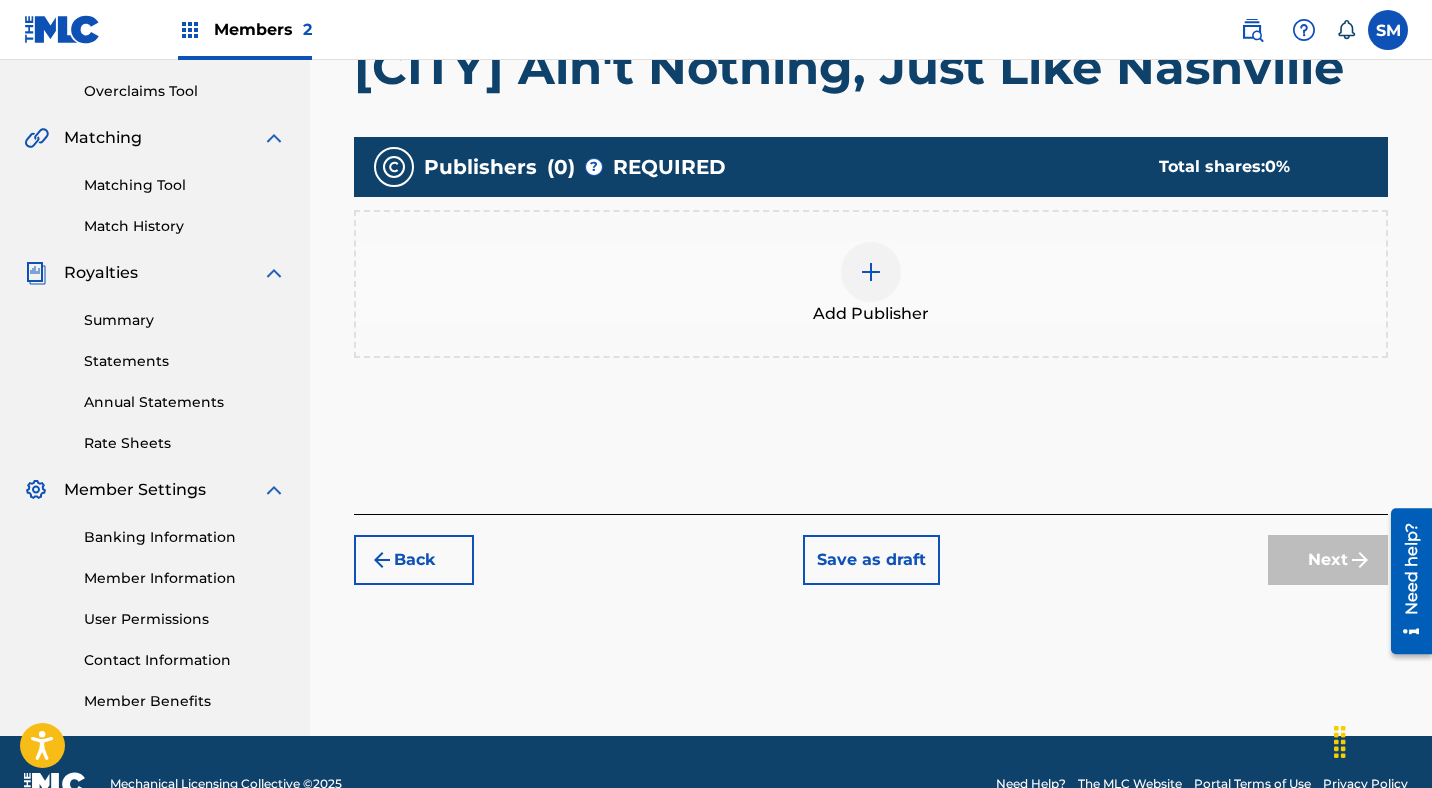 scroll, scrollTop: 418, scrollLeft: 0, axis: vertical 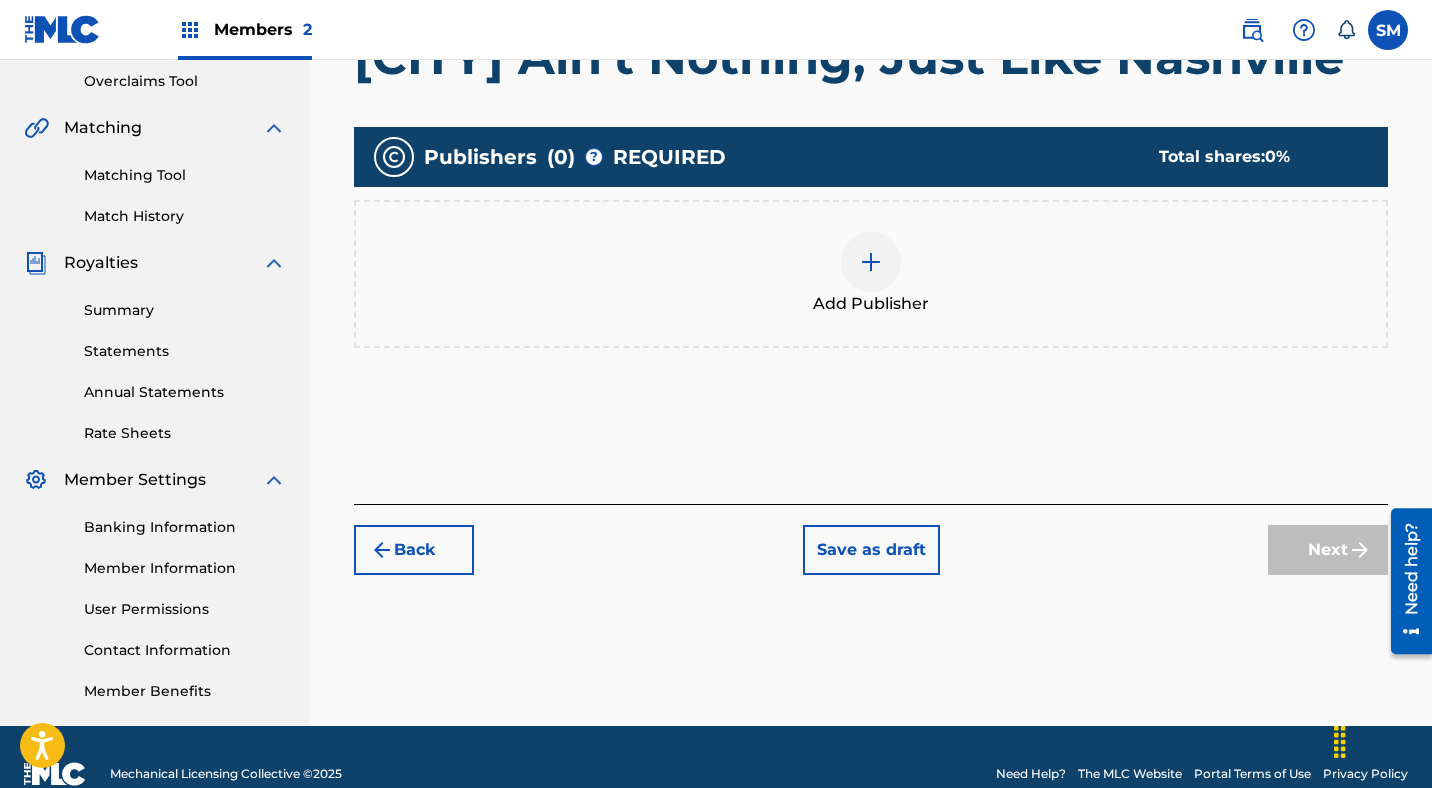 click at bounding box center [871, 262] 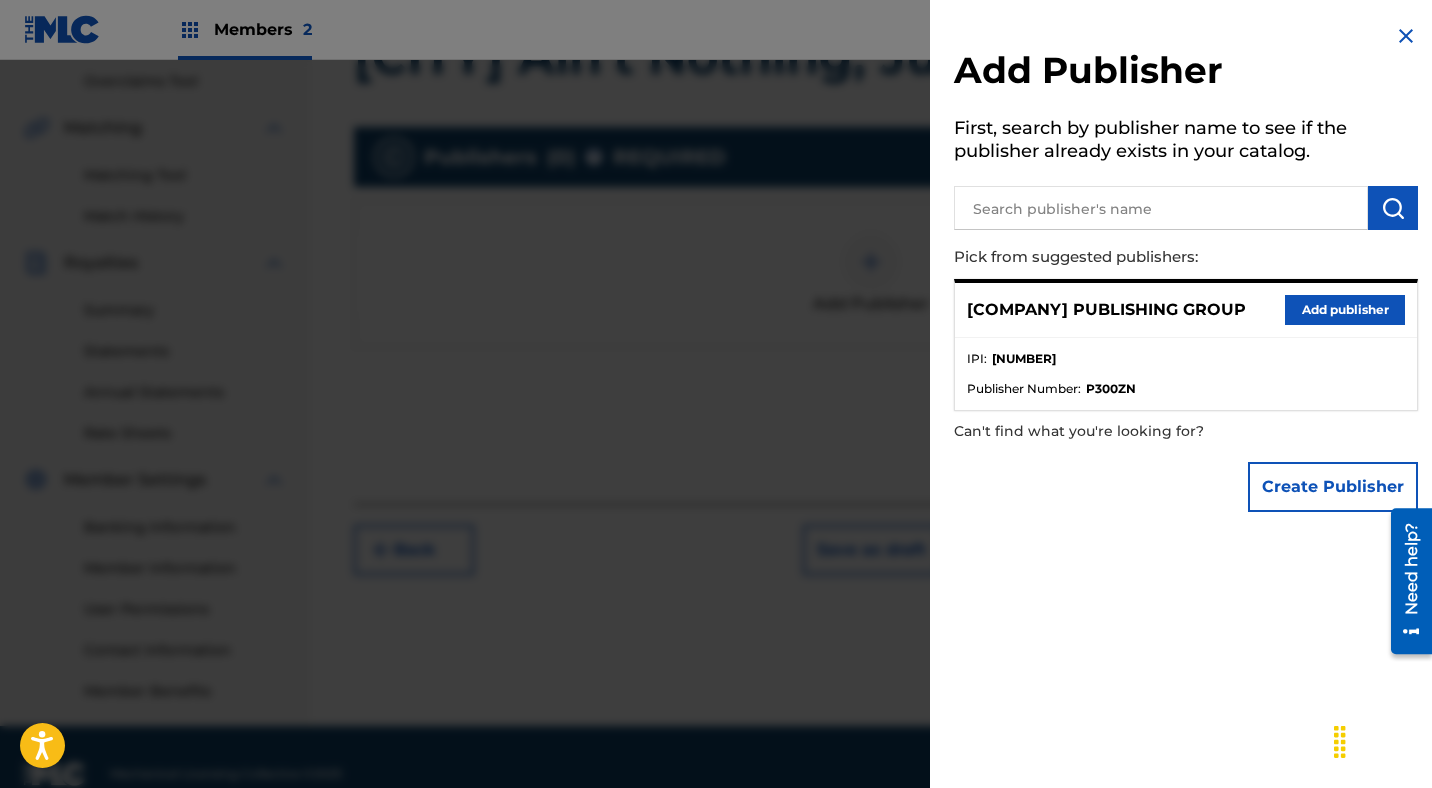 click on "Add publisher" at bounding box center (1345, 310) 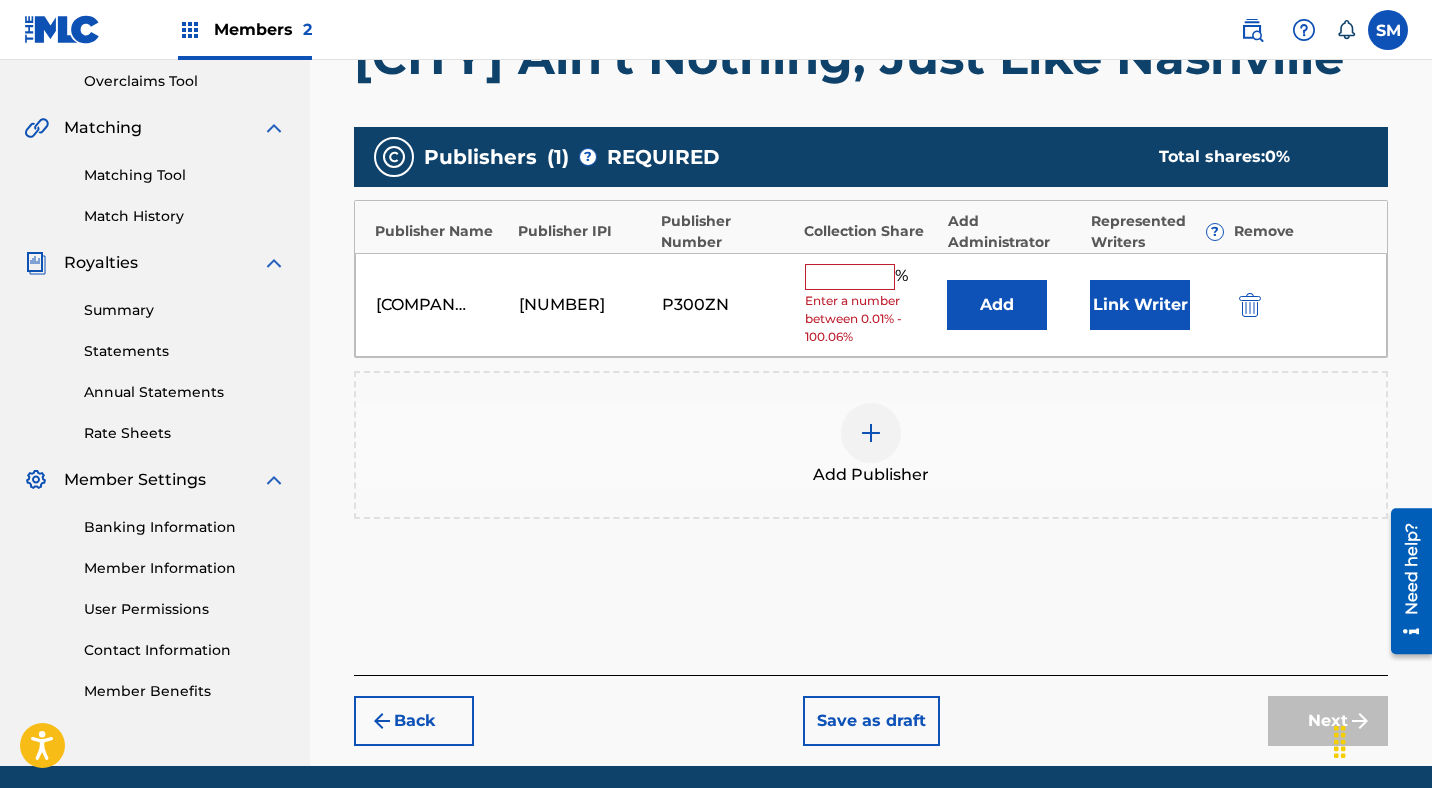 click at bounding box center (850, 277) 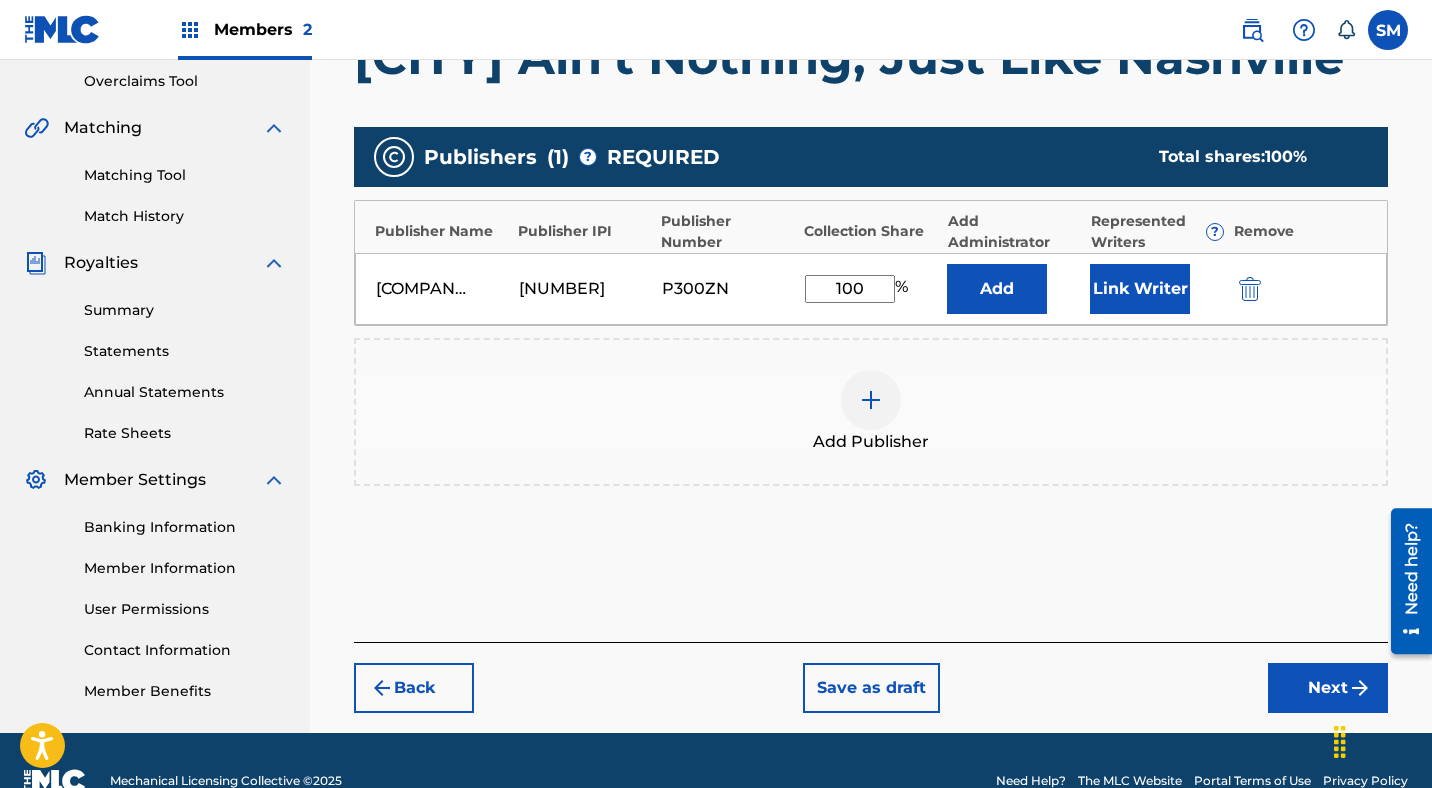 click on "Link Writer" at bounding box center [1140, 289] 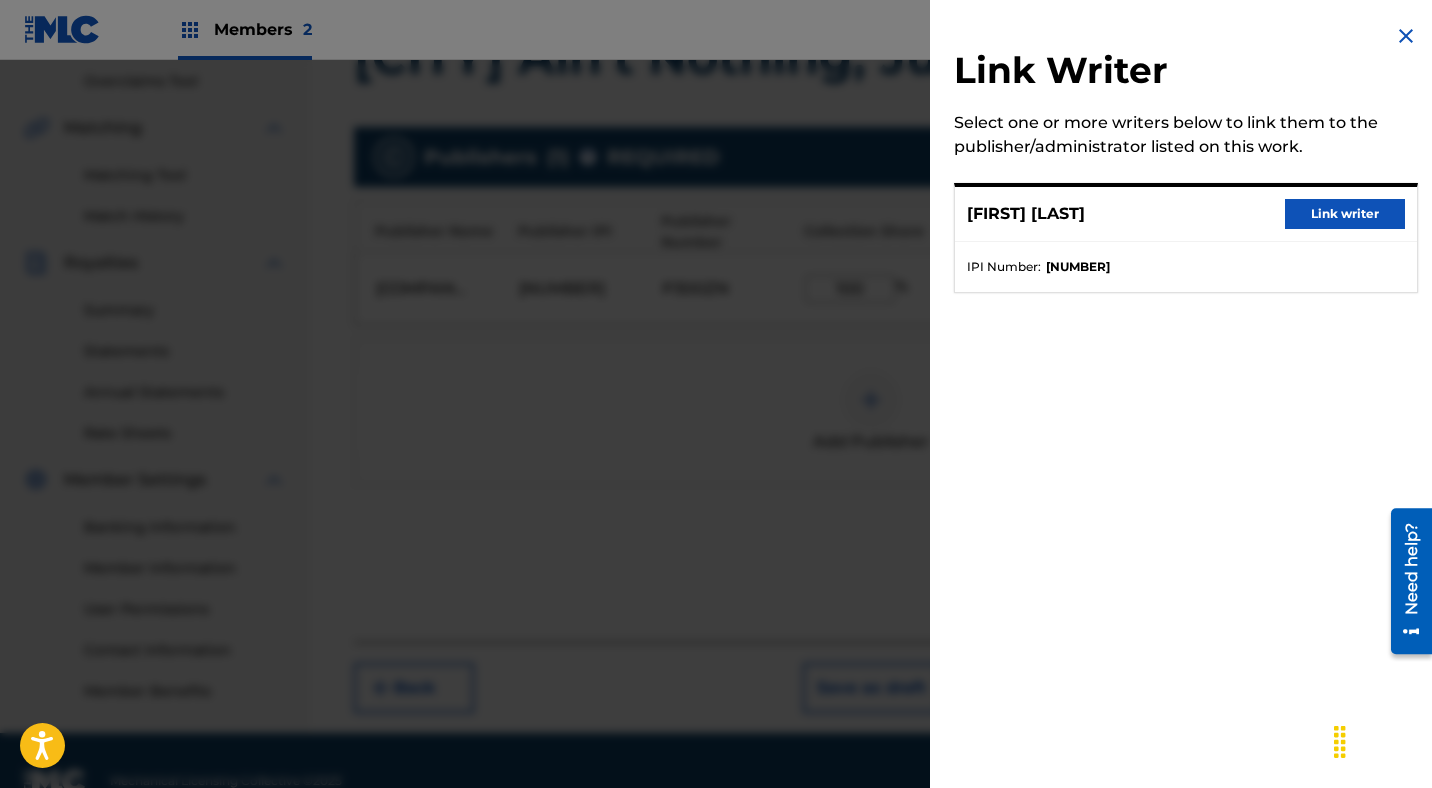 click on "Link writer" at bounding box center [1345, 214] 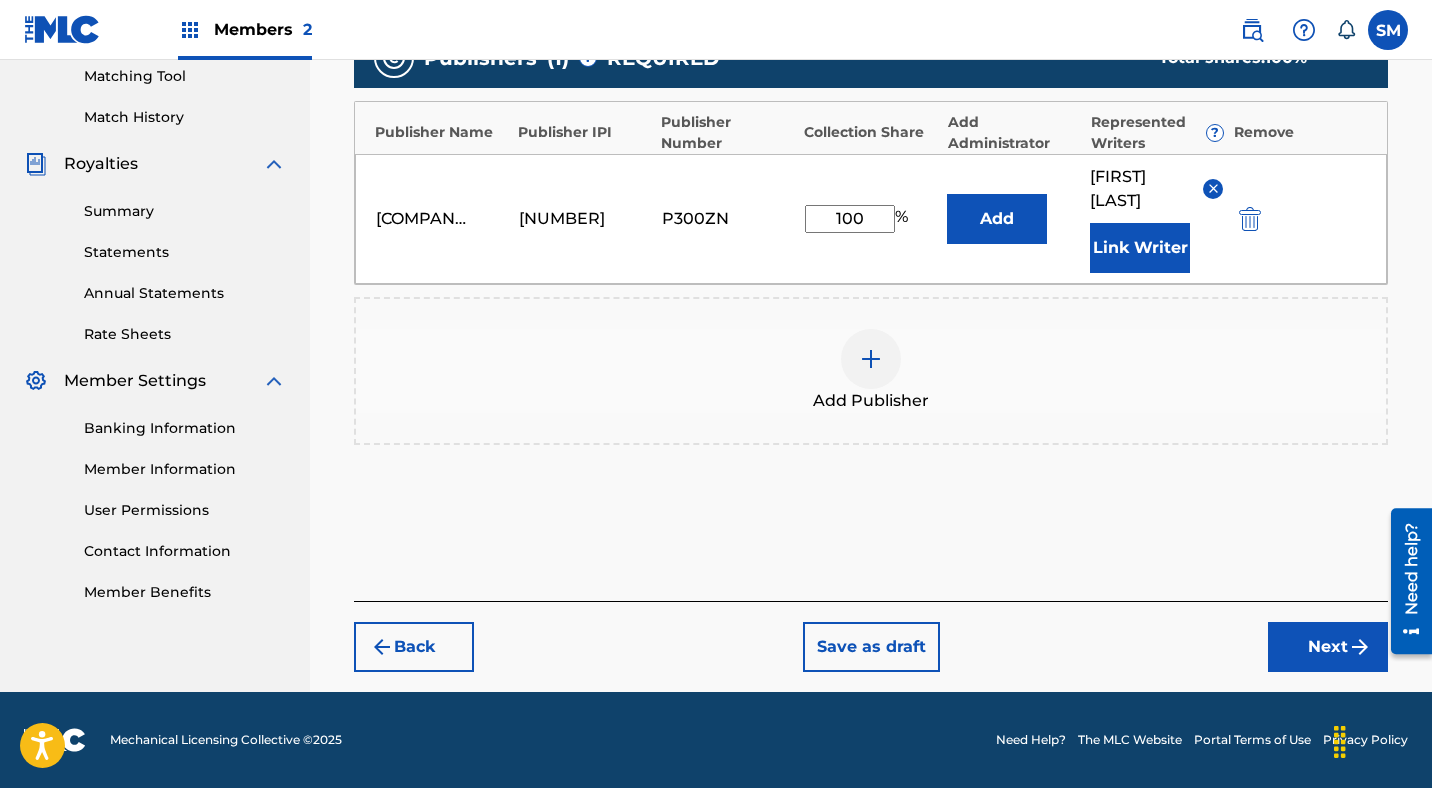 scroll, scrollTop: 577, scrollLeft: 0, axis: vertical 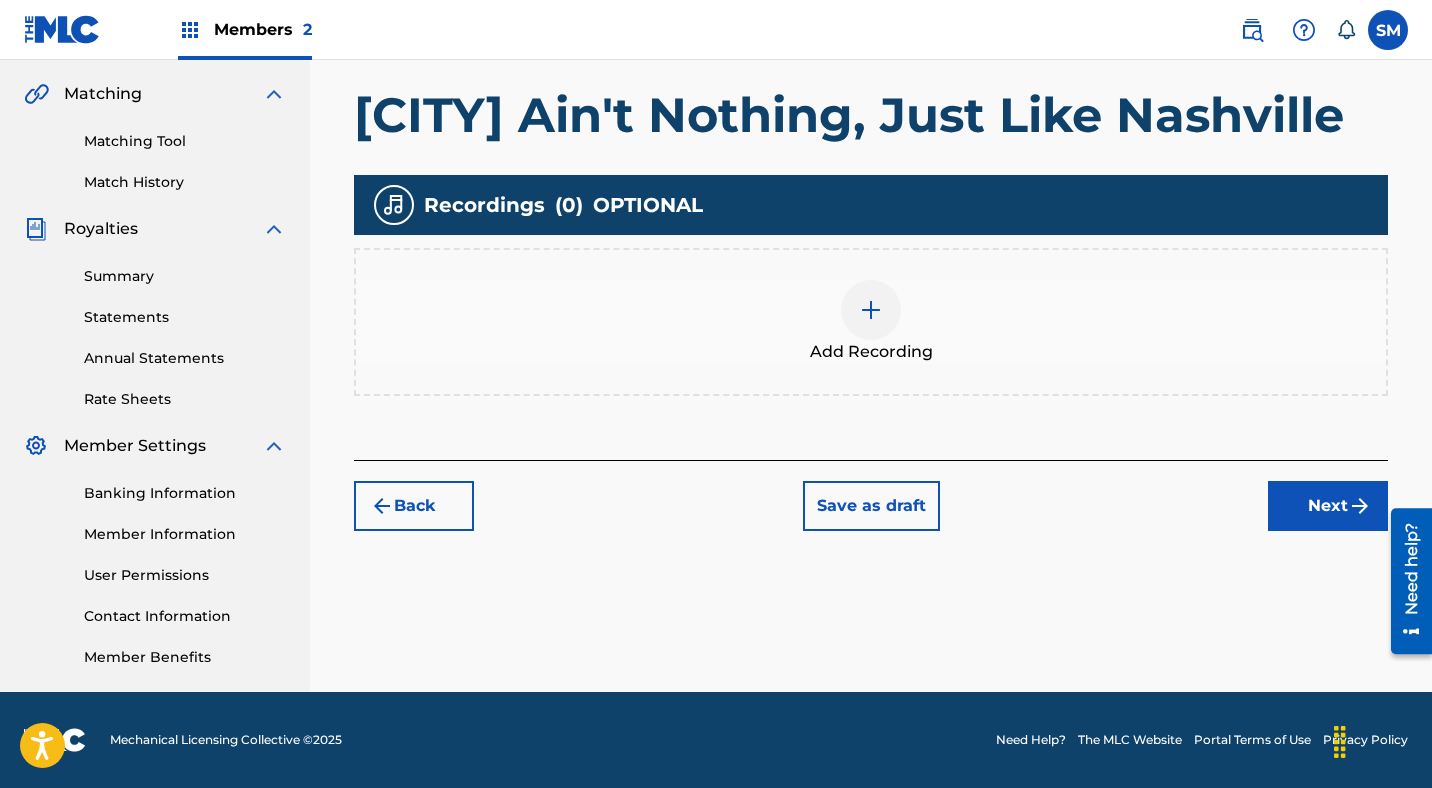 click at bounding box center (871, 310) 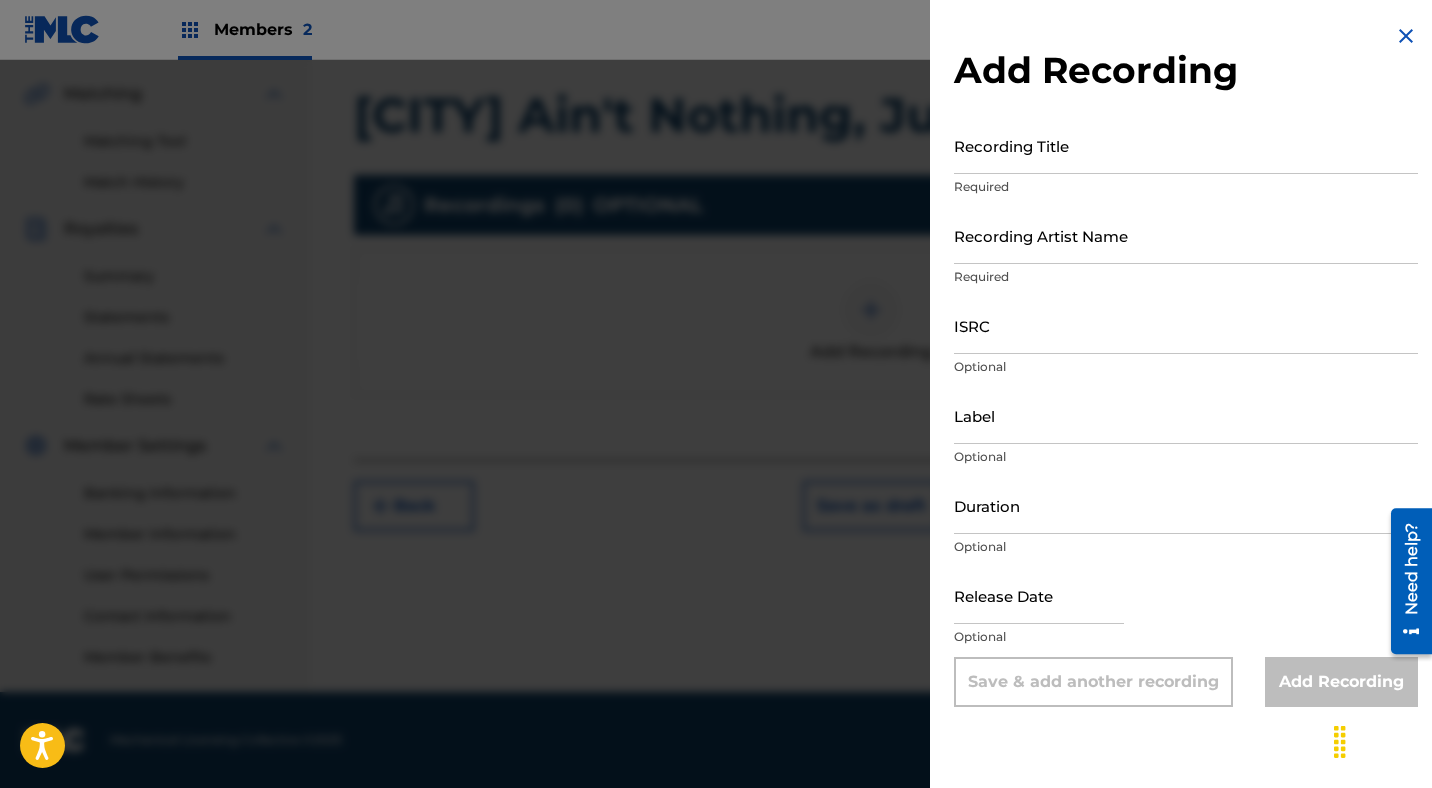 click on "Recording Title" at bounding box center (1186, 145) 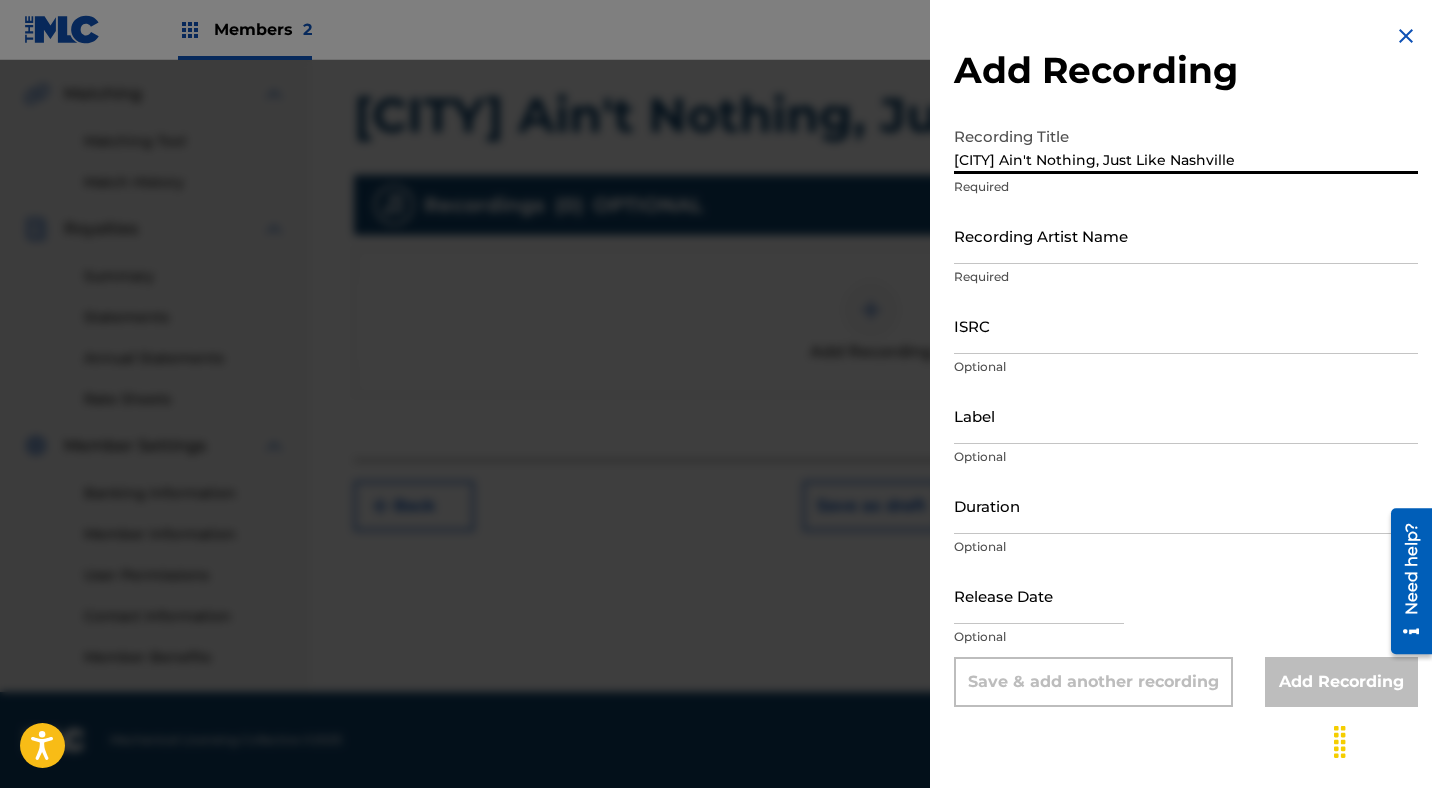 type on "[CITY] Ain't Nothing, Just Like Nashville" 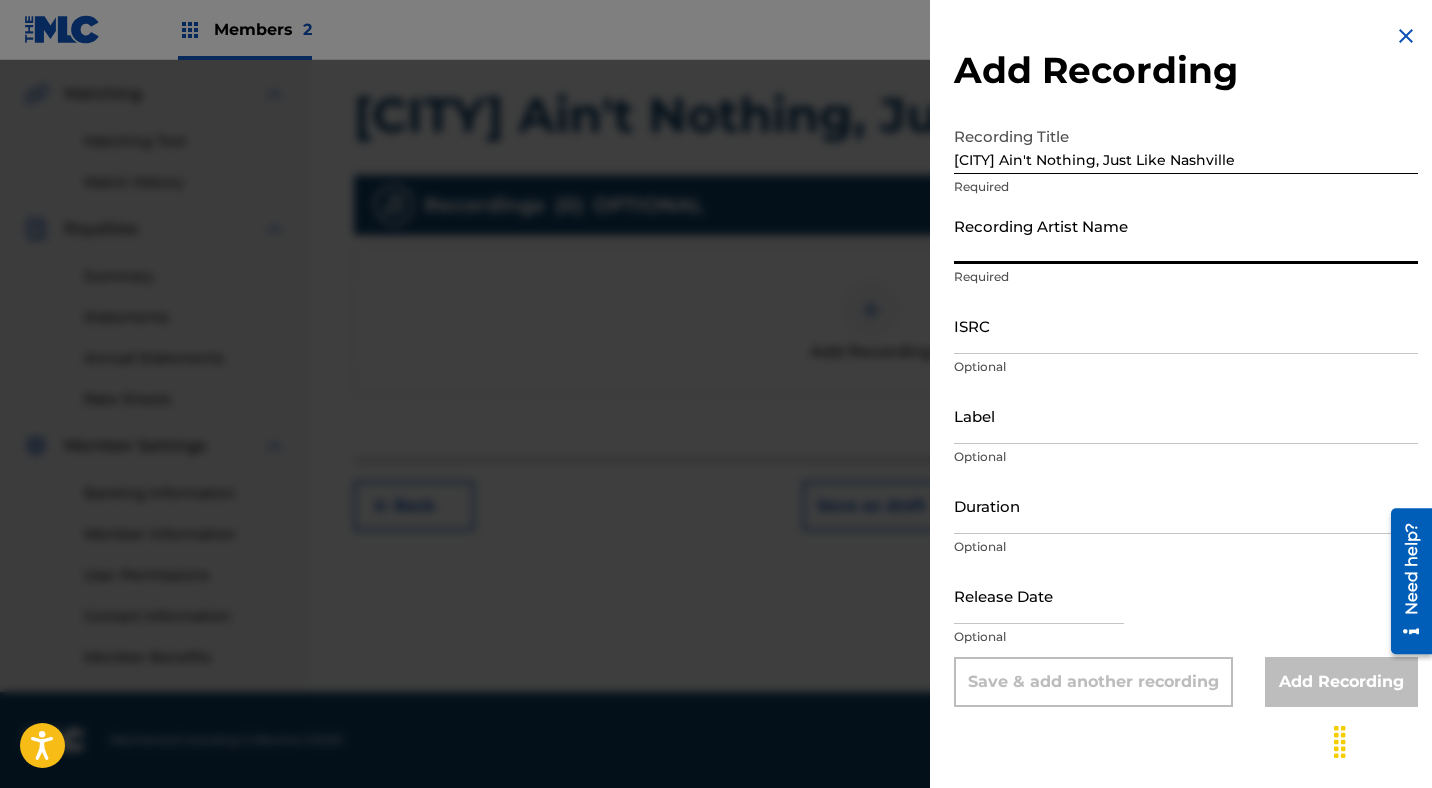 type on "[FIRST] [LAST]" 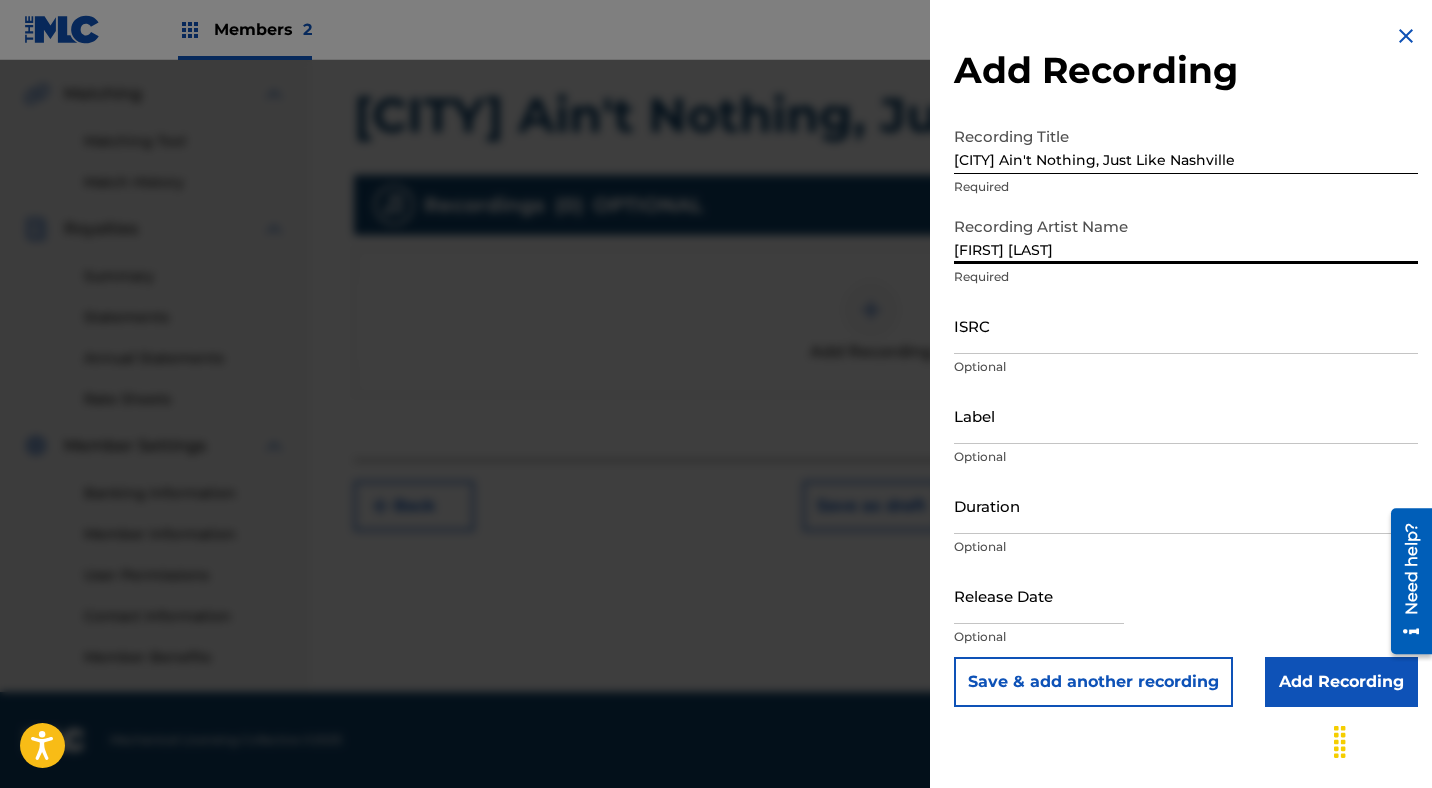 click on "ISRC" at bounding box center [1186, 325] 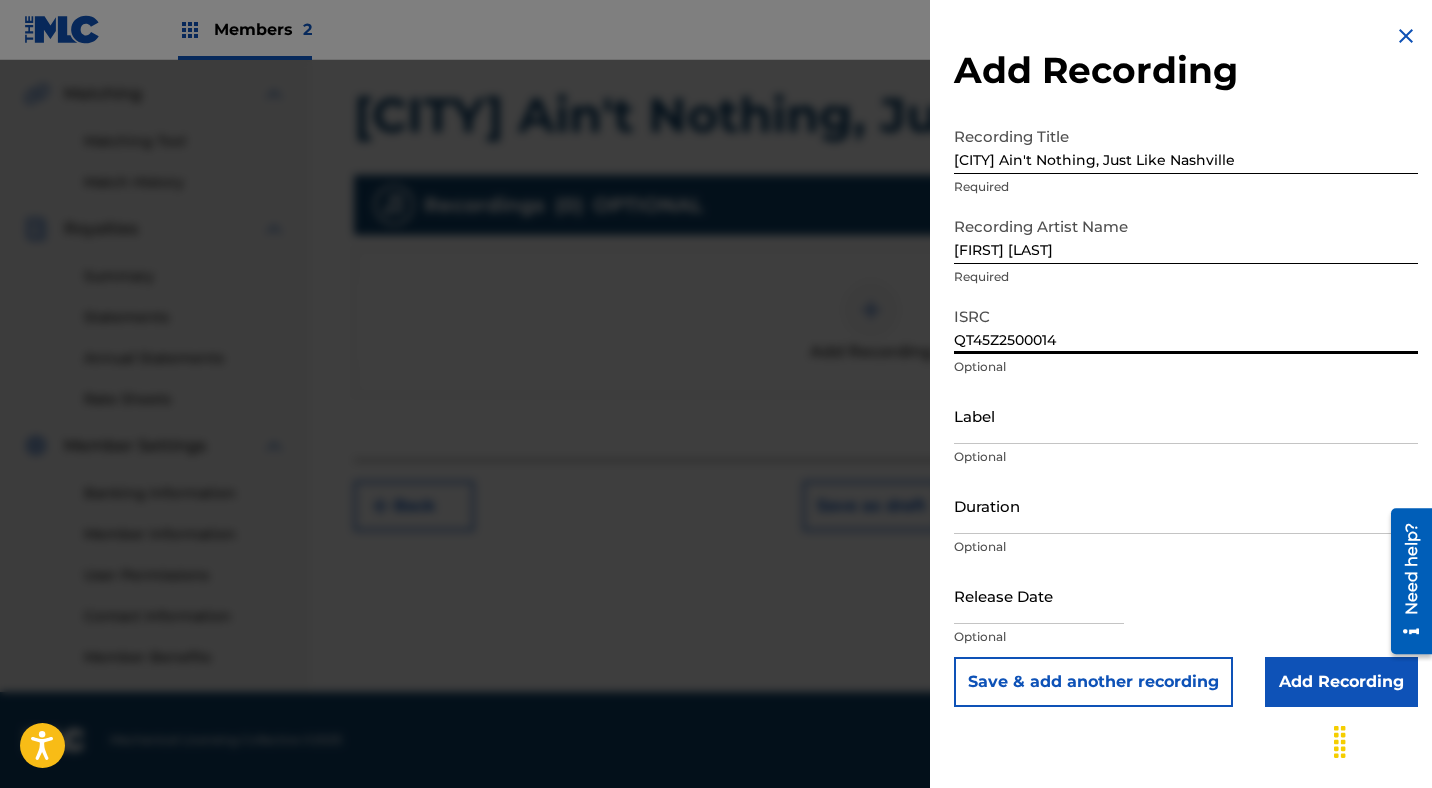 click on "QT45Z2500014" at bounding box center [1186, 325] 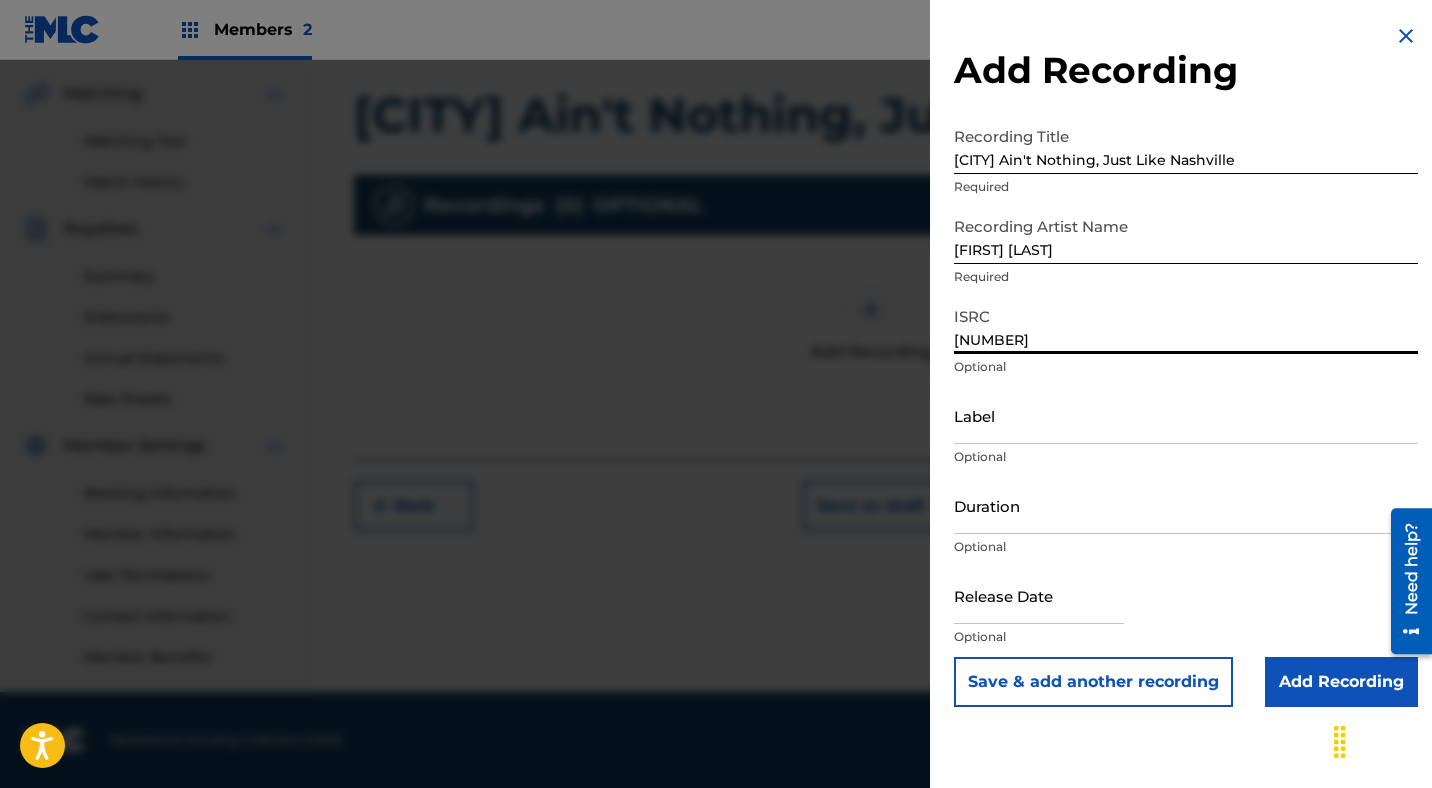 click on "[NUMBER]" at bounding box center (1186, 325) 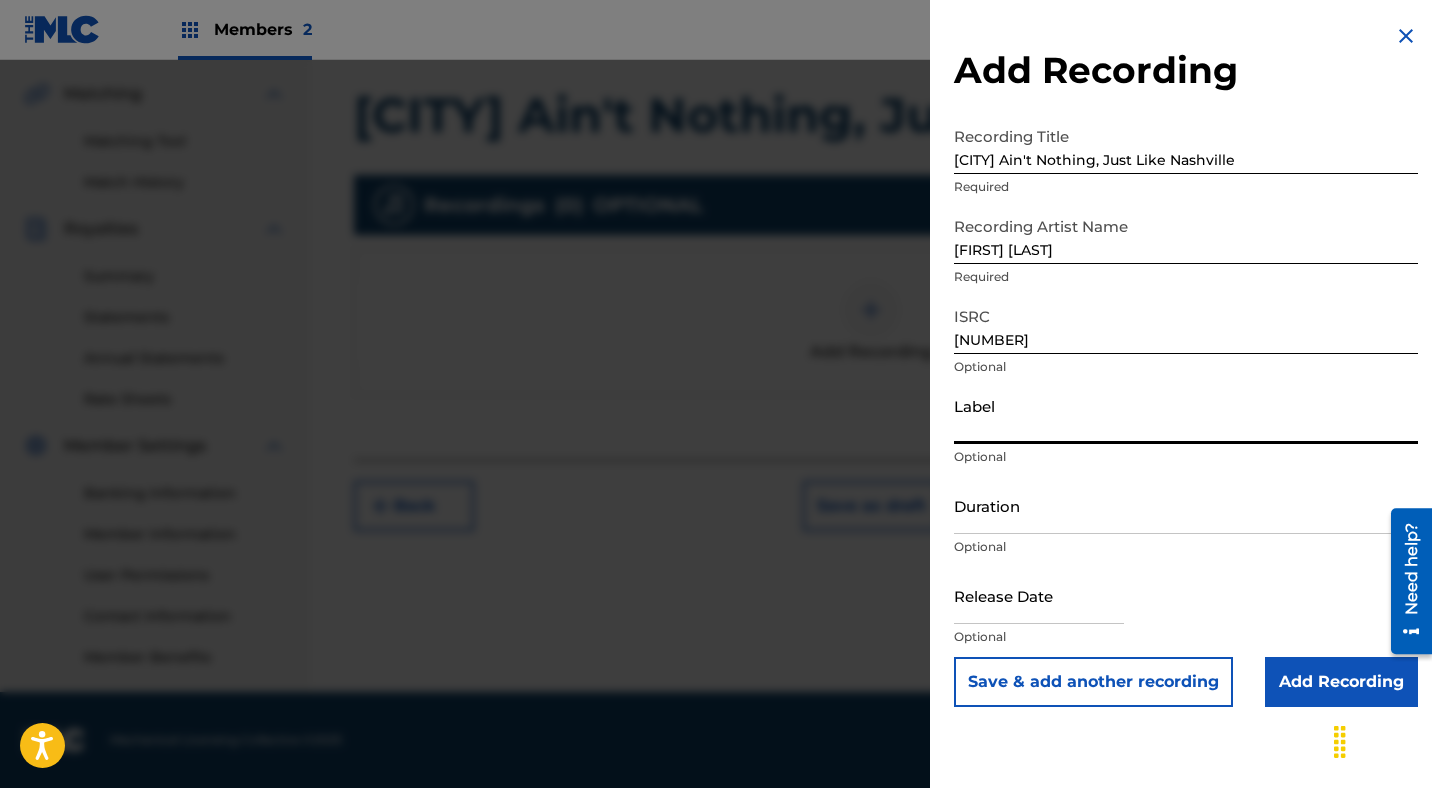 type on "Red Curtain Records" 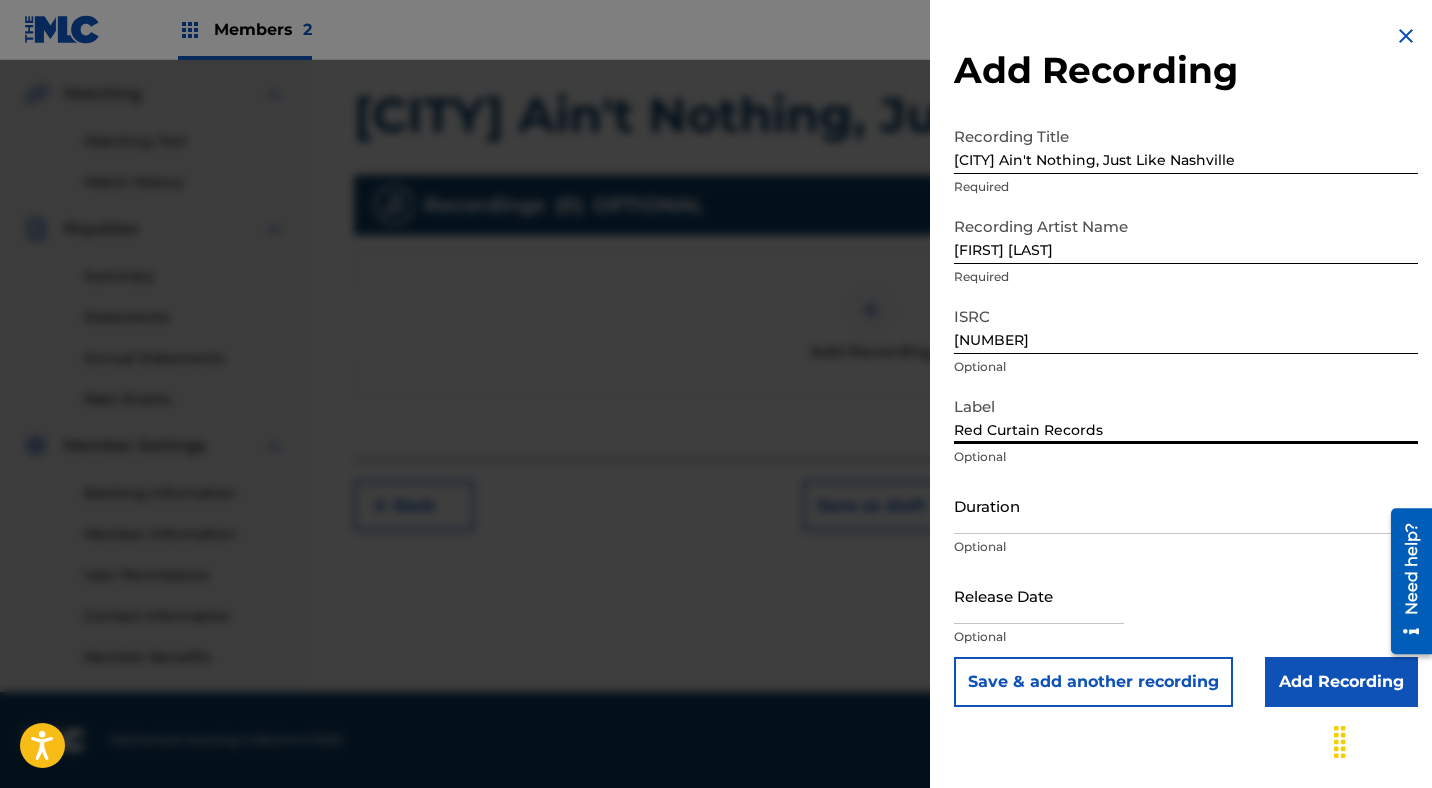 click on "Duration" at bounding box center [1186, 505] 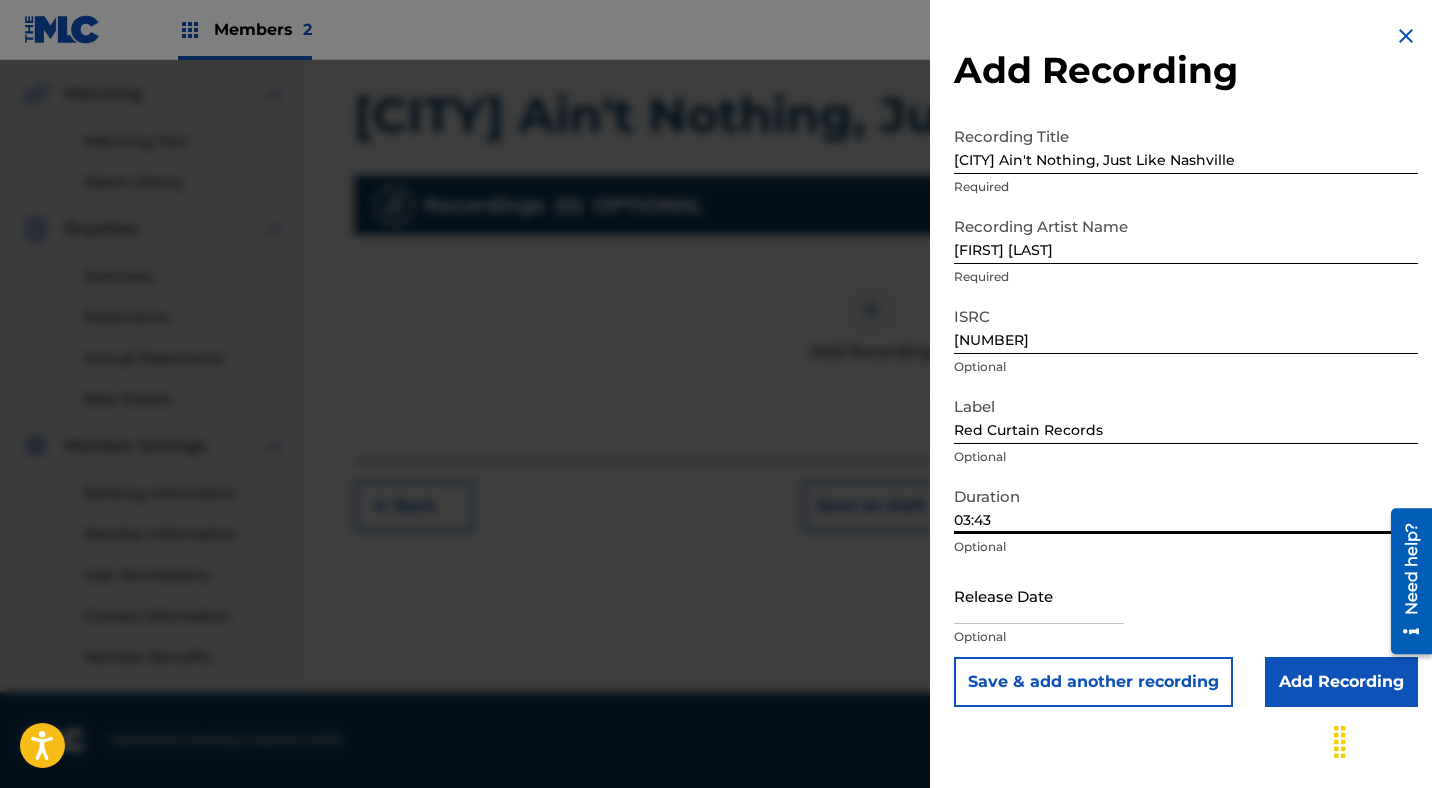 type on "03:43" 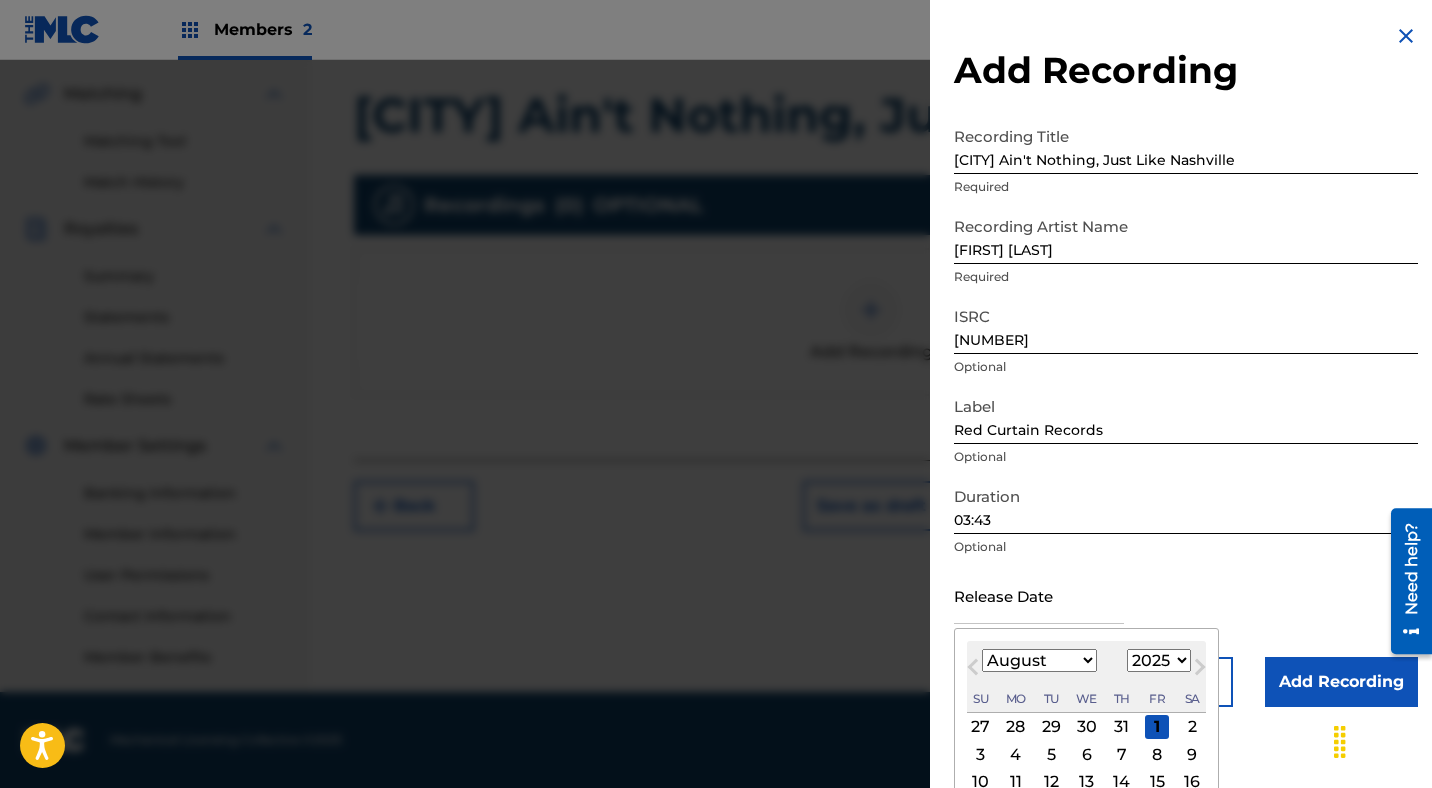 click on "January February March April May June July August September October November December" at bounding box center (1039, 660) 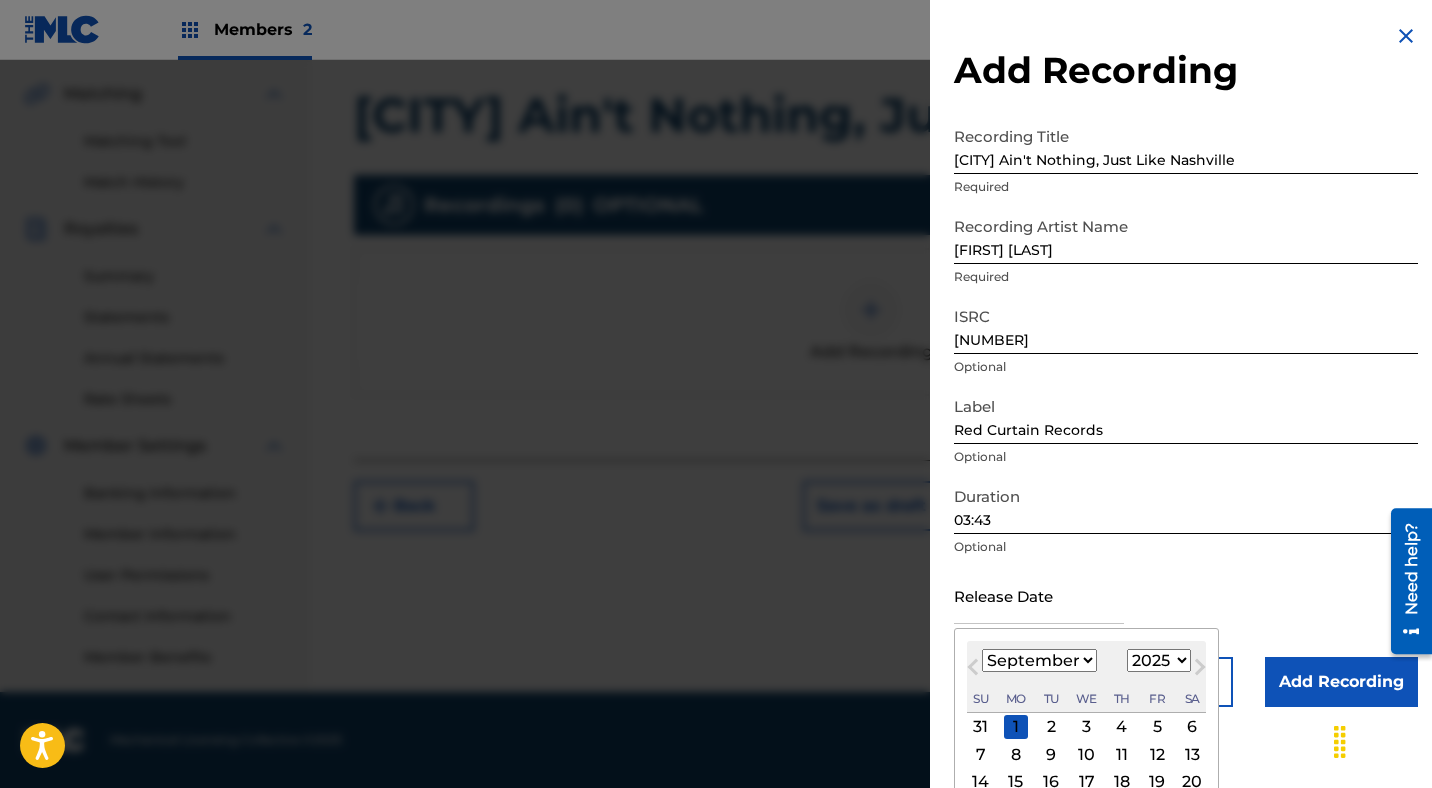 click on "5" at bounding box center [1157, 727] 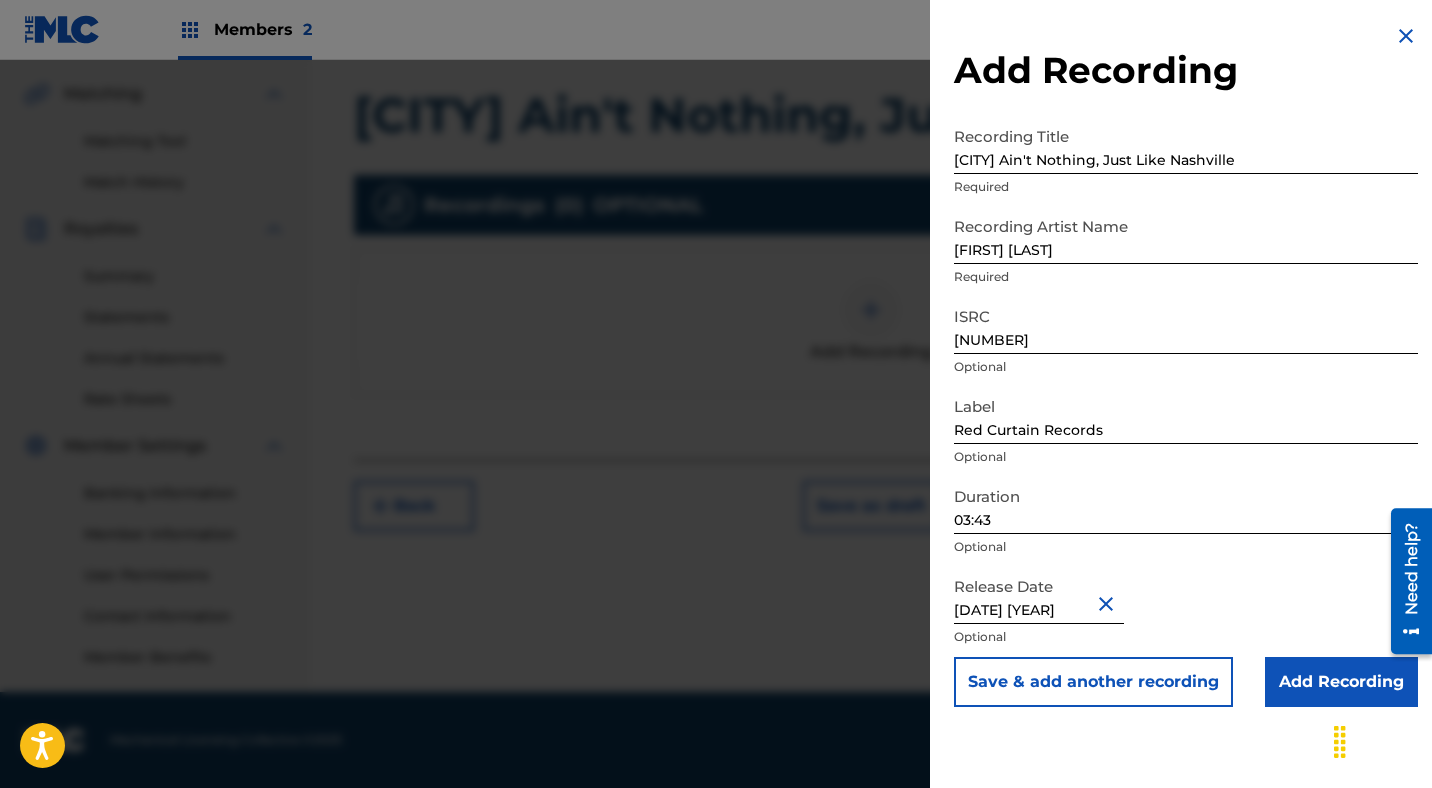 click on "Release Date [DATE] [YEAR] Optional" at bounding box center [1186, 612] 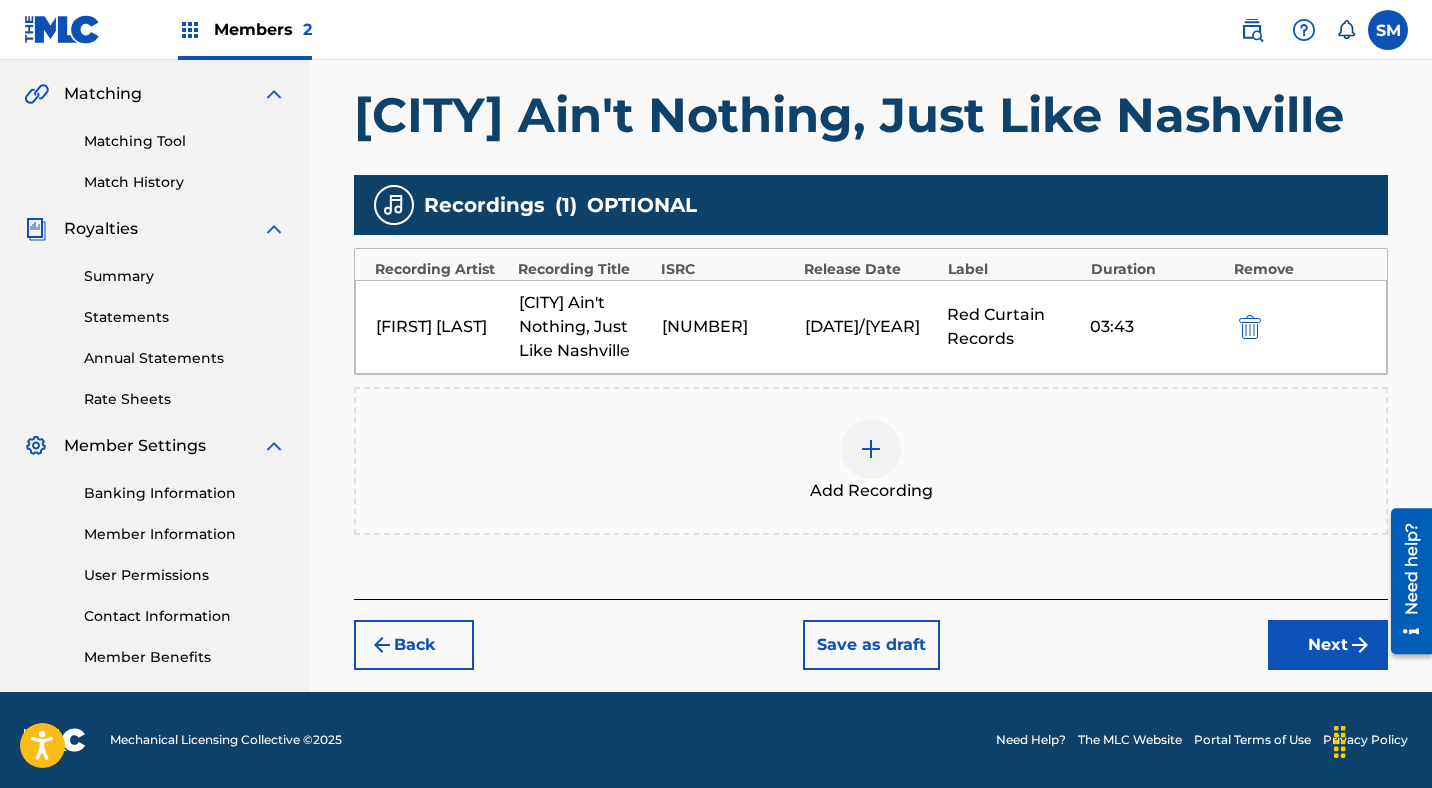 click on "Next" at bounding box center [1328, 645] 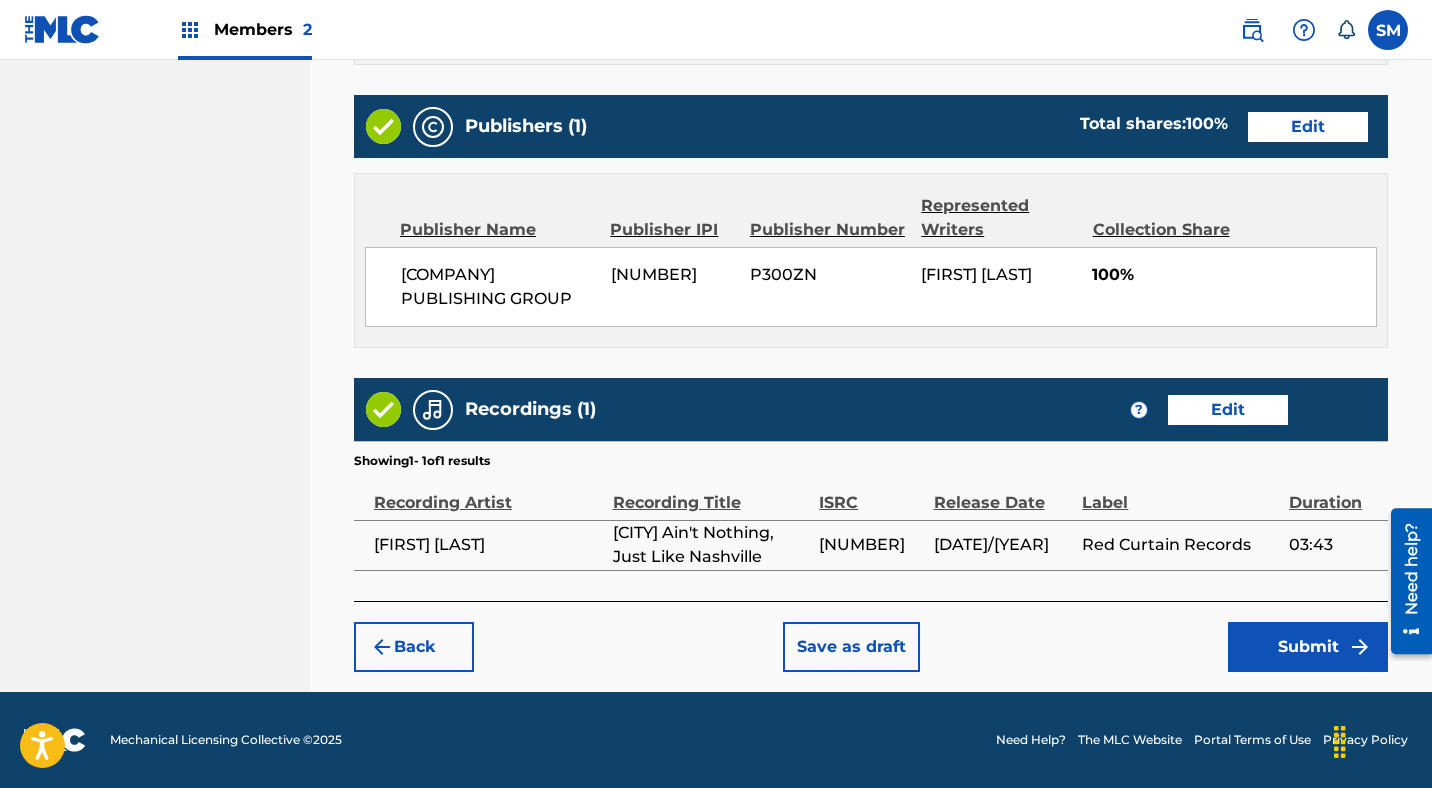 scroll, scrollTop: 1141, scrollLeft: 0, axis: vertical 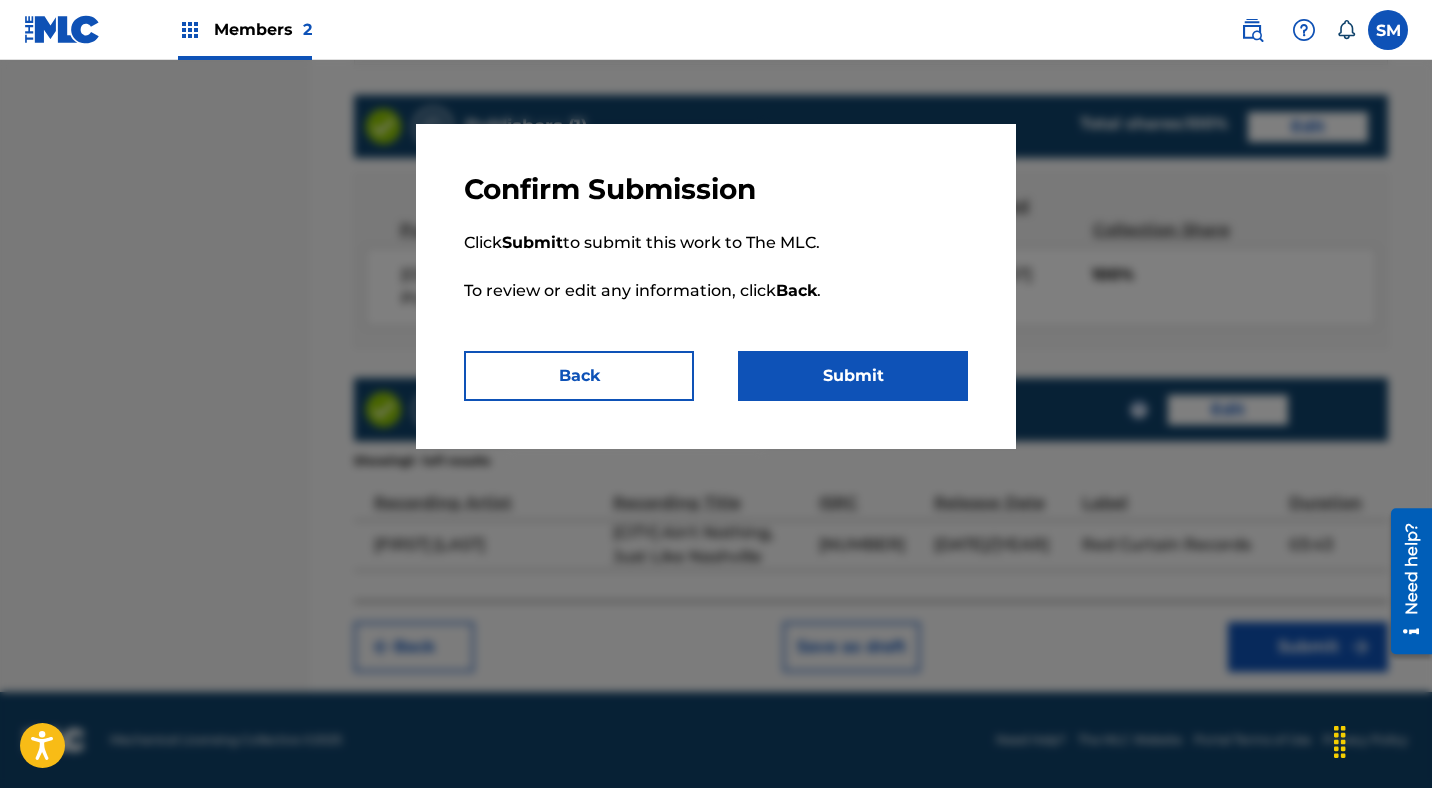 click on "Submit" at bounding box center (853, 376) 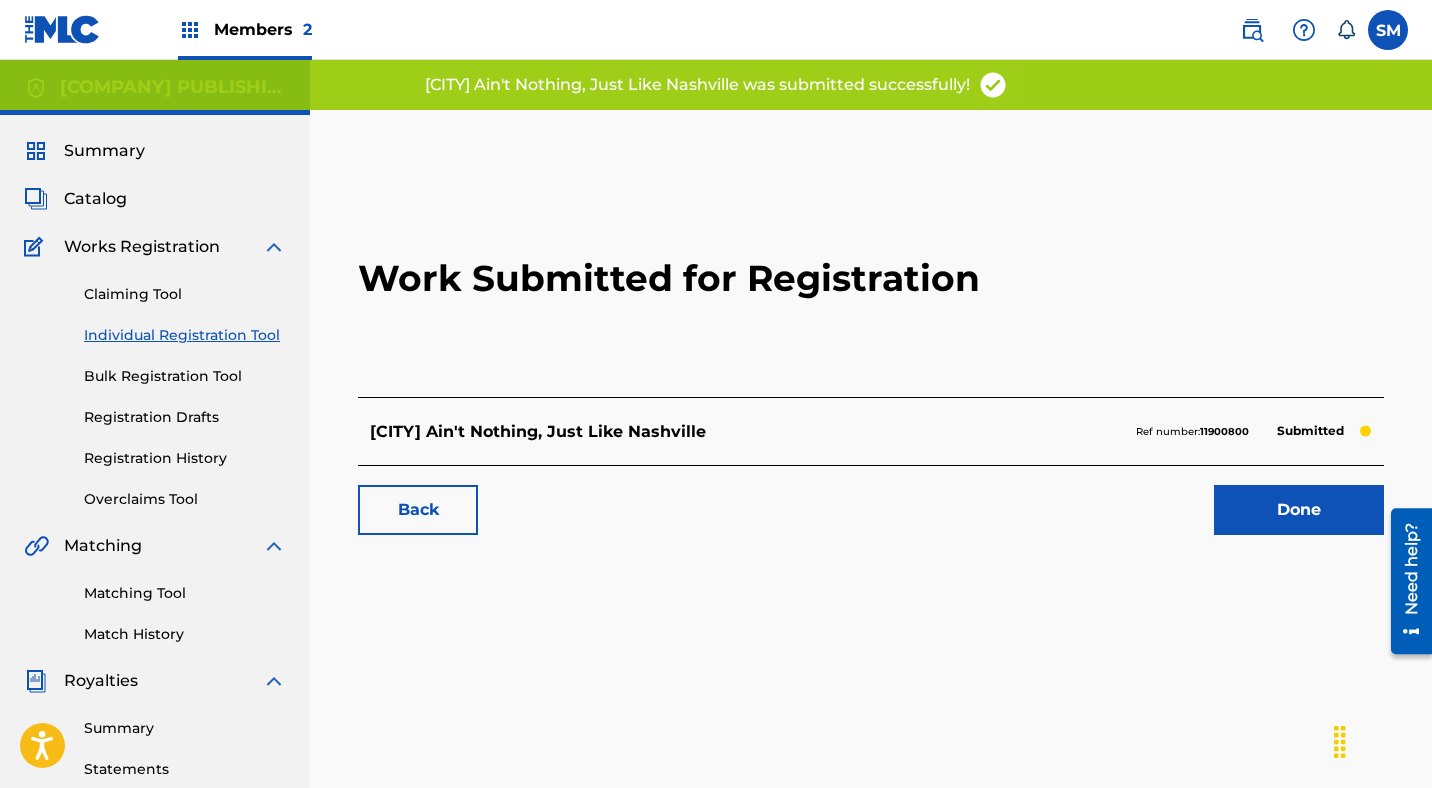 click on "Done" at bounding box center [1299, 510] 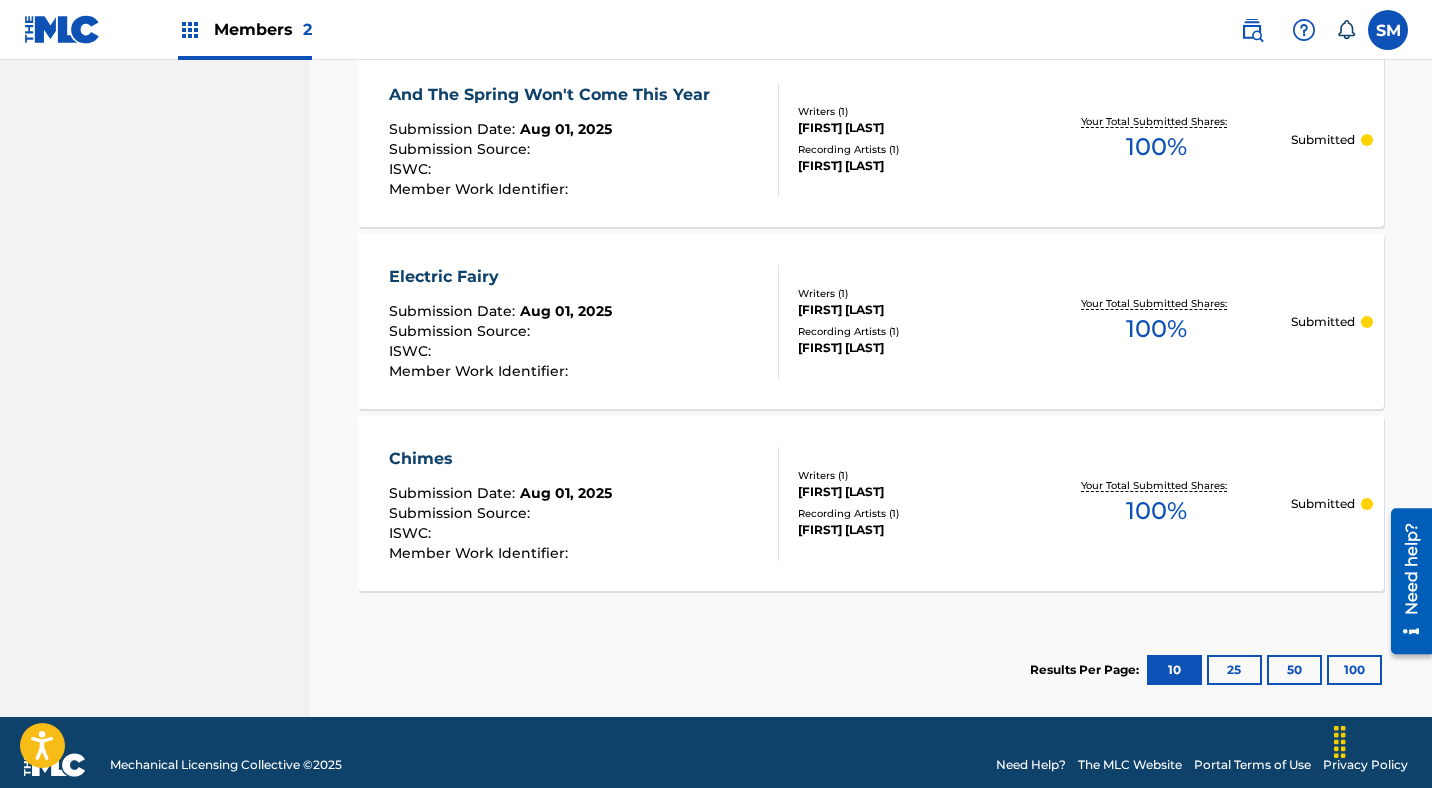 scroll, scrollTop: 1559, scrollLeft: 0, axis: vertical 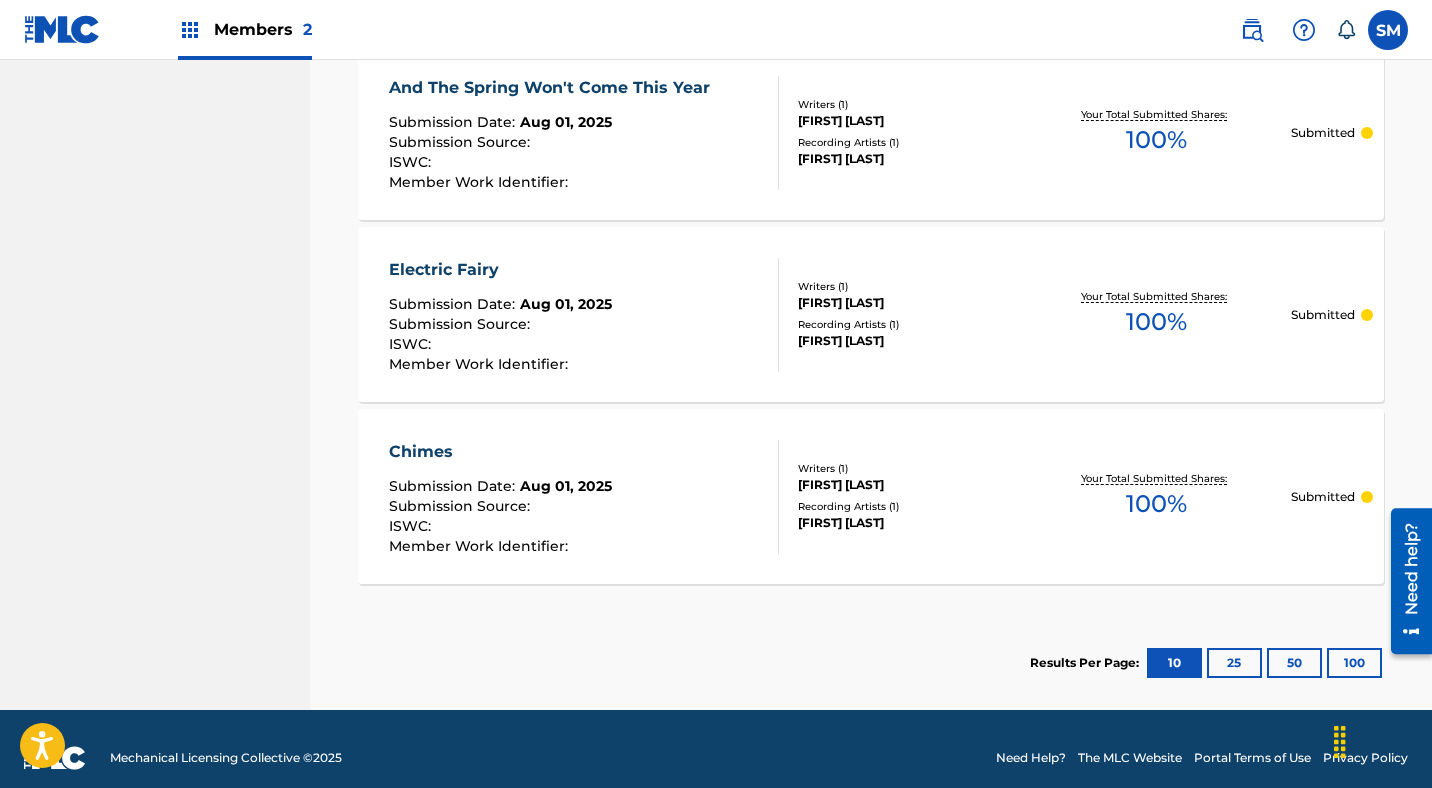 click on "25" at bounding box center [1234, 663] 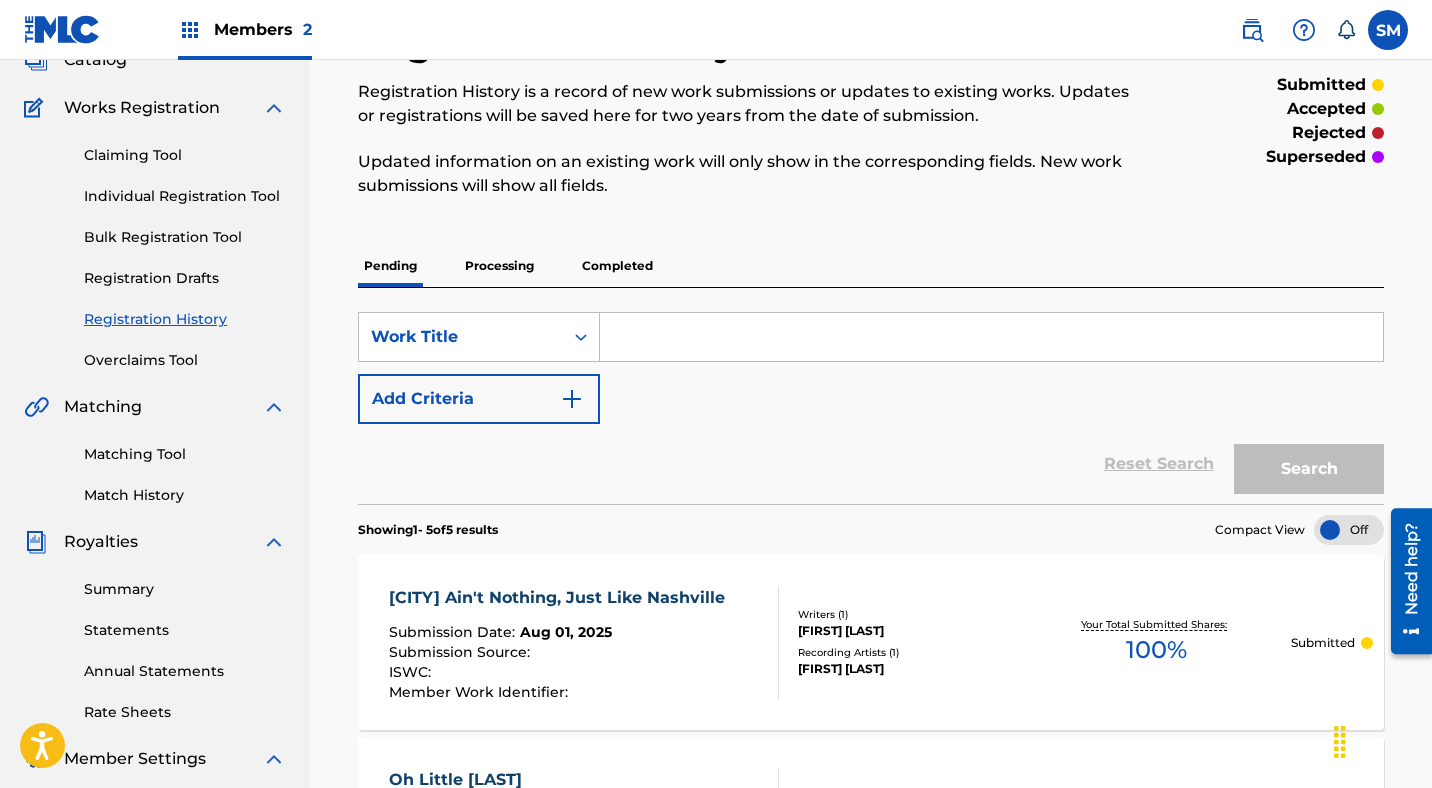 scroll, scrollTop: 77, scrollLeft: 0, axis: vertical 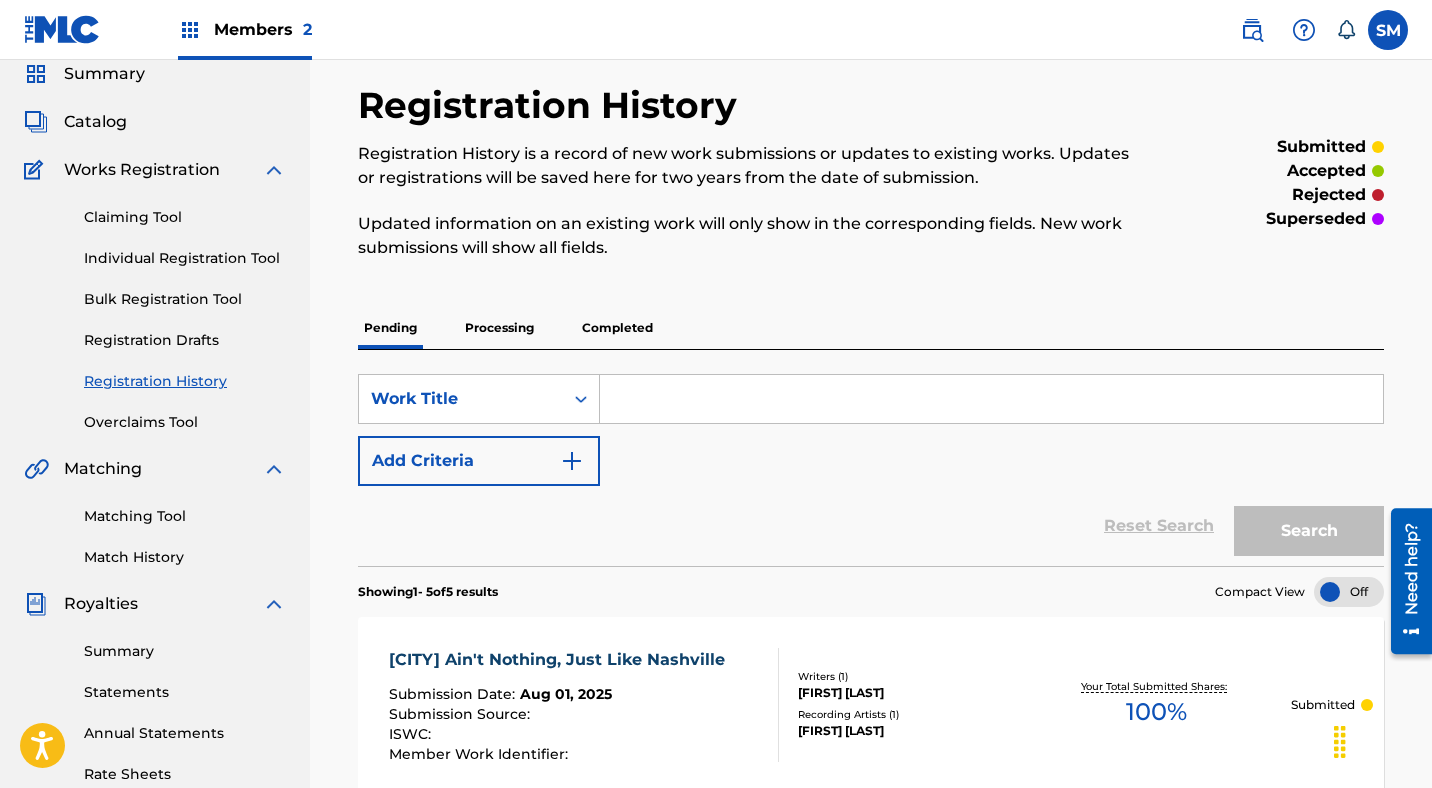 click on "Catalog" at bounding box center (95, 122) 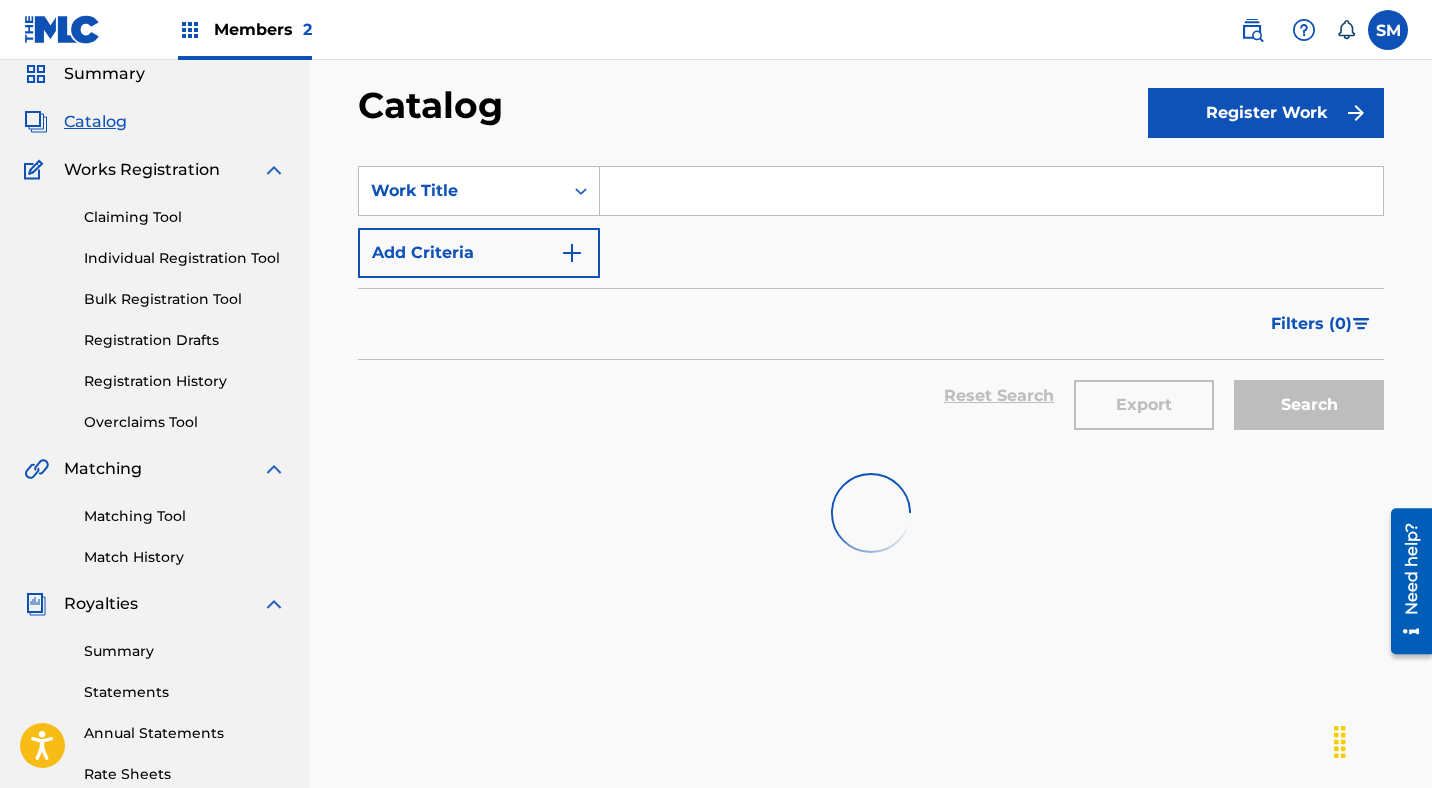 scroll, scrollTop: 0, scrollLeft: 0, axis: both 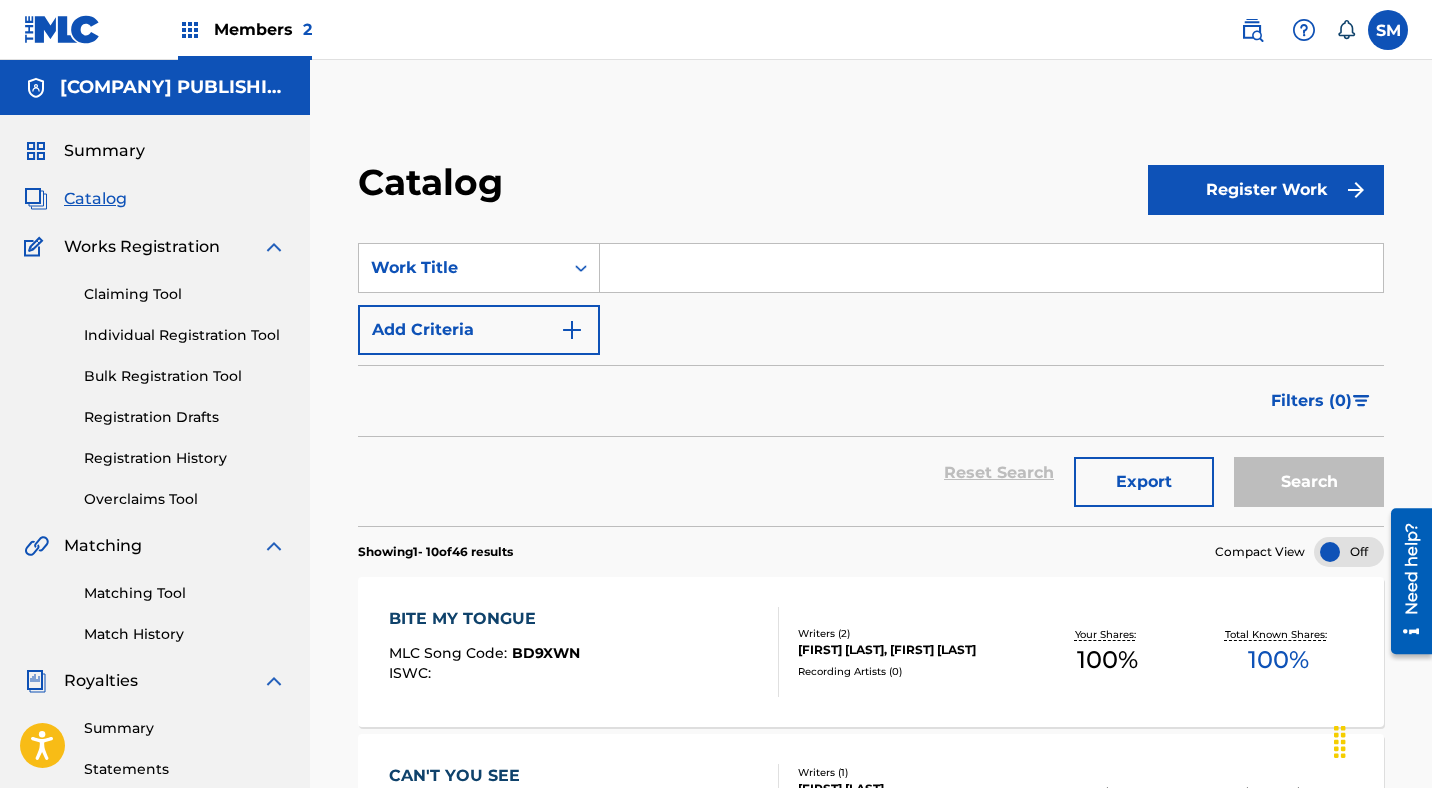 click on "Summary" at bounding box center (104, 151) 